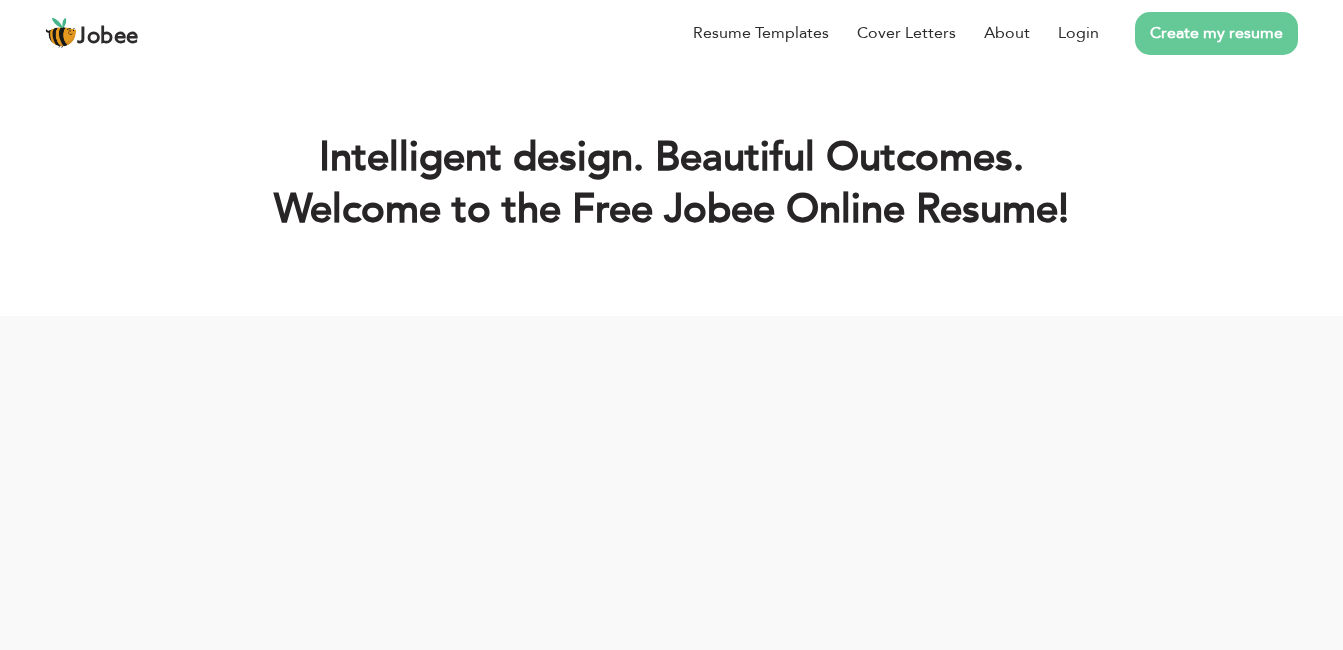scroll, scrollTop: 0, scrollLeft: 0, axis: both 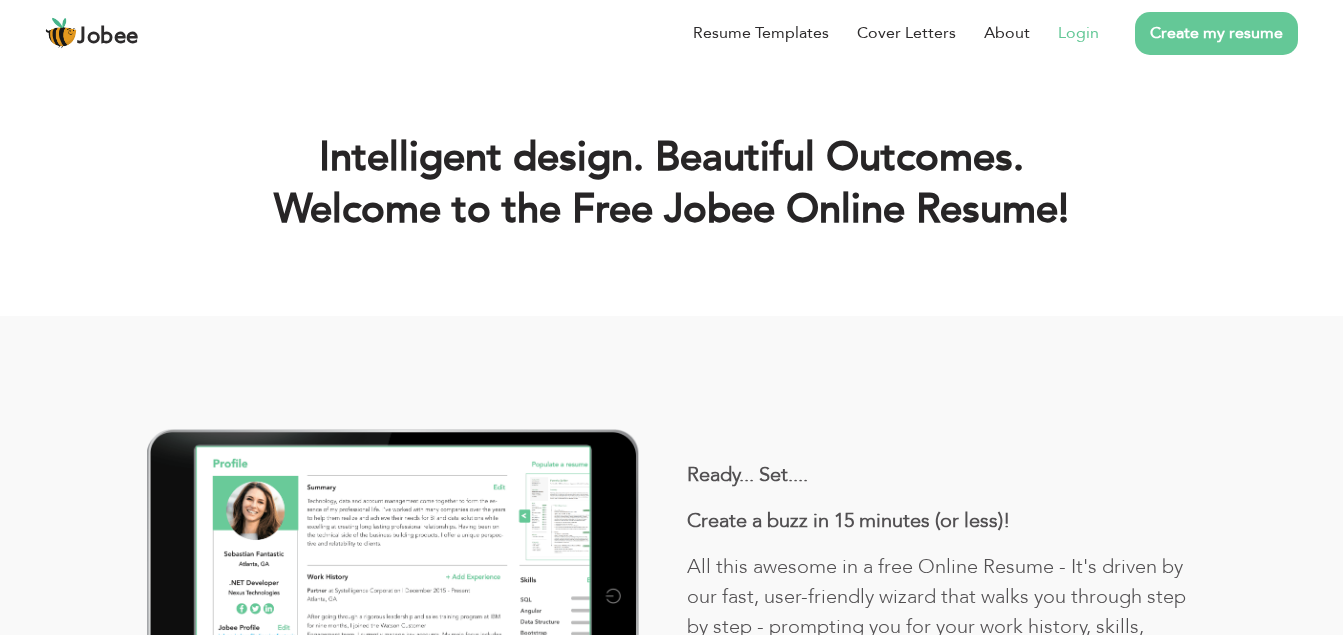 click on "Login" at bounding box center [1078, 33] 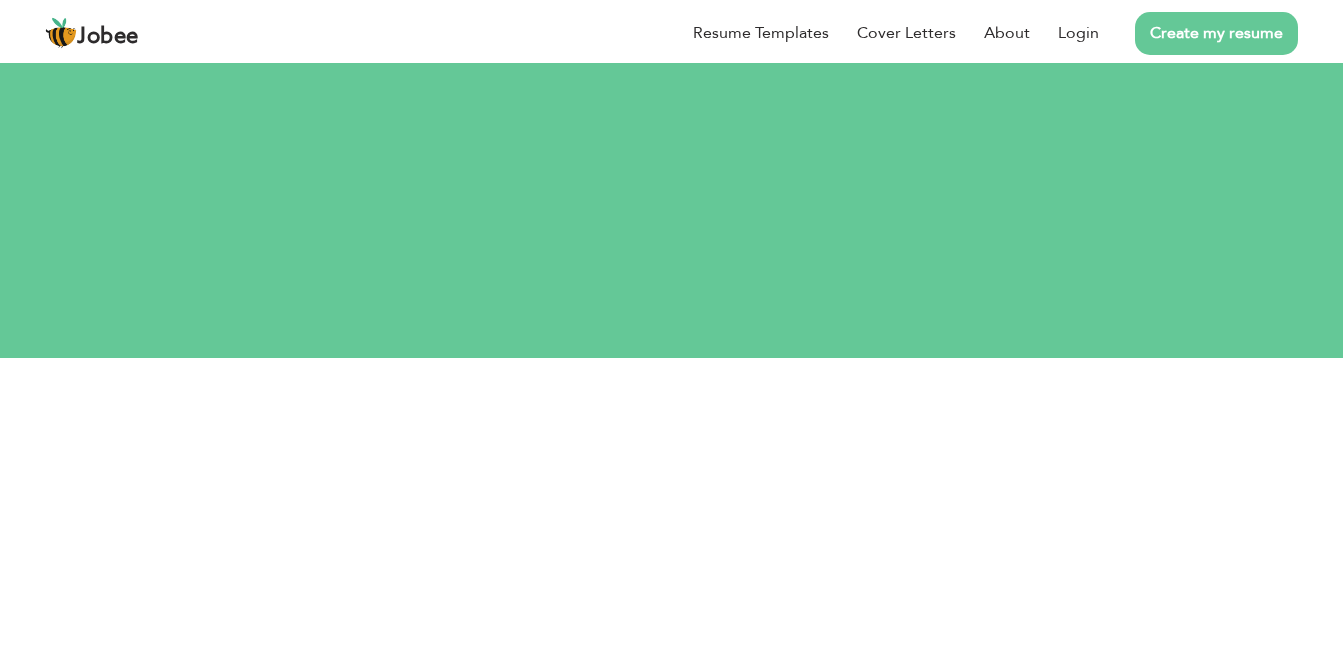 scroll, scrollTop: 0, scrollLeft: 0, axis: both 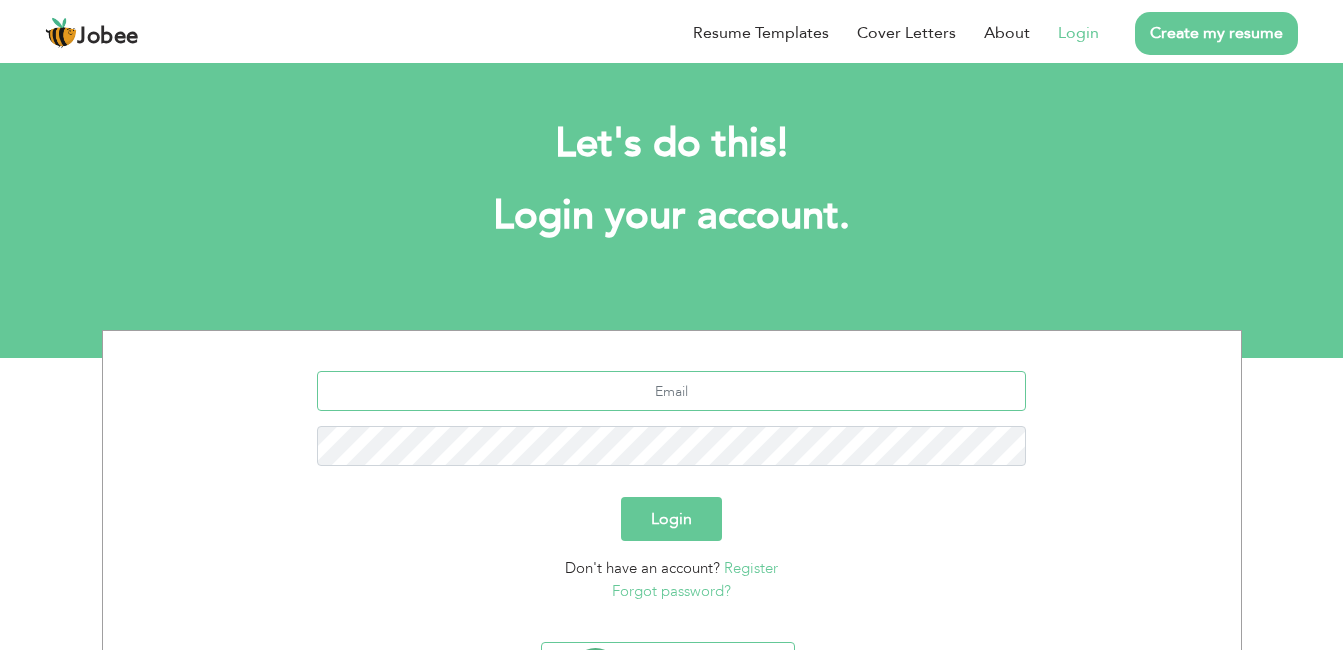 click at bounding box center (671, 391) 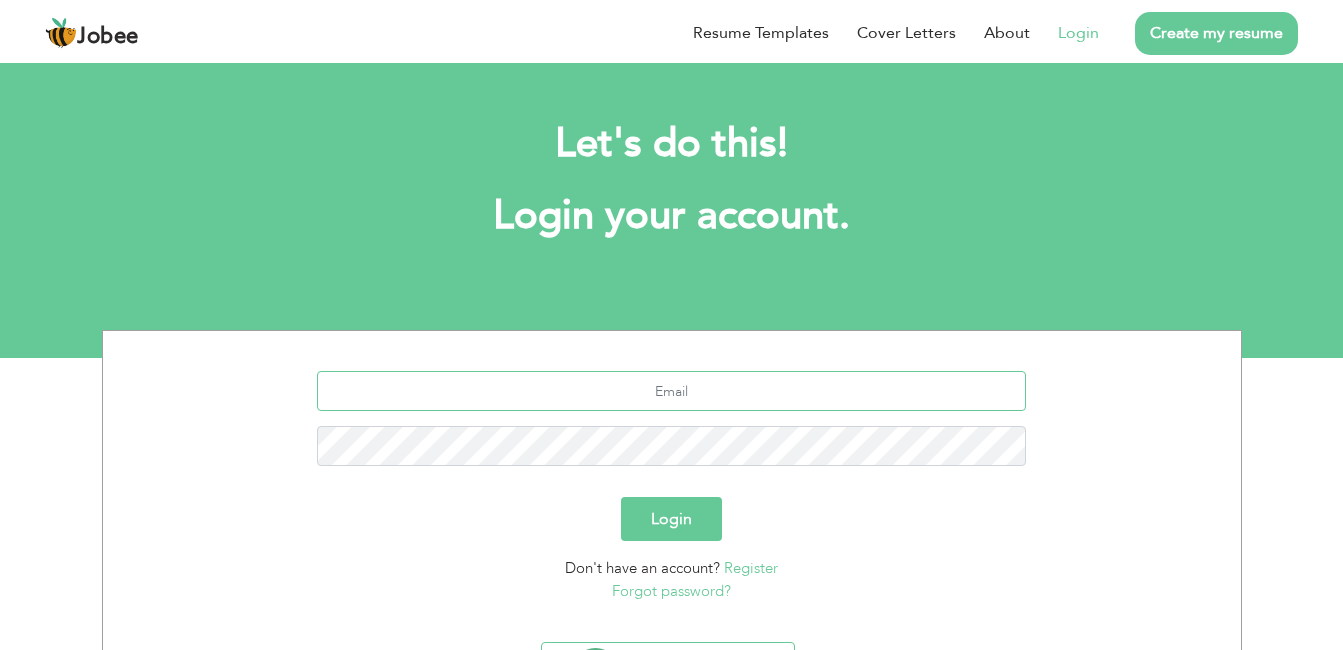 type on "[EMAIL]" 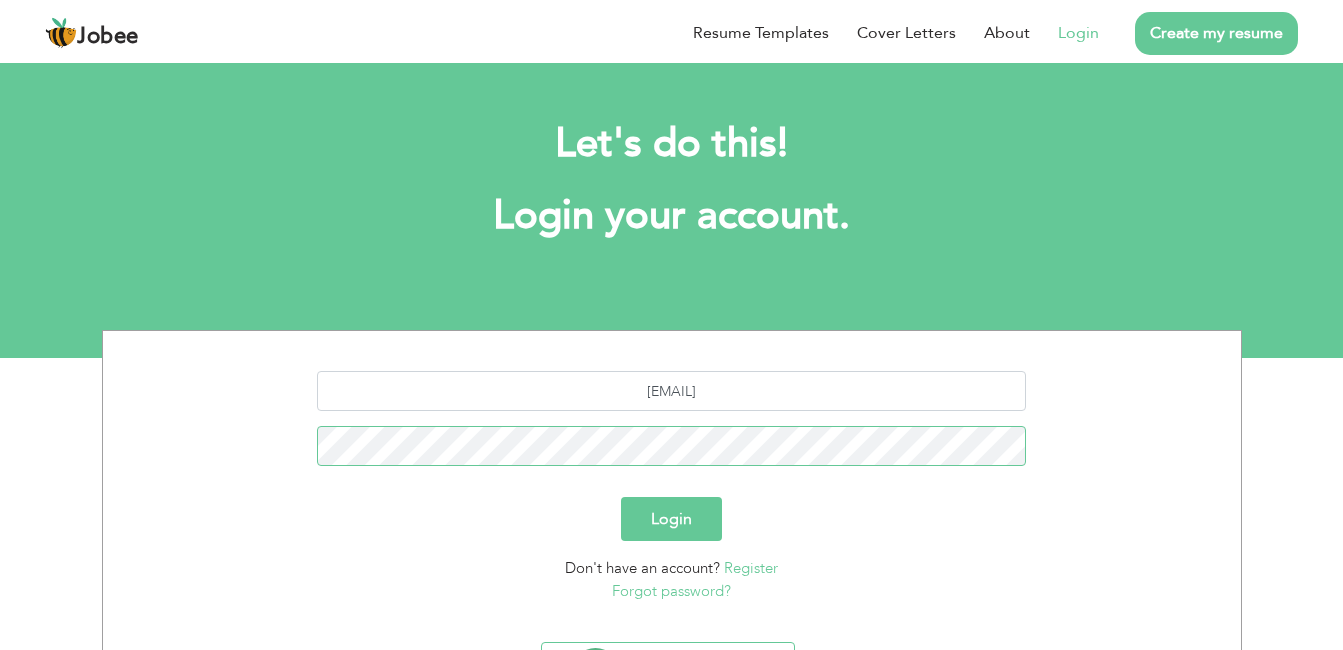 click on "Login" at bounding box center (671, 519) 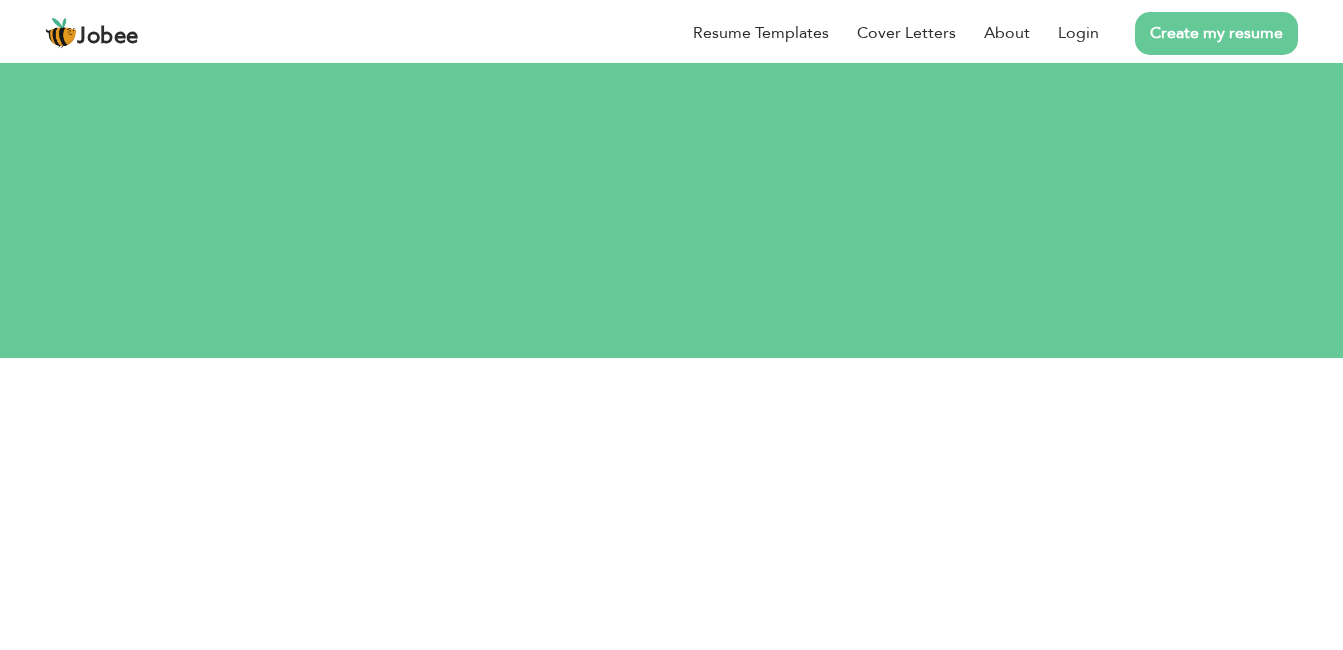 scroll, scrollTop: 0, scrollLeft: 0, axis: both 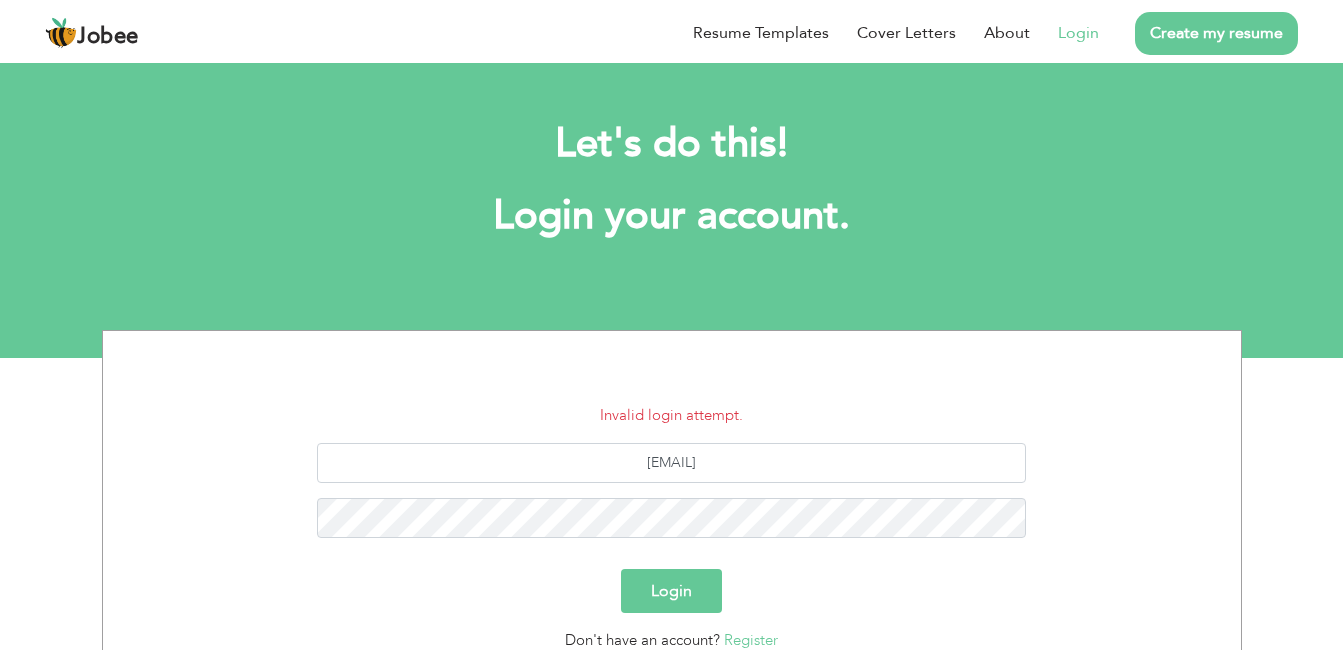 click on "Login" at bounding box center (671, 591) 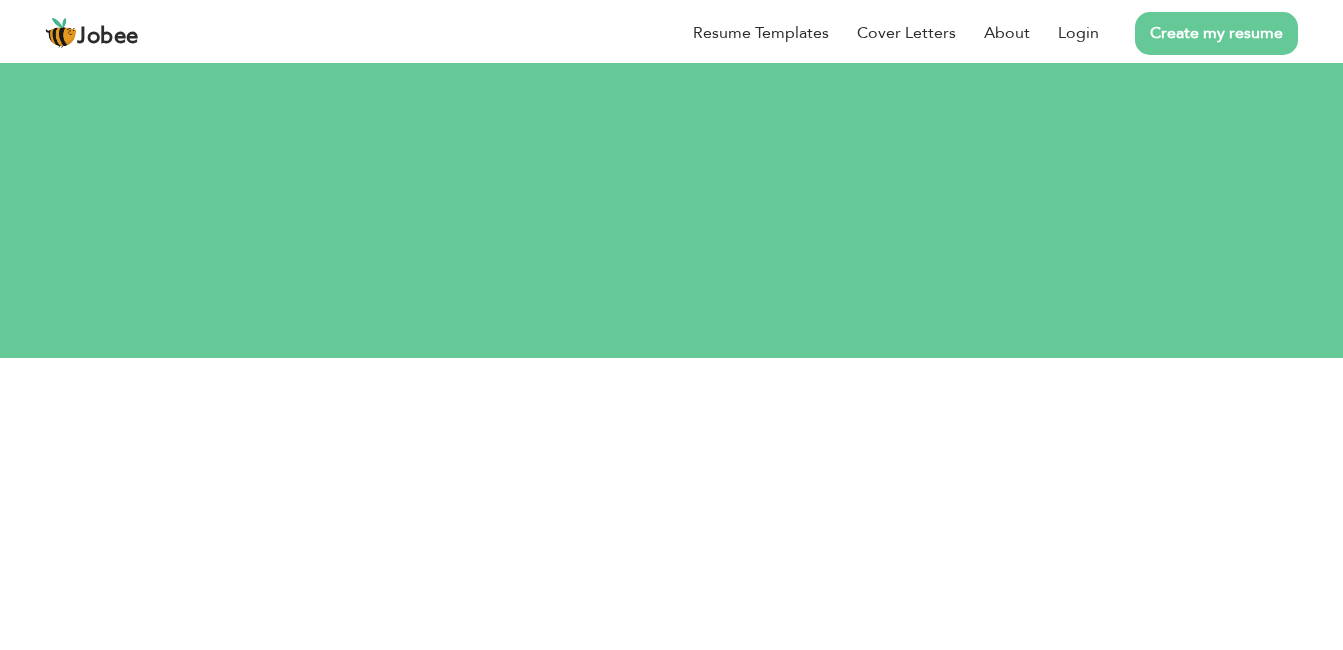 scroll, scrollTop: 0, scrollLeft: 0, axis: both 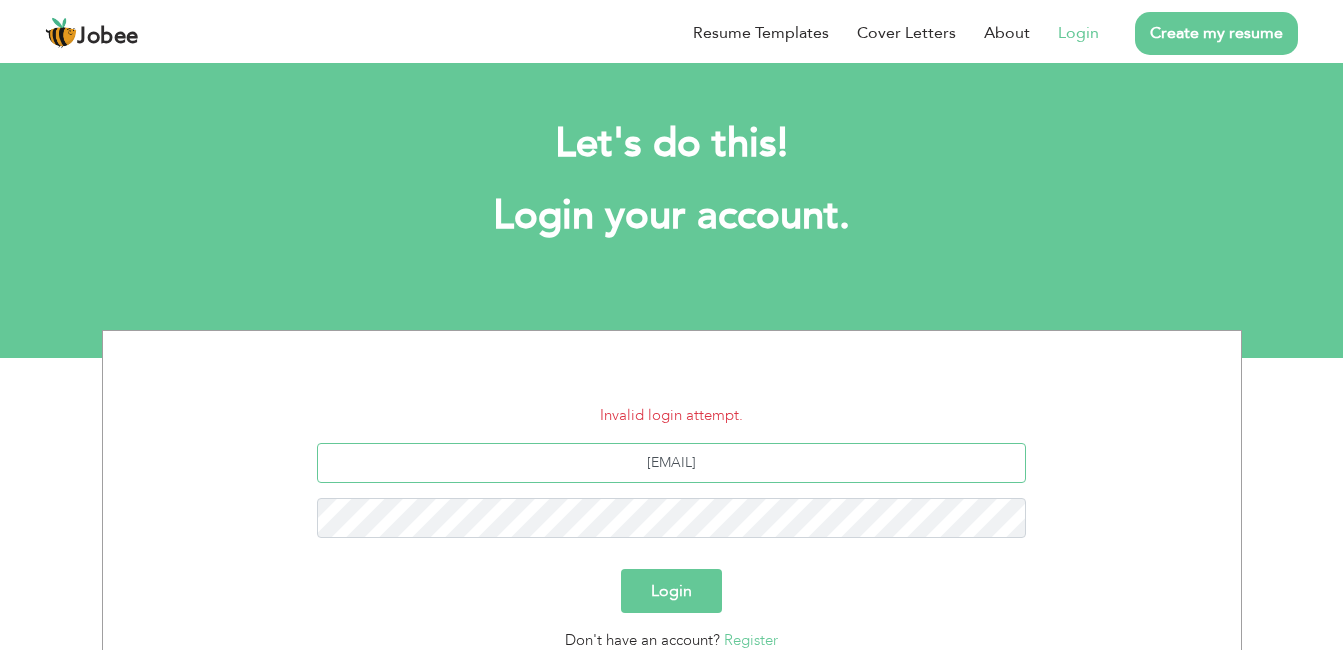 drag, startPoint x: 842, startPoint y: 473, endPoint x: 701, endPoint y: 464, distance: 141.28694 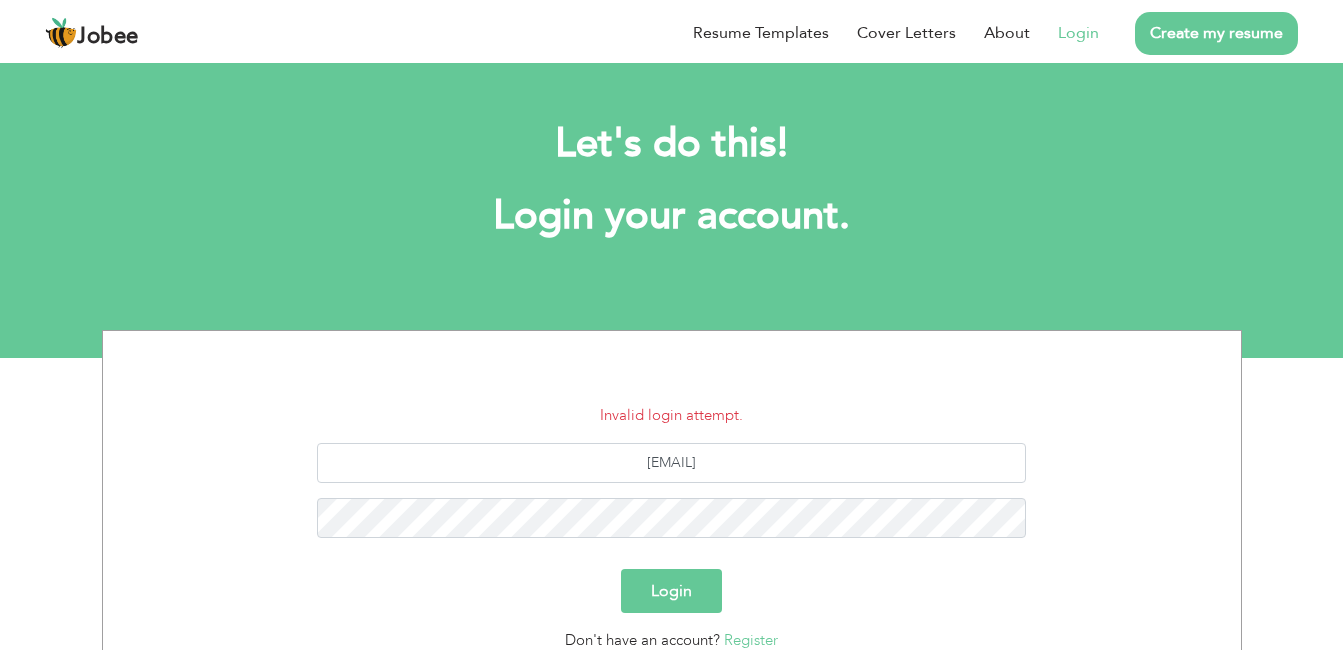 click on "alisalman437@yahoo.com" at bounding box center (672, 498) 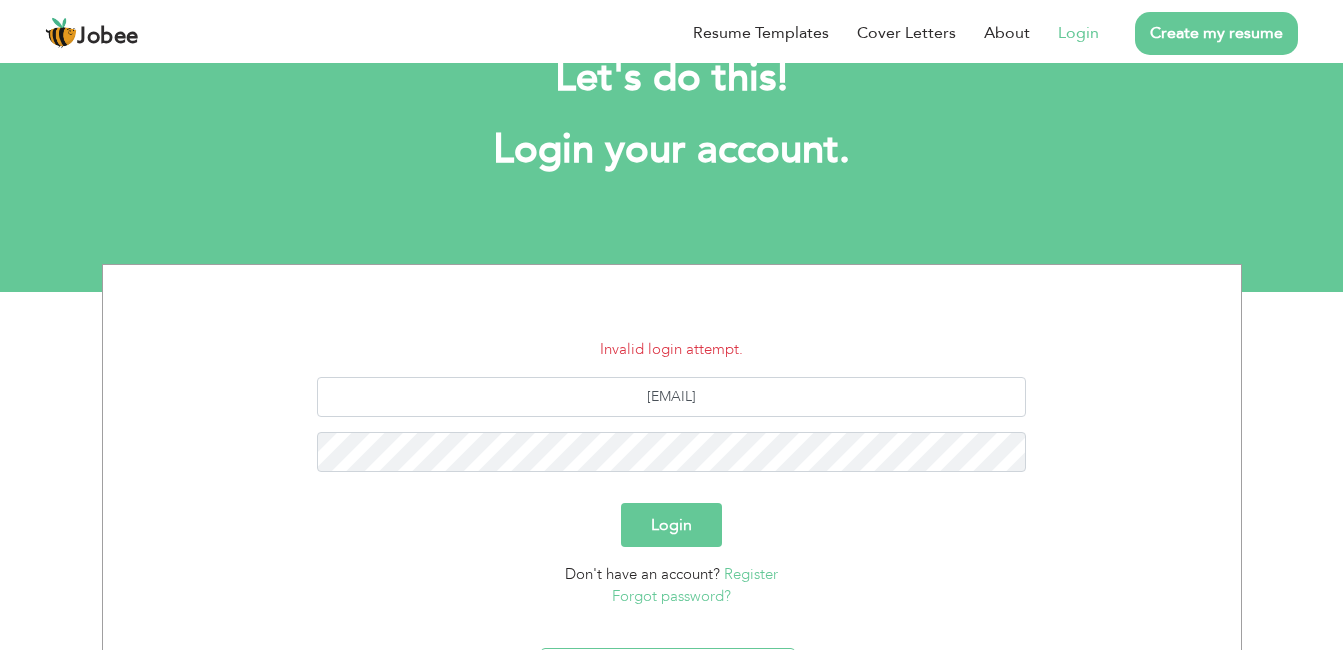 scroll, scrollTop: 86, scrollLeft: 0, axis: vertical 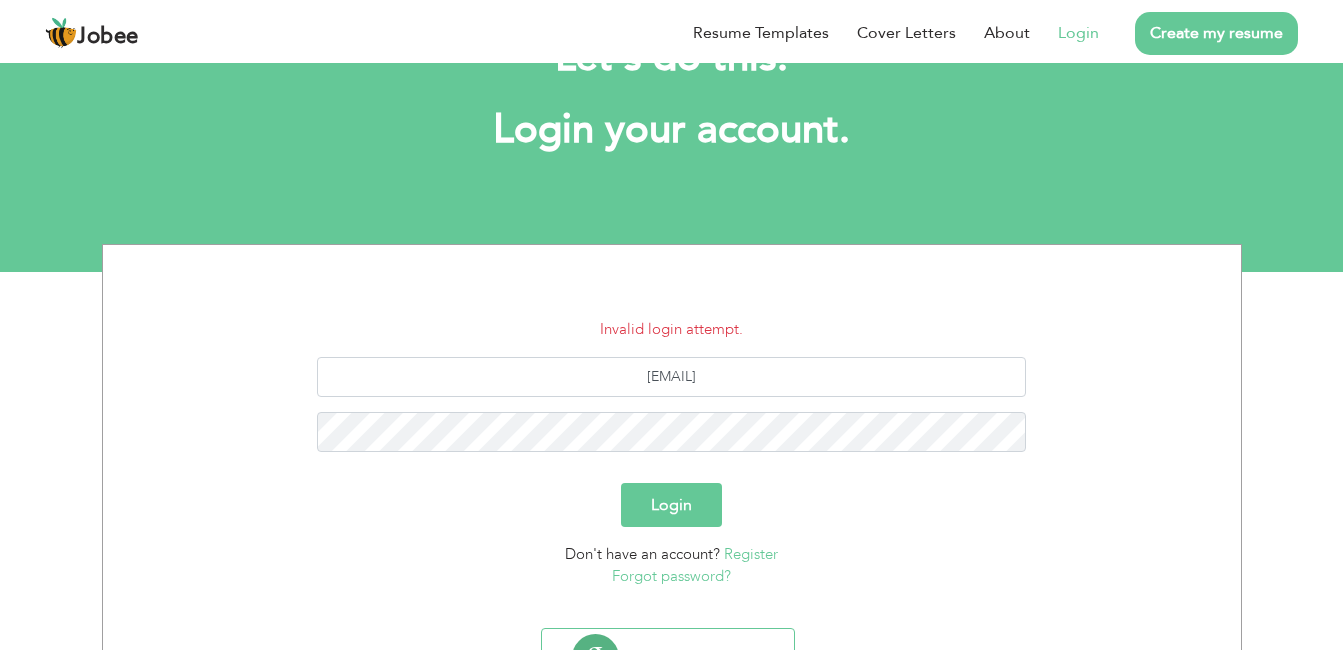 click on "Login" at bounding box center [671, 505] 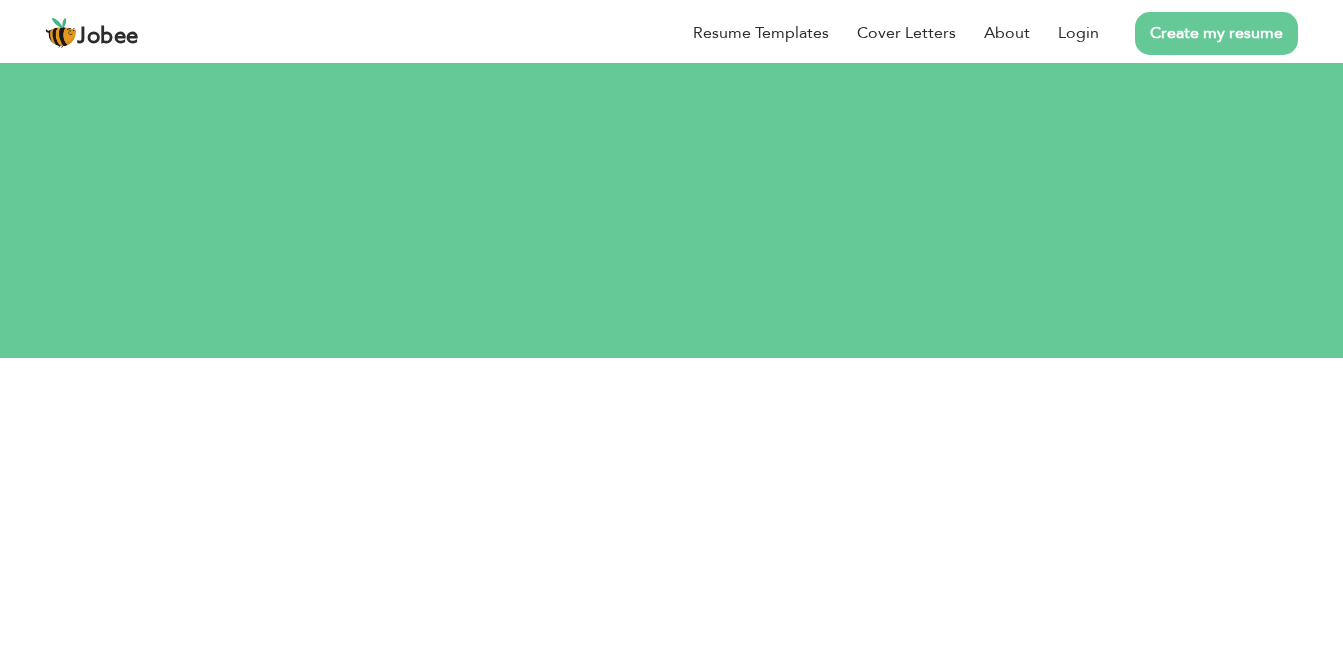 scroll, scrollTop: 0, scrollLeft: 0, axis: both 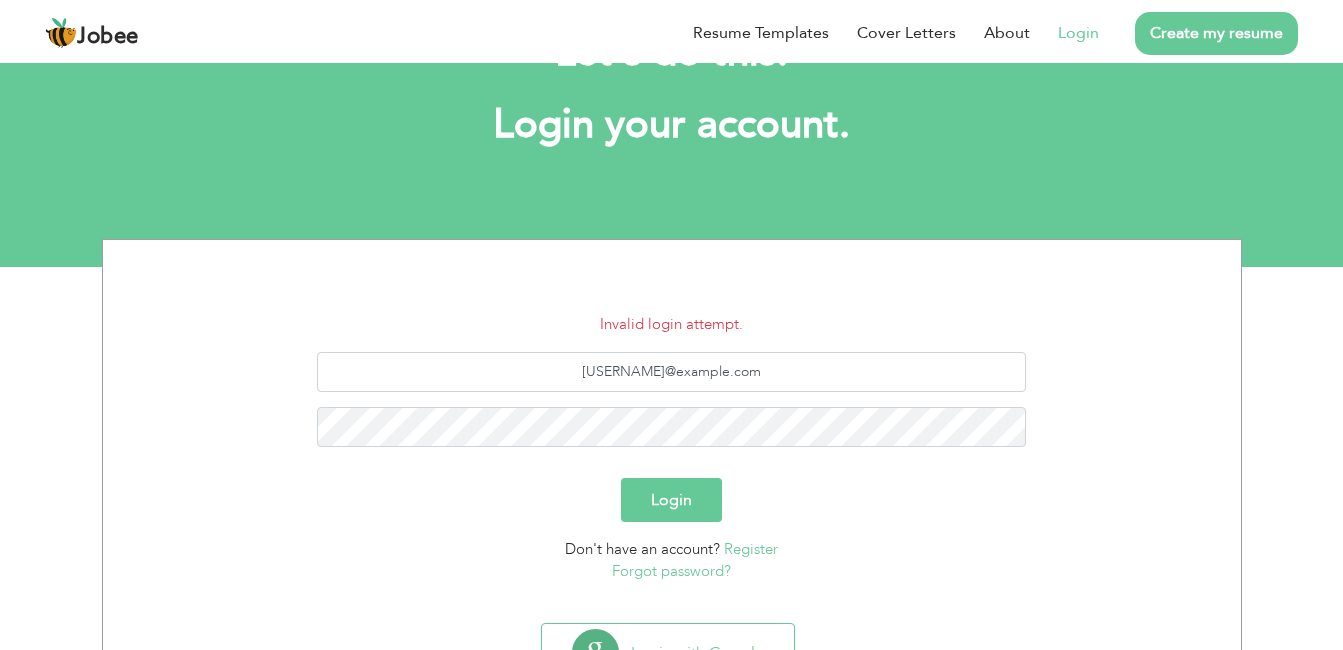click on "Forgot password?" at bounding box center (671, 571) 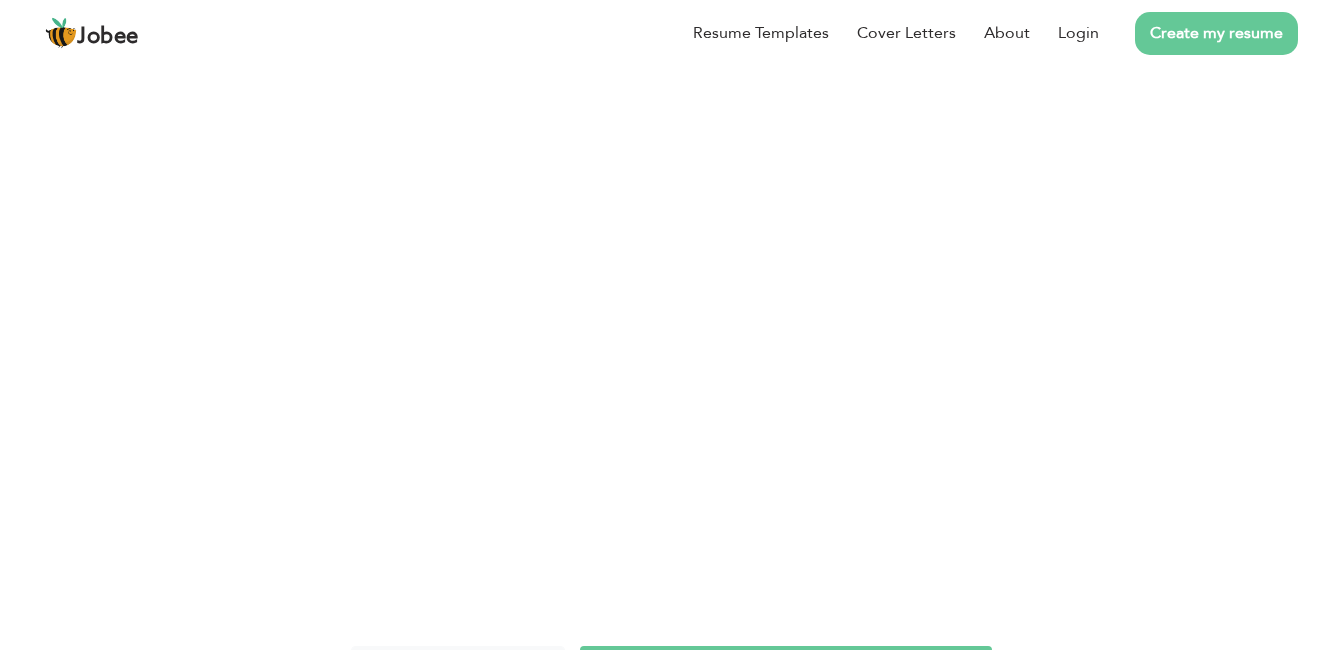 scroll, scrollTop: 0, scrollLeft: 0, axis: both 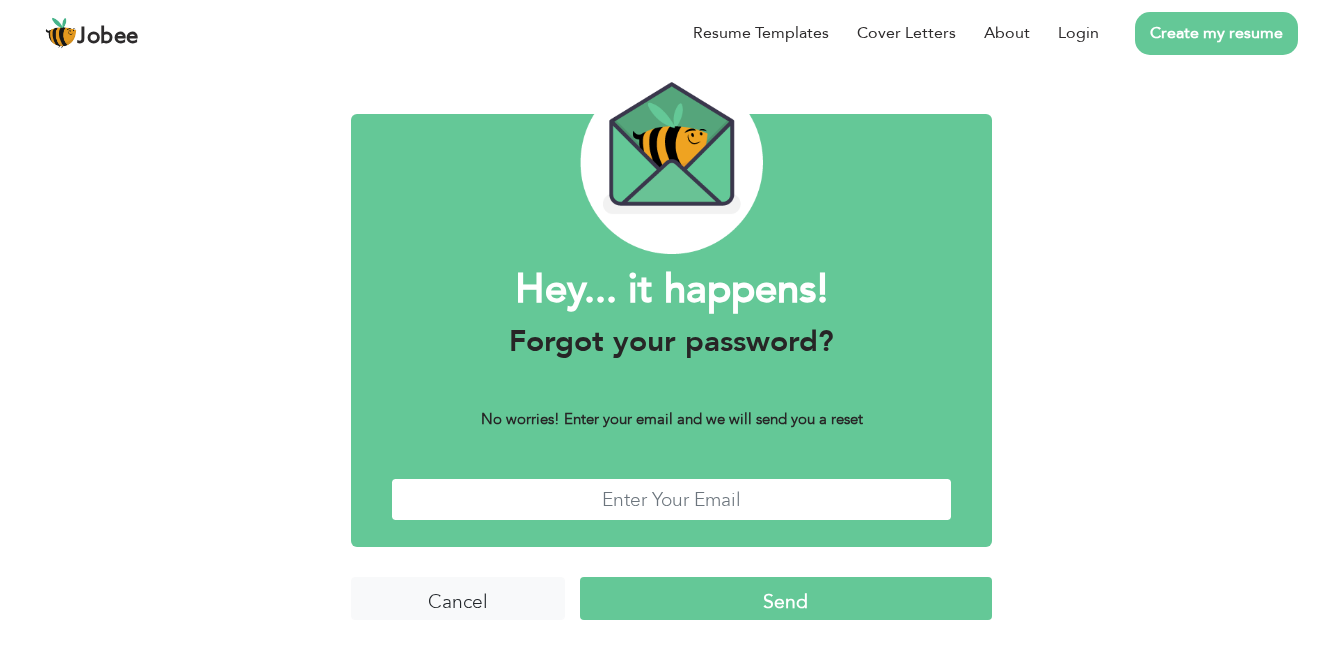 click at bounding box center [672, 499] 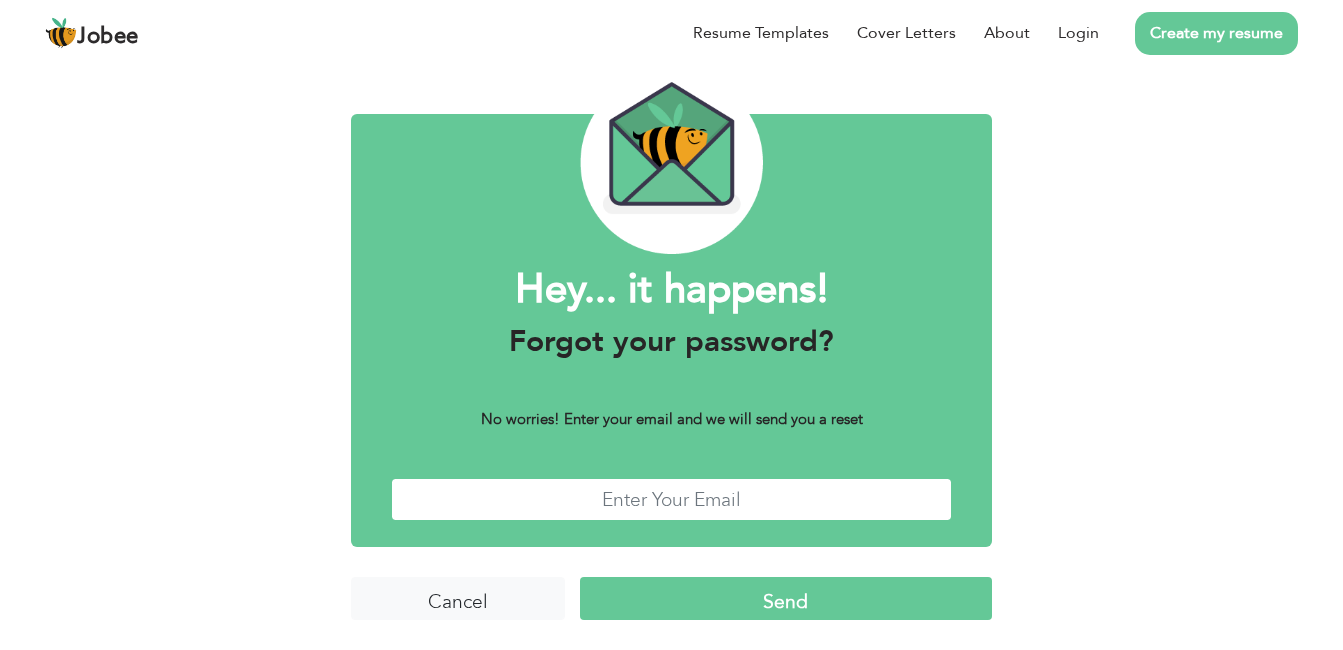 type on "alisalman437@yahoo.com" 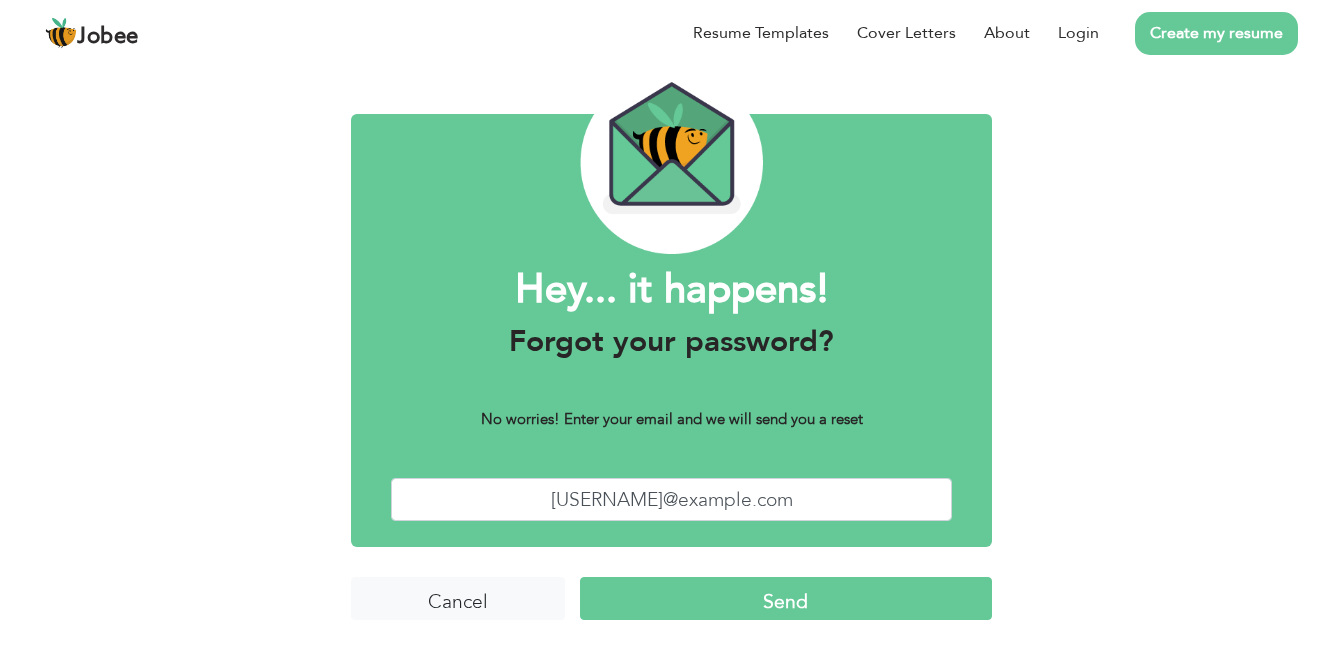 click on "Send" at bounding box center (786, 598) 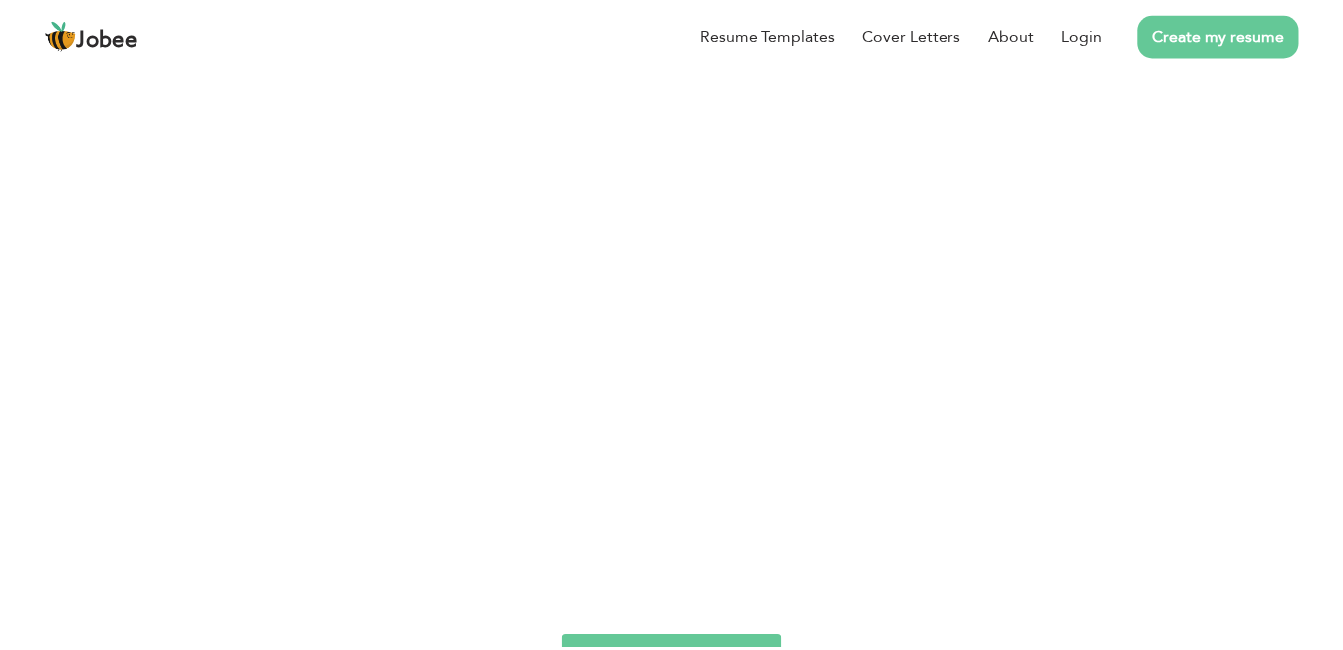 scroll, scrollTop: 0, scrollLeft: 0, axis: both 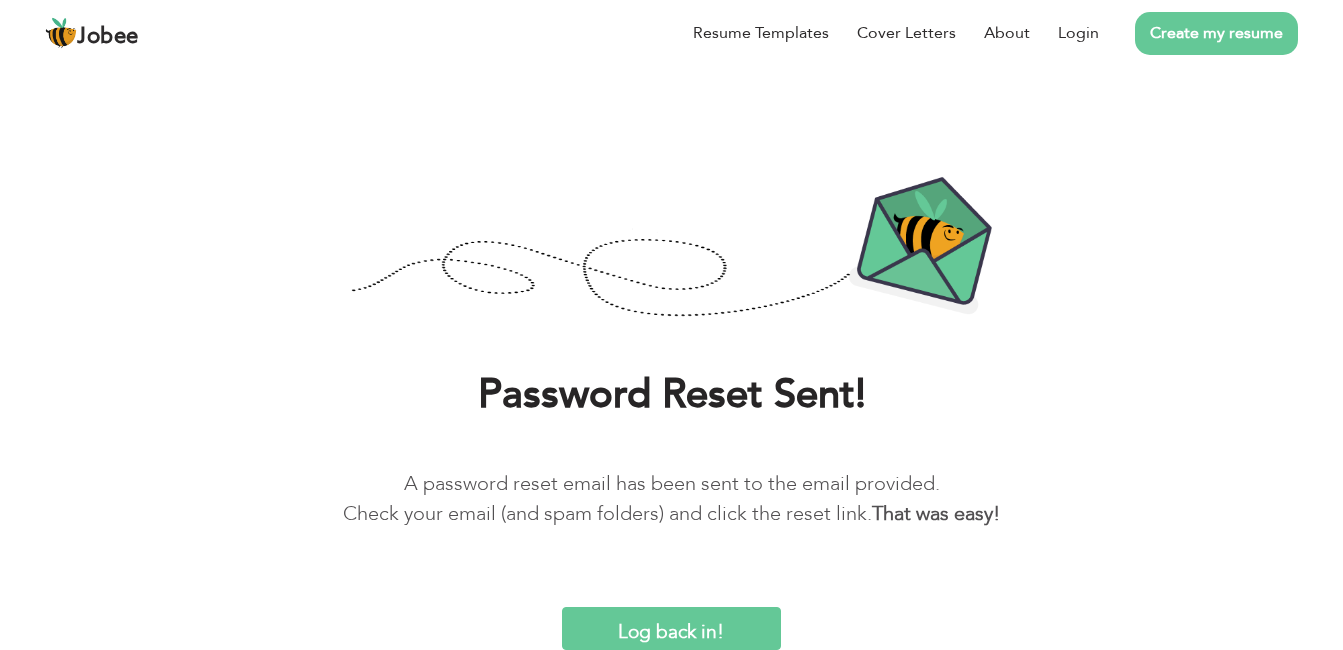 click on "Log back in!" at bounding box center (671, 628) 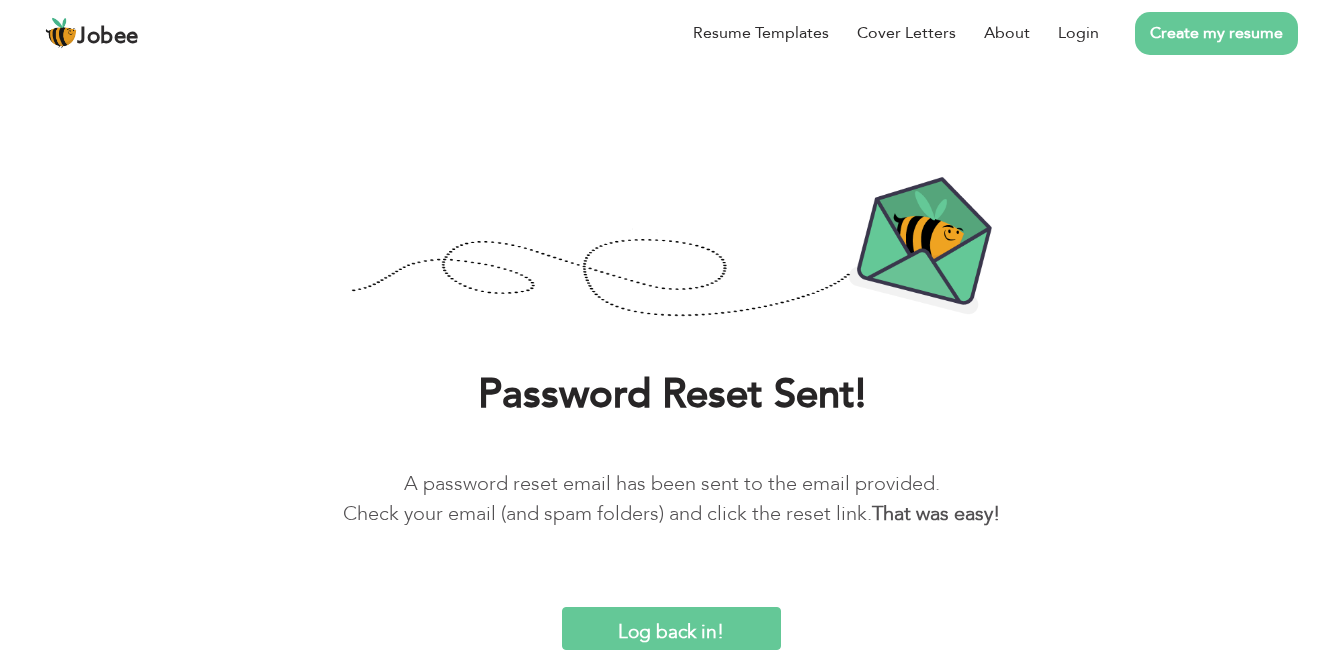 click on "Log back in!" at bounding box center (671, 628) 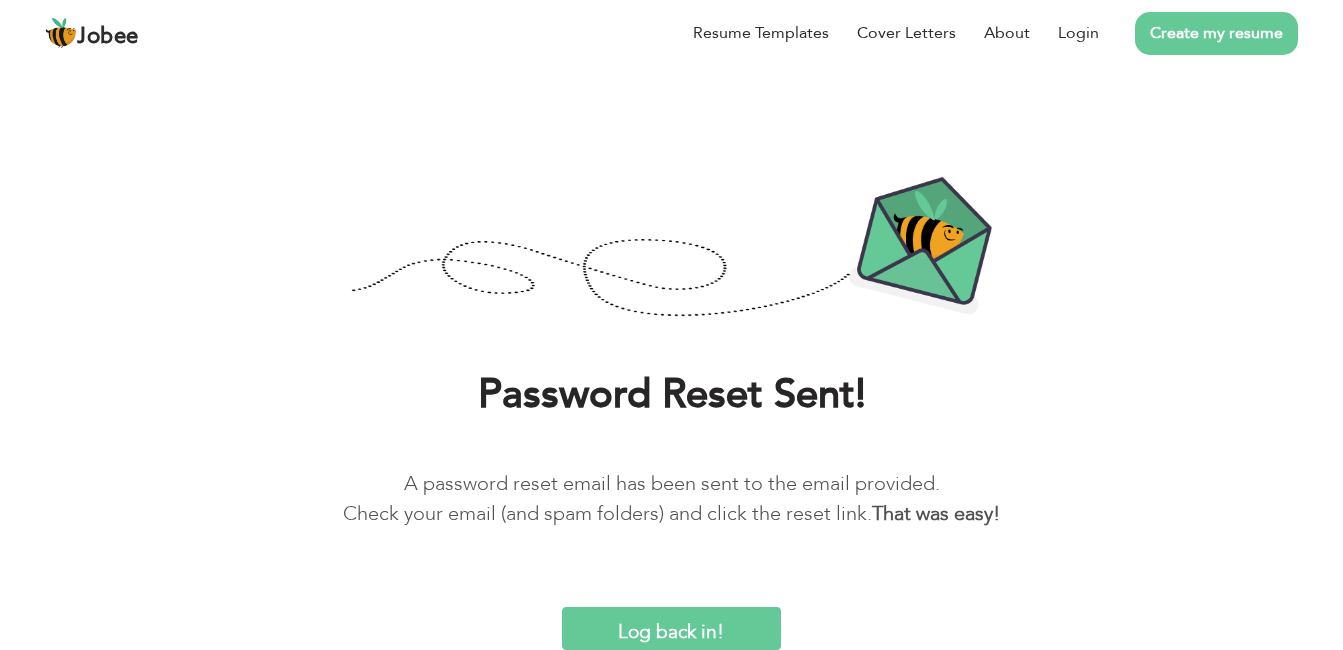 click on "Log back in!" at bounding box center (671, 628) 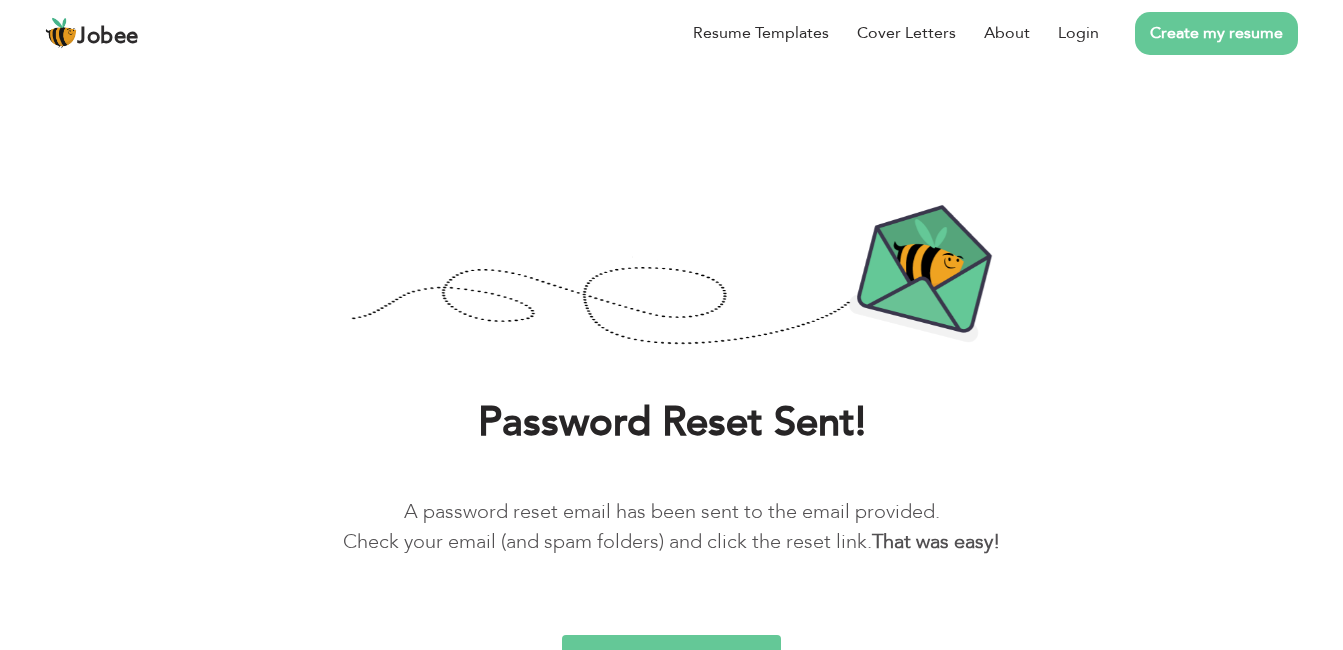 scroll, scrollTop: 0, scrollLeft: 0, axis: both 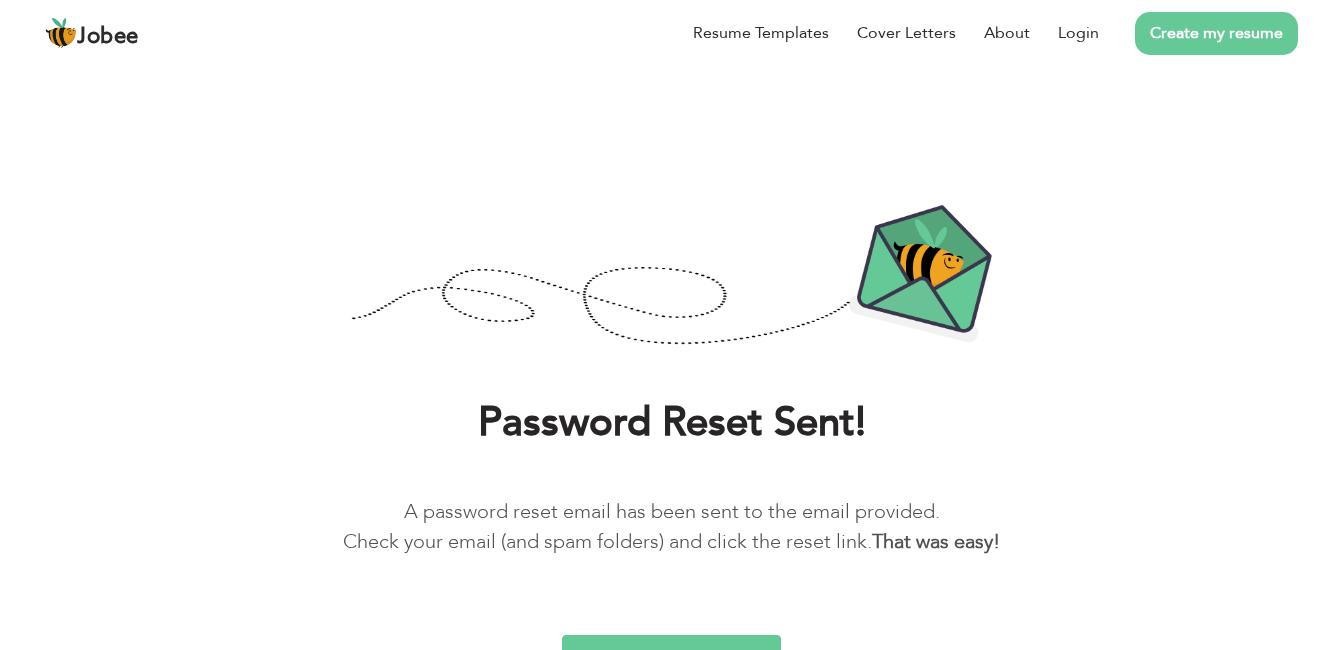 click on "Log back in!" at bounding box center (671, 656) 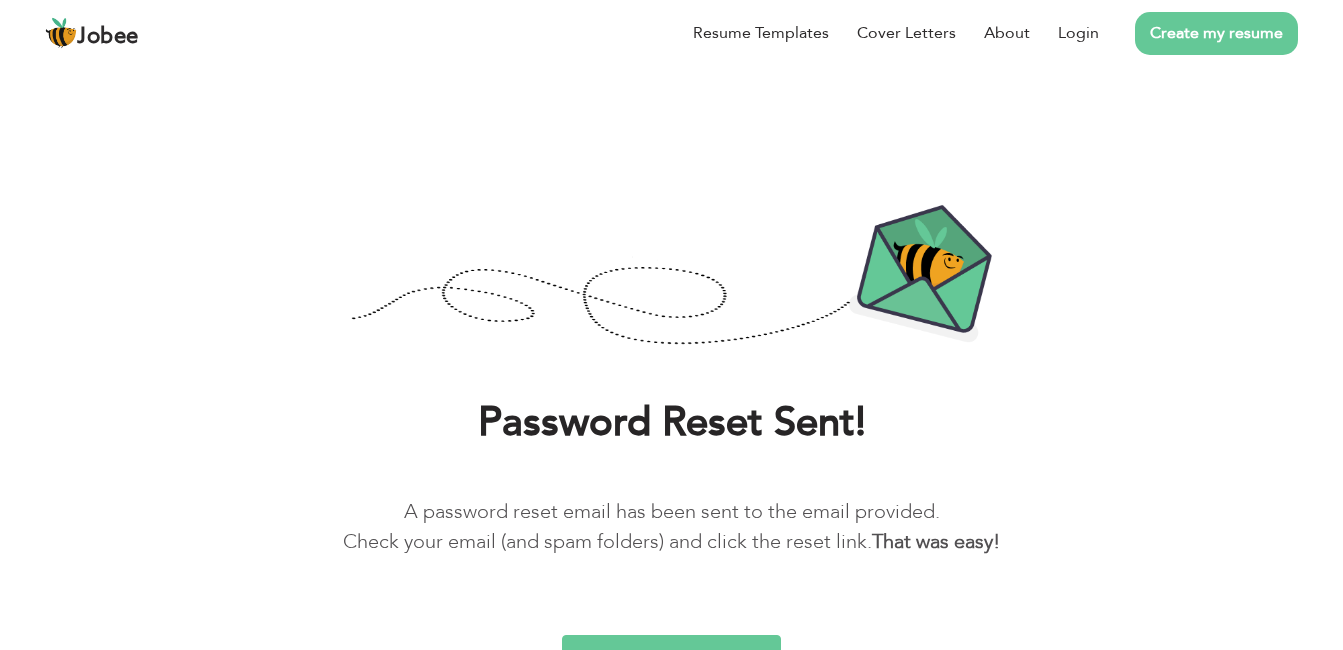 scroll, scrollTop: 28, scrollLeft: 0, axis: vertical 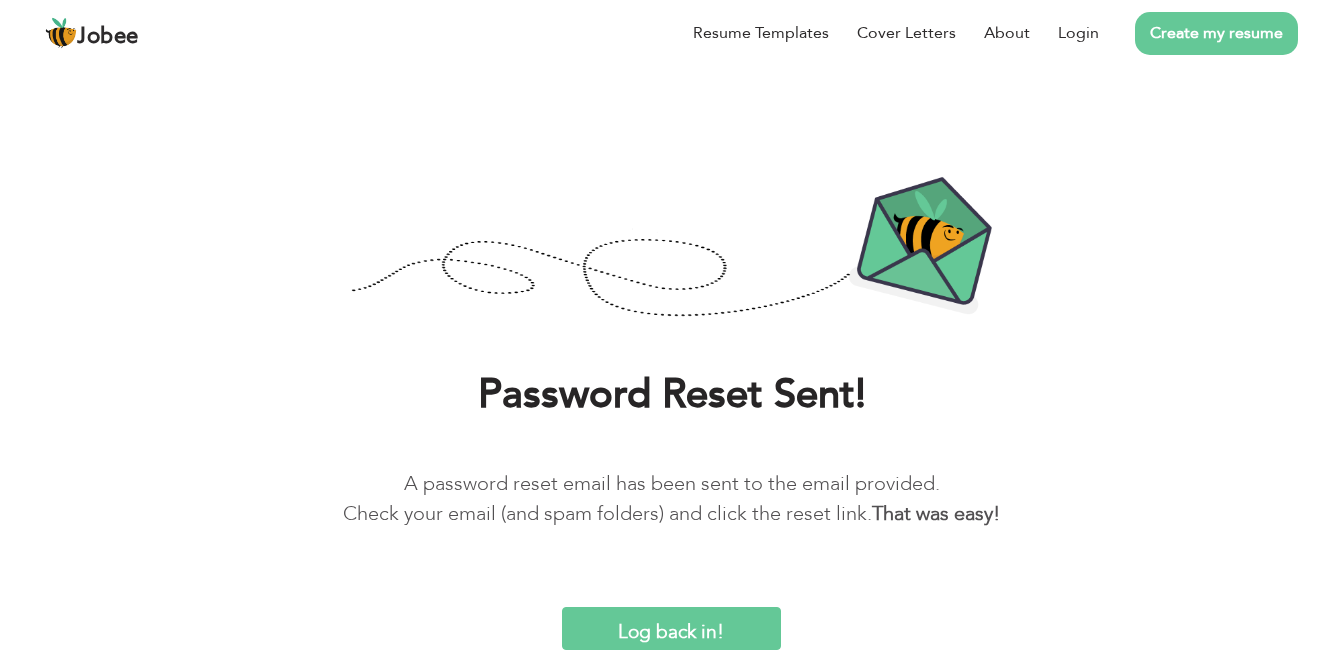 click on "Log back in!" at bounding box center (671, 628) 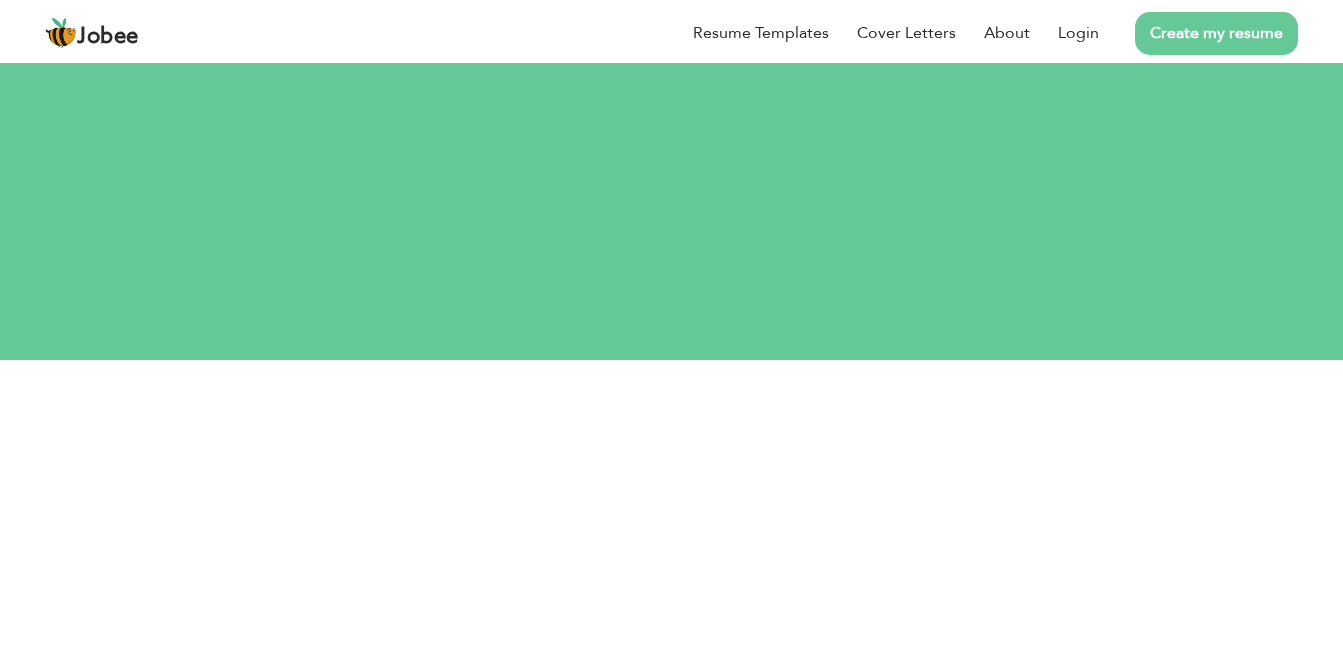 scroll, scrollTop: 0, scrollLeft: 0, axis: both 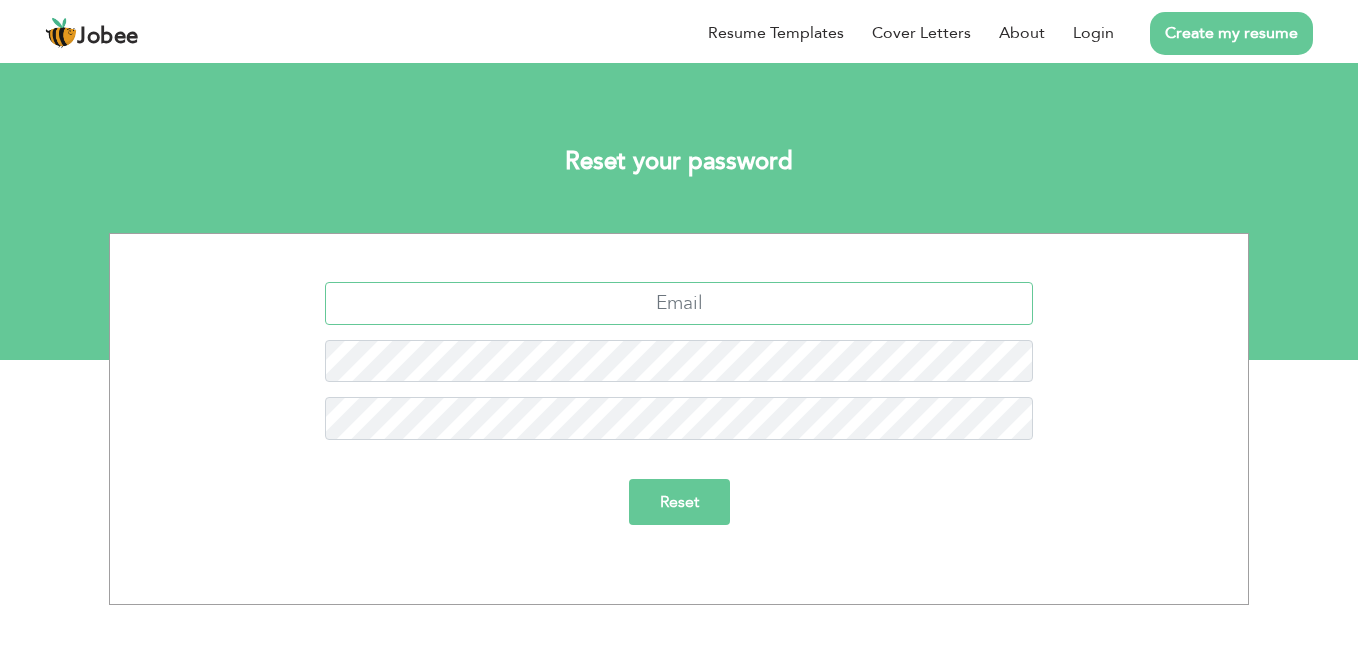 click at bounding box center (679, 303) 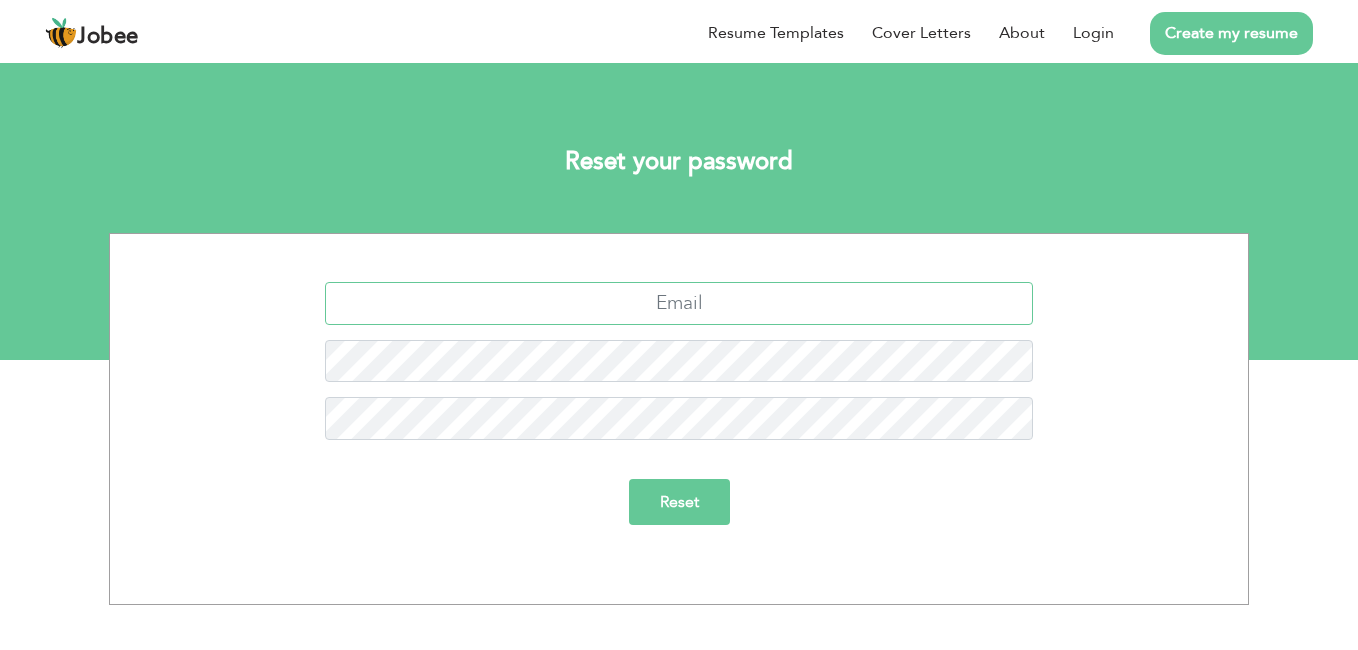 type on "[USERNAME]@example.com" 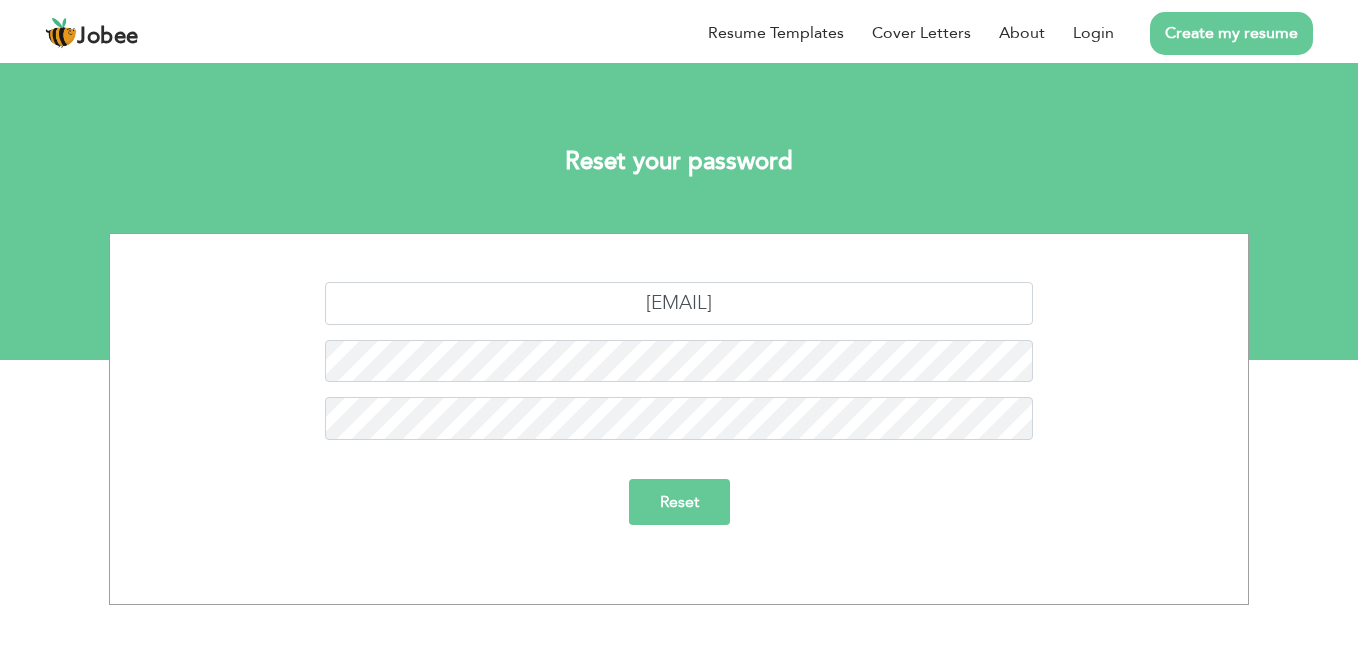 click on "Reset" at bounding box center (679, 502) 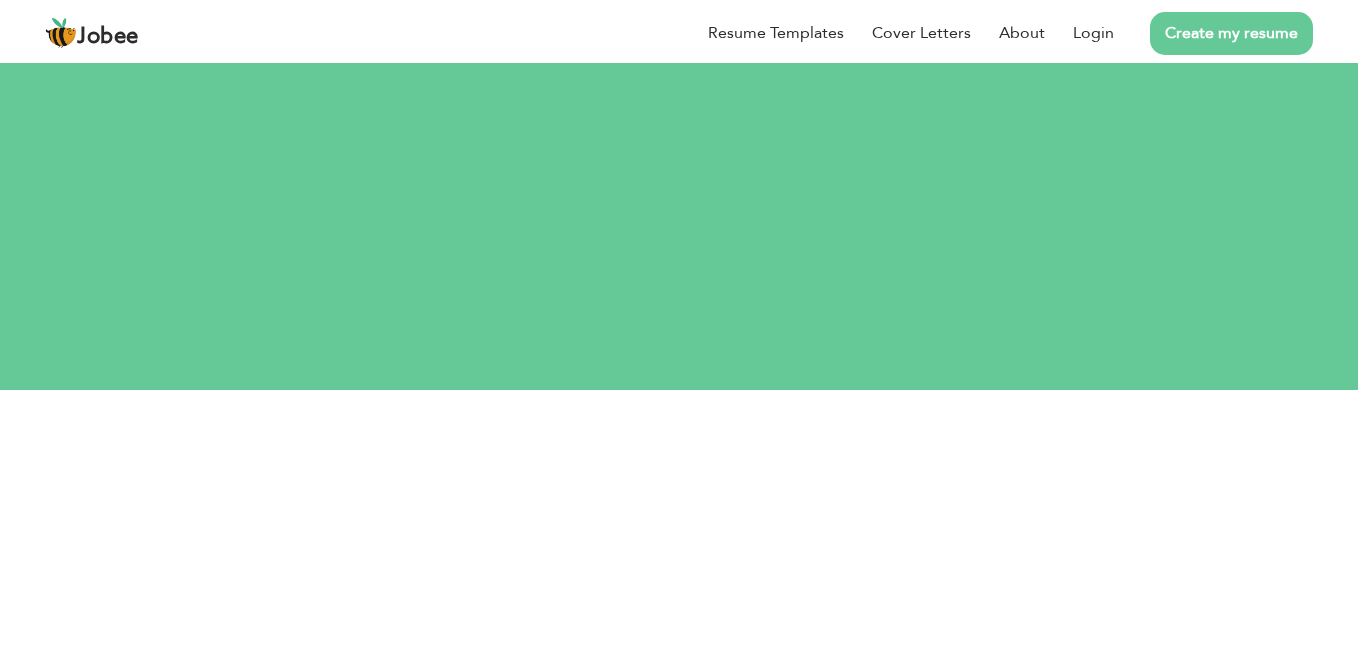 scroll, scrollTop: 0, scrollLeft: 0, axis: both 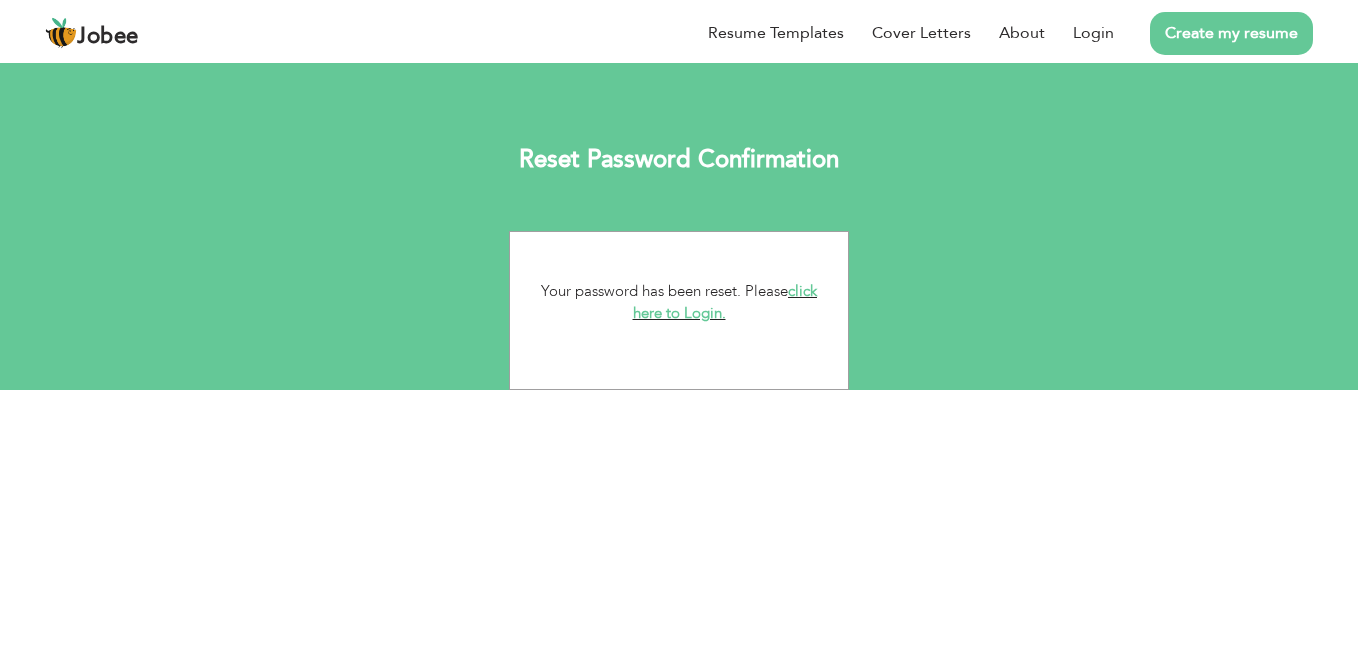 click on "click here to Login." at bounding box center [725, 302] 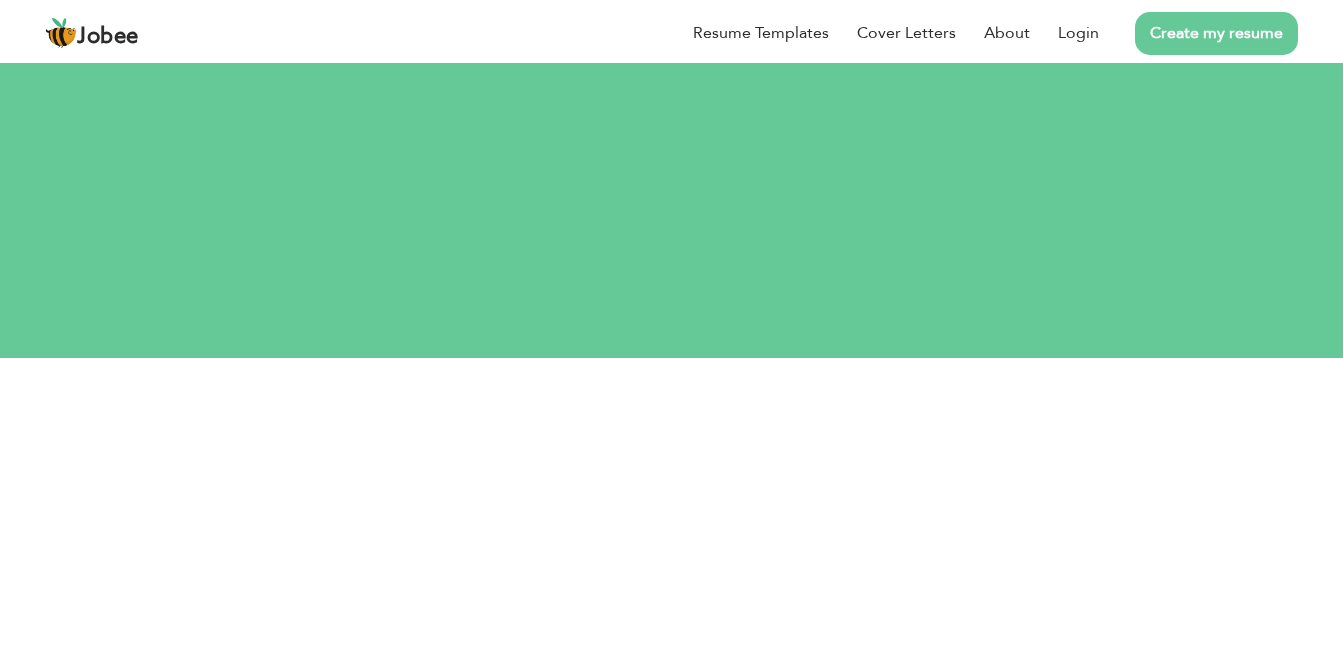 scroll, scrollTop: 0, scrollLeft: 0, axis: both 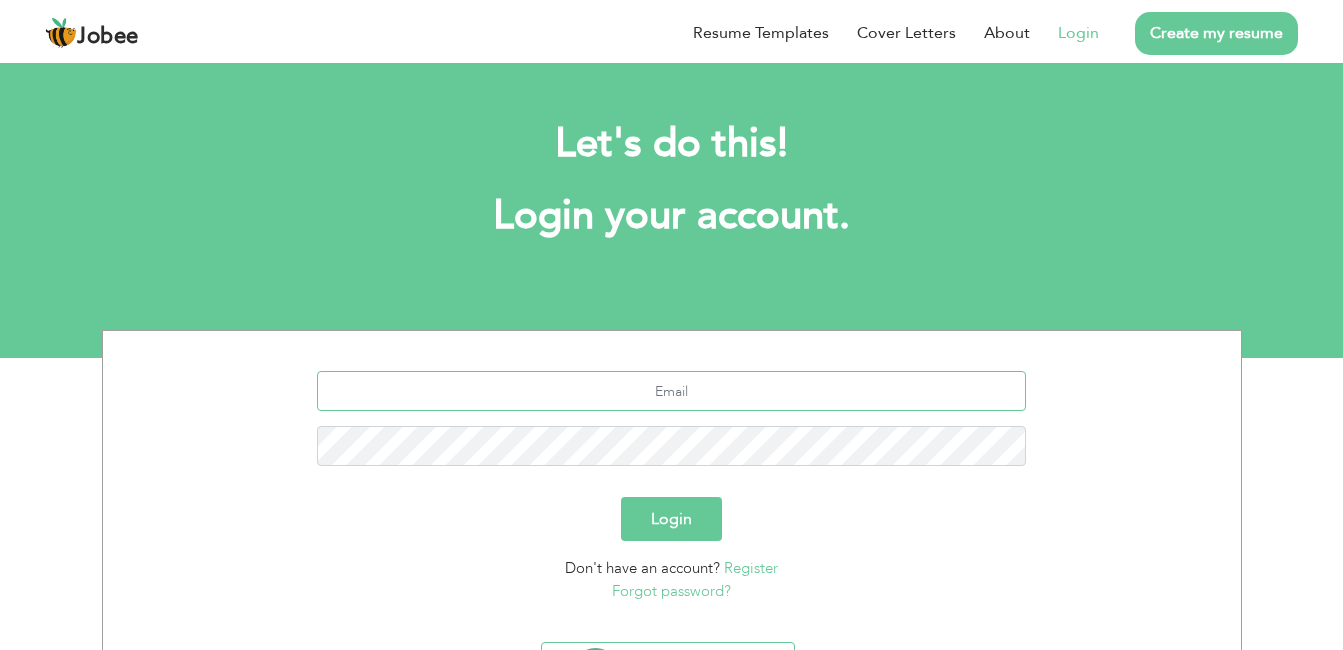 click at bounding box center [671, 391] 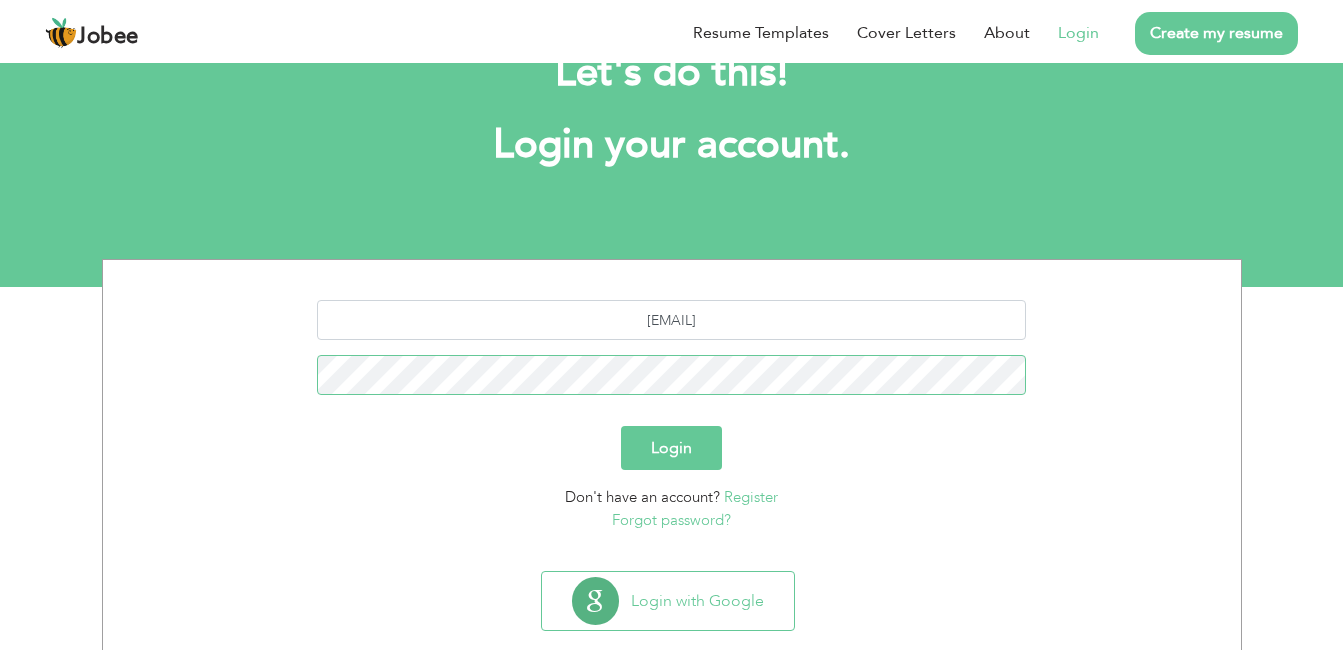 scroll, scrollTop: 94, scrollLeft: 0, axis: vertical 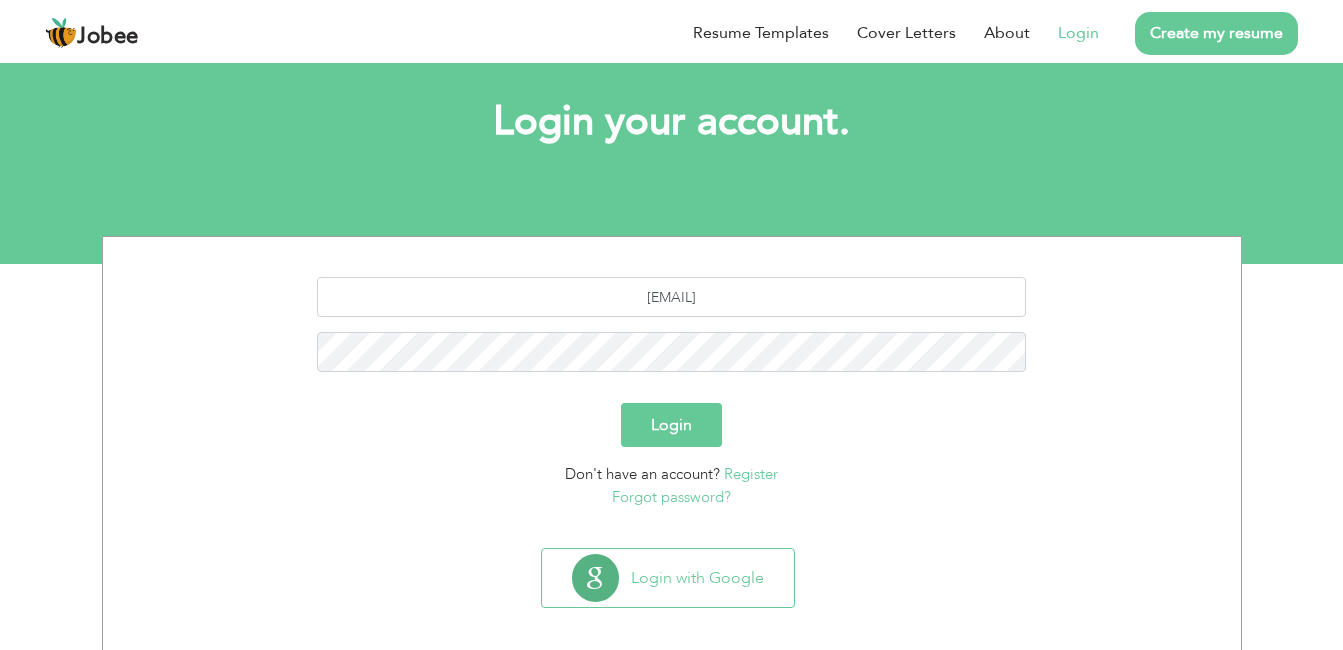 click on "Login" at bounding box center [671, 425] 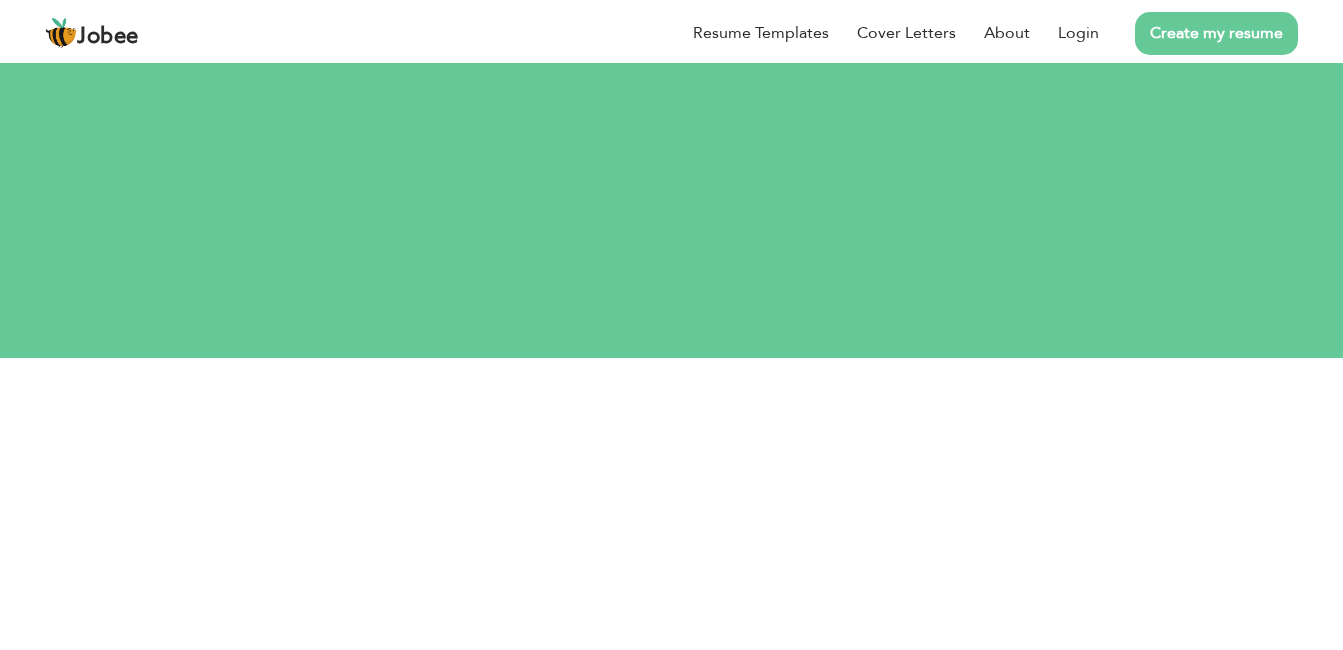 scroll, scrollTop: 0, scrollLeft: 0, axis: both 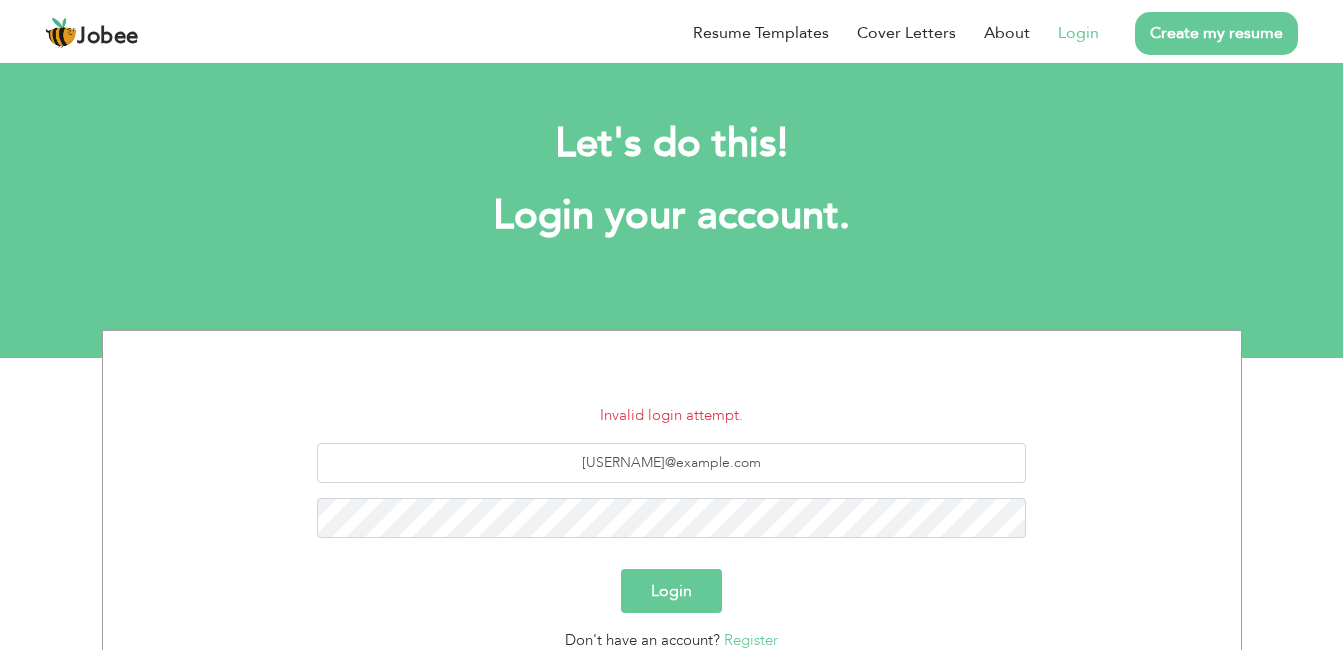 click on "Login" at bounding box center [671, 591] 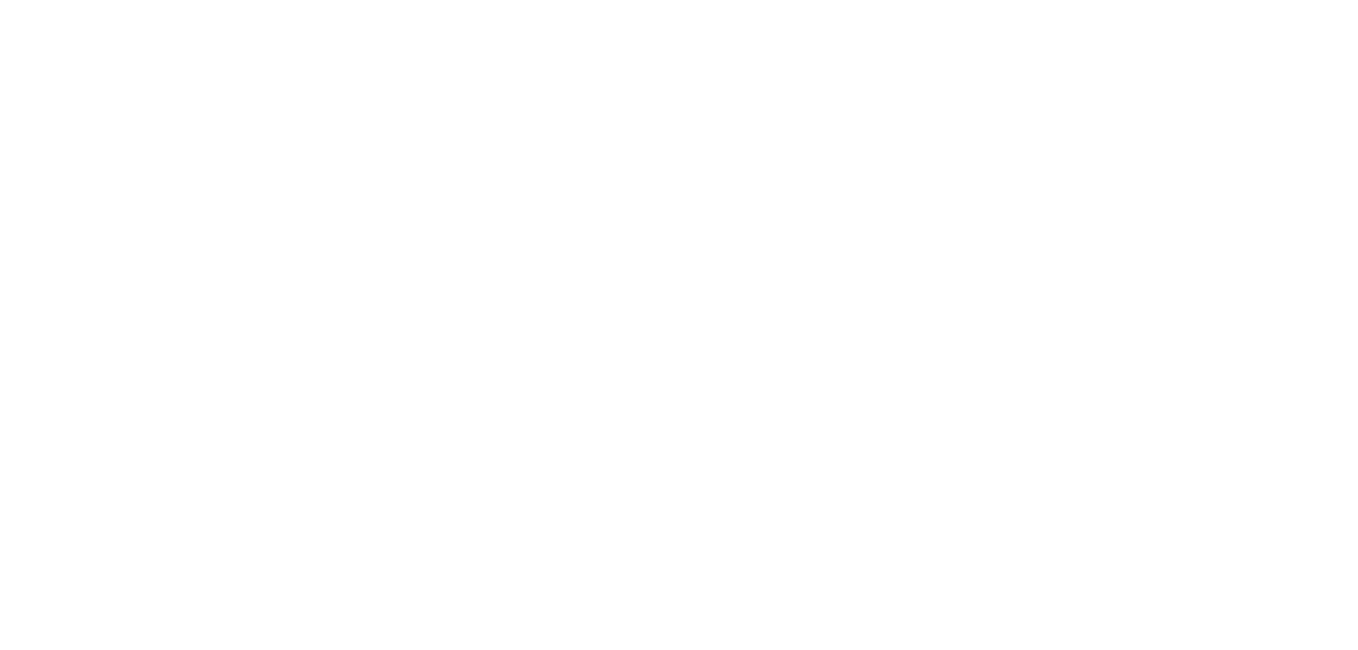 scroll, scrollTop: 0, scrollLeft: 0, axis: both 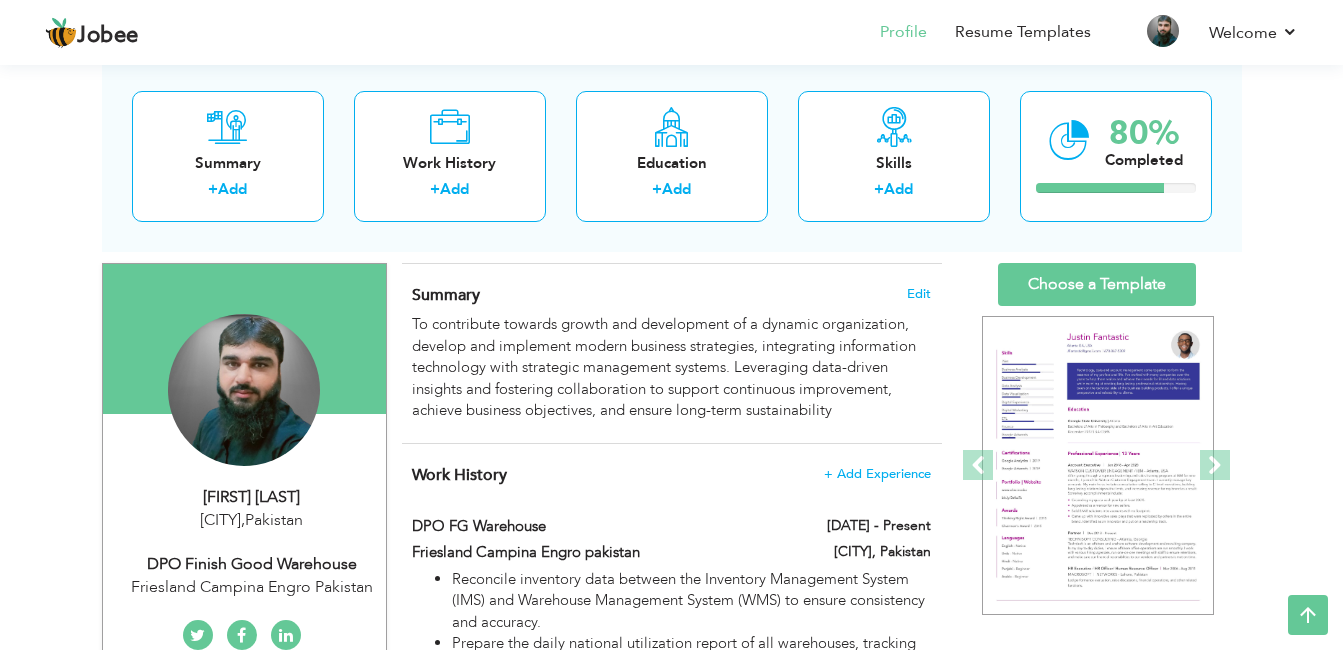 click on "DPO Finish Good Warehouse" at bounding box center (252, 564) 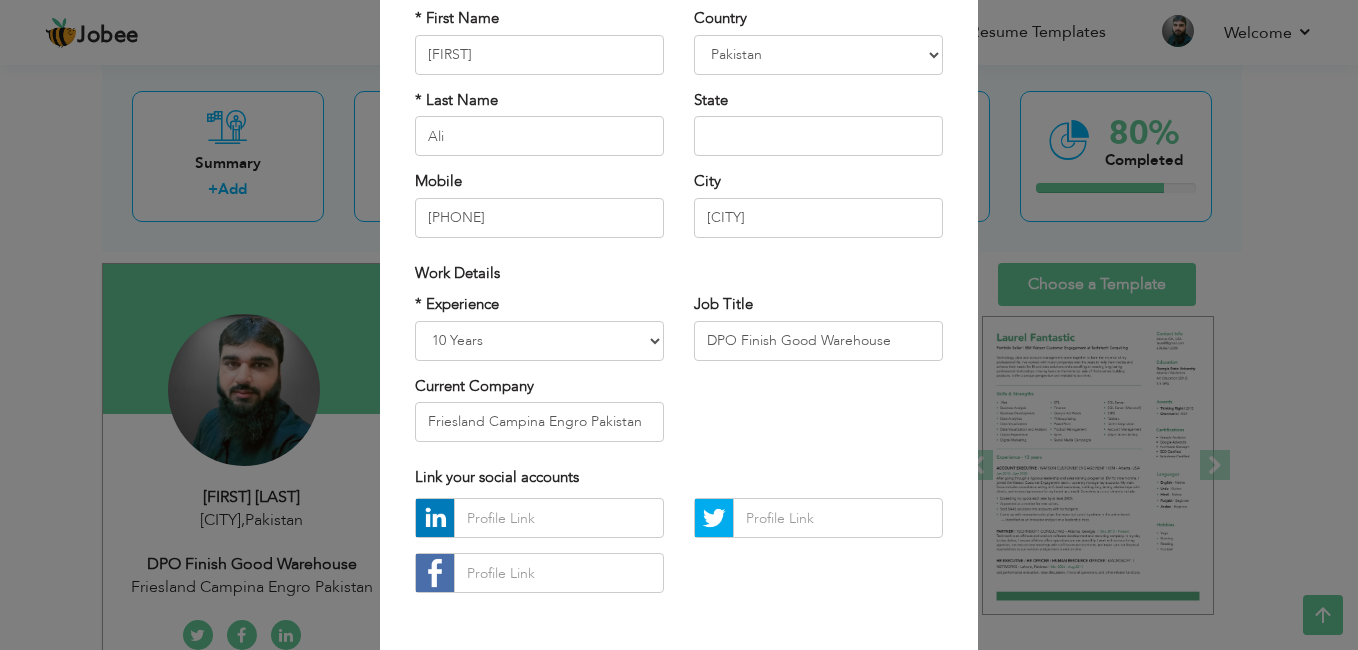 scroll, scrollTop: 178, scrollLeft: 0, axis: vertical 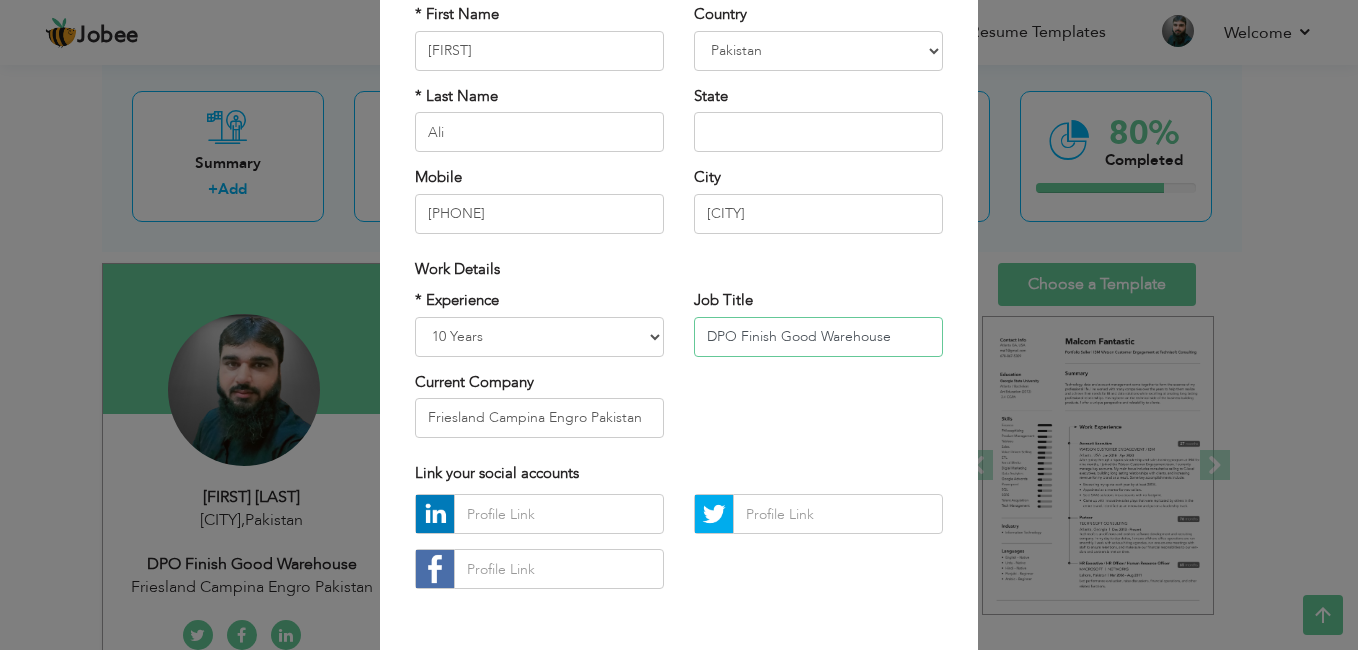 drag, startPoint x: 887, startPoint y: 336, endPoint x: 571, endPoint y: 319, distance: 316.45694 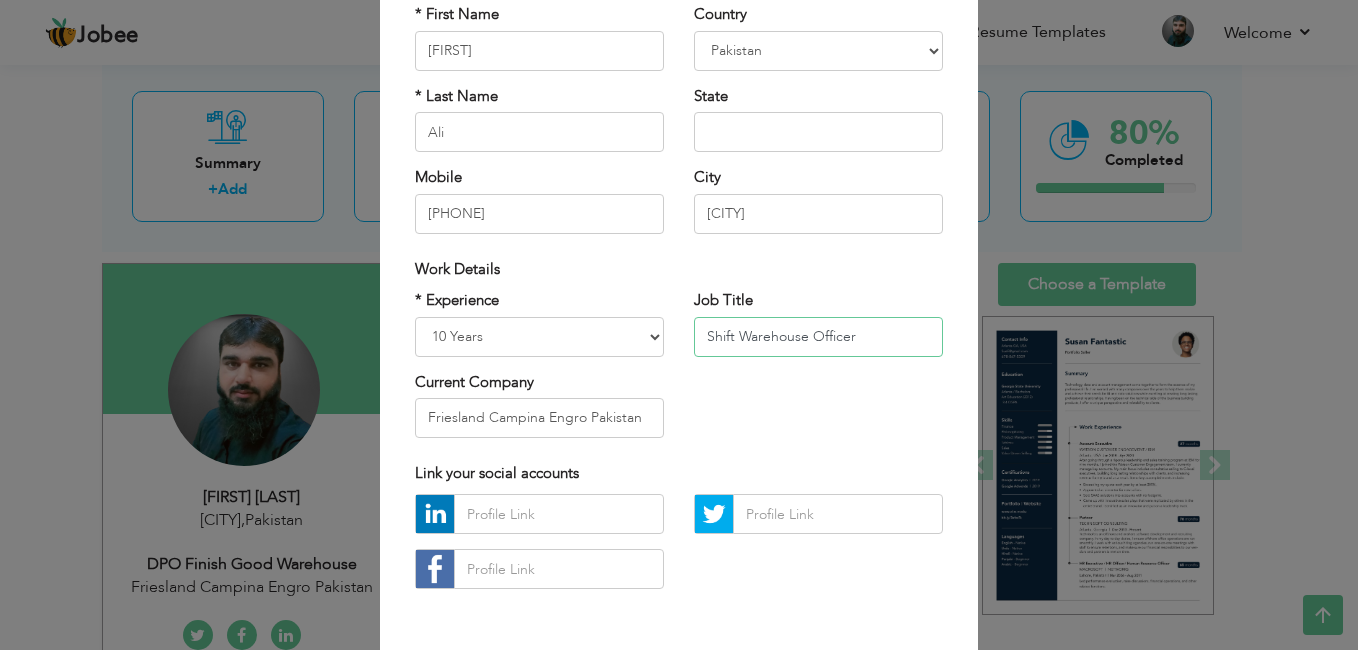 type on "Shift Warehouse Officer" 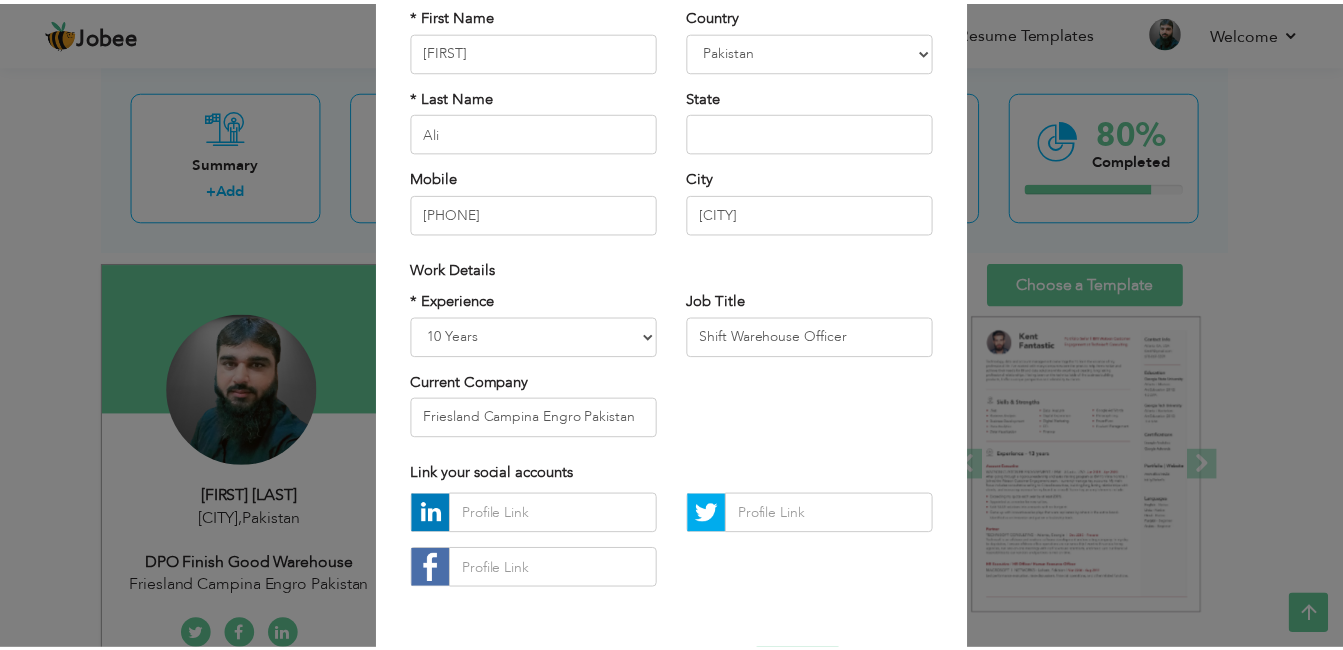scroll, scrollTop: 253, scrollLeft: 0, axis: vertical 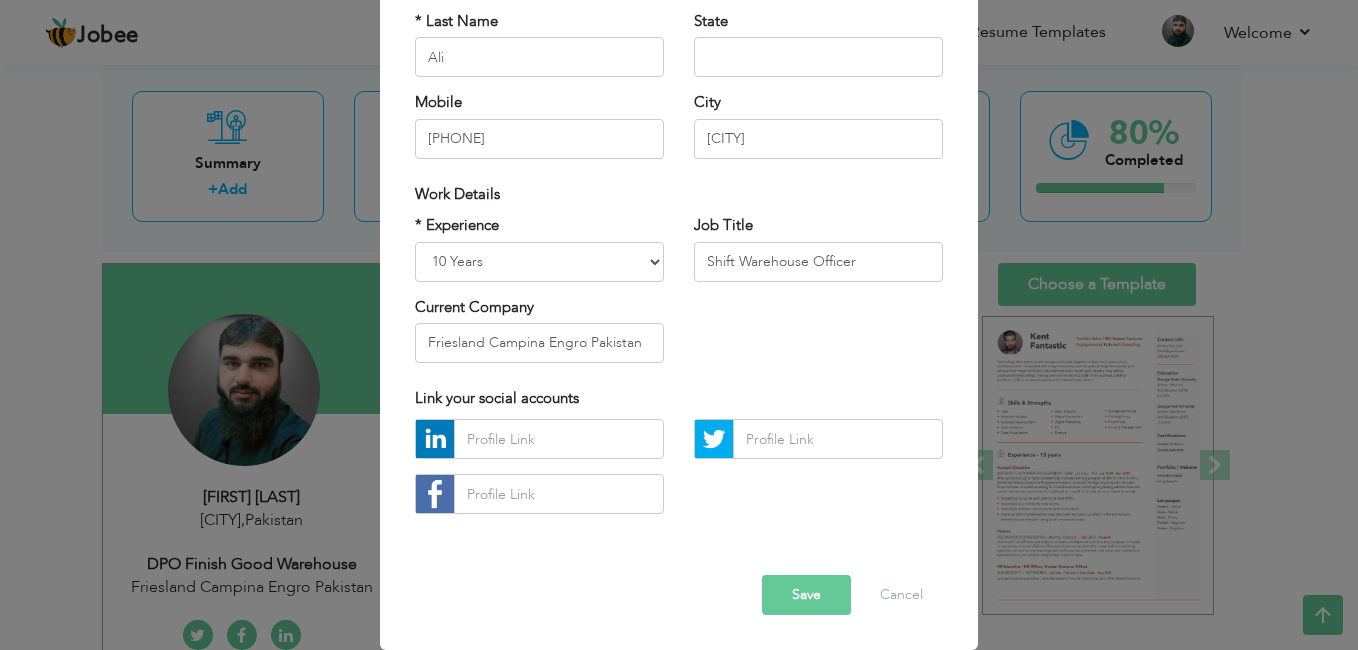 click on "Save" at bounding box center (806, 595) 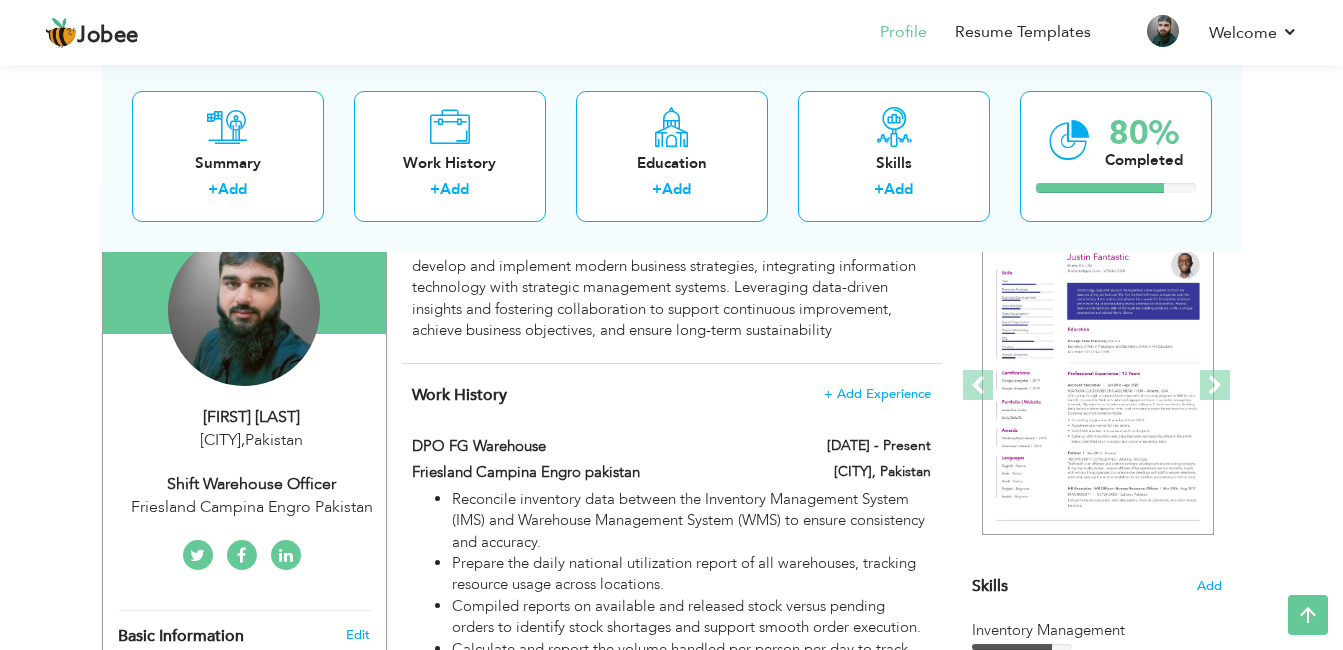scroll, scrollTop: 185, scrollLeft: 0, axis: vertical 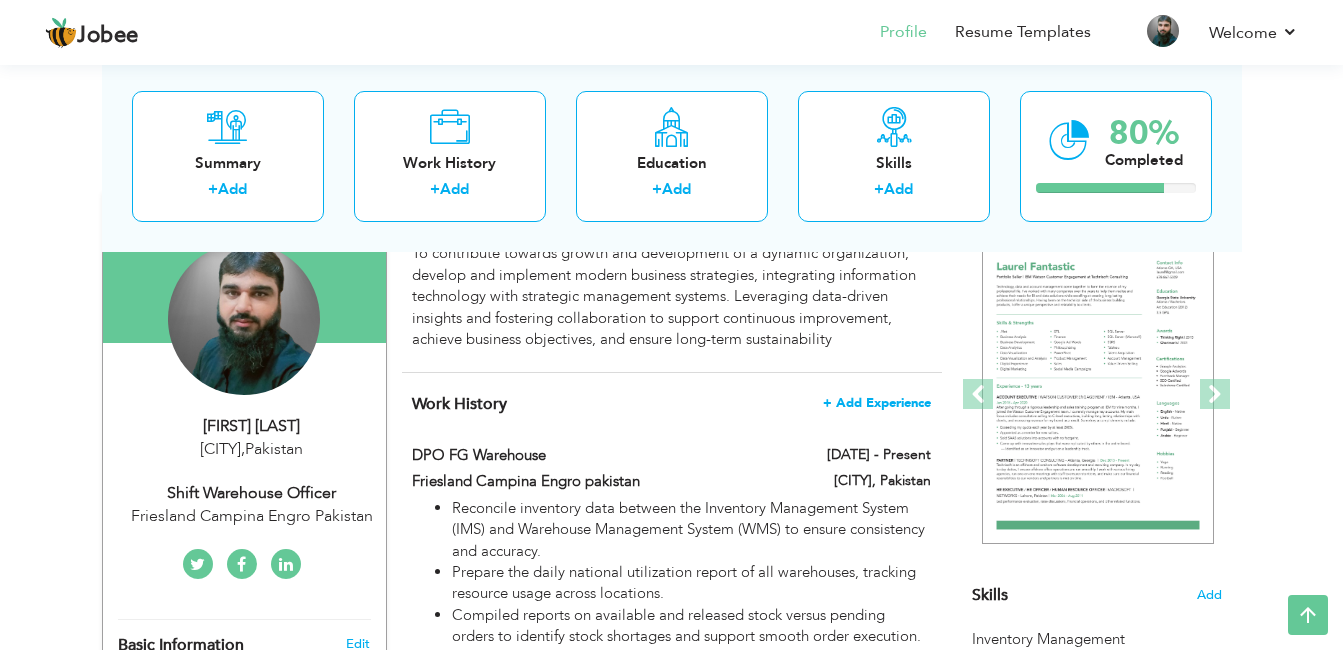 click on "+ Add Experience" at bounding box center (877, 403) 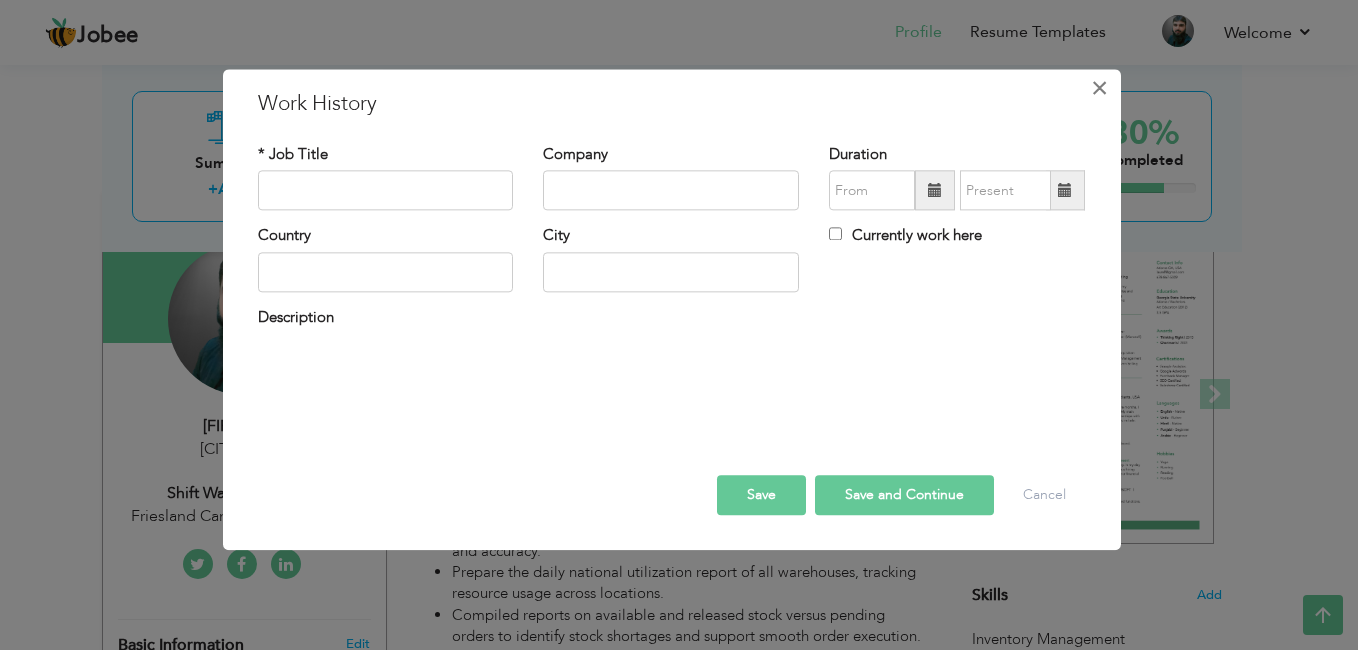 click on "×" at bounding box center (1099, 88) 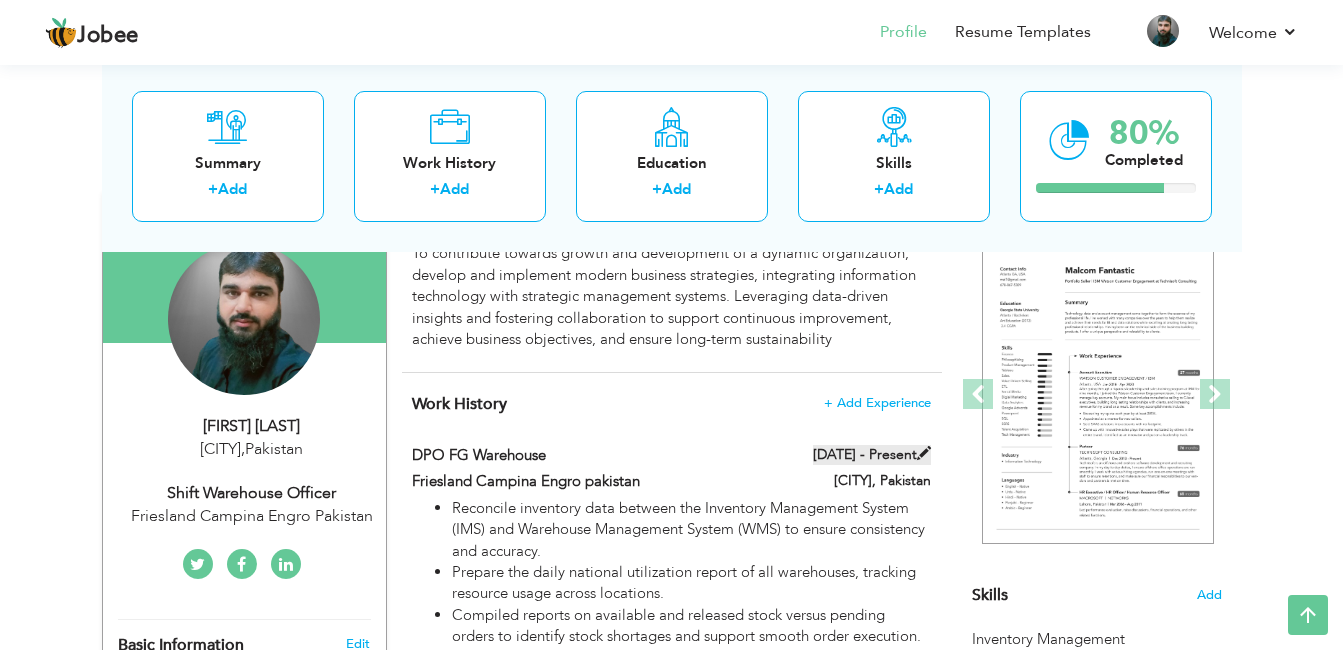 click on "03/2021 - Present" at bounding box center [872, 455] 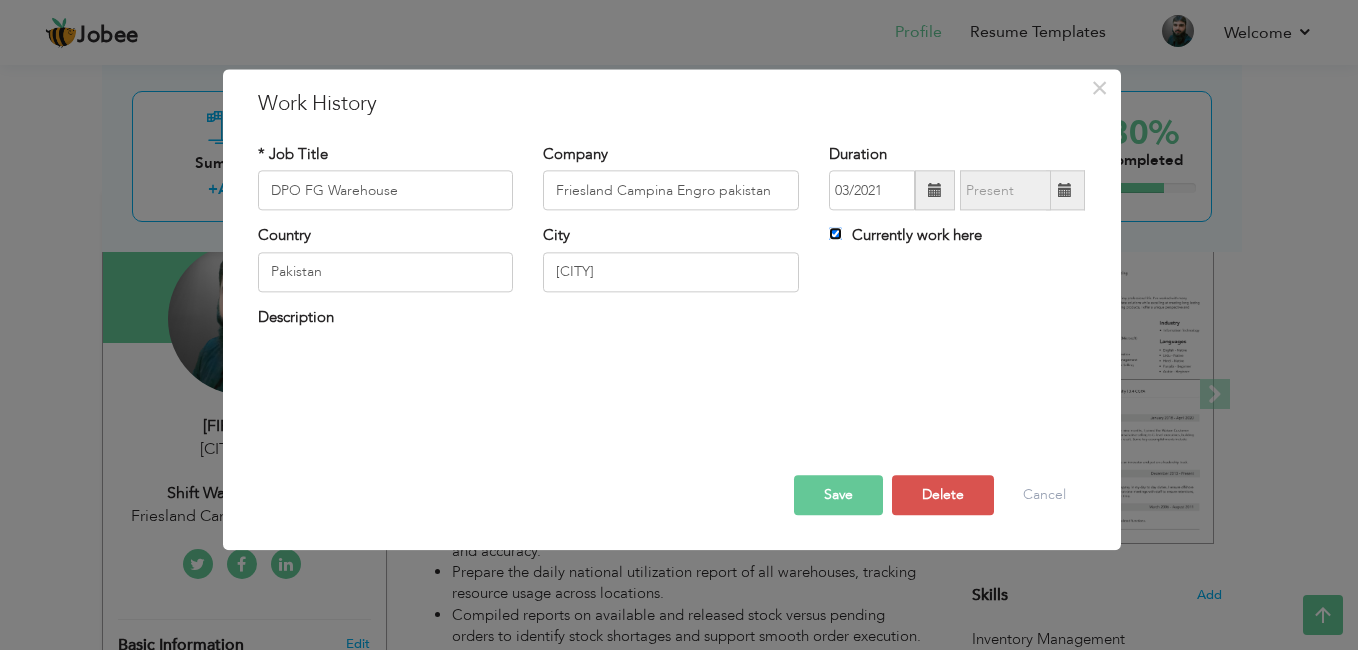click on "Currently work here" at bounding box center [835, 234] 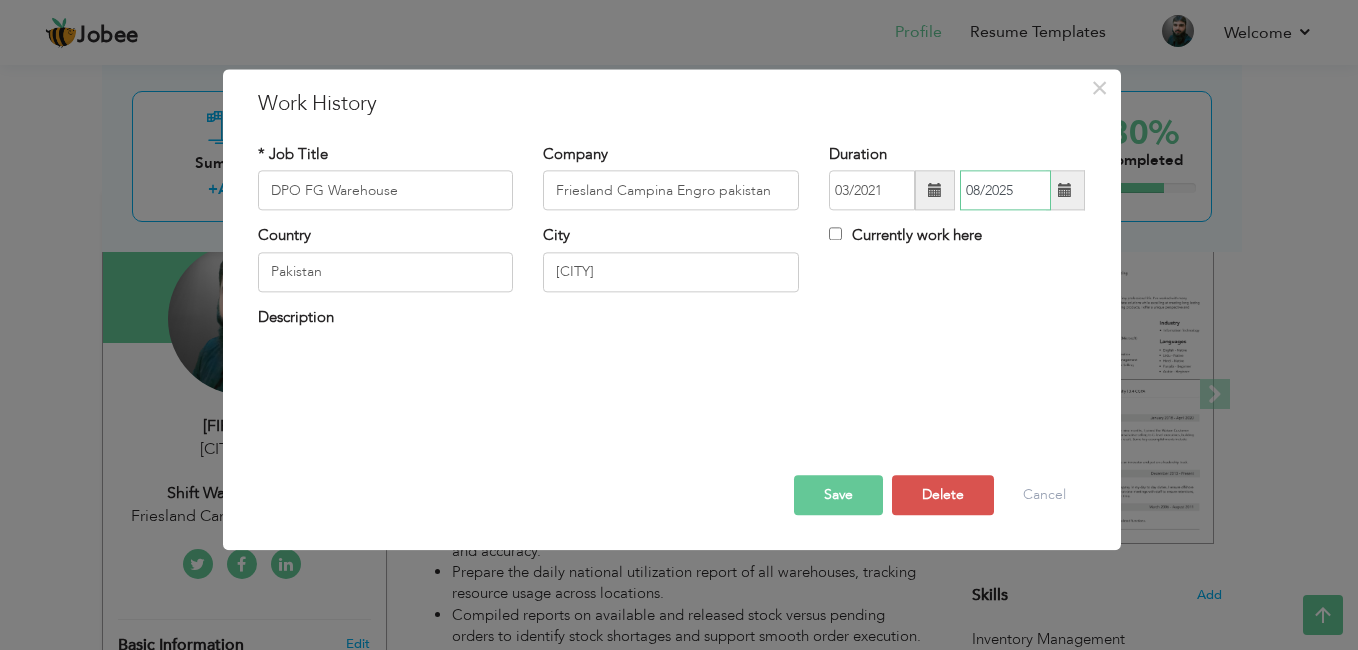 click on "08/2025" at bounding box center (1005, 191) 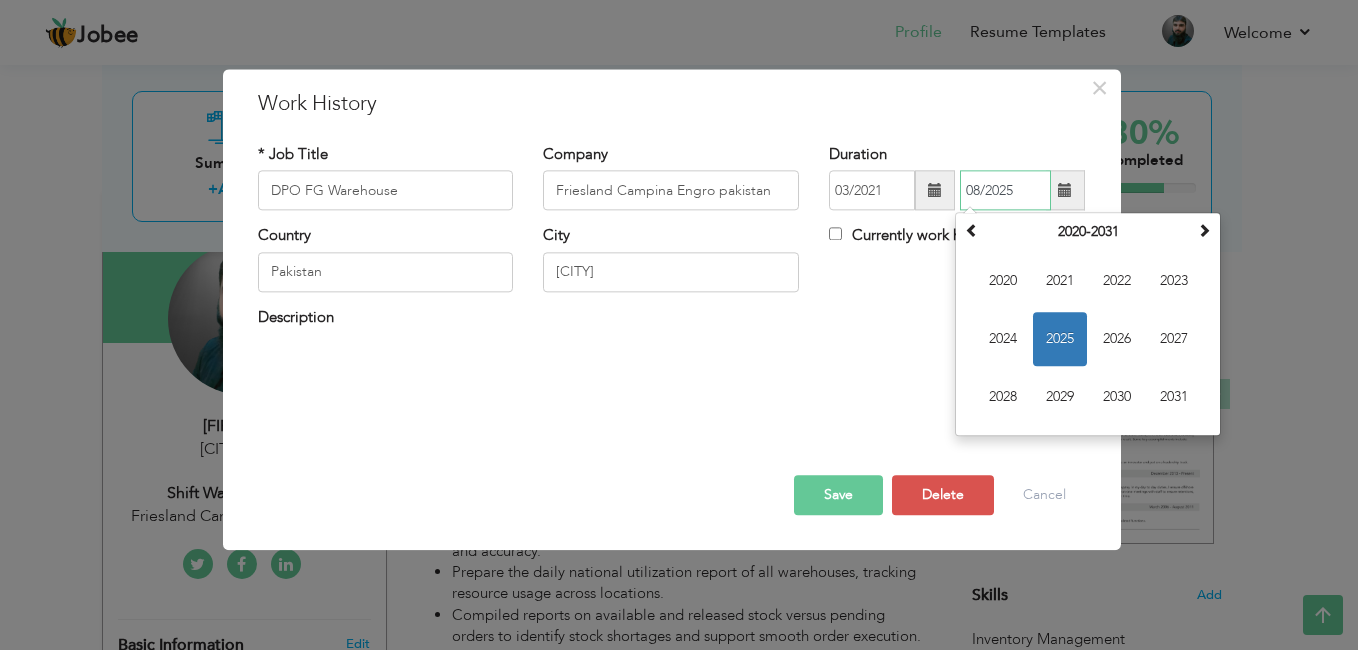 click on "2025" at bounding box center (1060, 340) 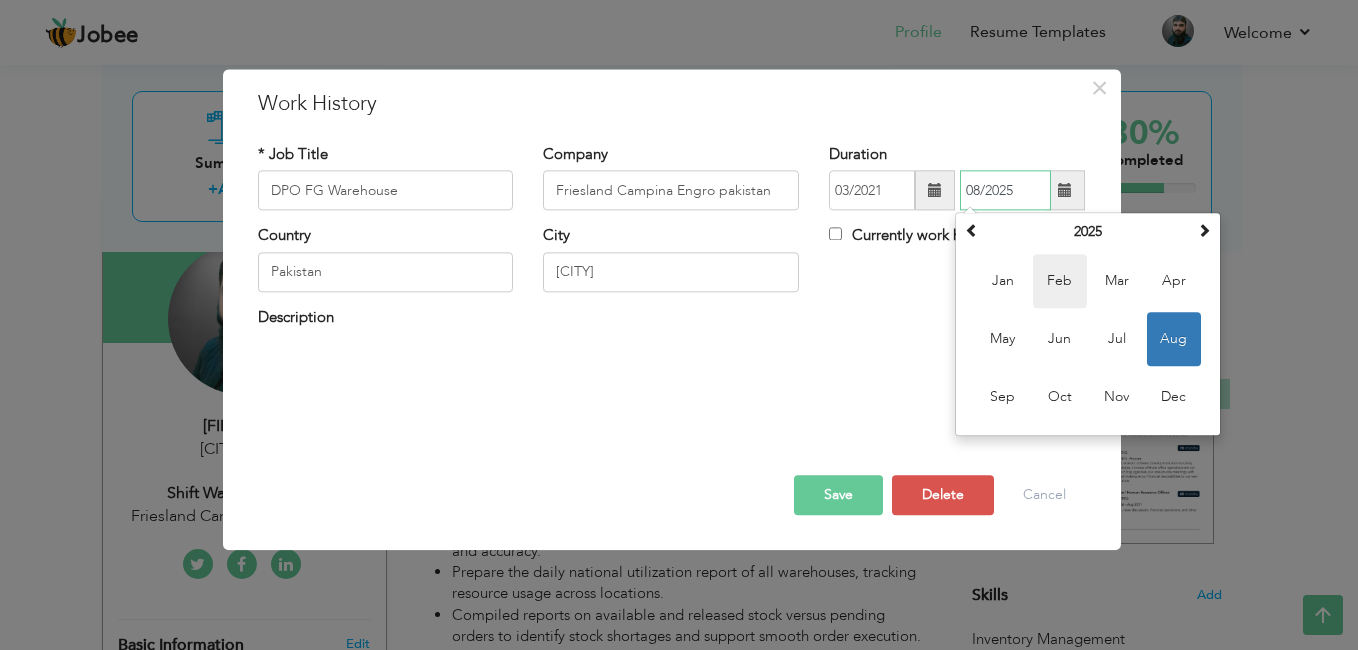 click on "Feb" at bounding box center [1060, 282] 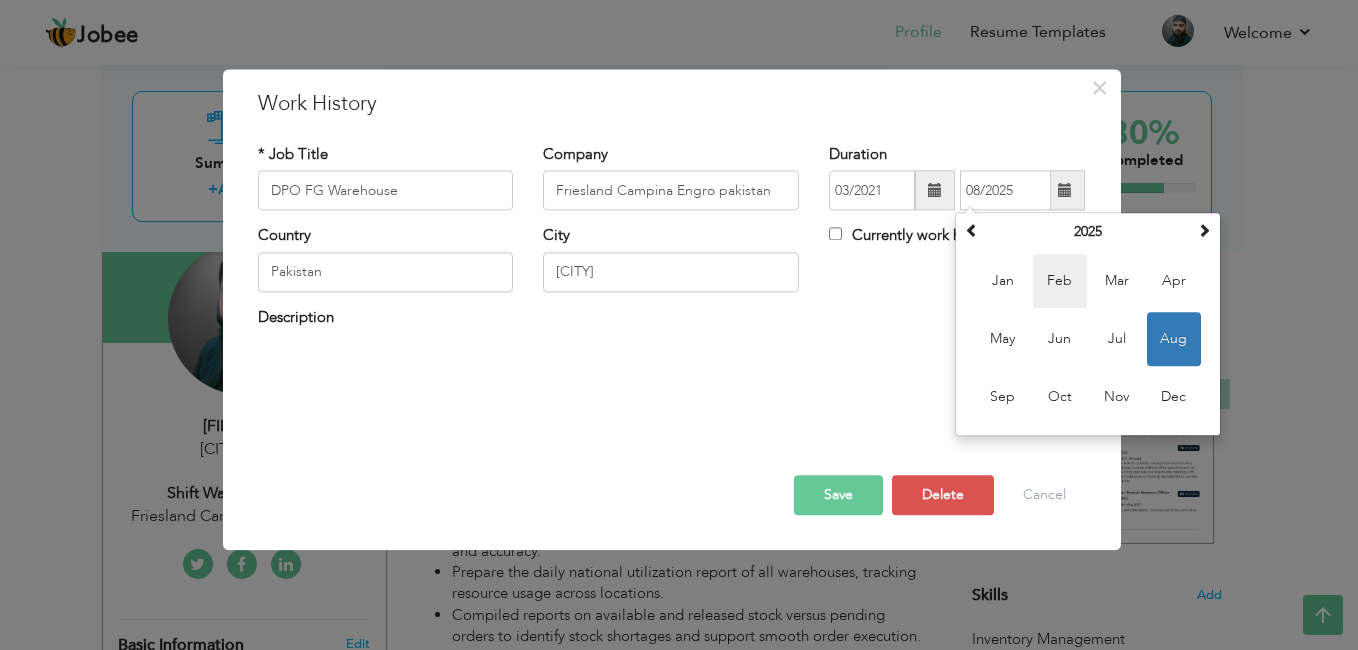 type on "02/2025" 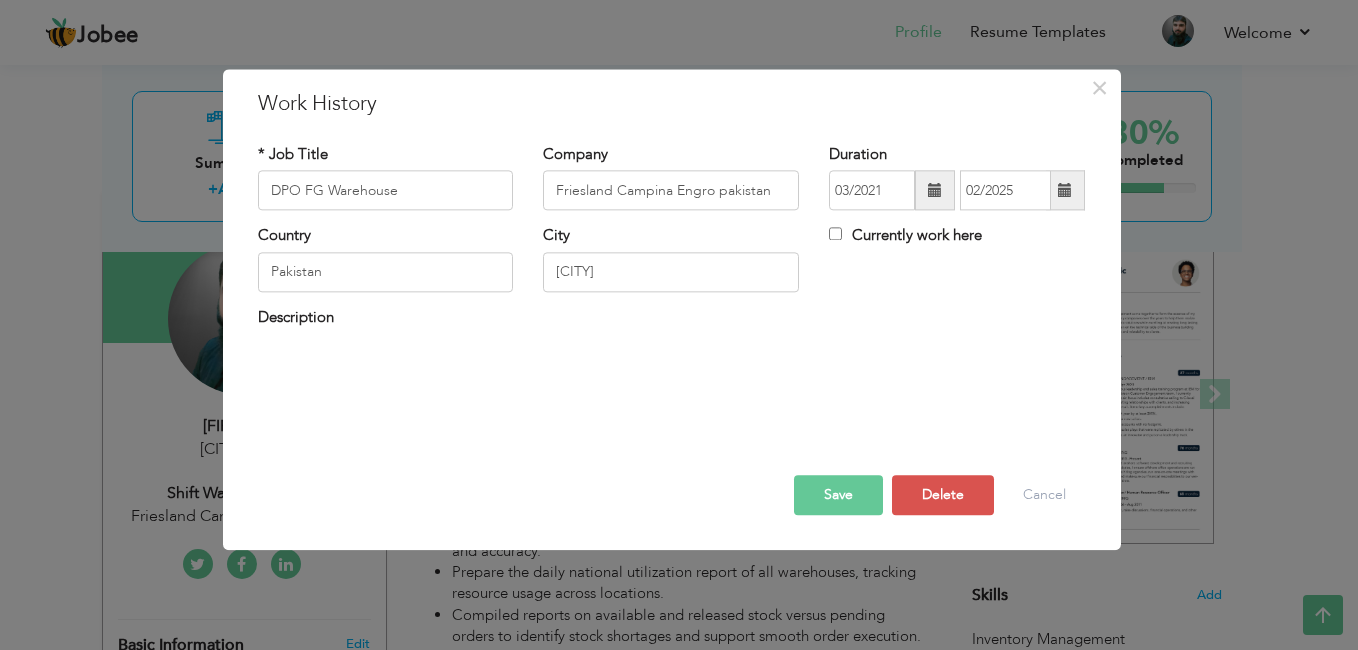 click on "Save" at bounding box center [838, 496] 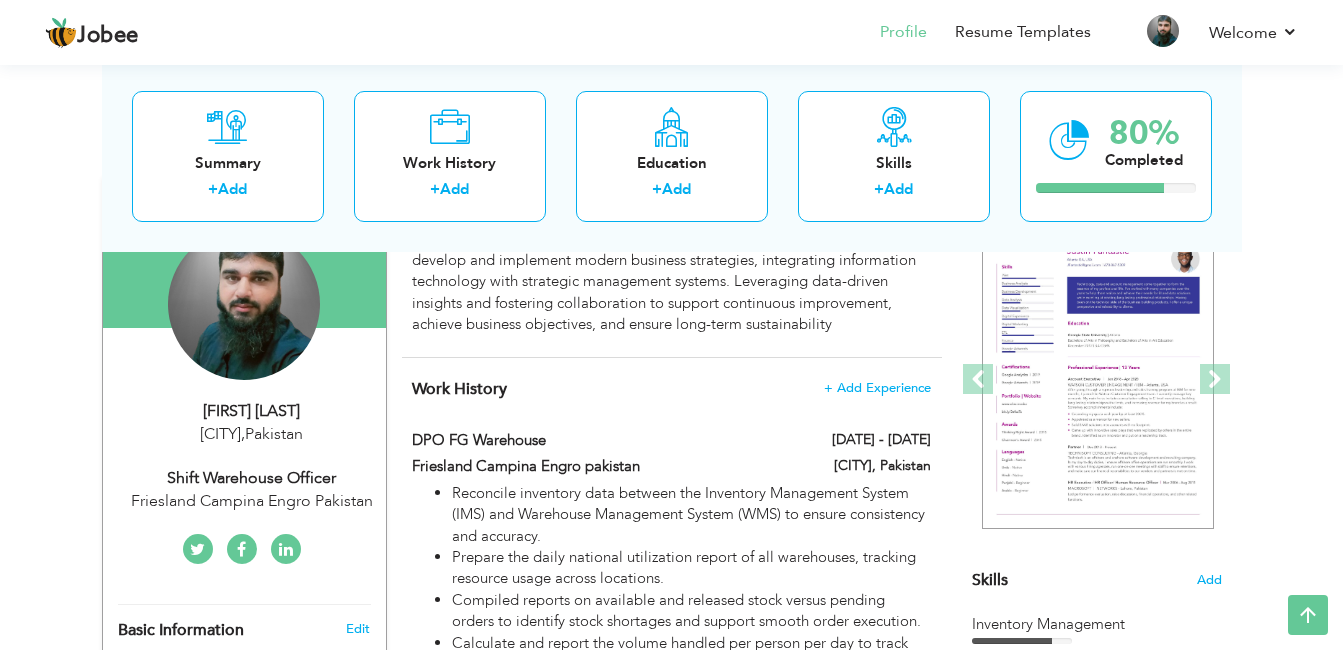scroll, scrollTop: 160, scrollLeft: 0, axis: vertical 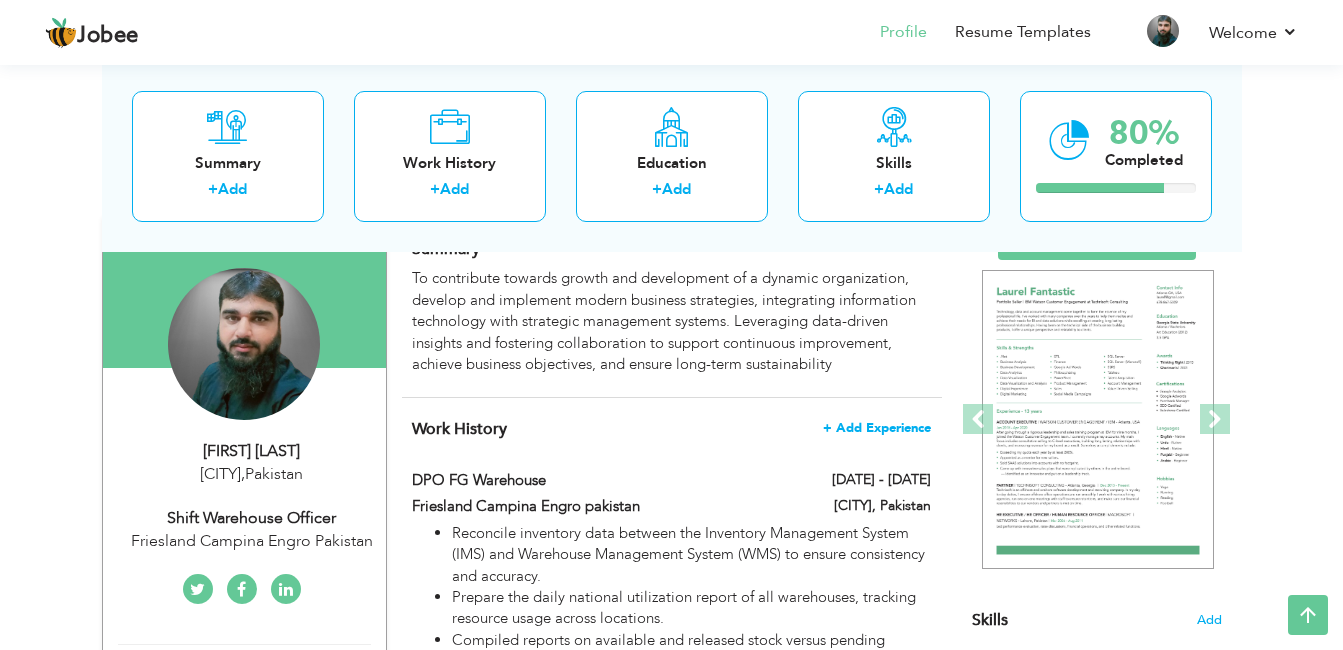 click on "+ Add Experience" at bounding box center (877, 428) 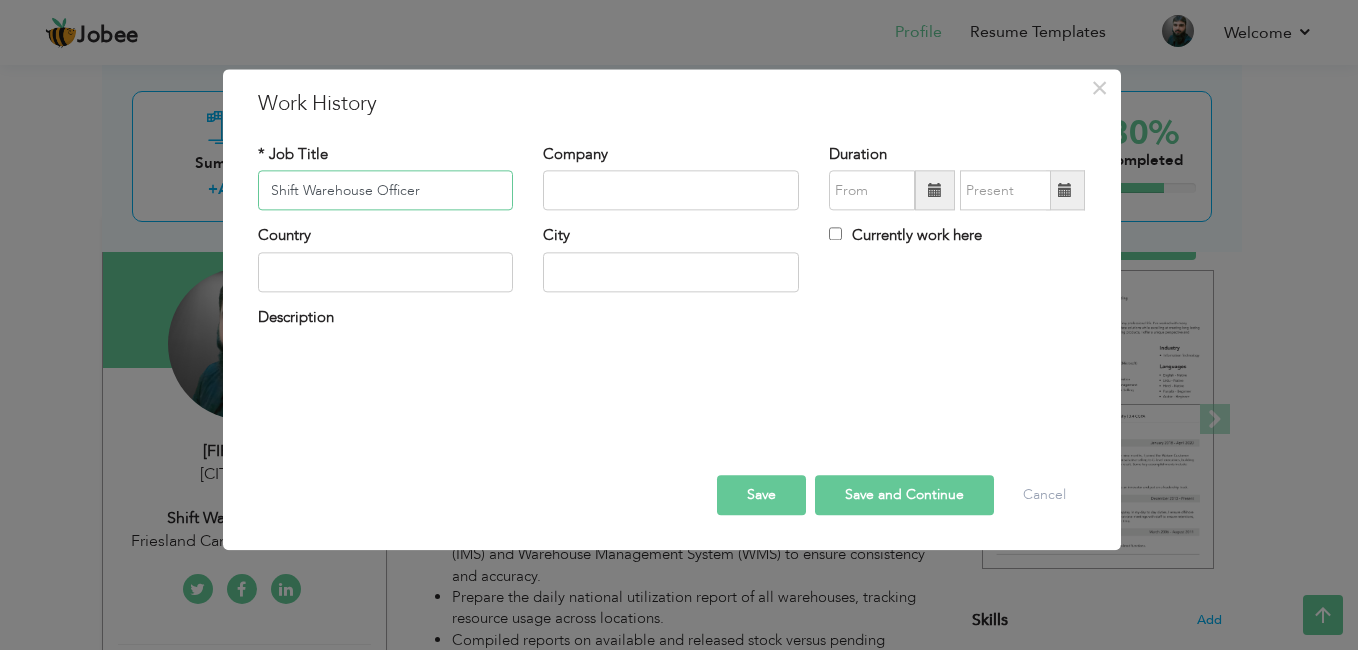 type on "Shift Warehouse Officer" 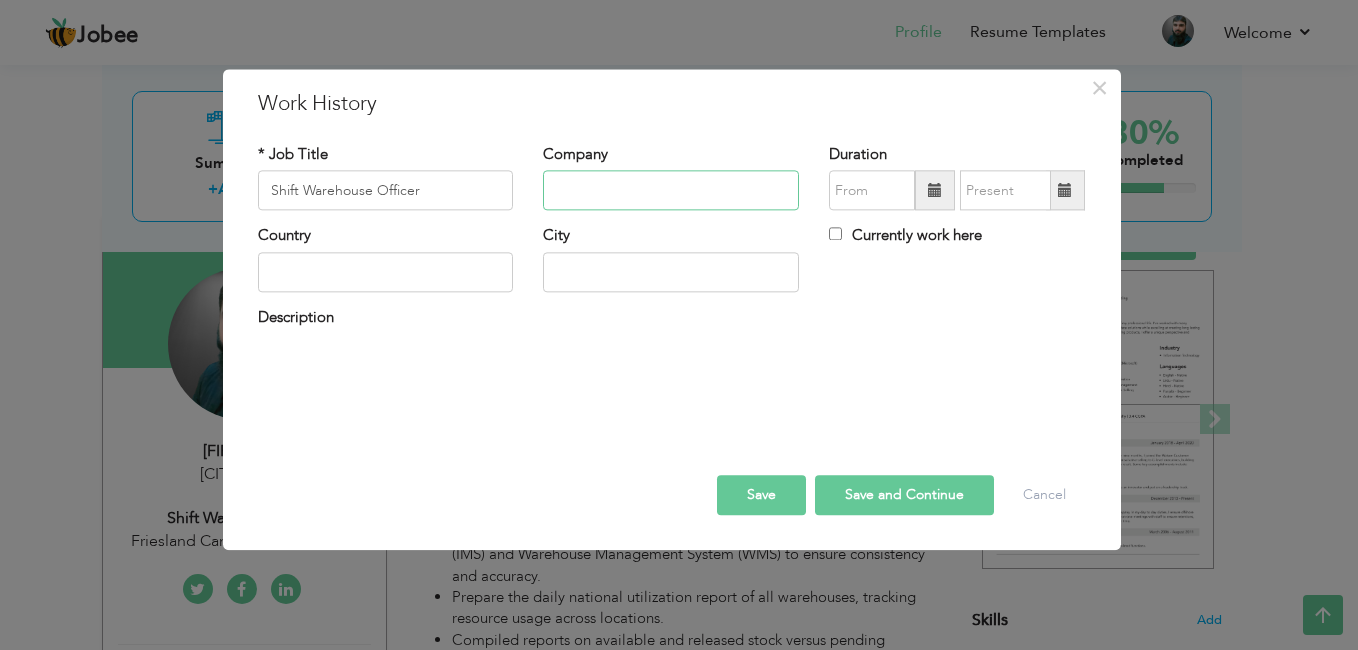 click at bounding box center [671, 191] 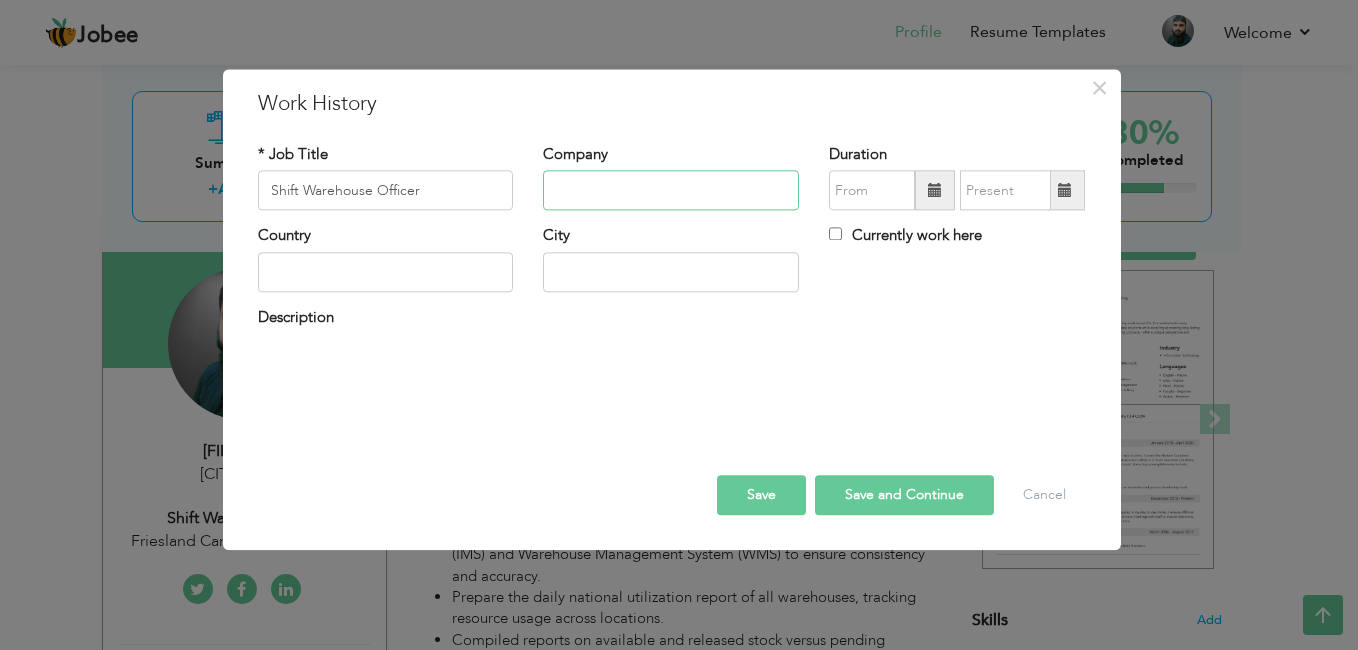 type on "Friesland Campina Engro Pakistan" 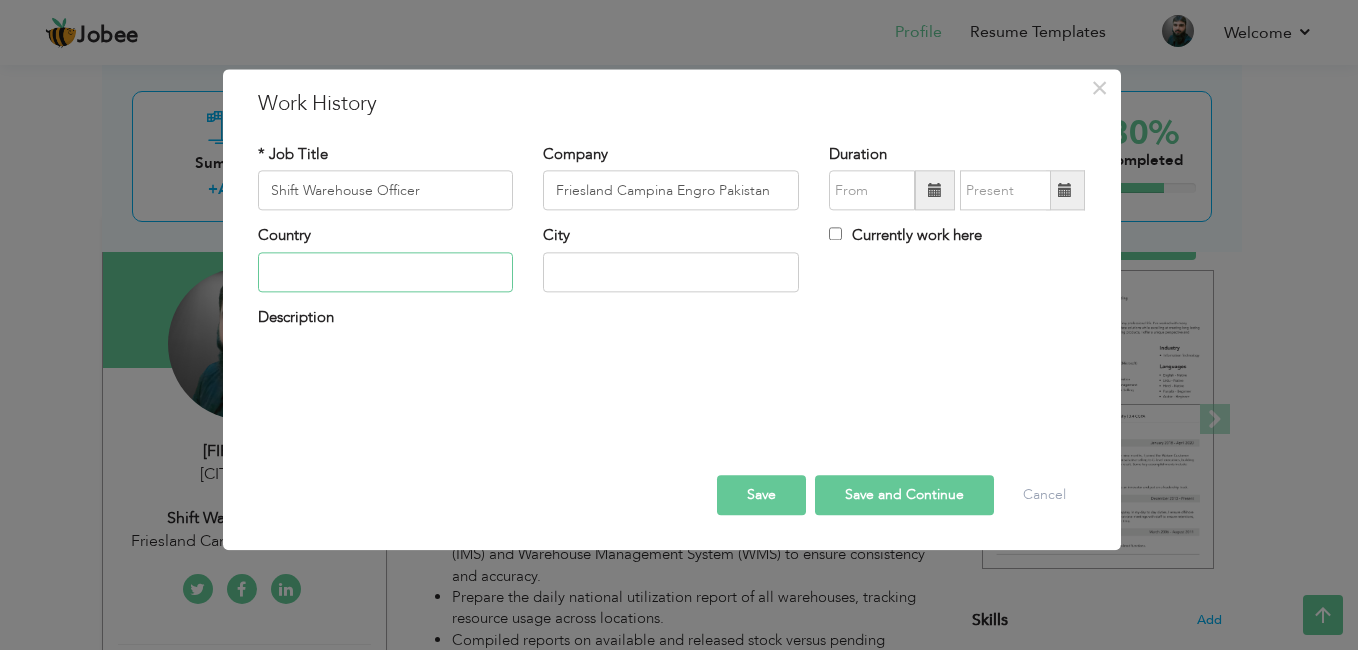 type on "Pakistan" 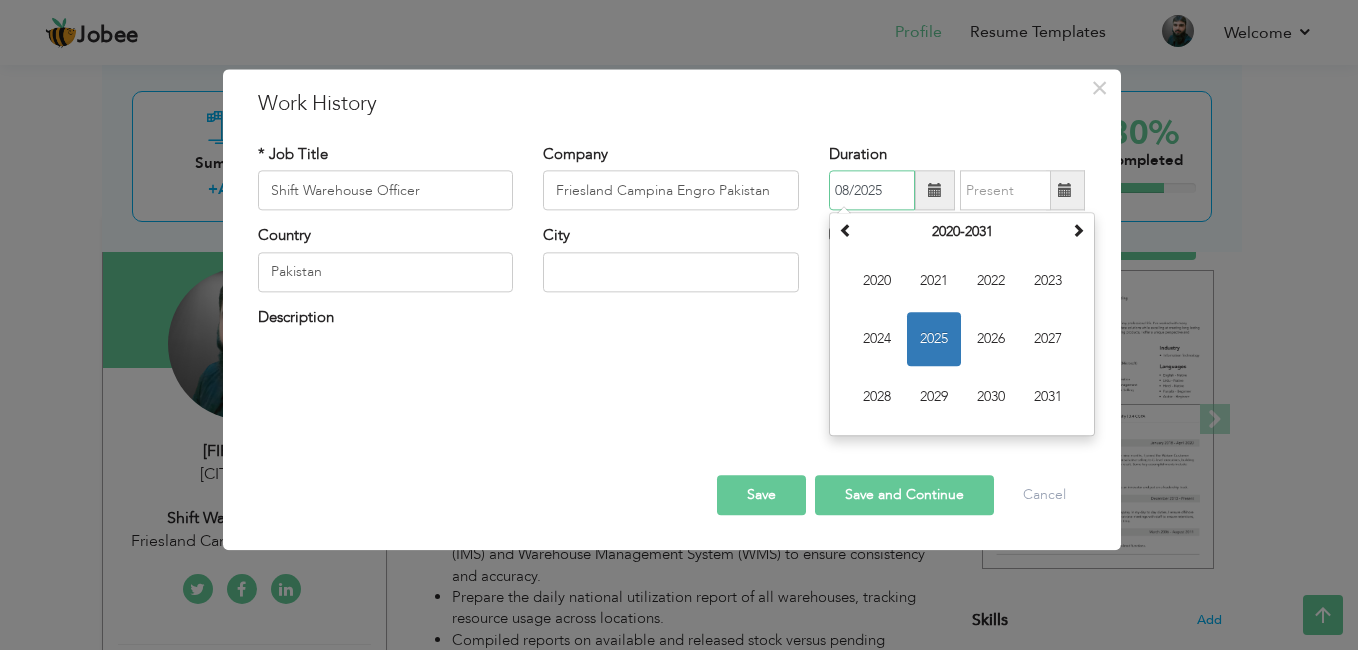 click on "08/2025" at bounding box center [872, 191] 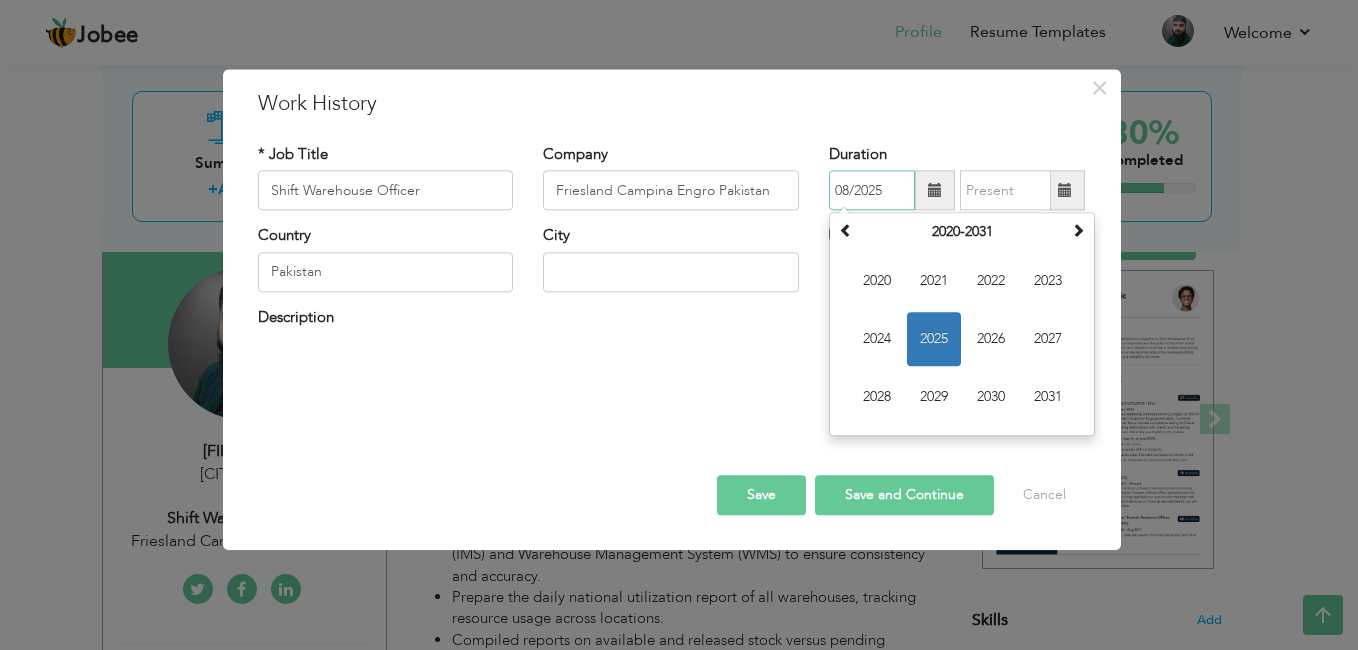 click on "2025" at bounding box center (934, 340) 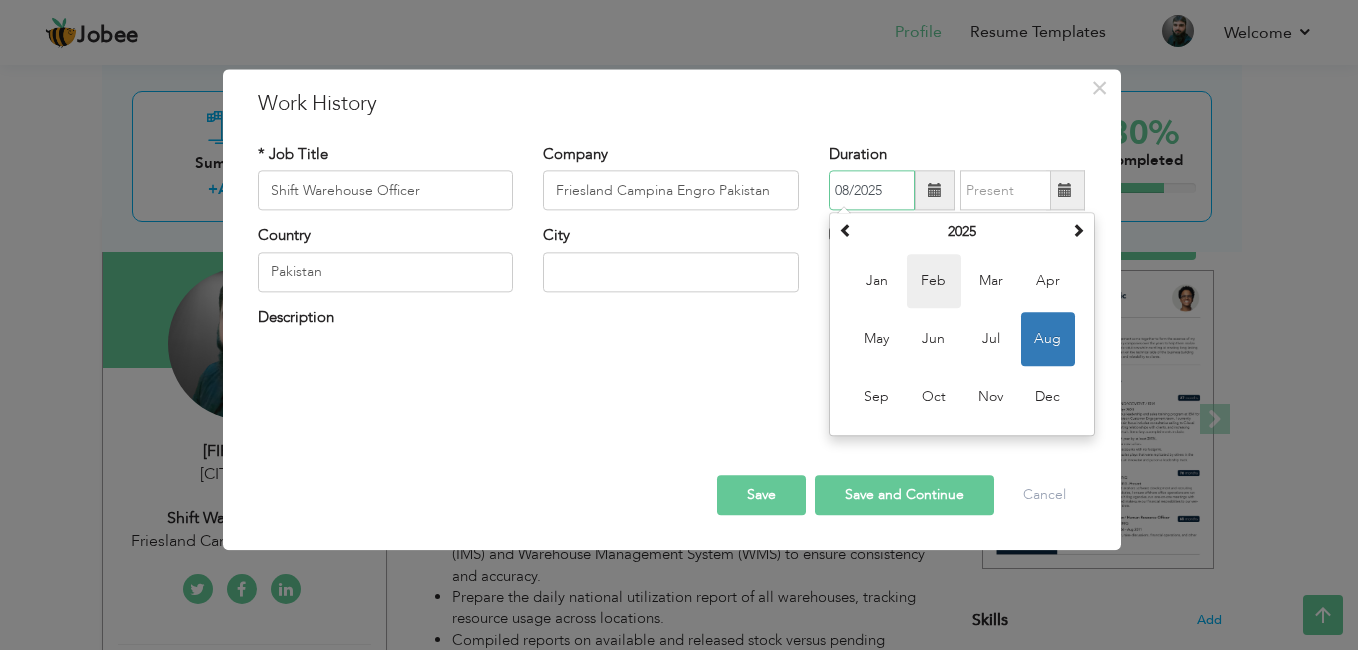 click on "Feb" at bounding box center (934, 282) 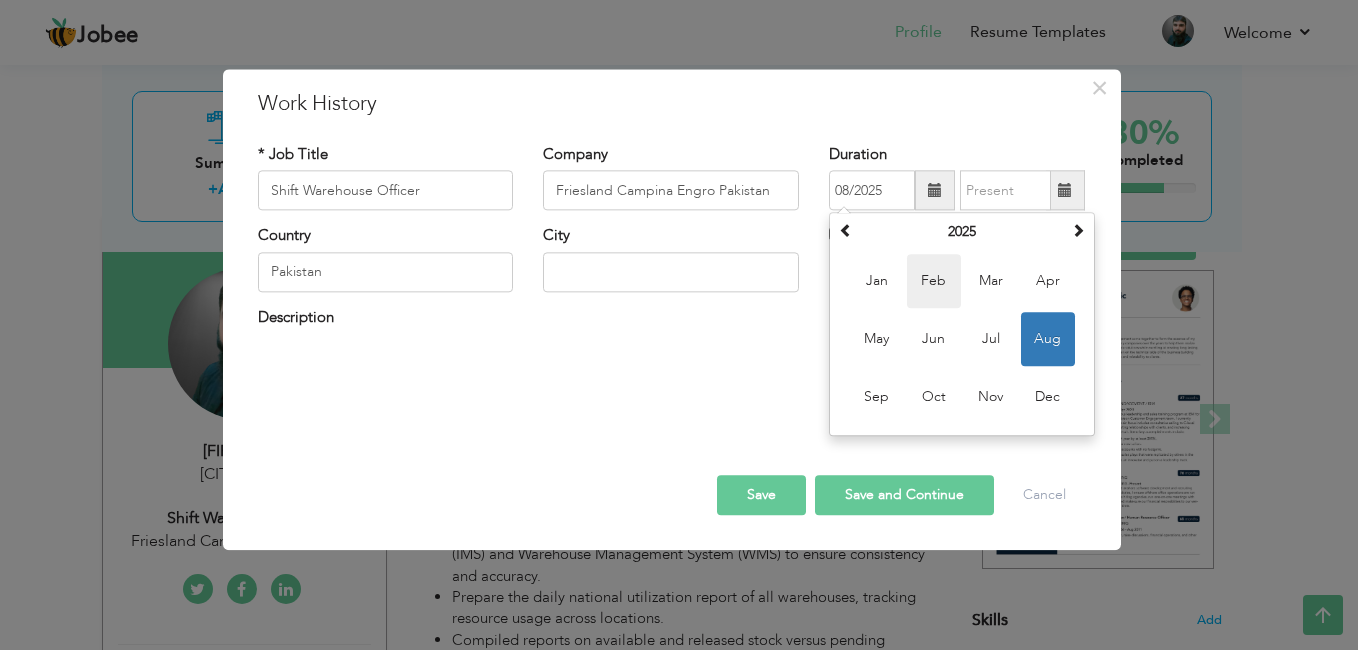 type on "02/2025" 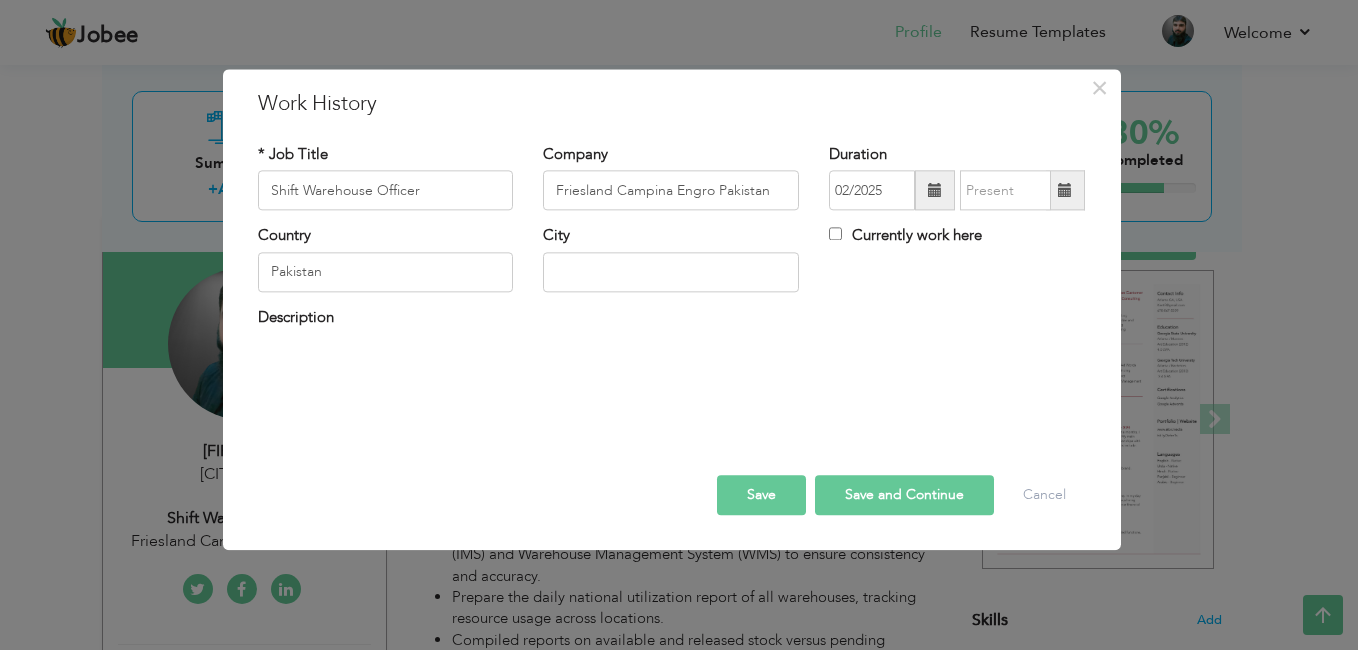 click on "Currently work here" at bounding box center [905, 236] 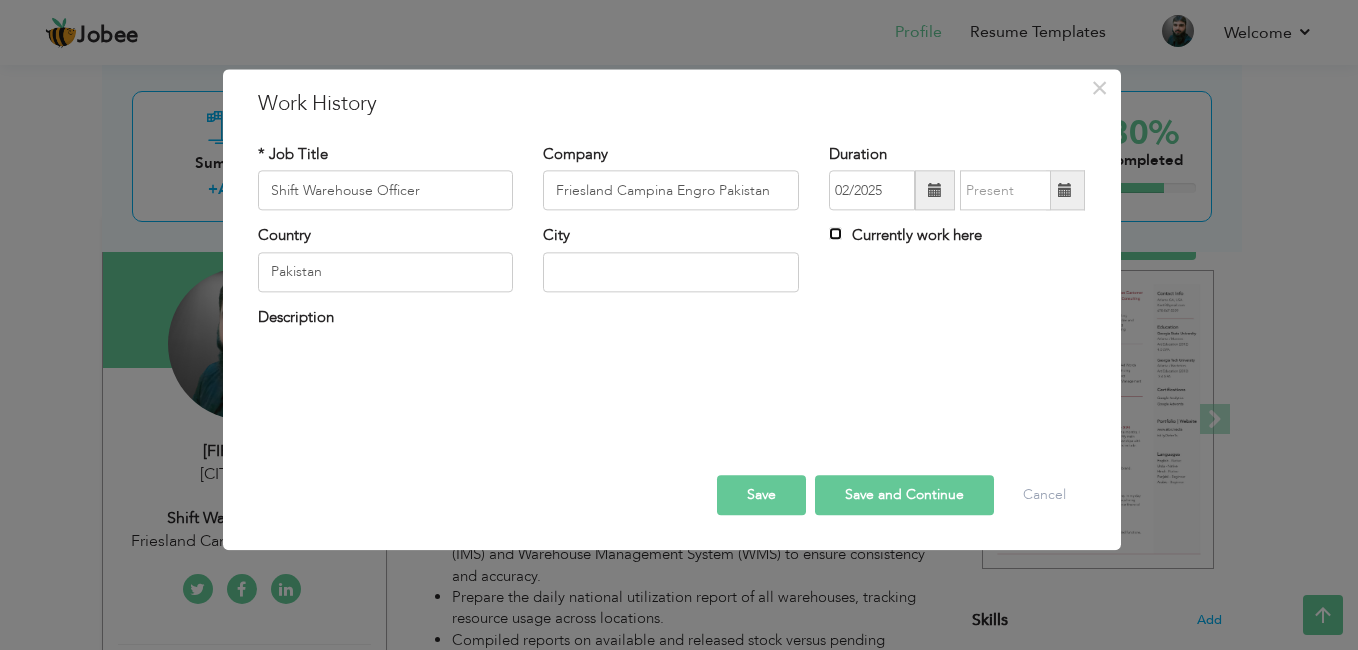 click on "Currently work here" at bounding box center (835, 234) 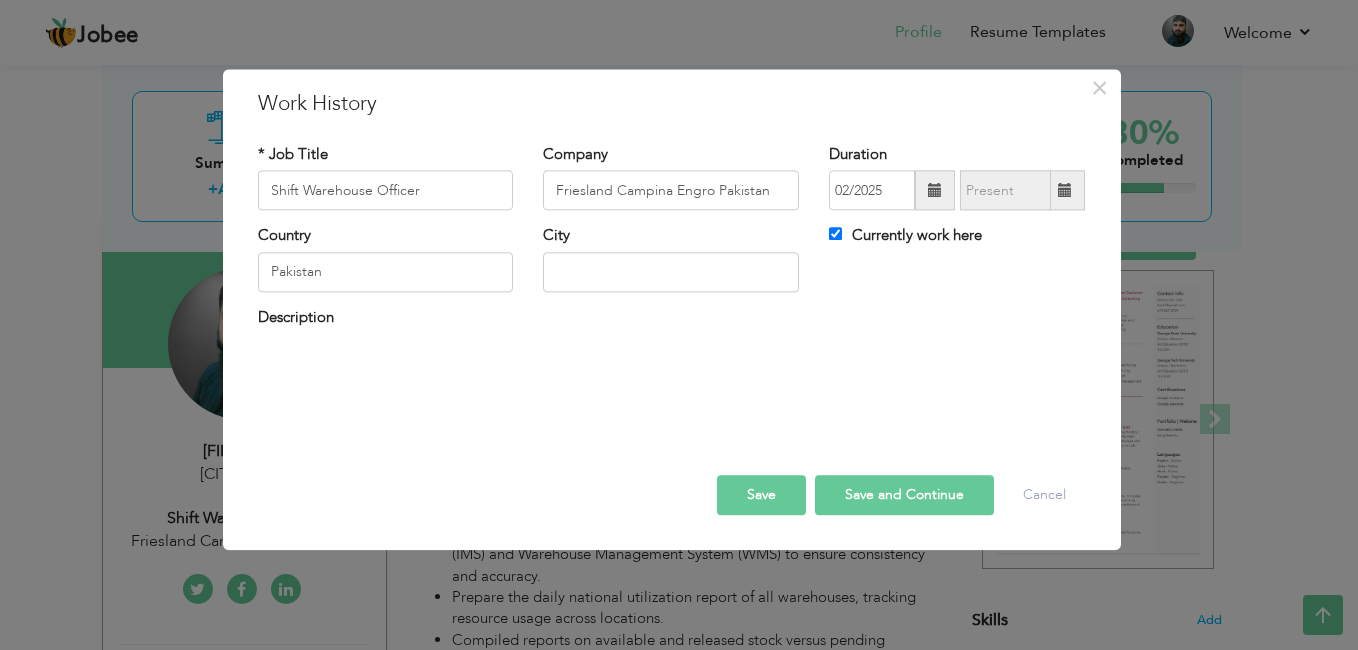 click on "City" at bounding box center (671, 259) 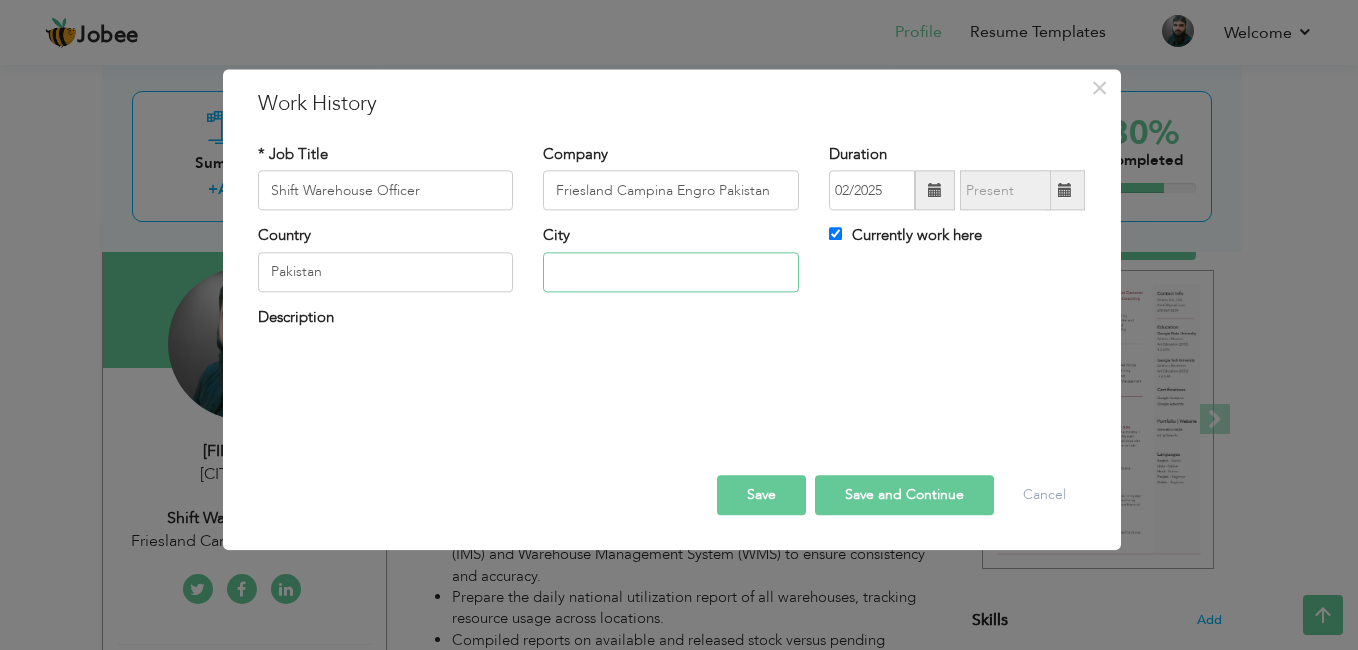 click at bounding box center (671, 272) 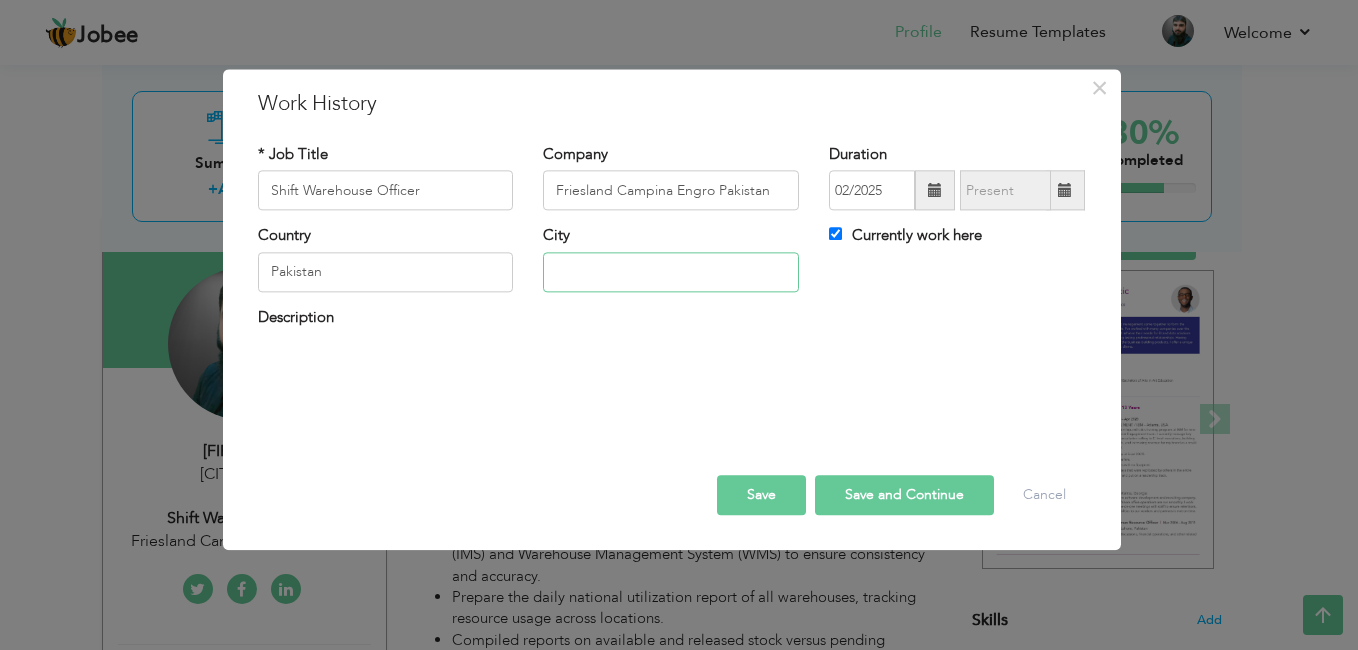 type on "[CITY]" 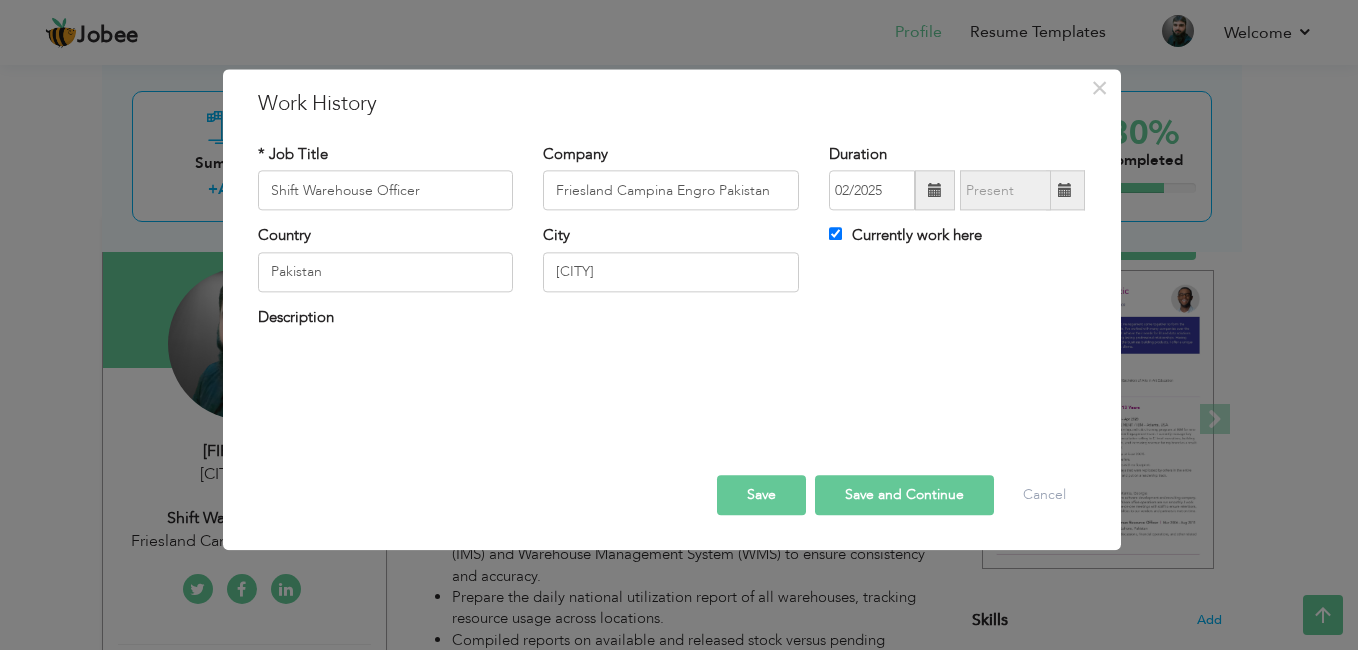click on "Save and Continue" at bounding box center (904, 496) 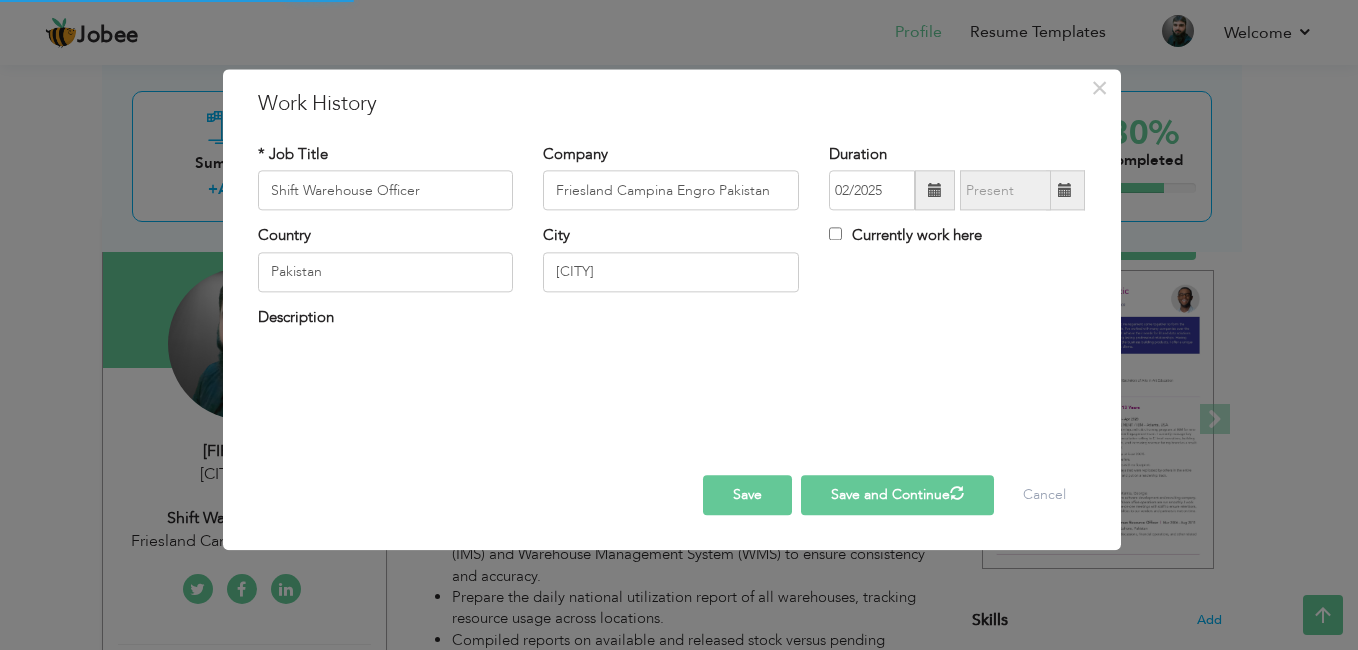 type 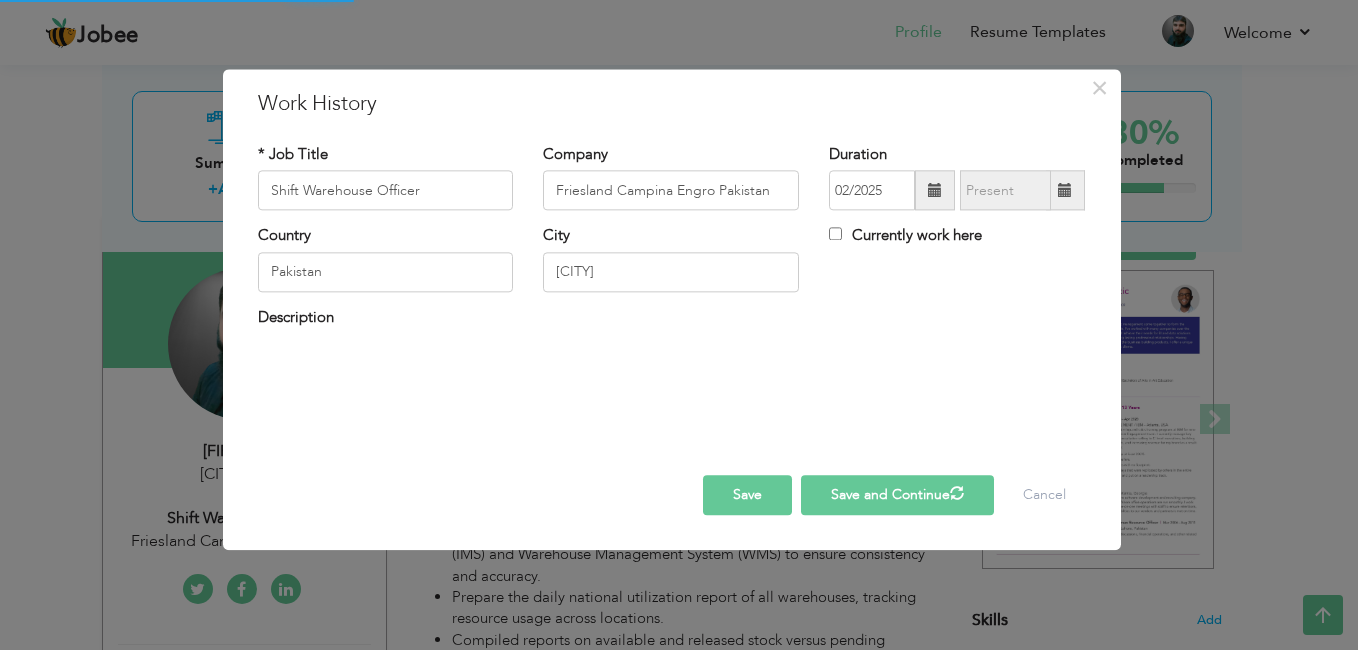 type 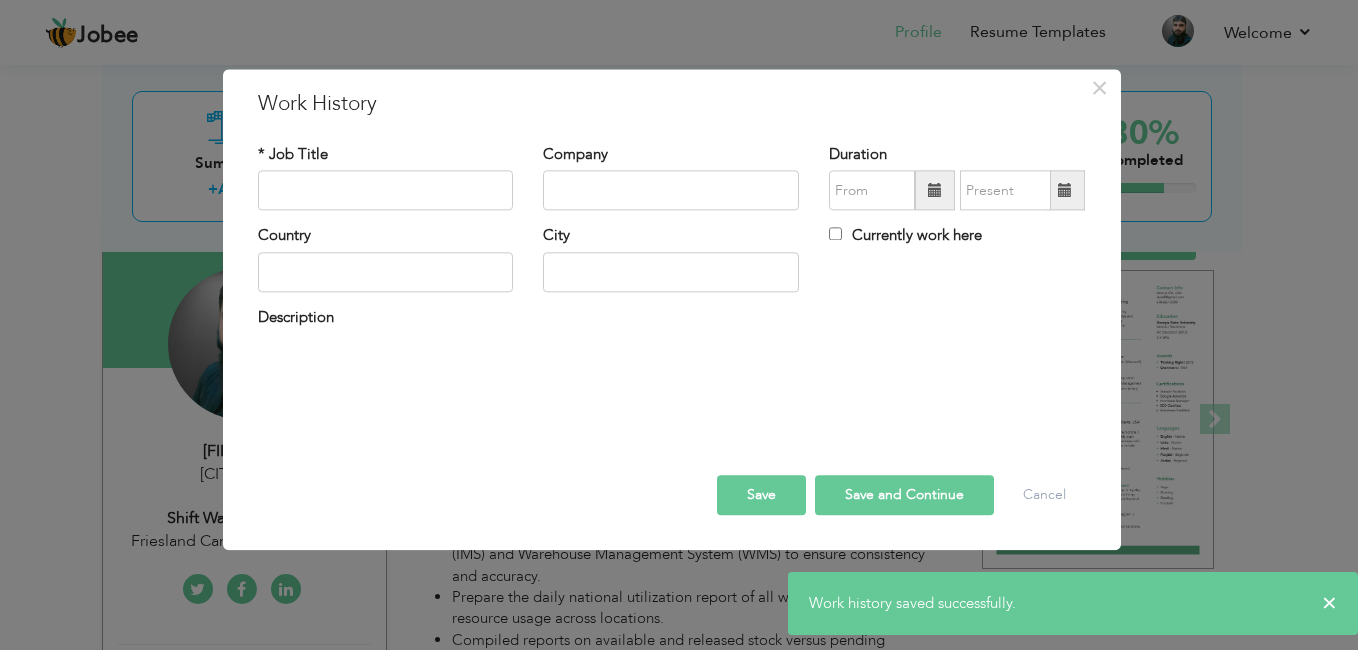 click on "Description" at bounding box center (296, 317) 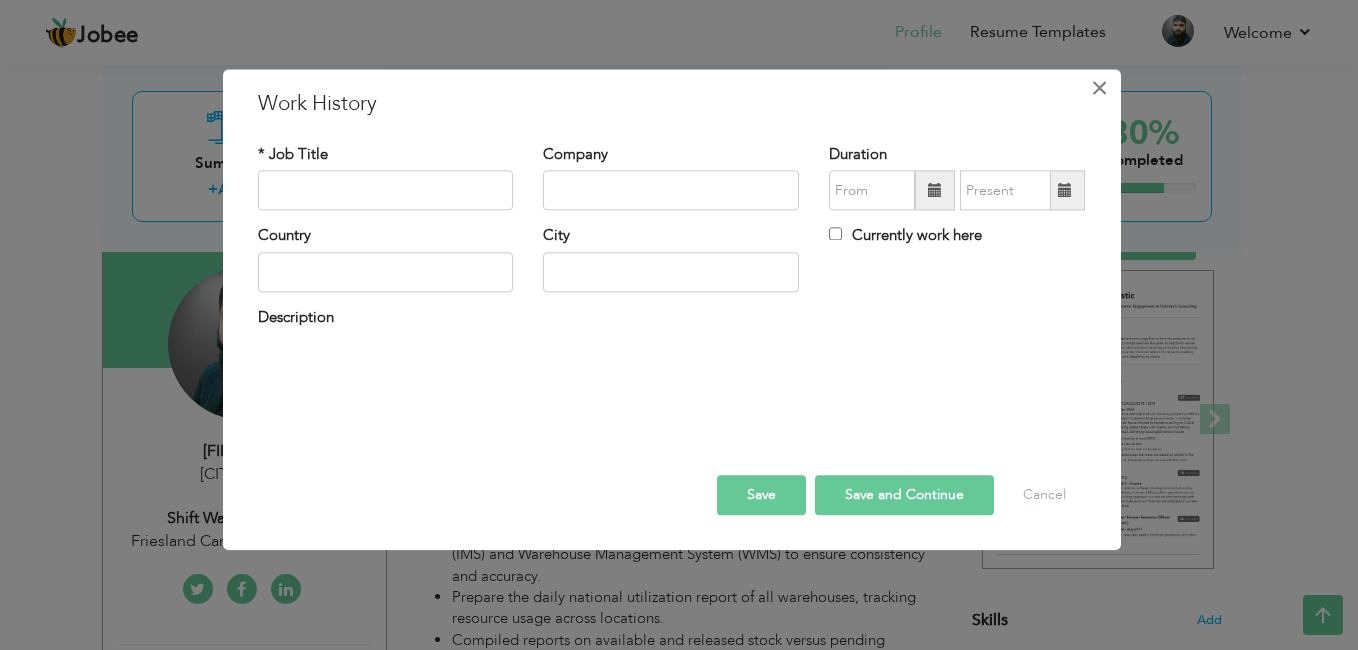 click on "×" at bounding box center (1099, 88) 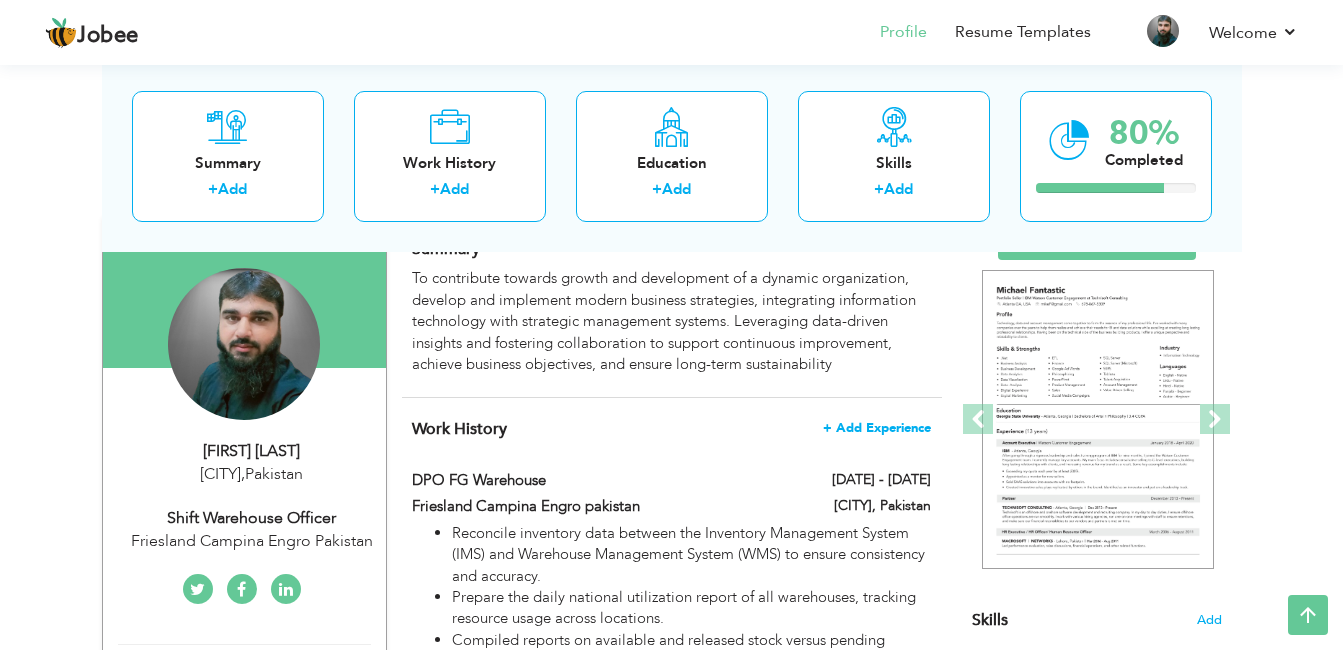 click on "+ Add Experience" at bounding box center [877, 428] 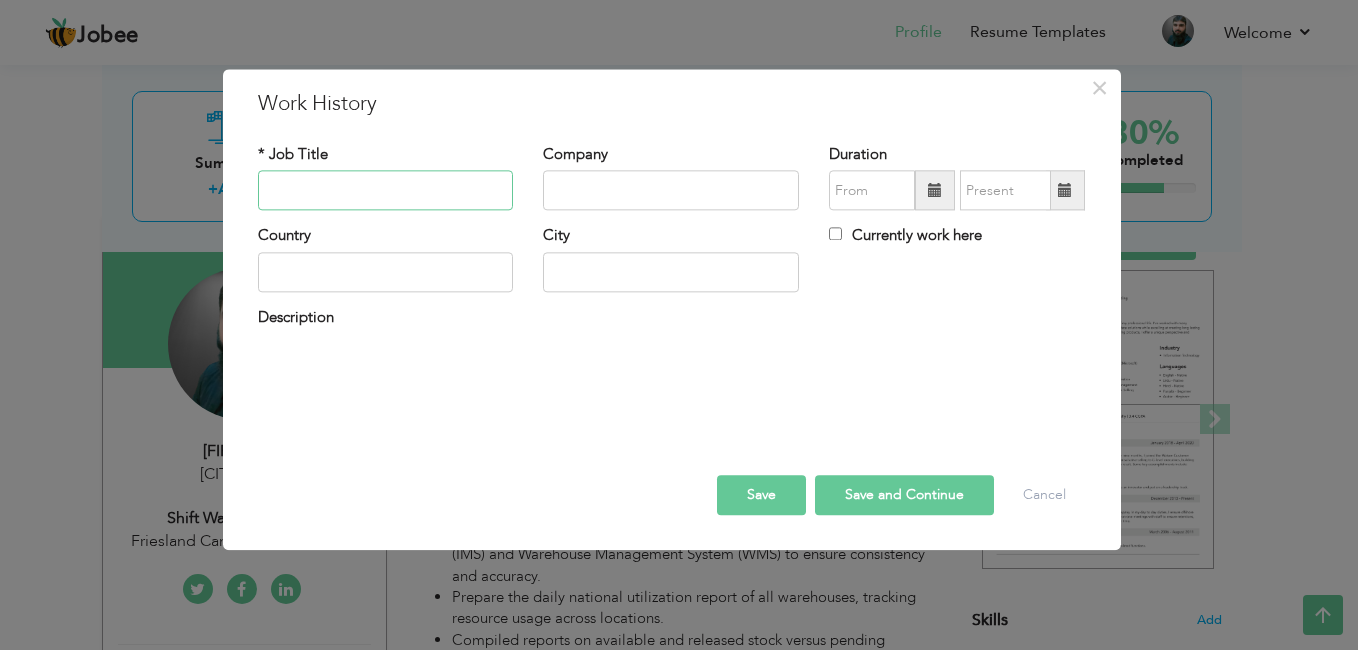 click at bounding box center [386, 191] 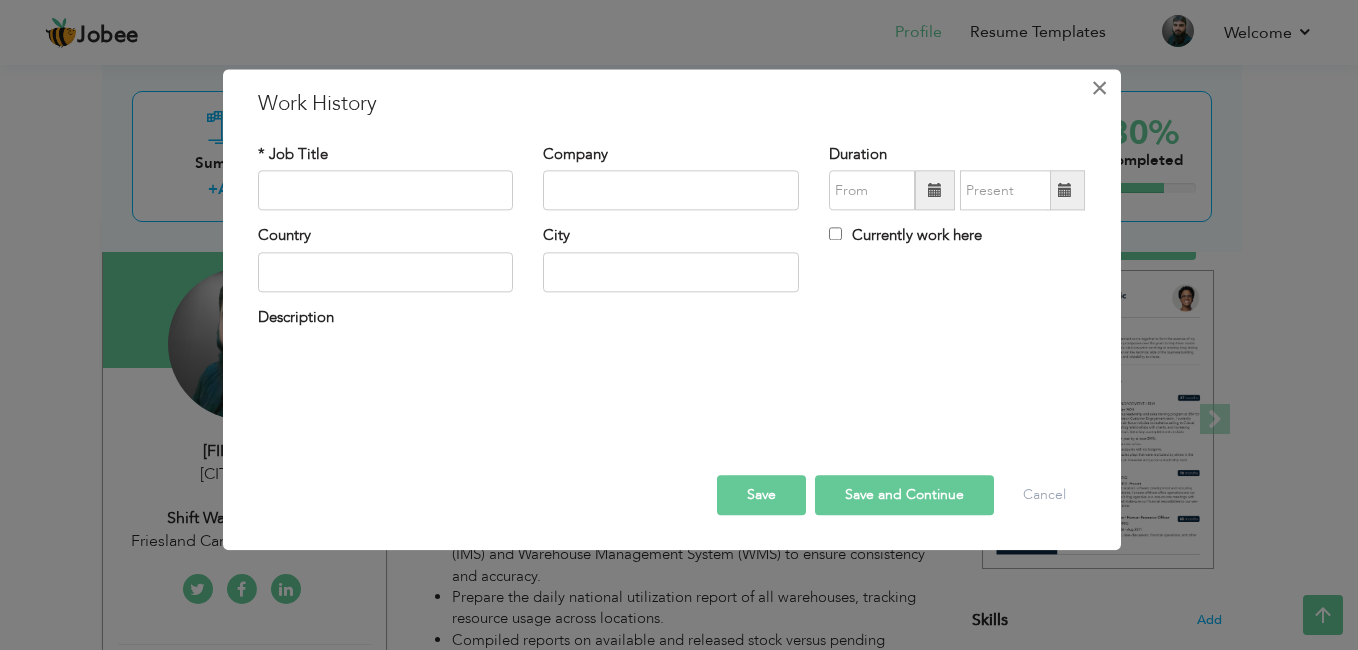 click on "×" at bounding box center (1099, 88) 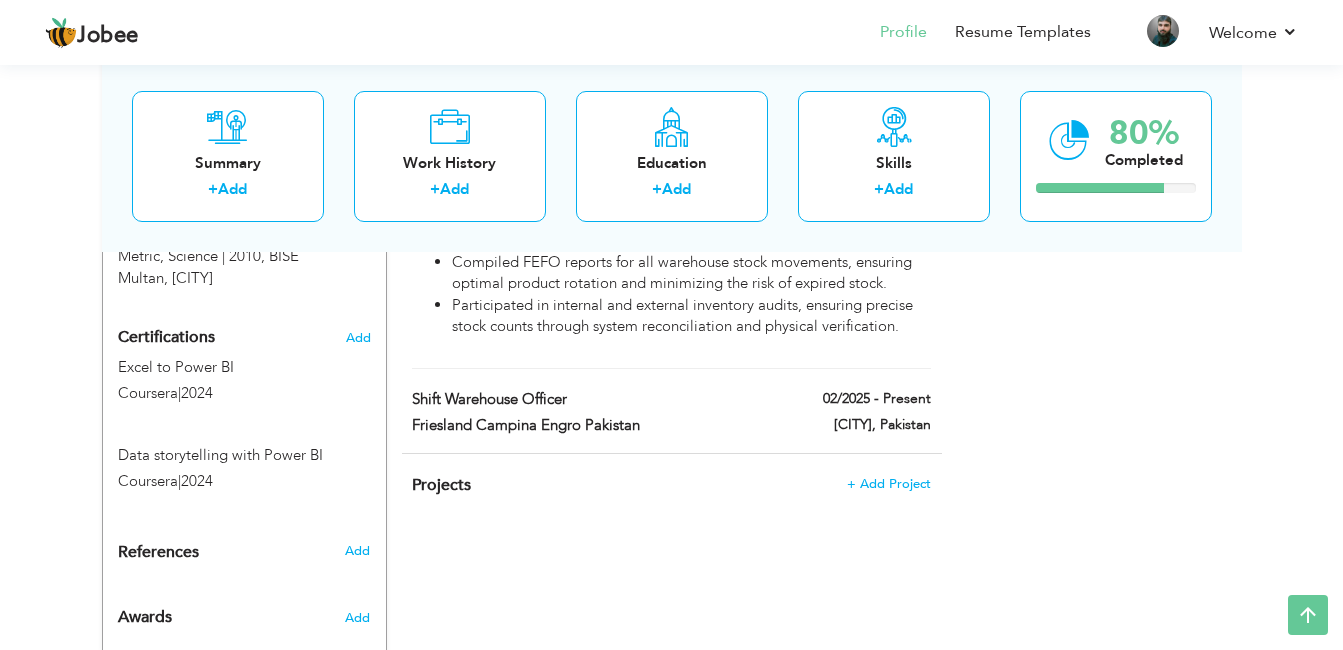 scroll, scrollTop: 1129, scrollLeft: 0, axis: vertical 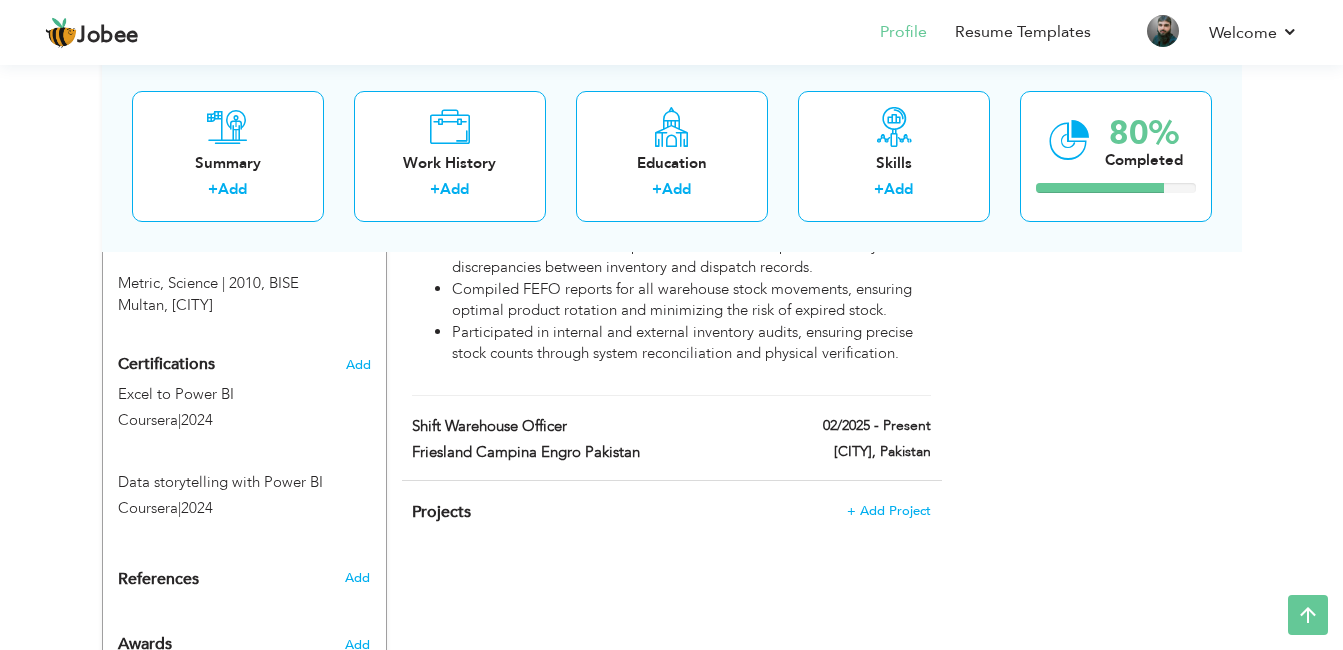 click on "Work History
+ Add Experience
DPO FG Warehouse
03/2021 - 02/2025
DPO FG Warehouse
03/2021 - 02/2025 Sahiwal, Pakistan" at bounding box center (672, -46) 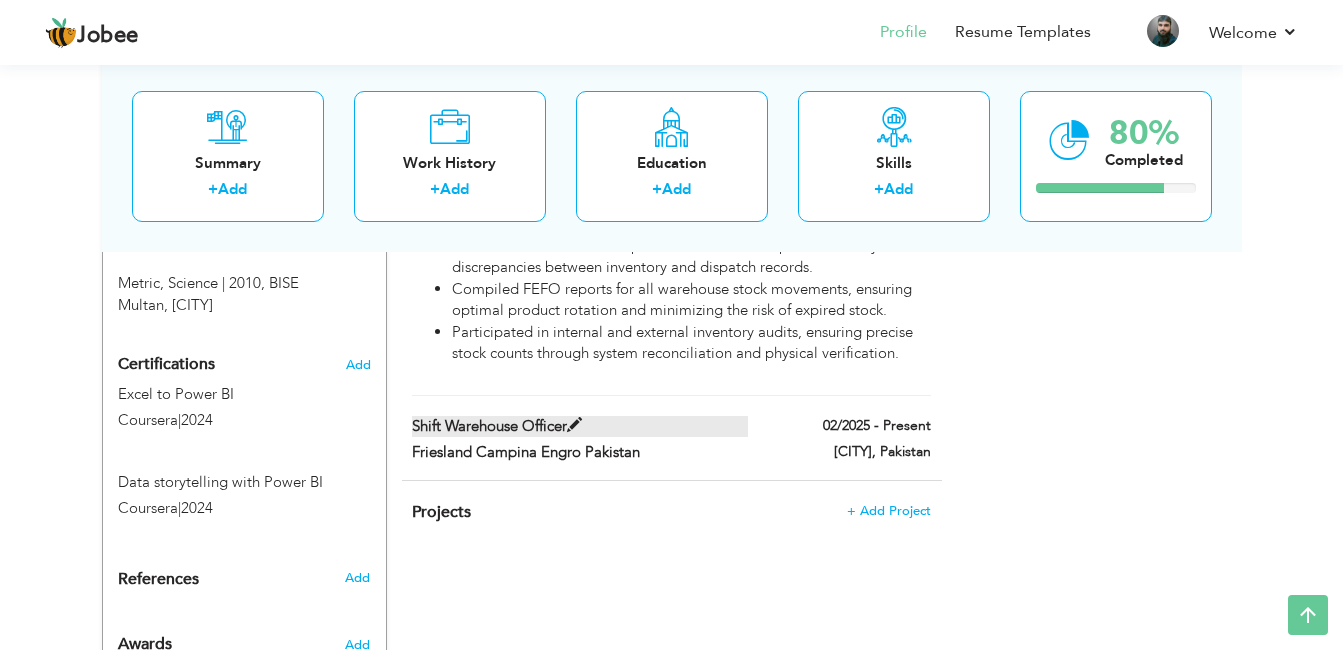 click at bounding box center [574, 425] 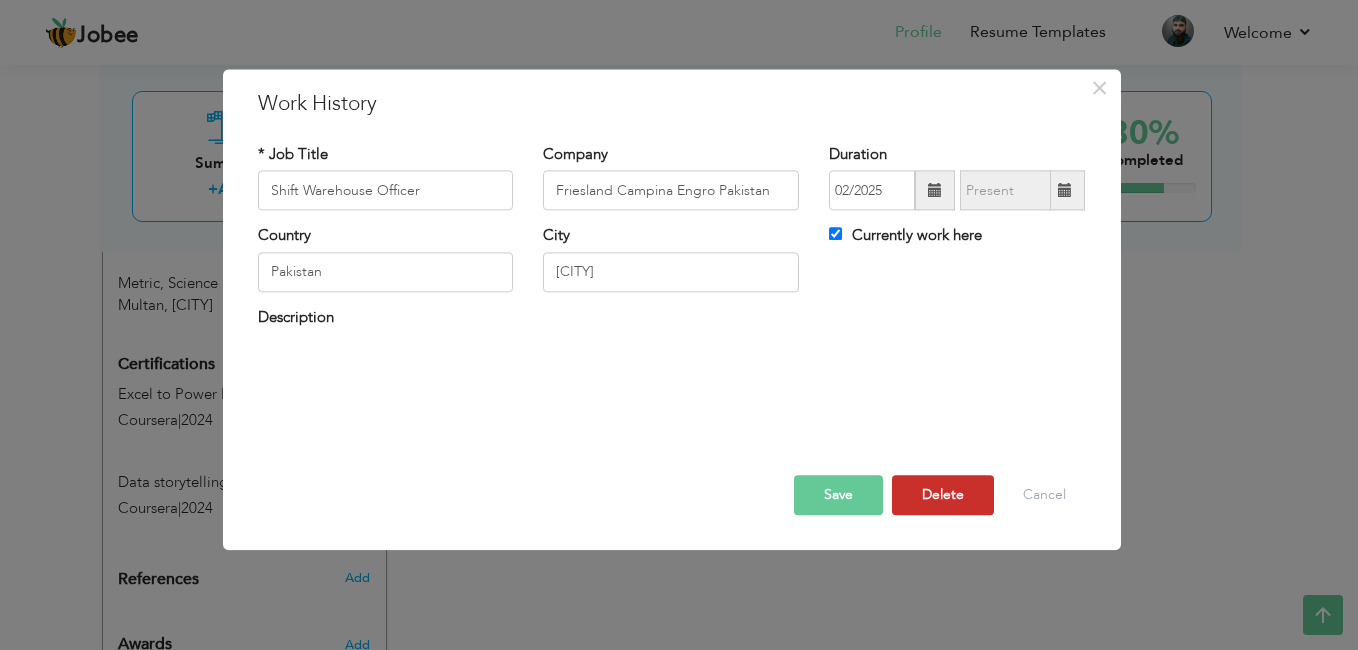 click on "Delete" at bounding box center (943, 496) 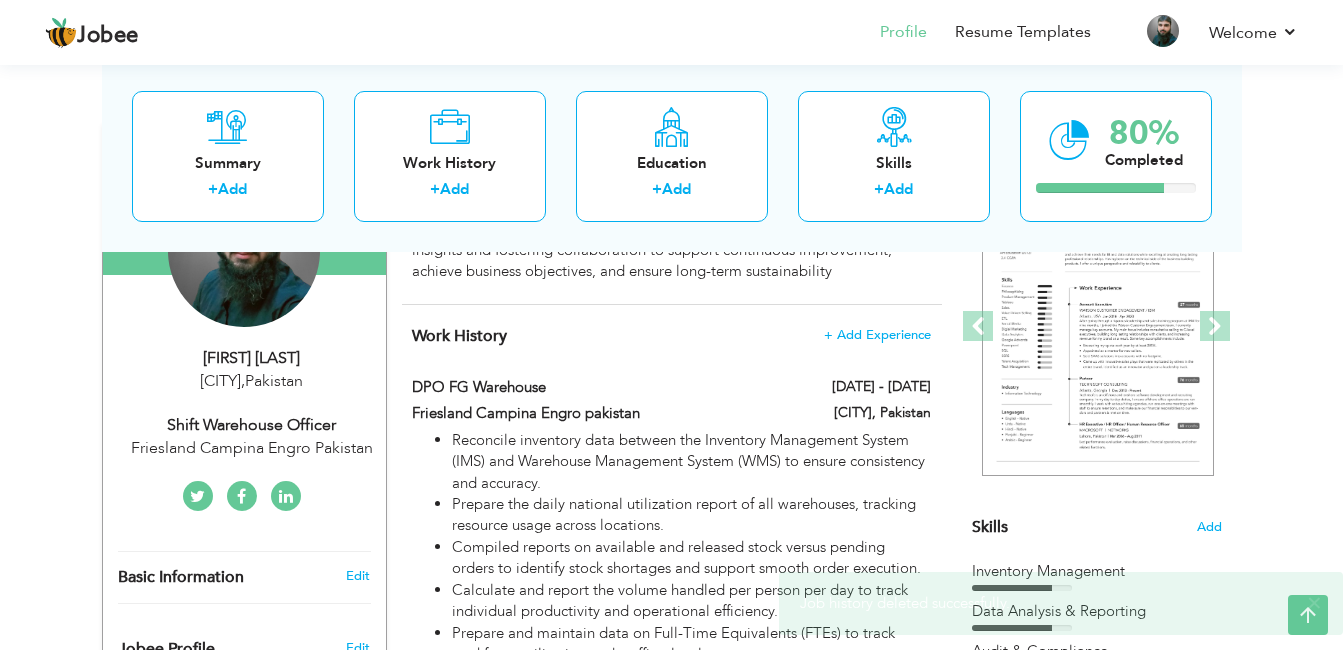 scroll, scrollTop: 231, scrollLeft: 0, axis: vertical 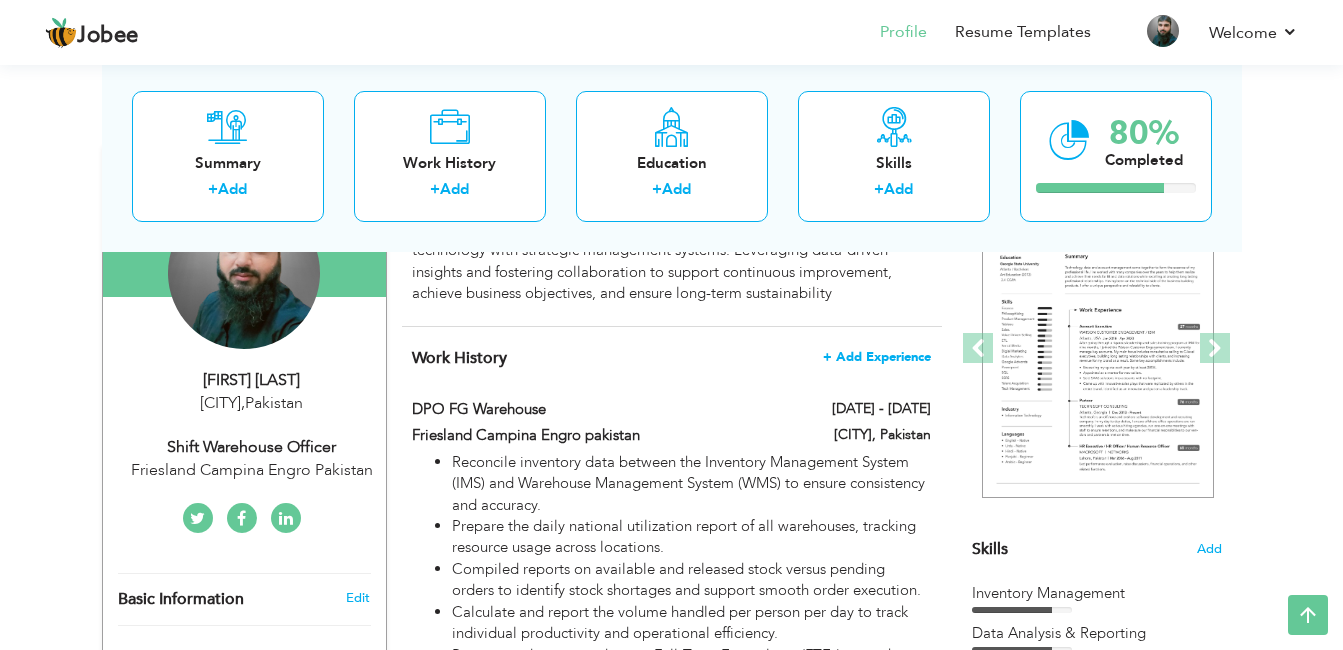 click on "+ Add Experience" at bounding box center [877, 357] 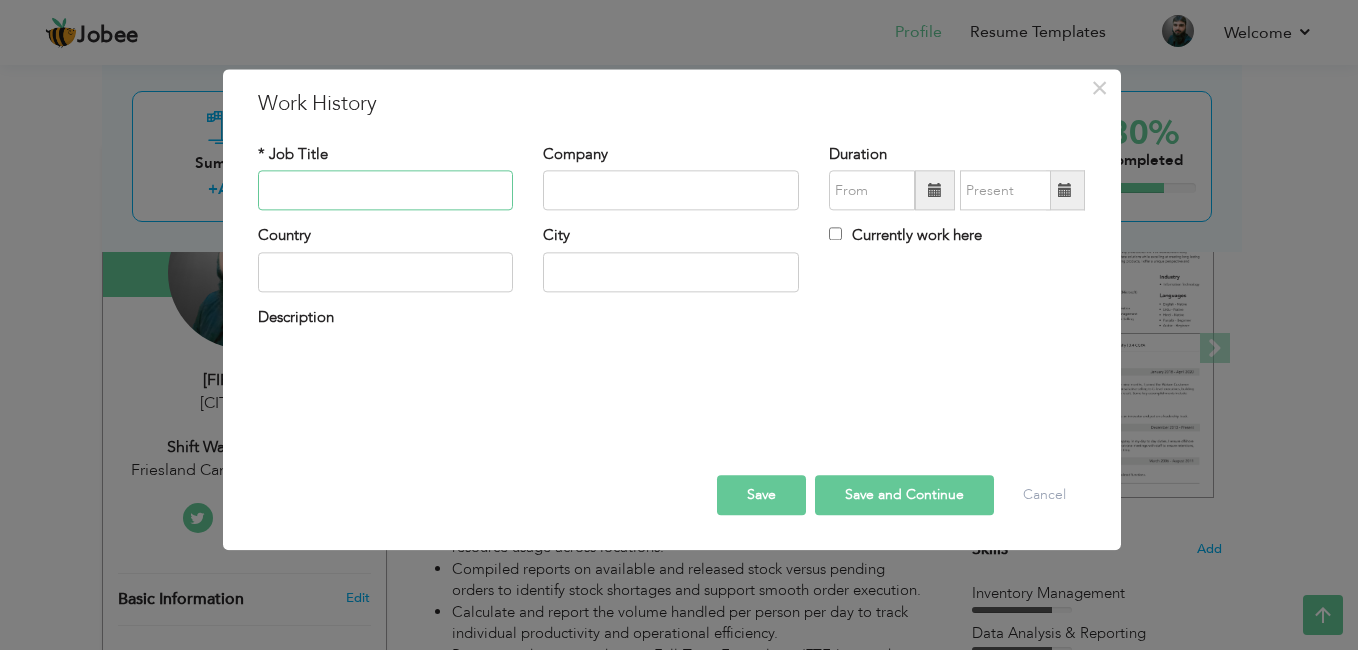 click at bounding box center (386, 191) 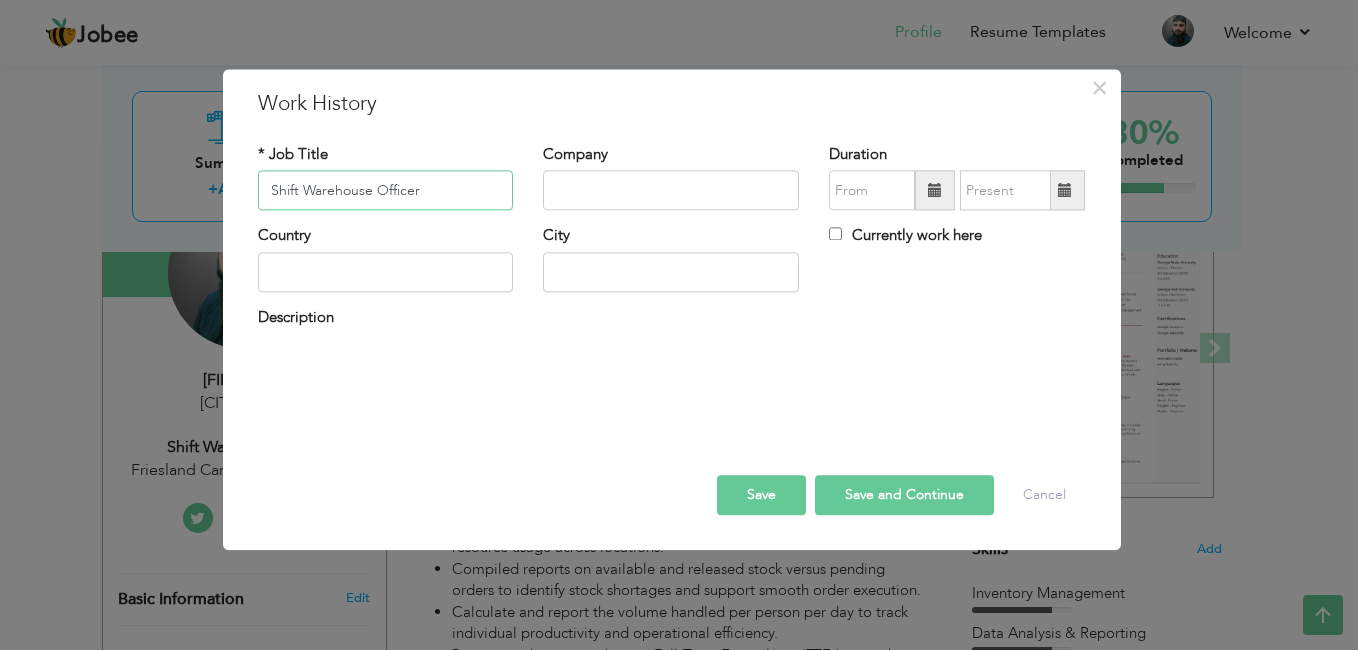 type on "Shift Warehouse Officer" 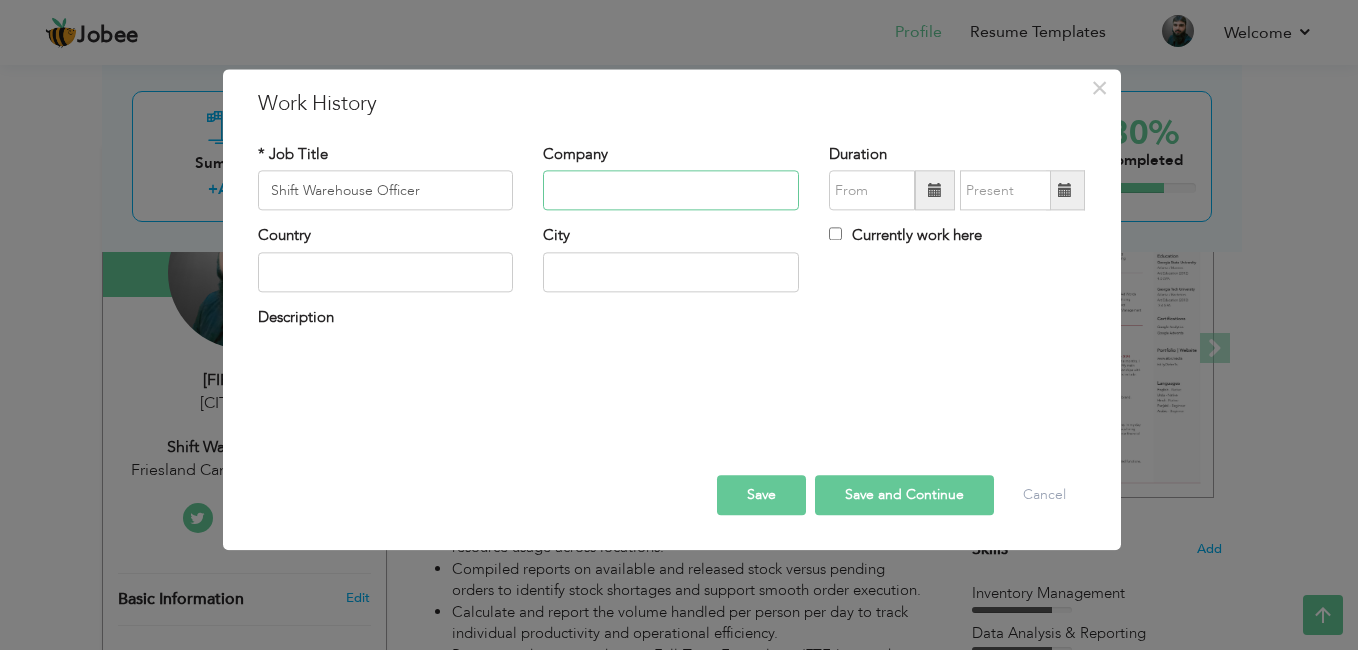 click at bounding box center (671, 191) 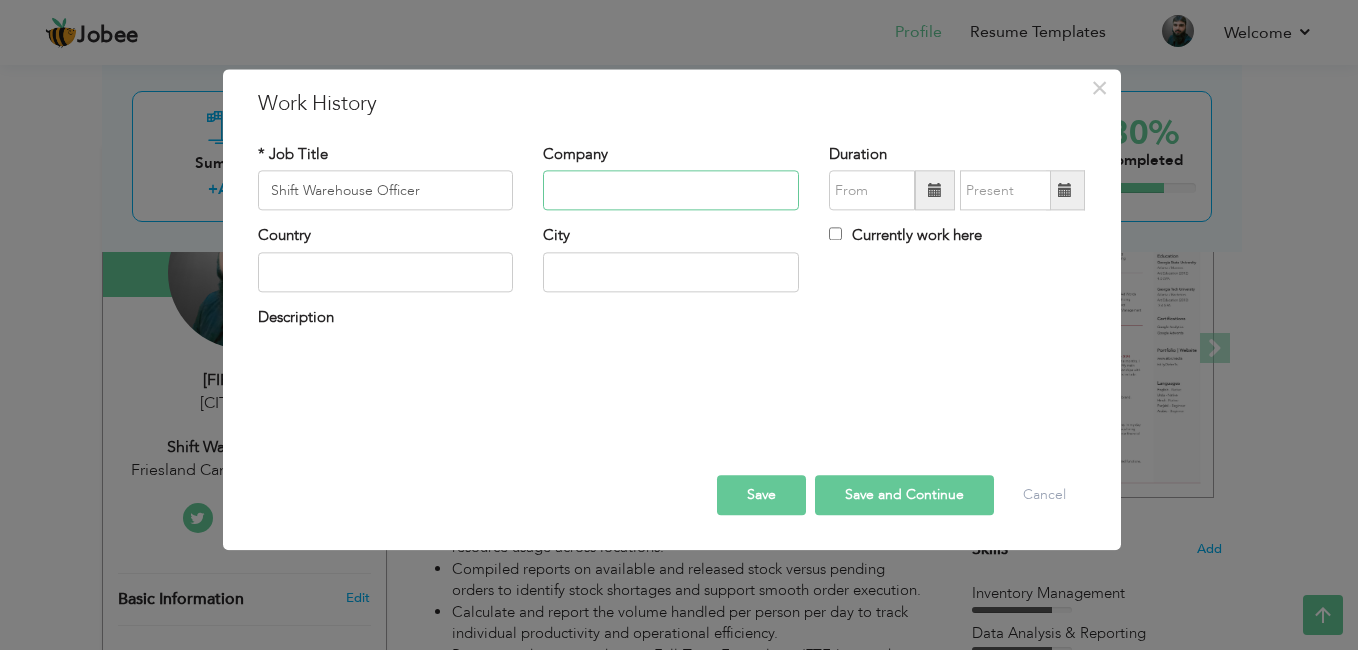 type on "Friesland Campina Engro Pakistan" 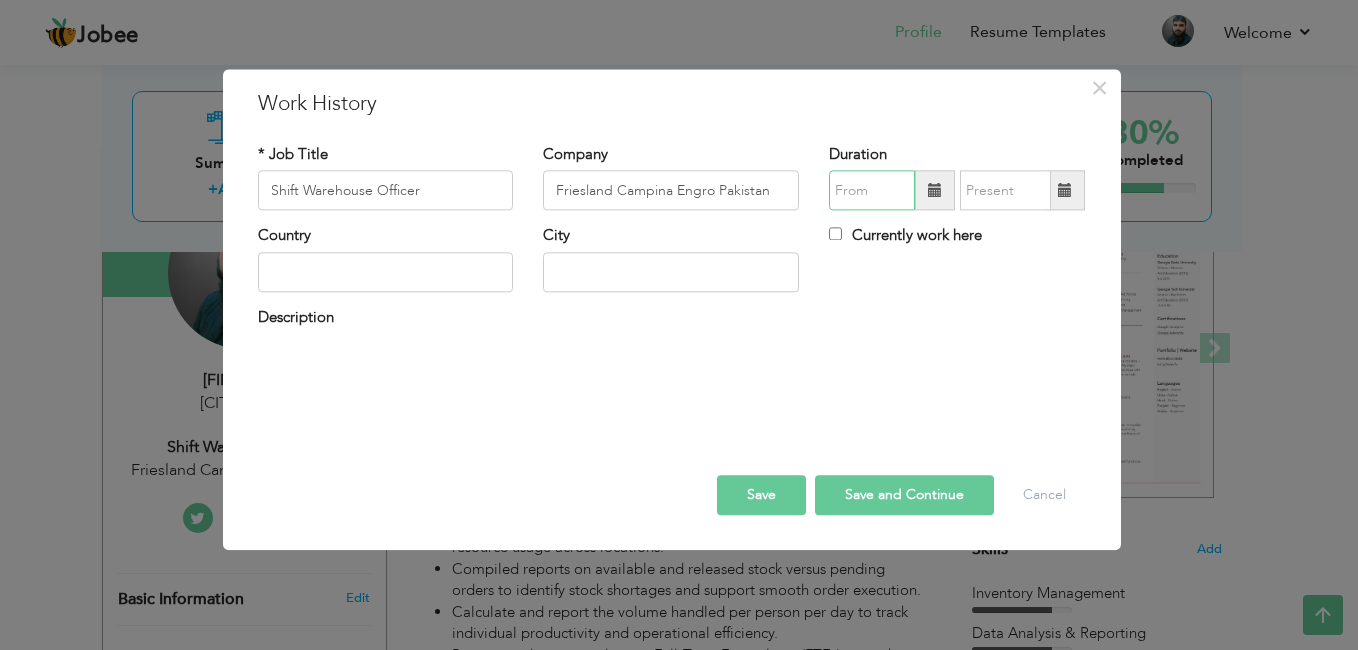 type on "08/2025" 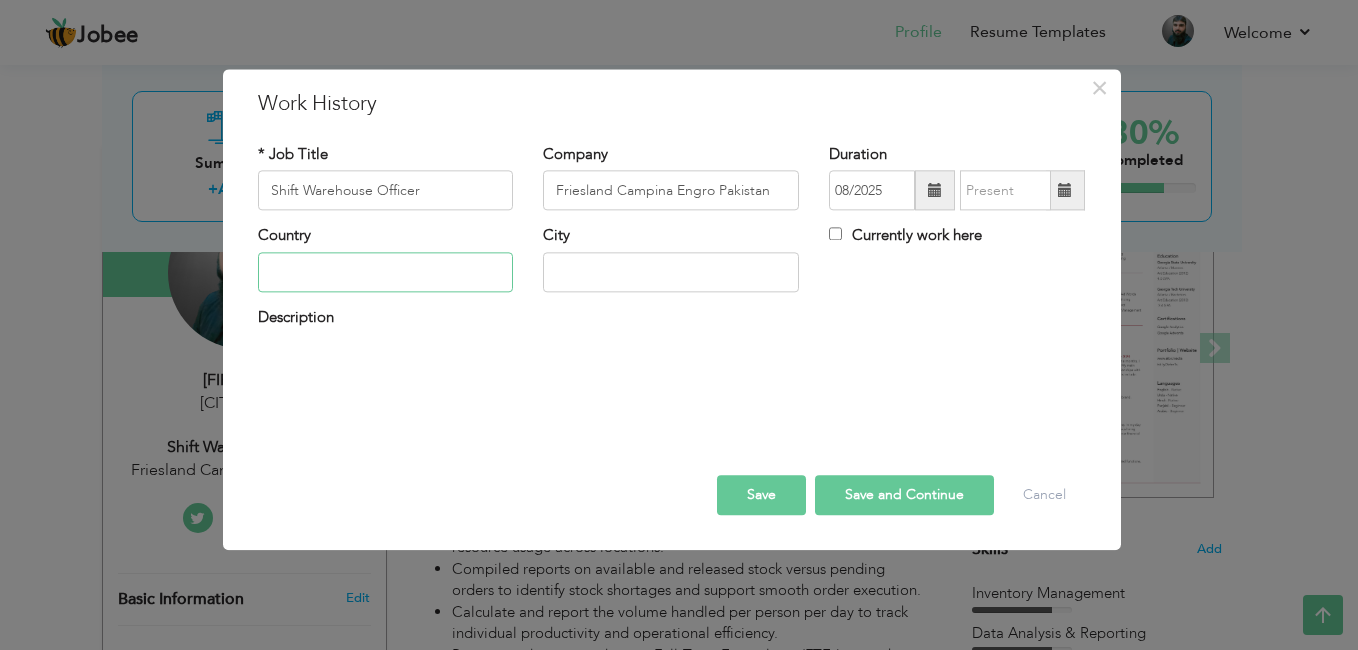 type on "Pakistan" 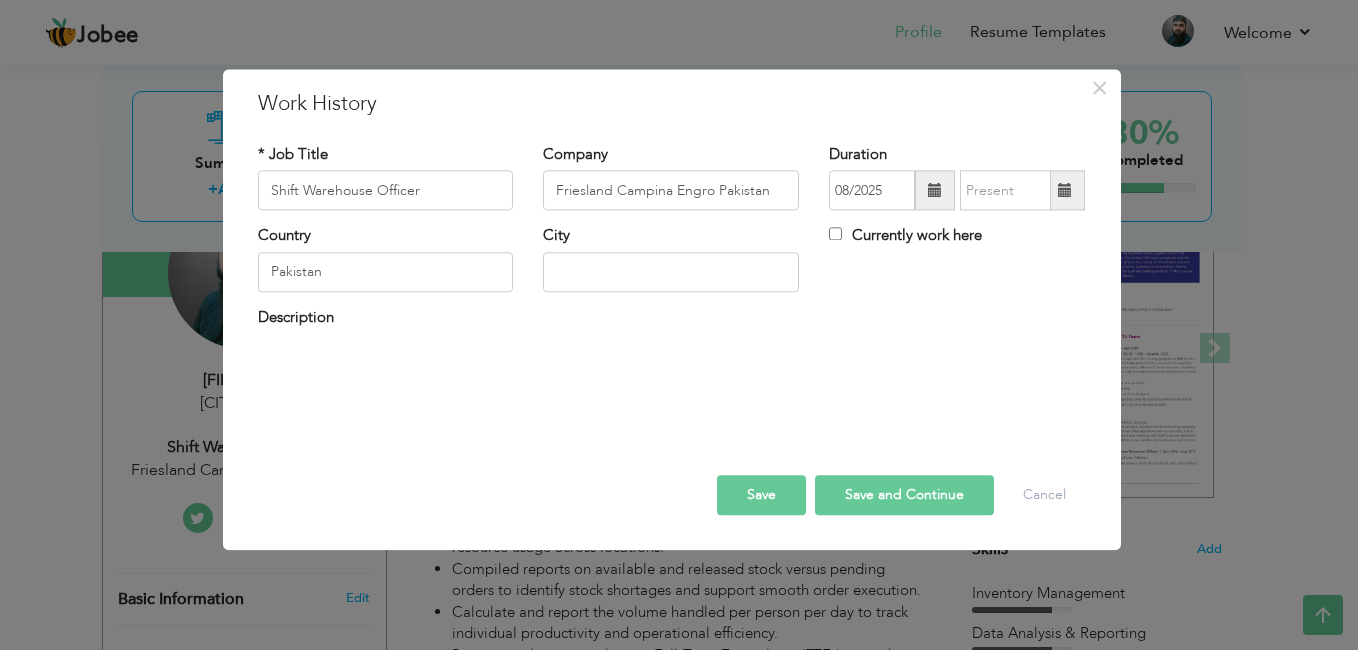 click on "Currently work here" at bounding box center (905, 236) 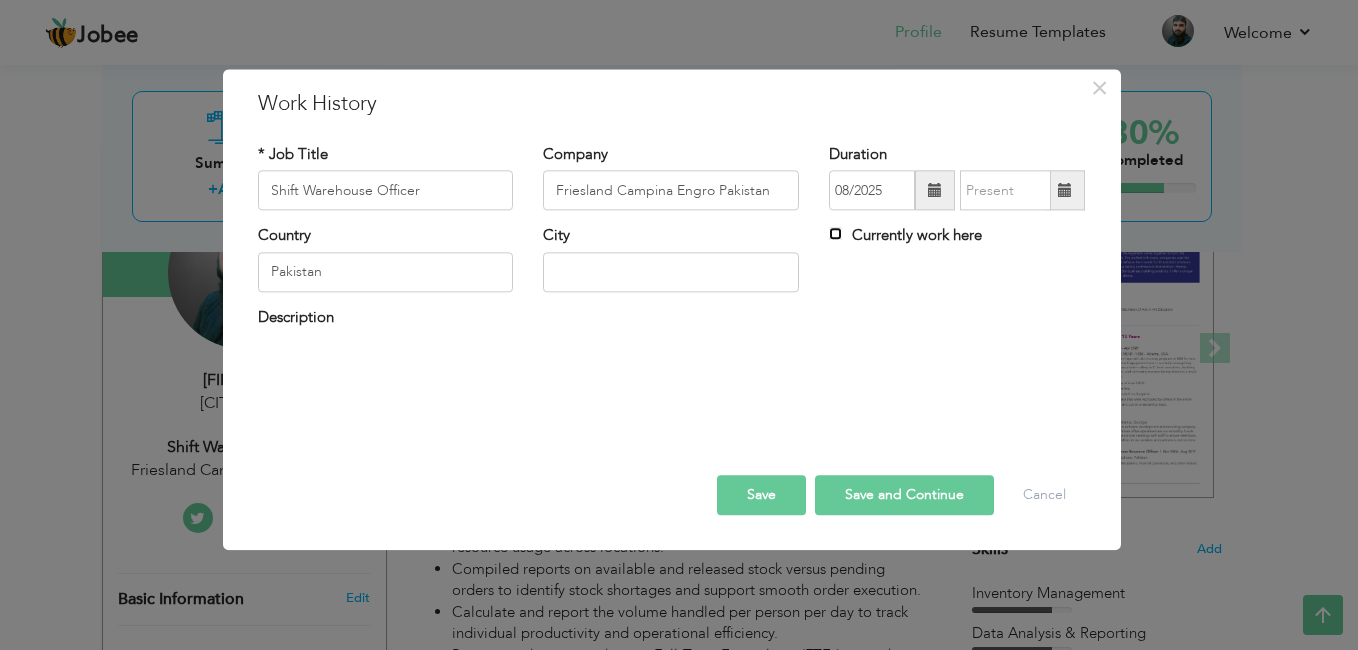 click on "Currently work here" at bounding box center [835, 234] 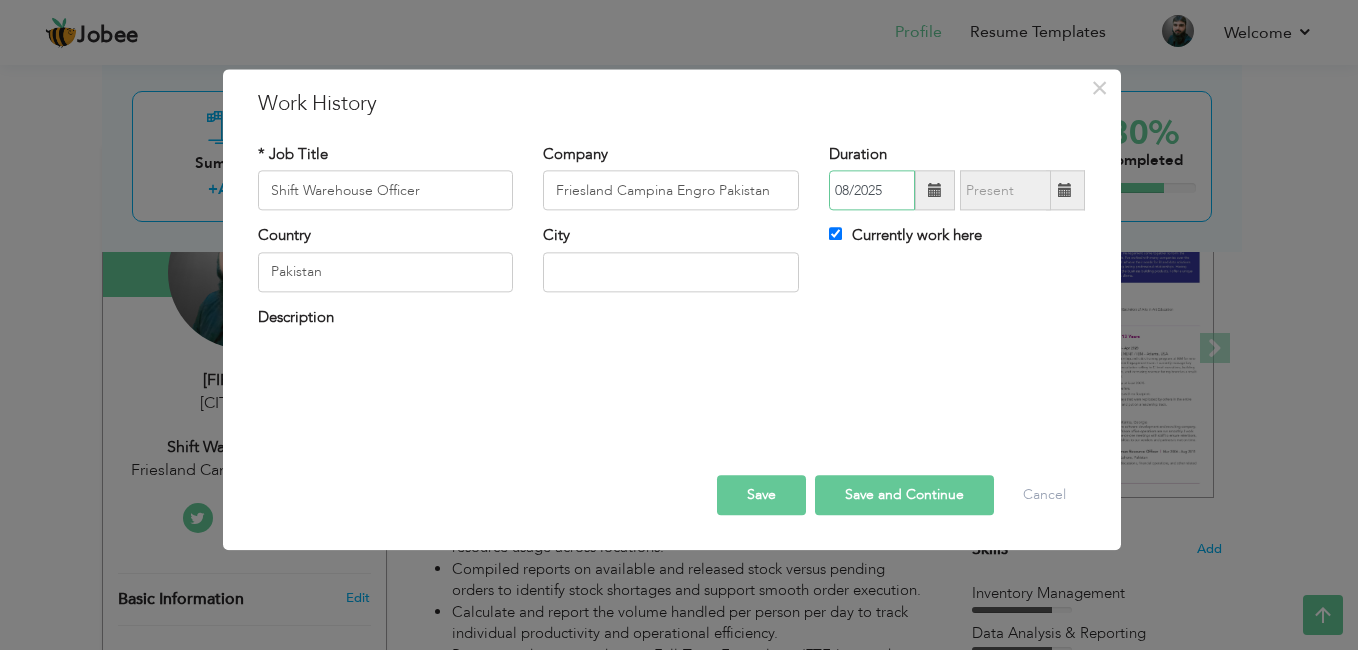 click on "08/2025" at bounding box center (872, 191) 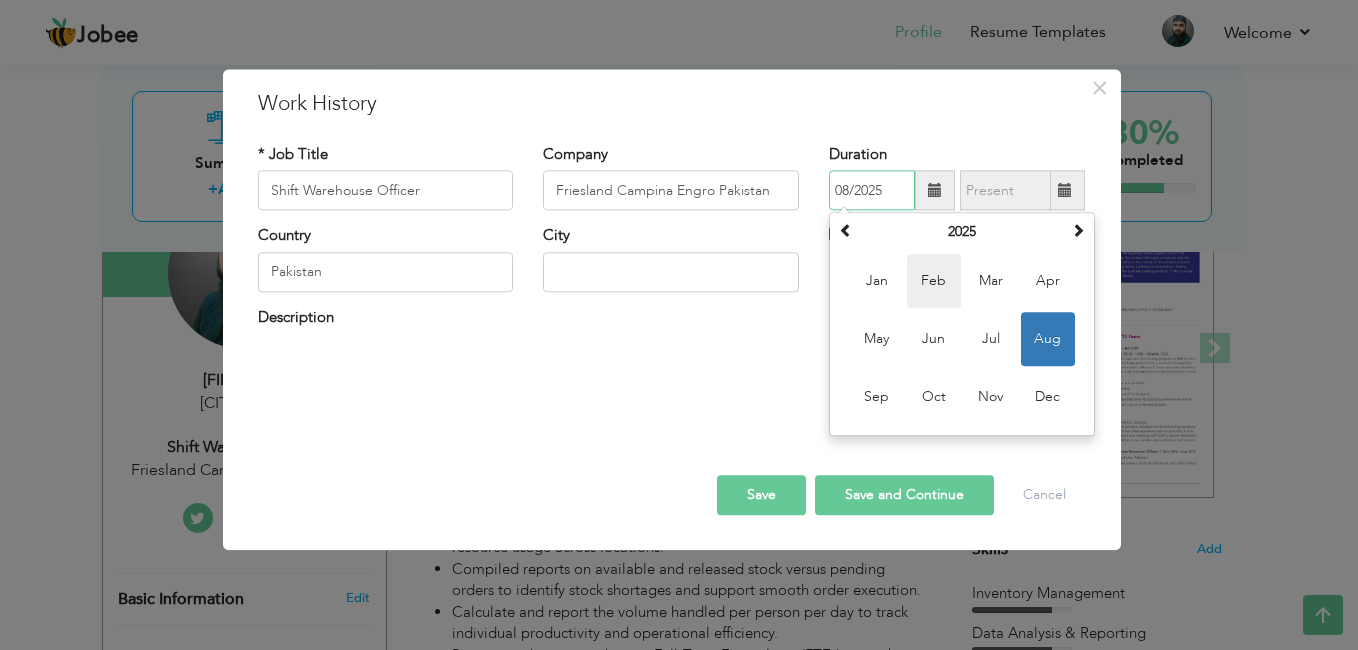 click on "Feb" at bounding box center [934, 282] 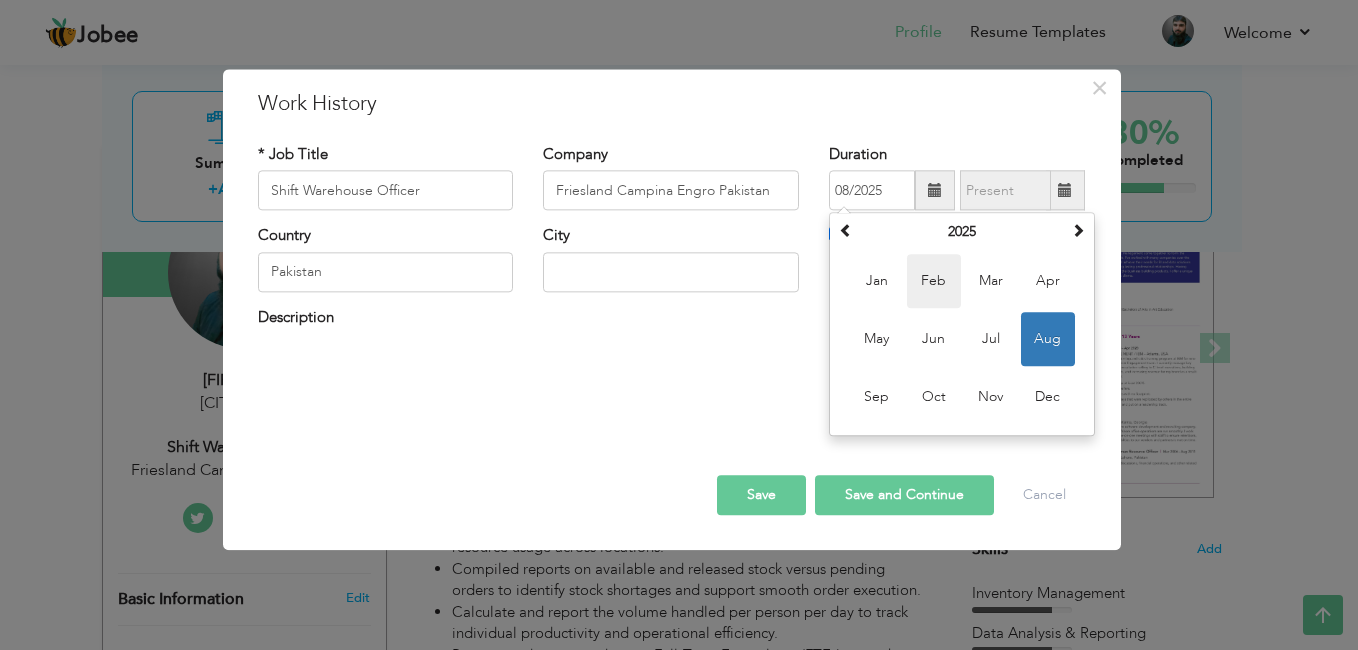 type on "02/2025" 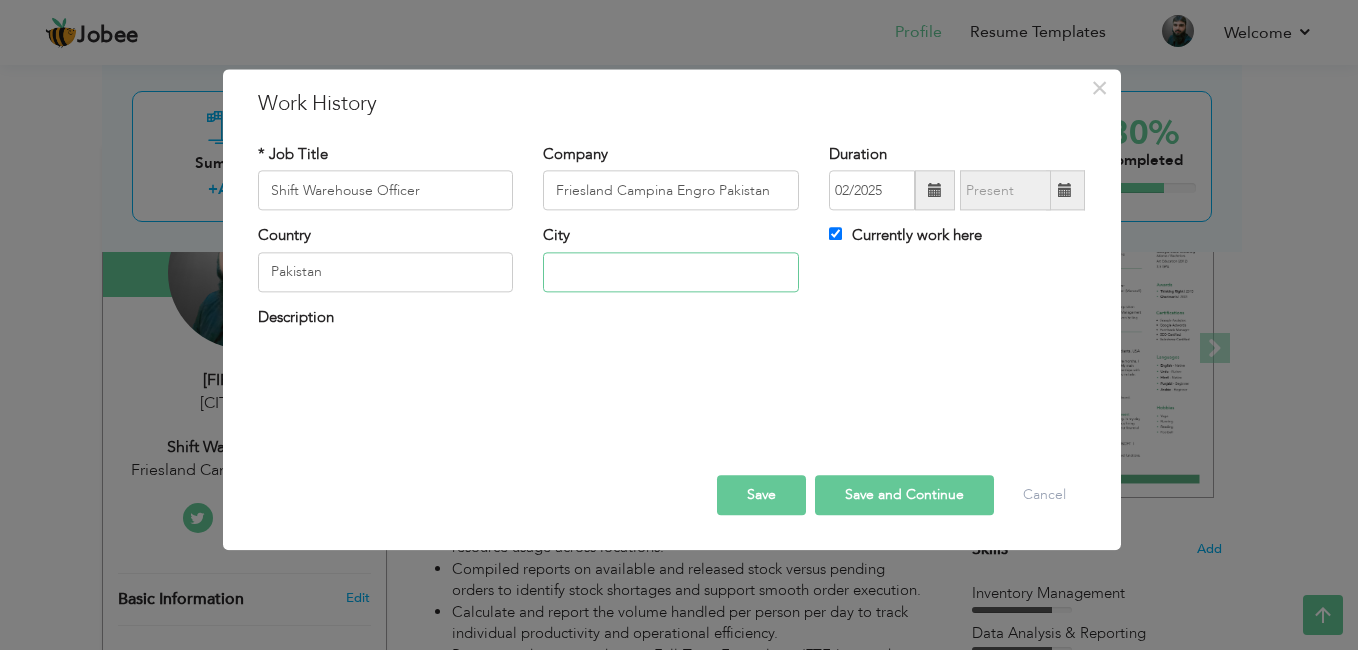 click at bounding box center [671, 272] 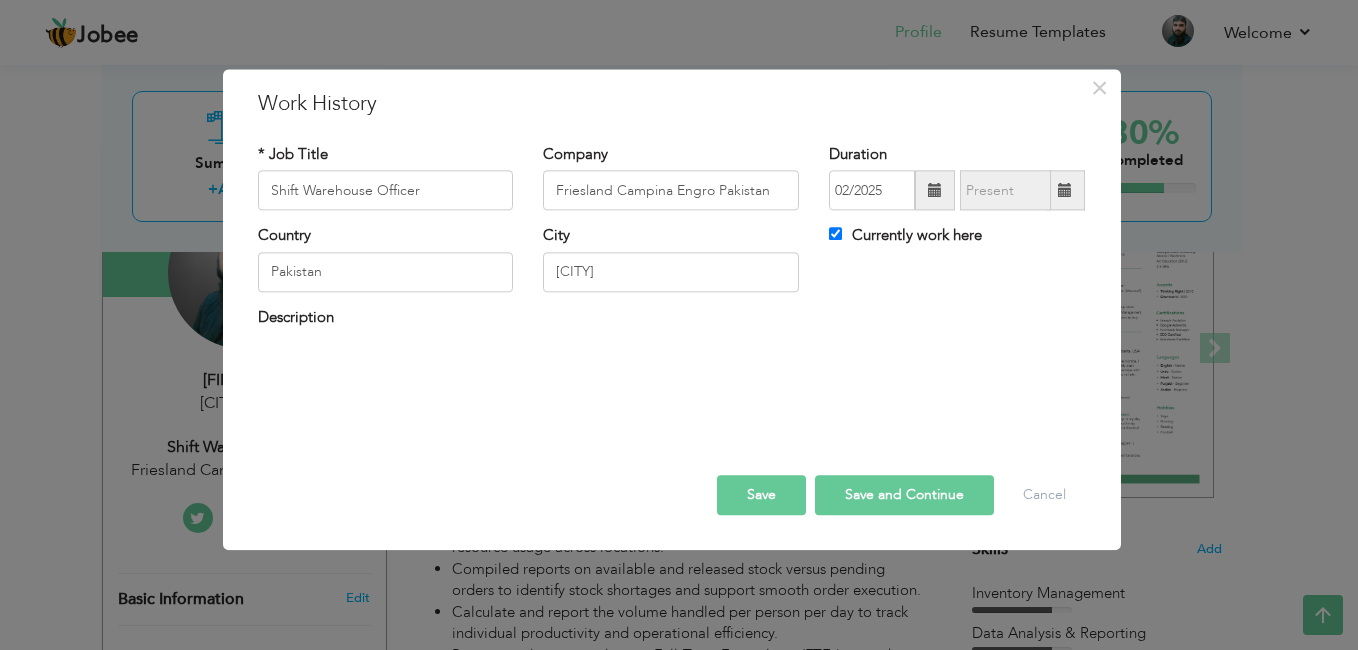click at bounding box center [672, 369] 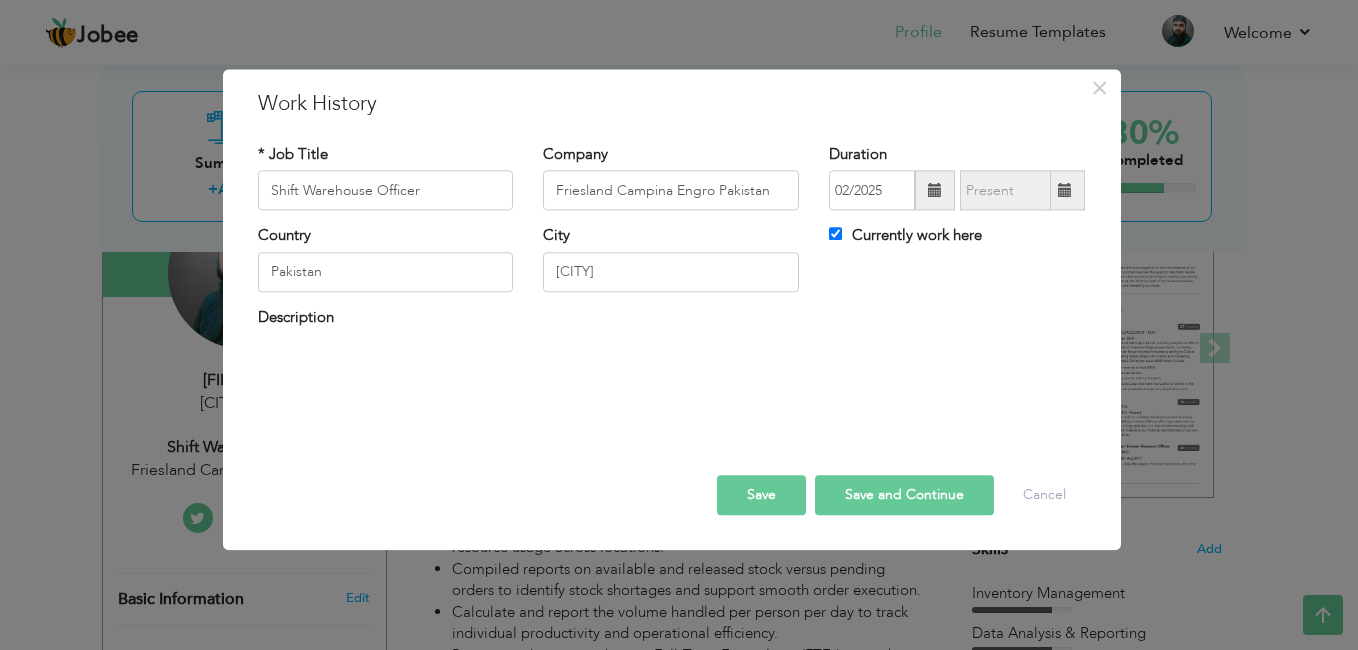 click on "Description" at bounding box center [296, 317] 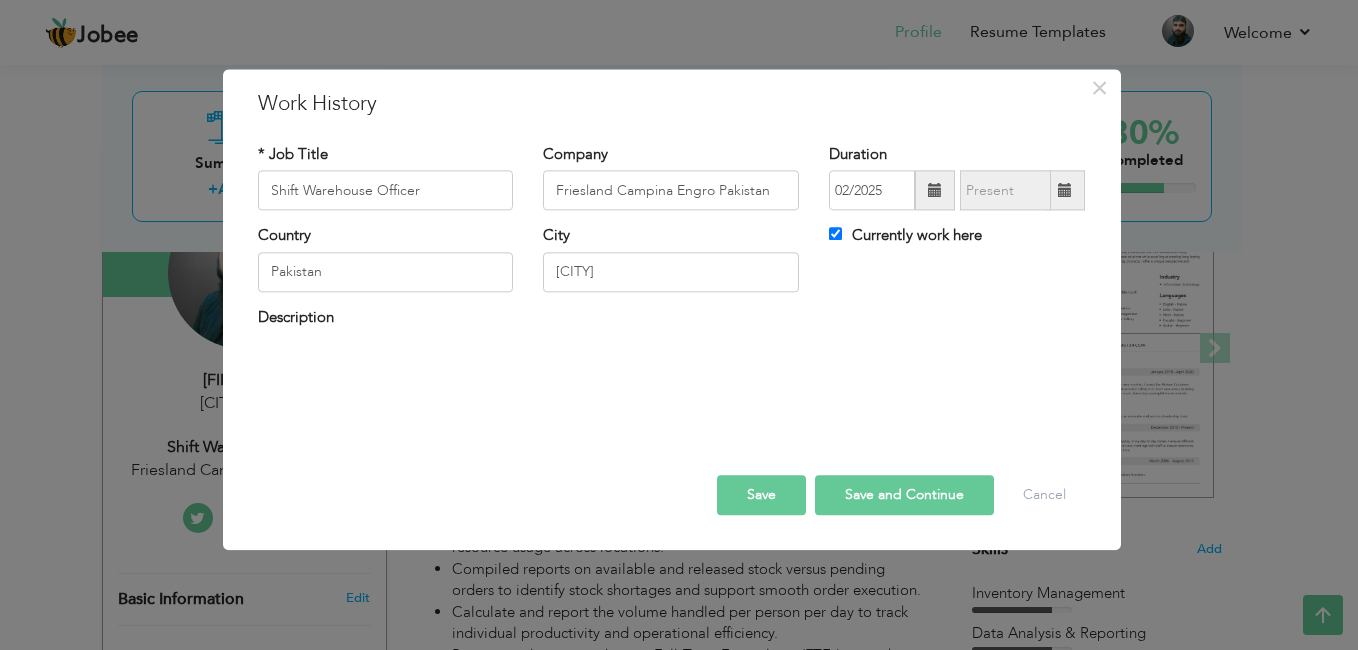click on "Save" at bounding box center [761, 496] 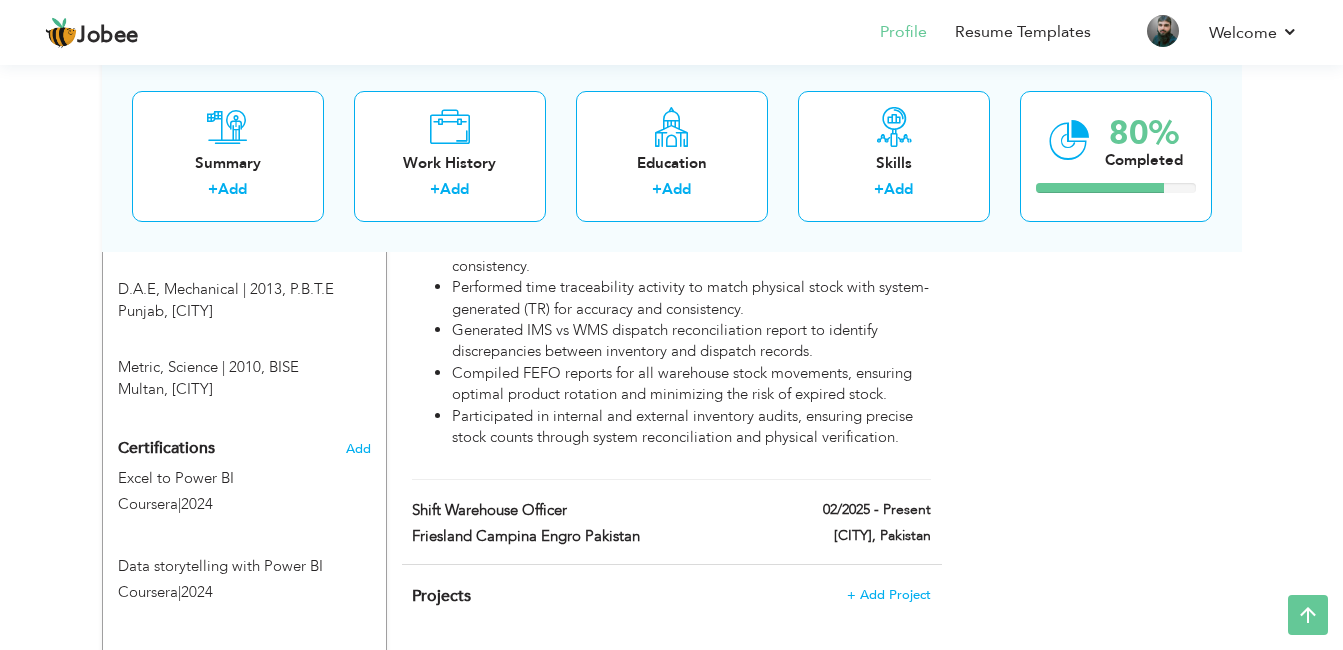 scroll, scrollTop: 1042, scrollLeft: 0, axis: vertical 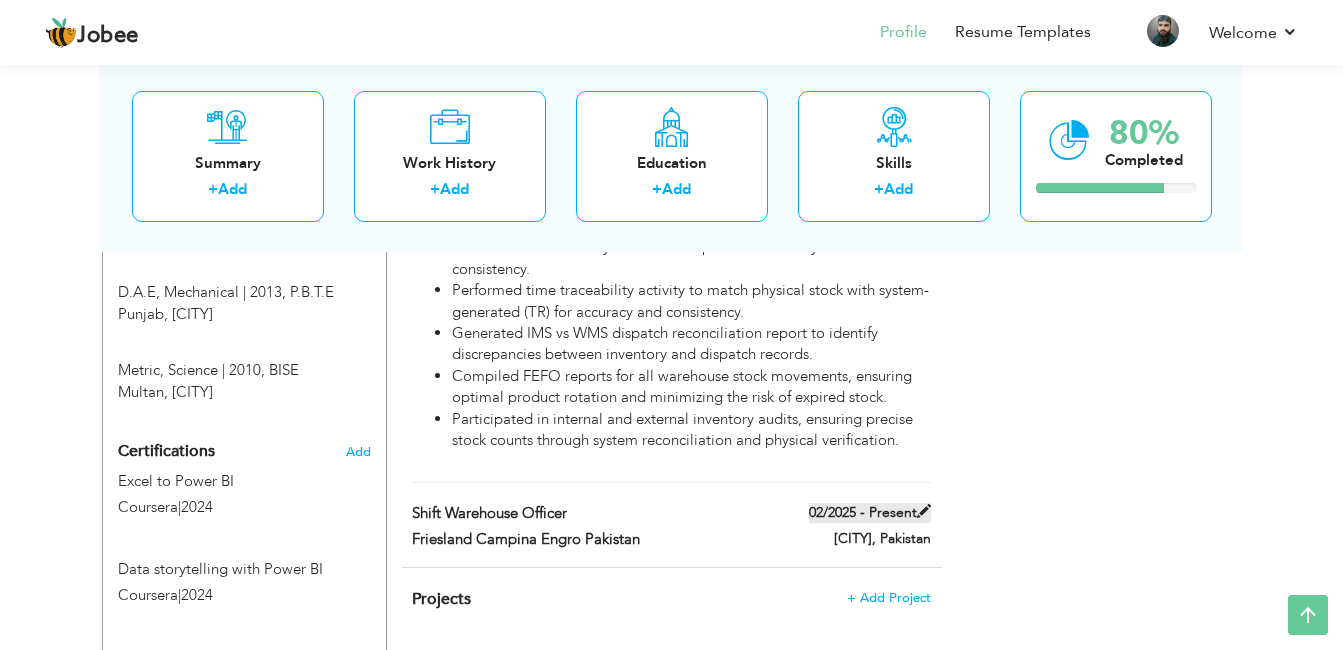 click on "02/2025 - Present" at bounding box center (870, 513) 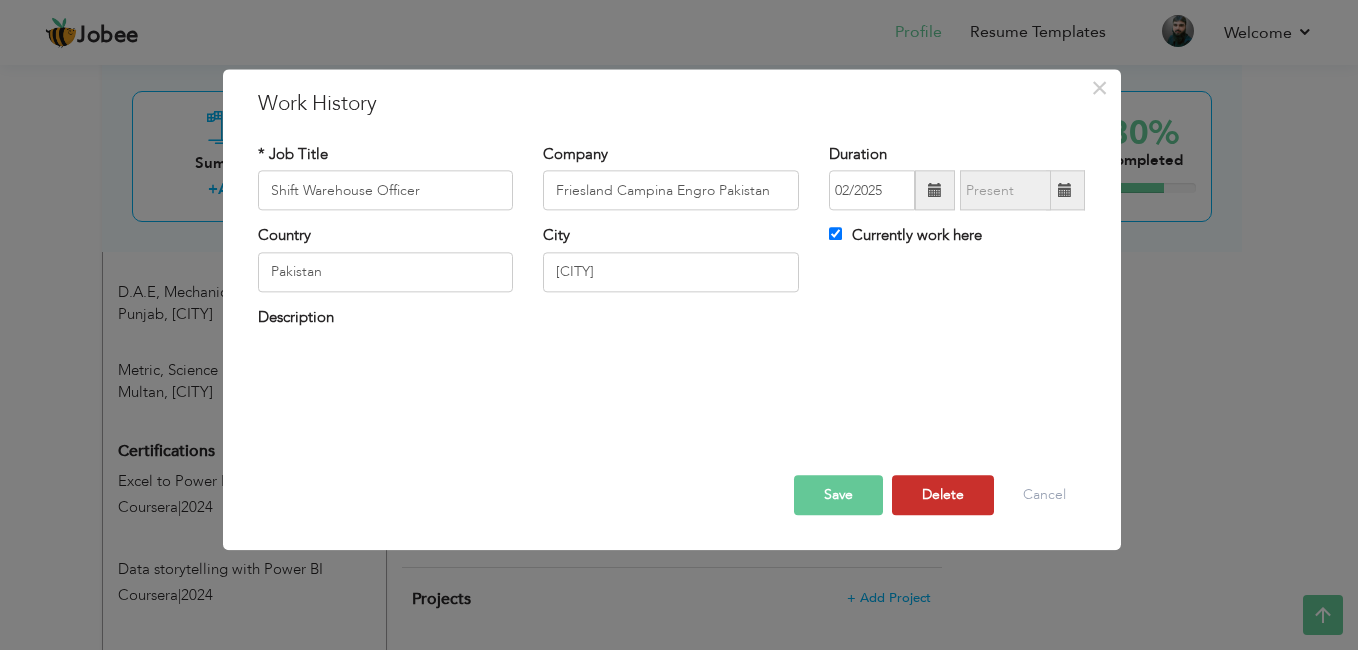 click on "Delete" at bounding box center (943, 496) 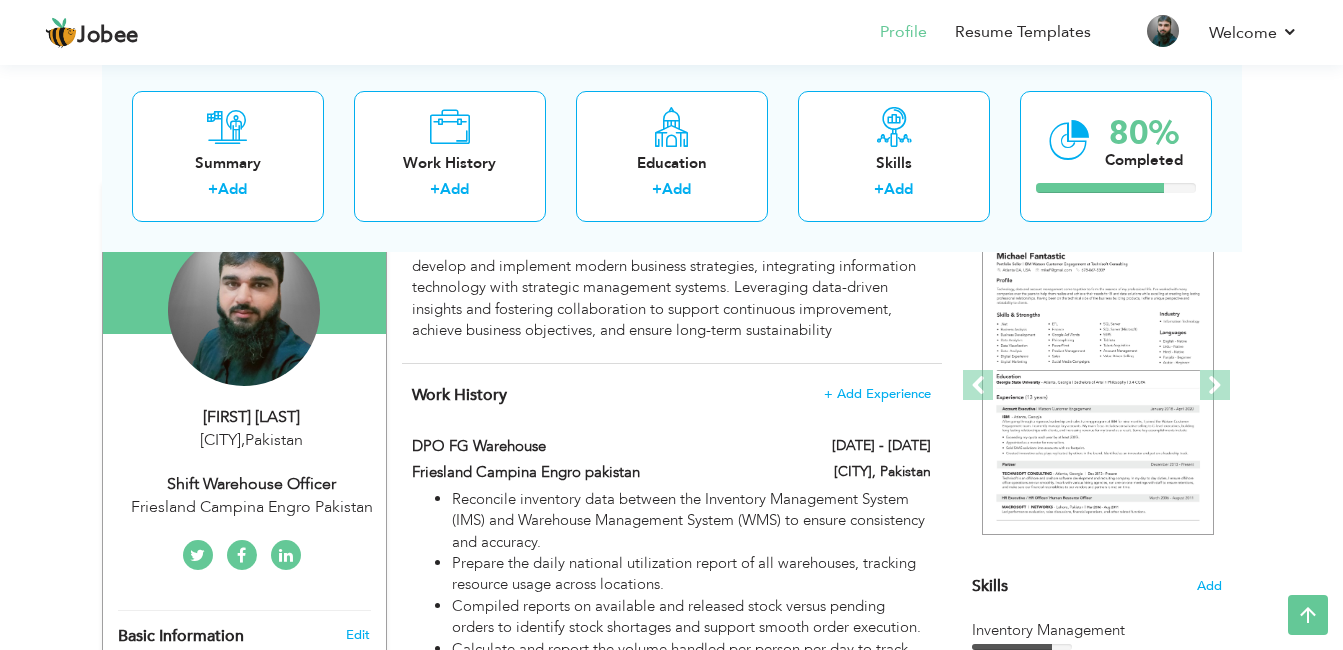 scroll, scrollTop: 182, scrollLeft: 0, axis: vertical 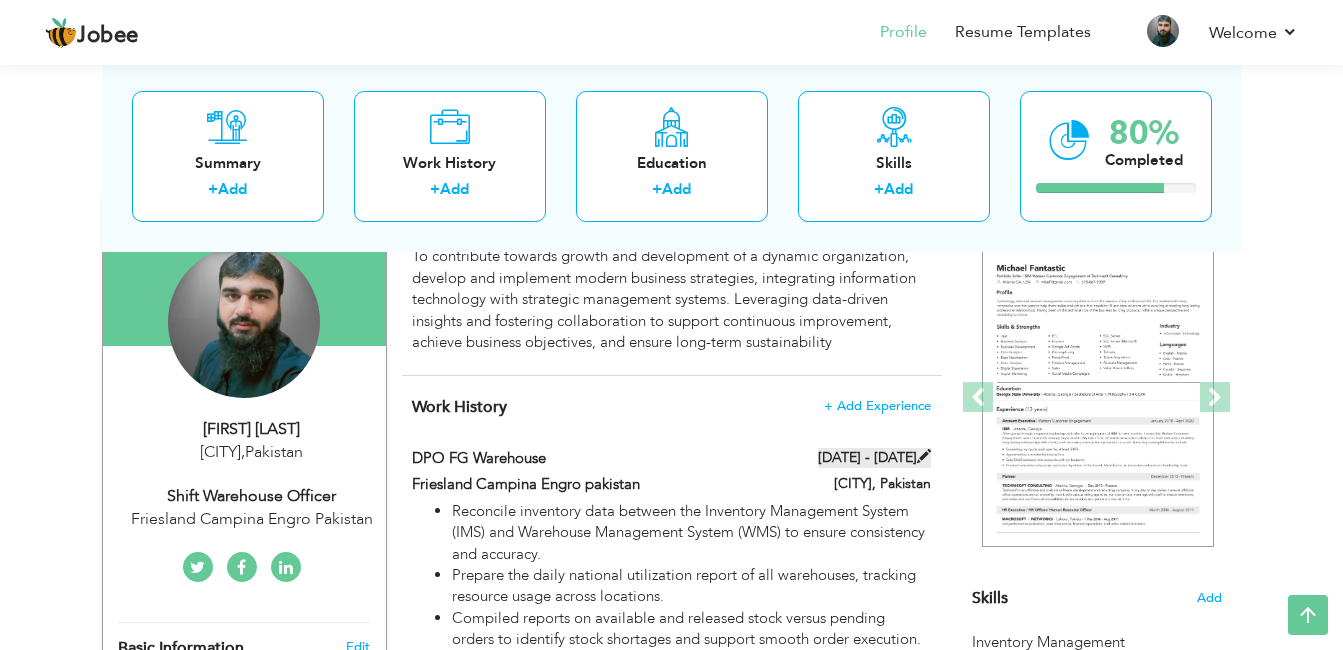 click on "03/2021 - 02/2025" at bounding box center [874, 458] 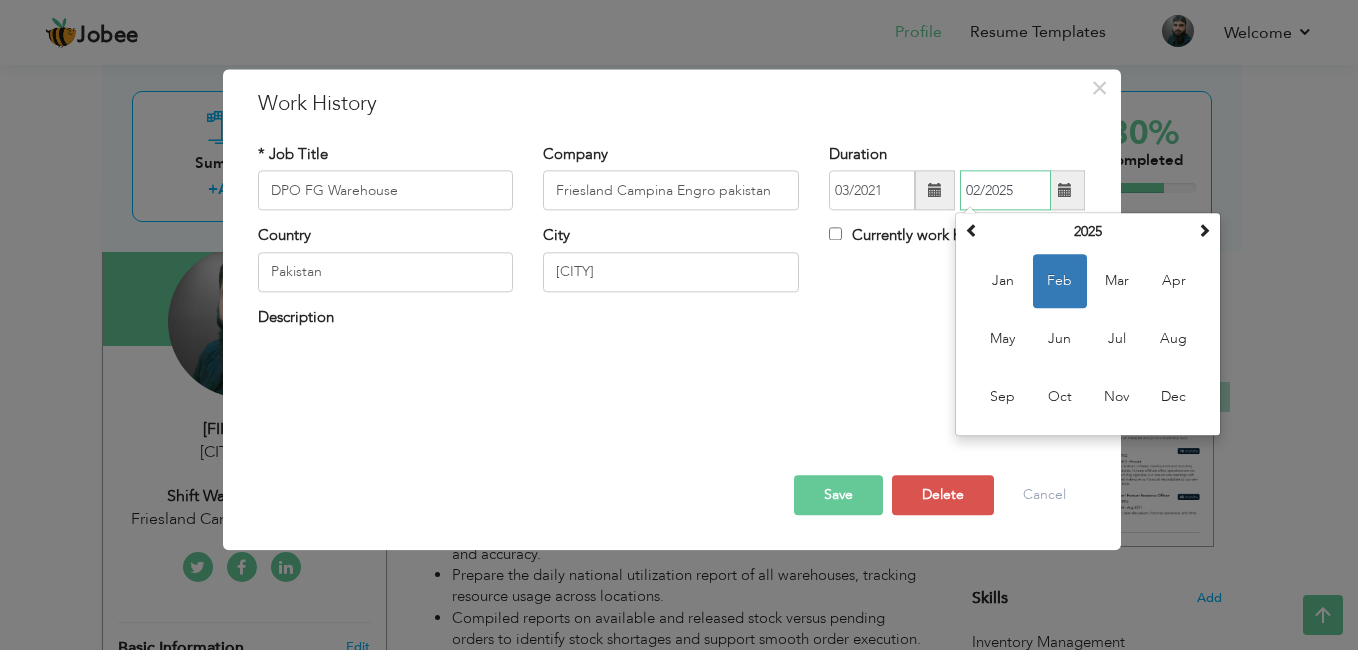click on "02/2025" at bounding box center (1005, 191) 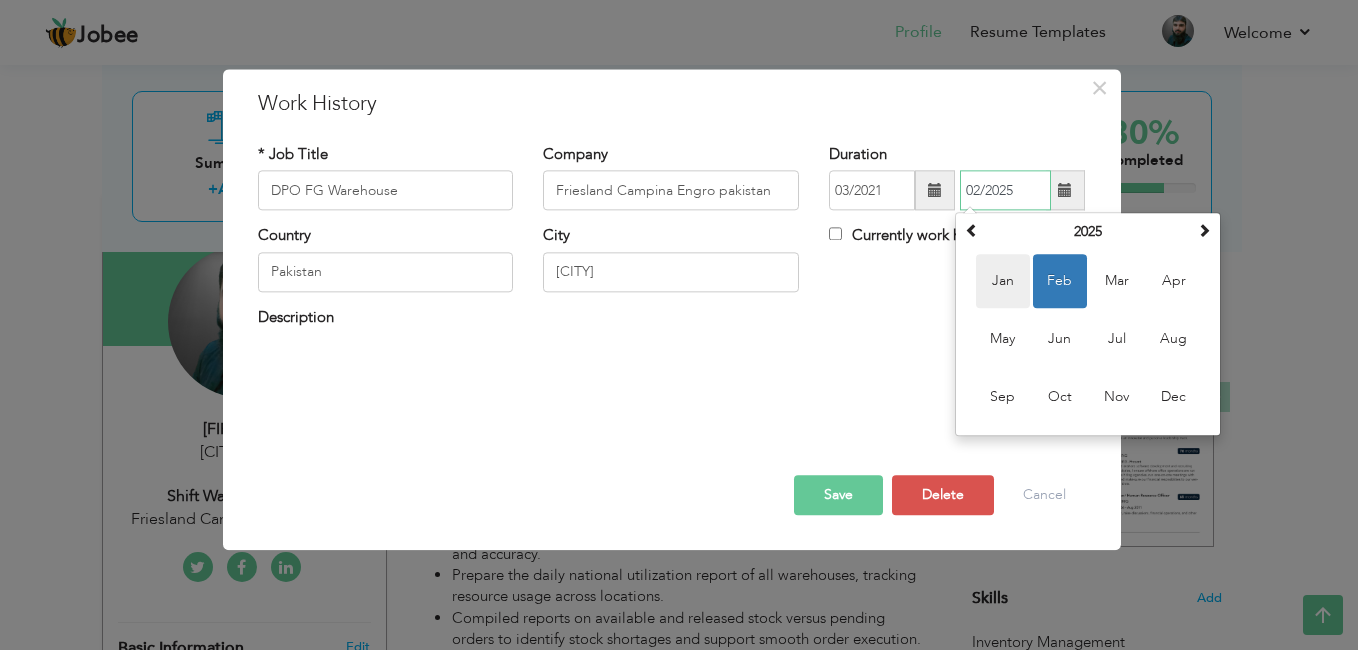 click on "Jan" at bounding box center (1003, 282) 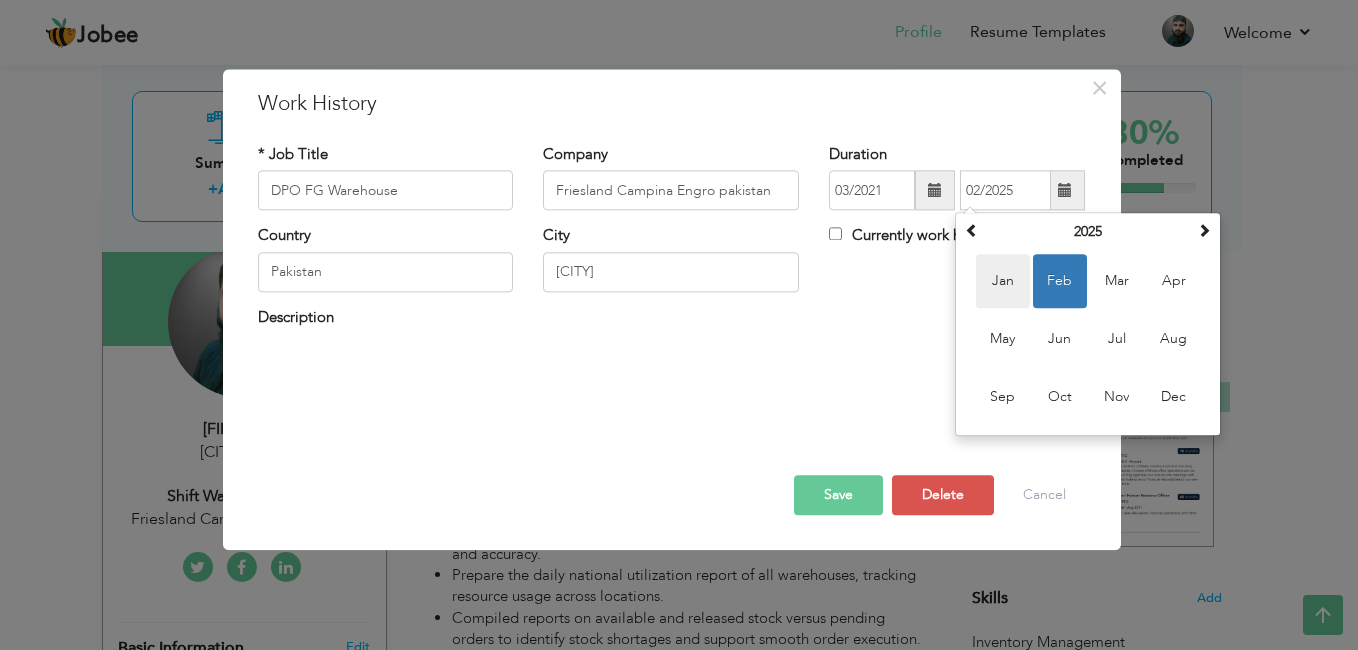 type on "01/2025" 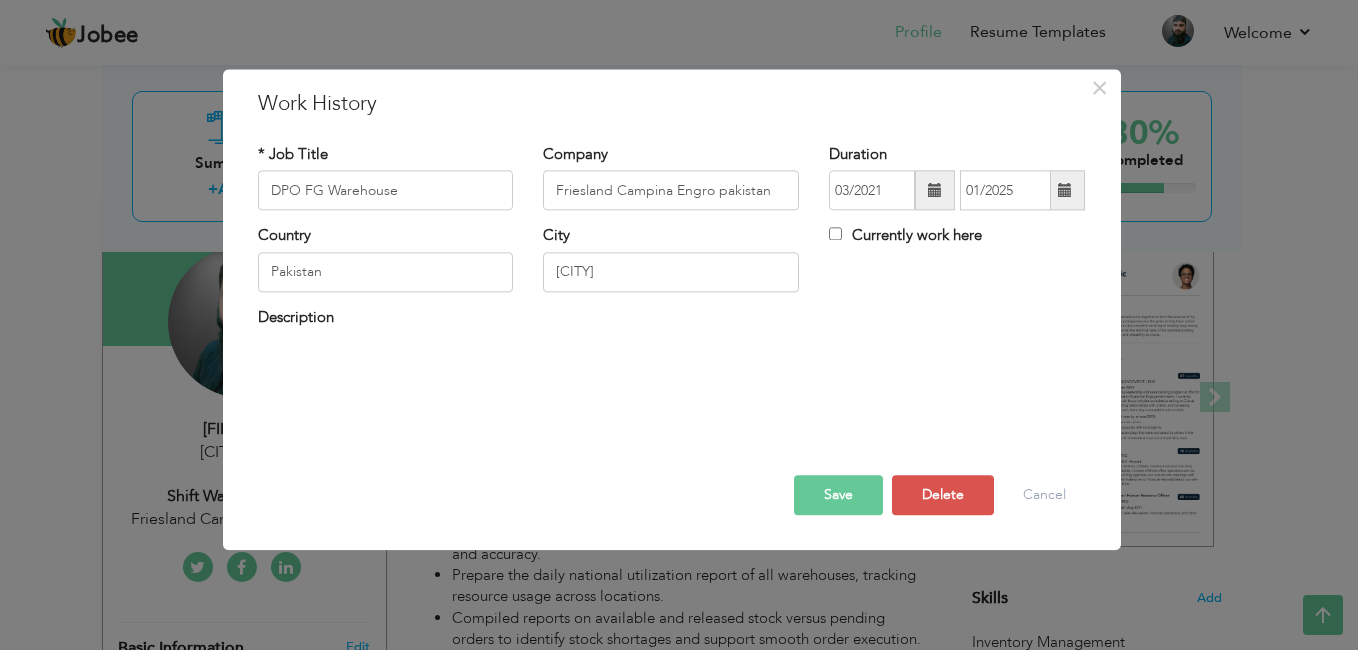 click on "Save" at bounding box center (838, 496) 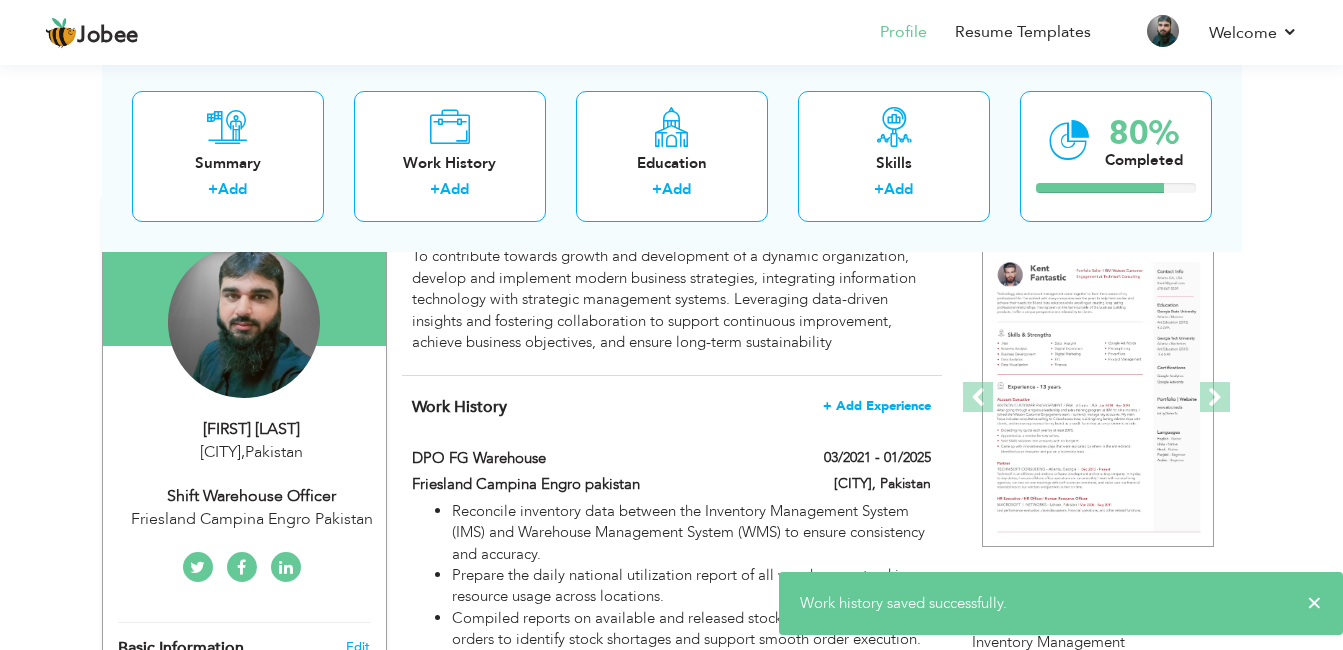 click on "+ Add Experience" at bounding box center [877, 406] 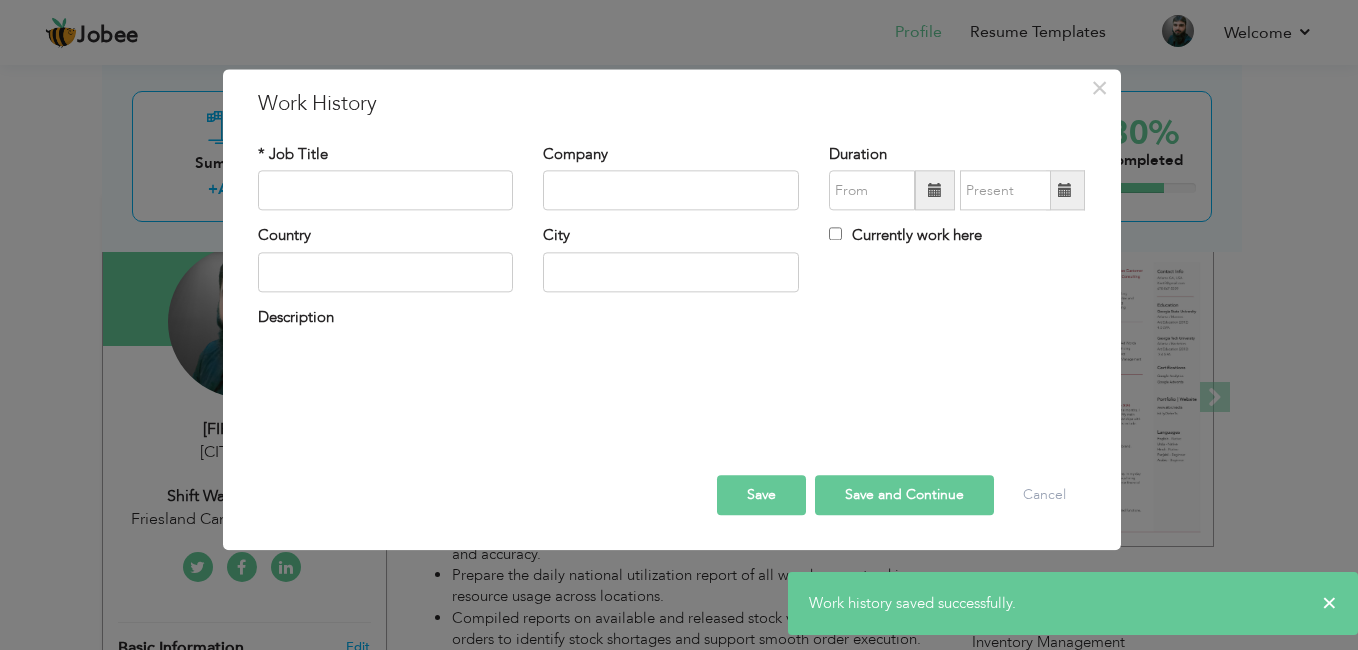 click at bounding box center [672, 369] 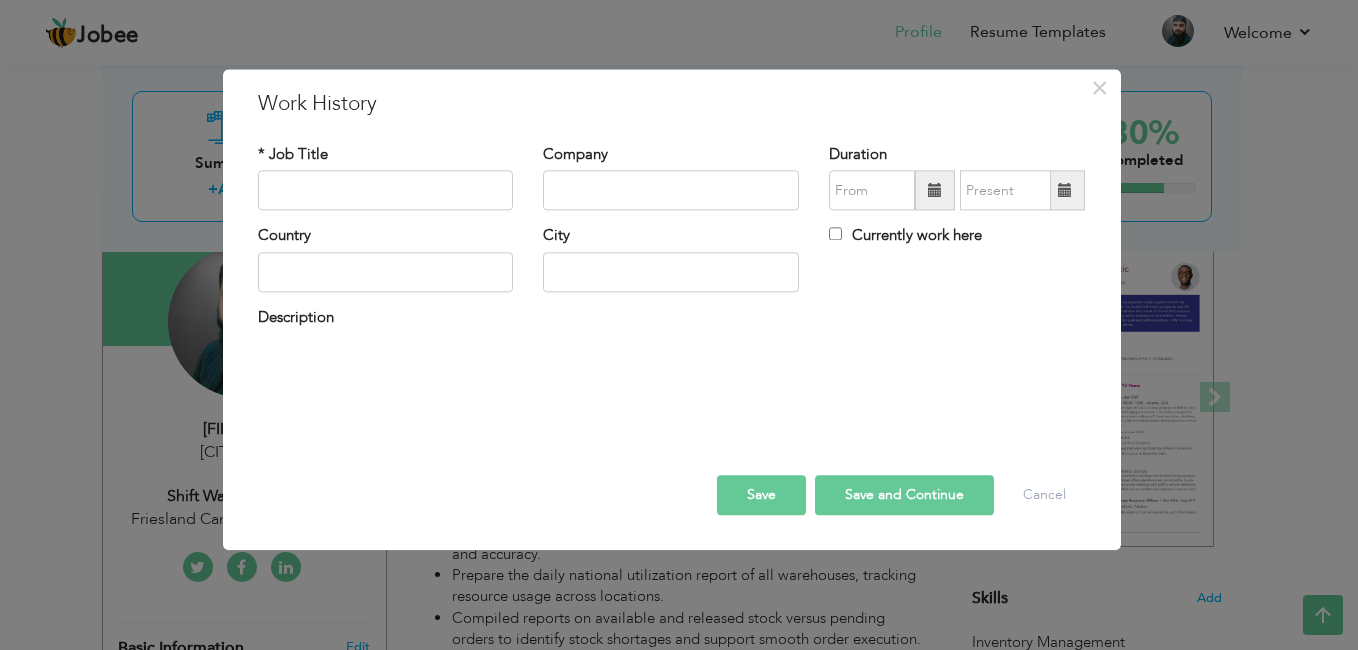 click on "Description" at bounding box center (672, 320) 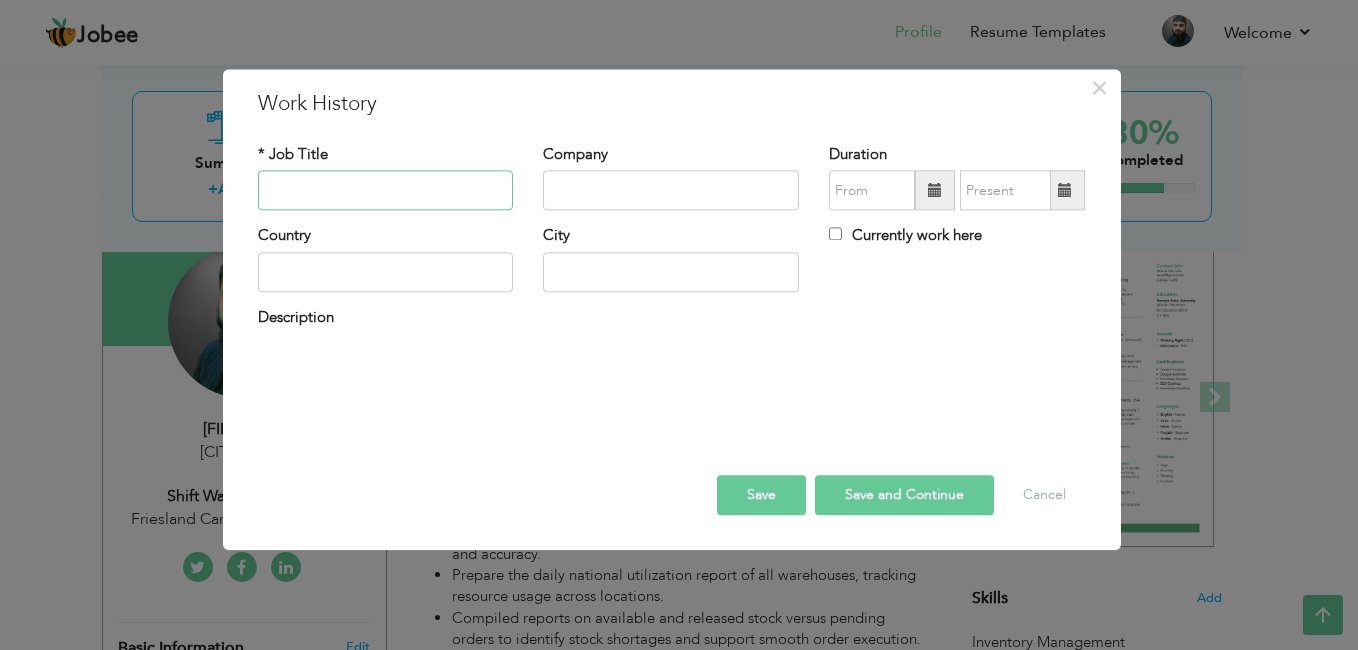 click at bounding box center (386, 191) 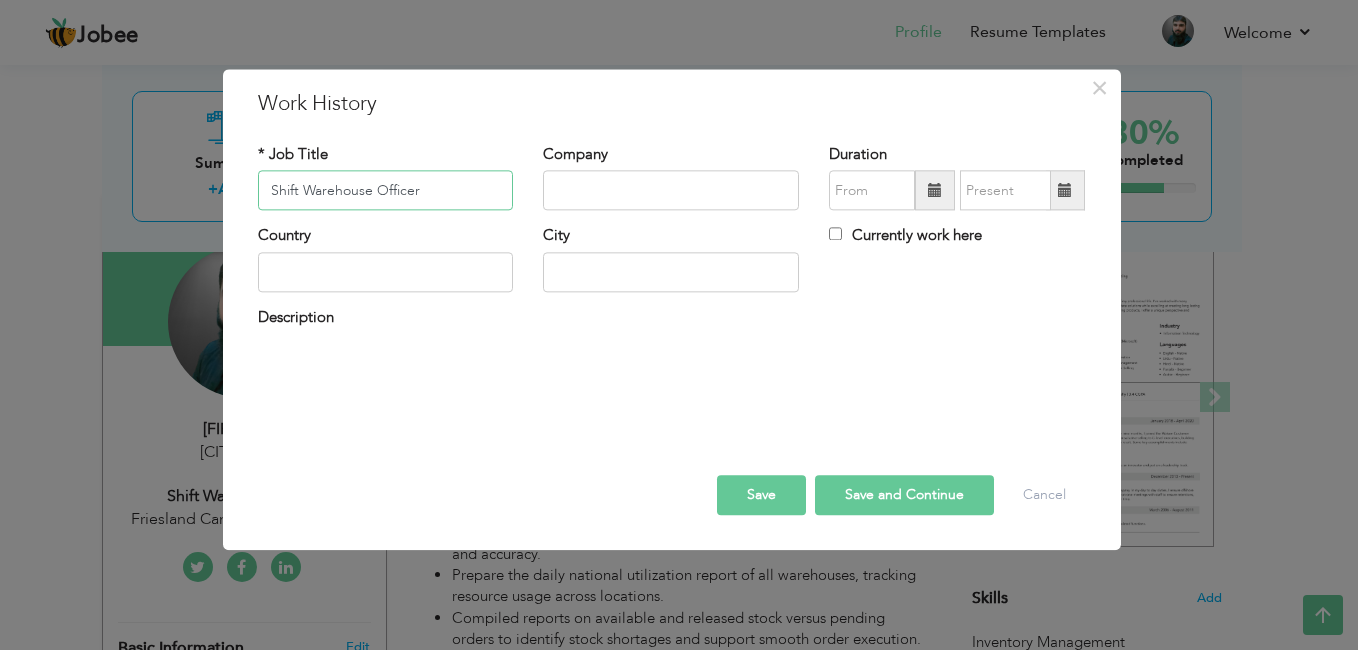 type on "Shift Warehouse Officer" 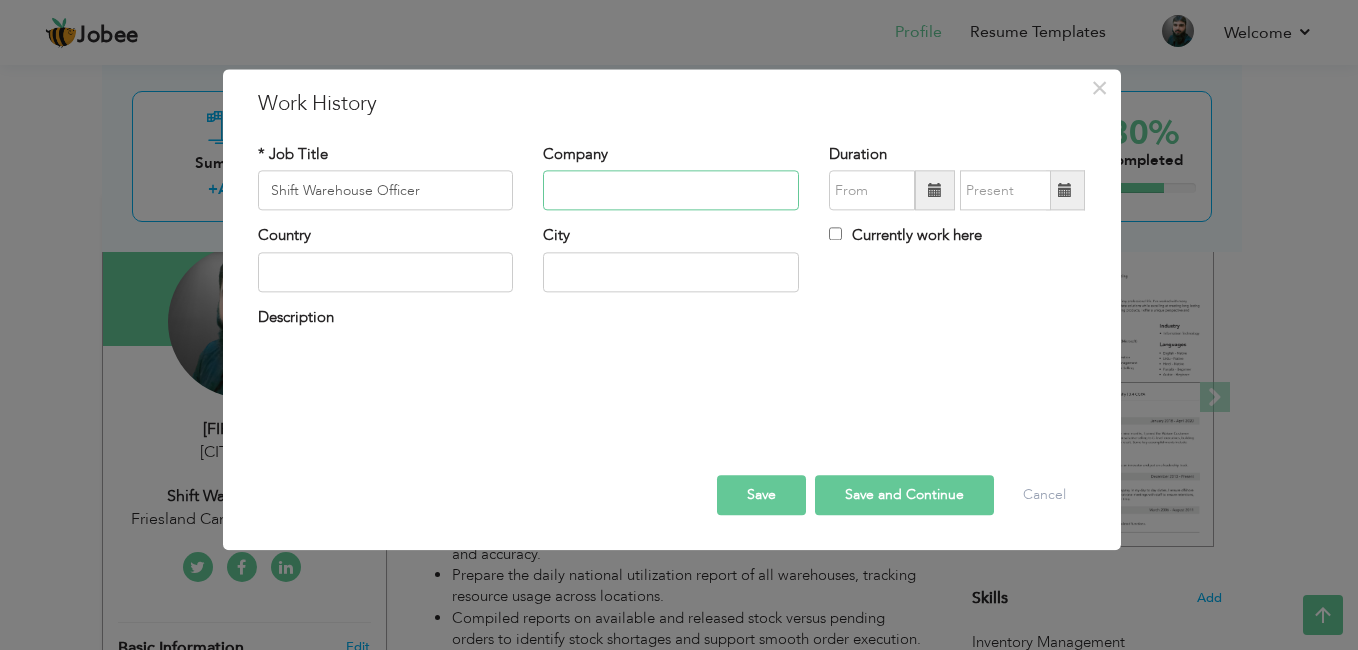 click at bounding box center (671, 191) 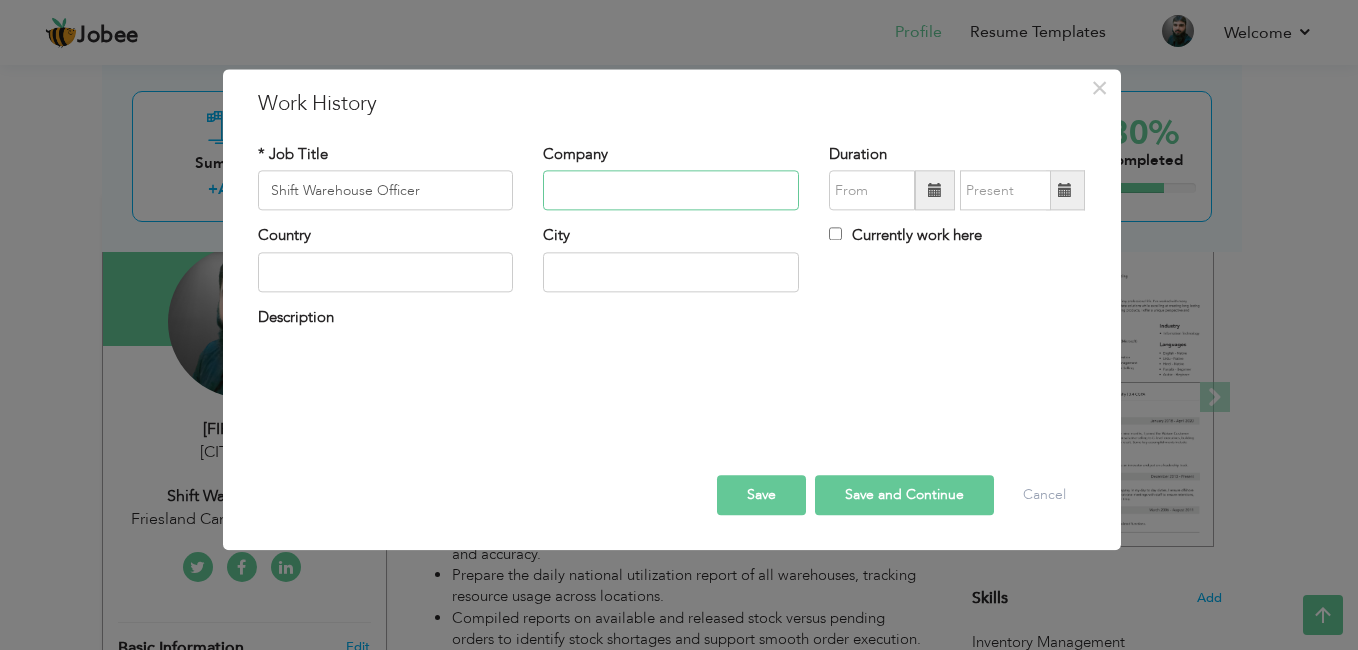 type on "Friesland Campina Engro Pakistan" 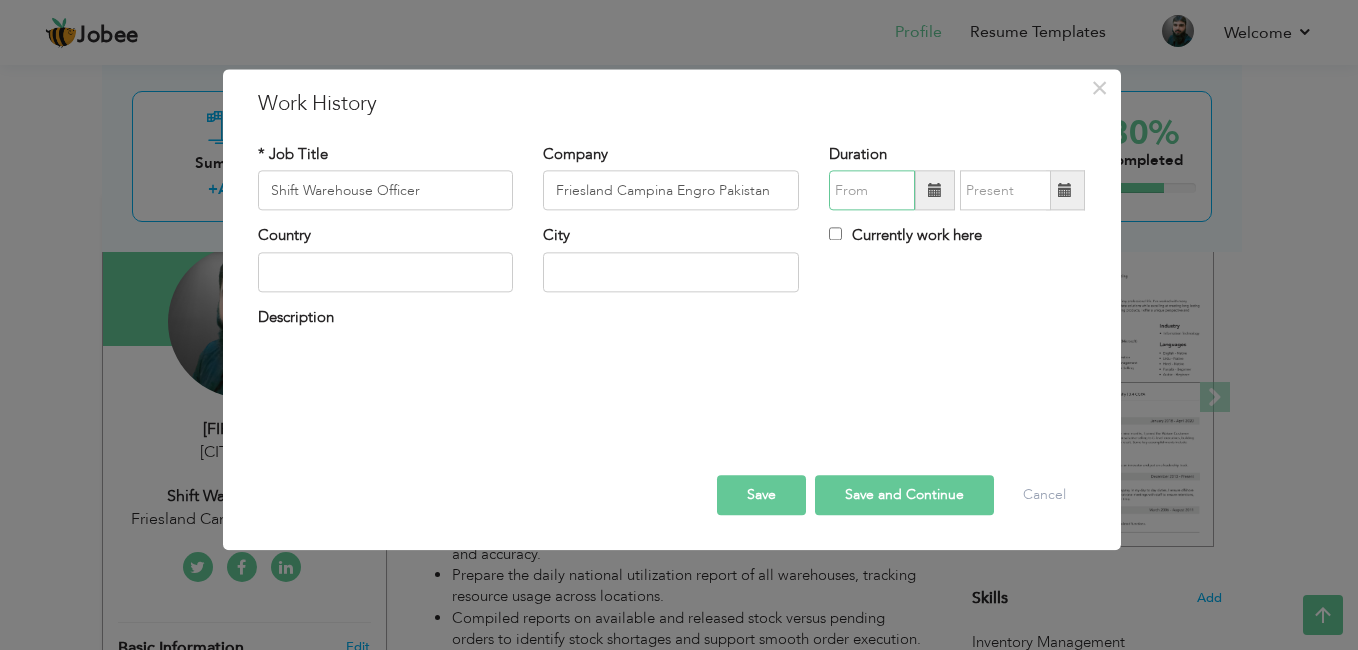 type on "08/2025" 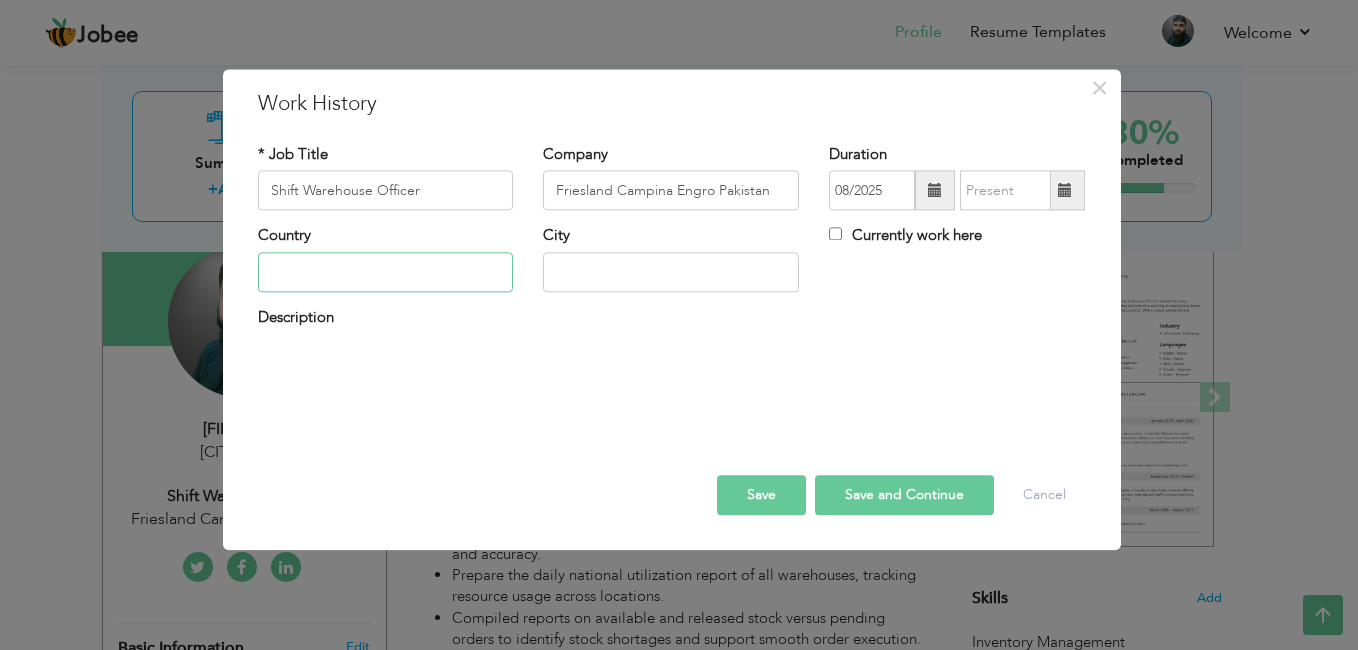 type on "Pakistan" 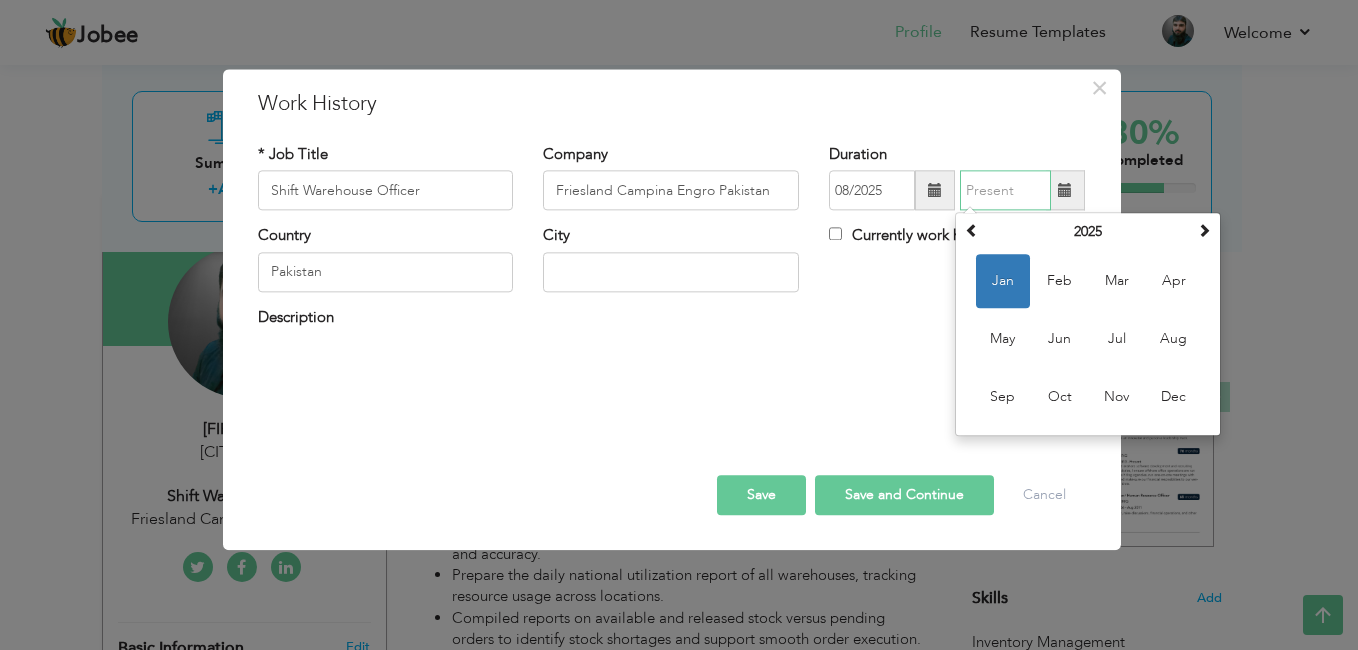 click on "Jan" at bounding box center (1003, 282) 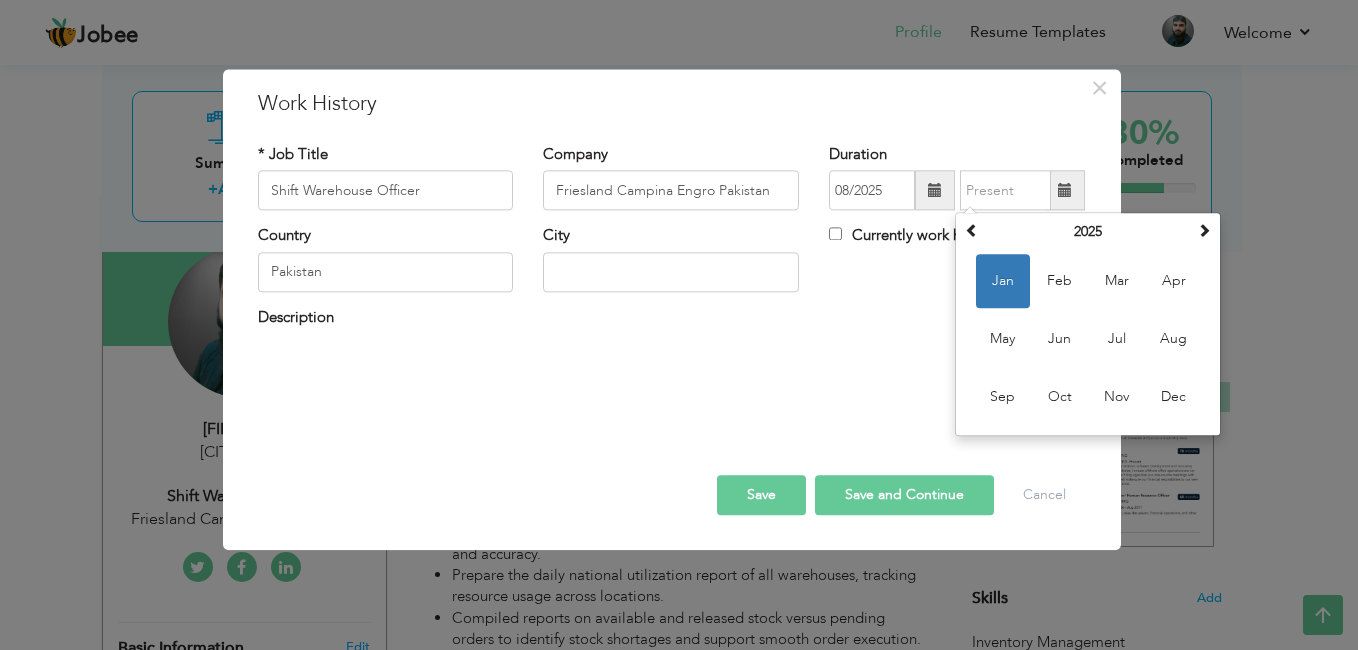 type on "01/2025" 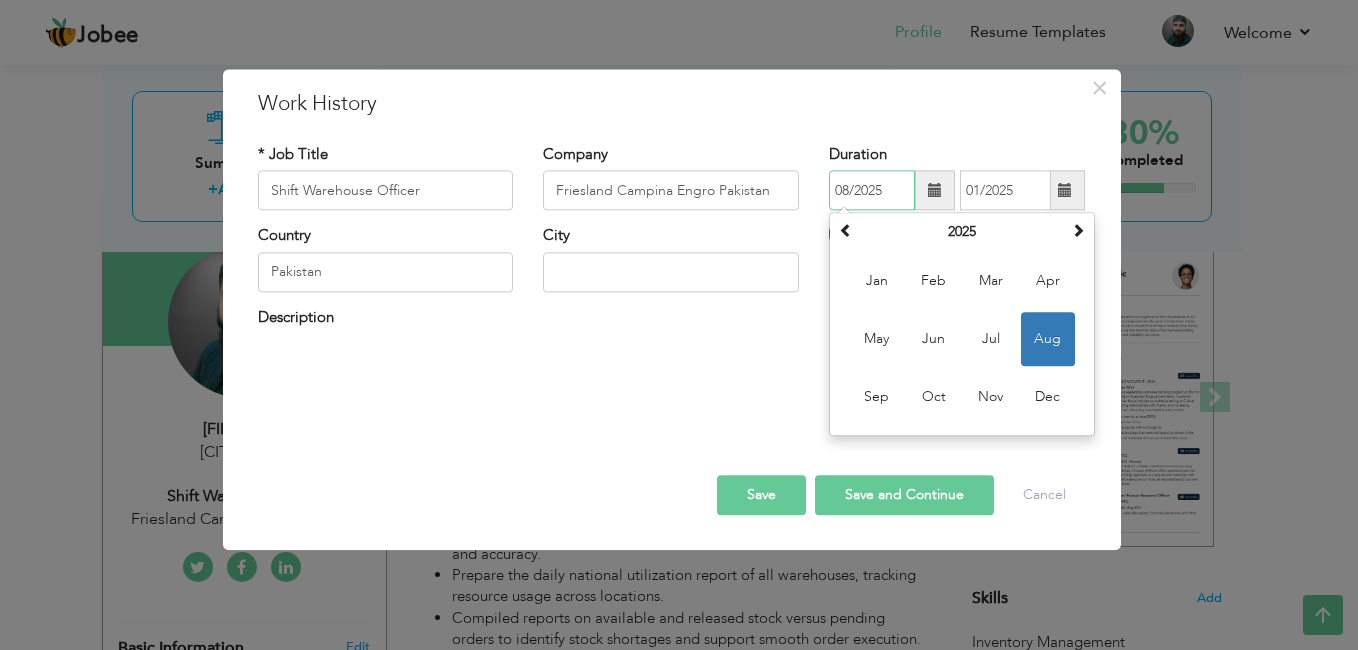 click on "08/2025" at bounding box center [872, 191] 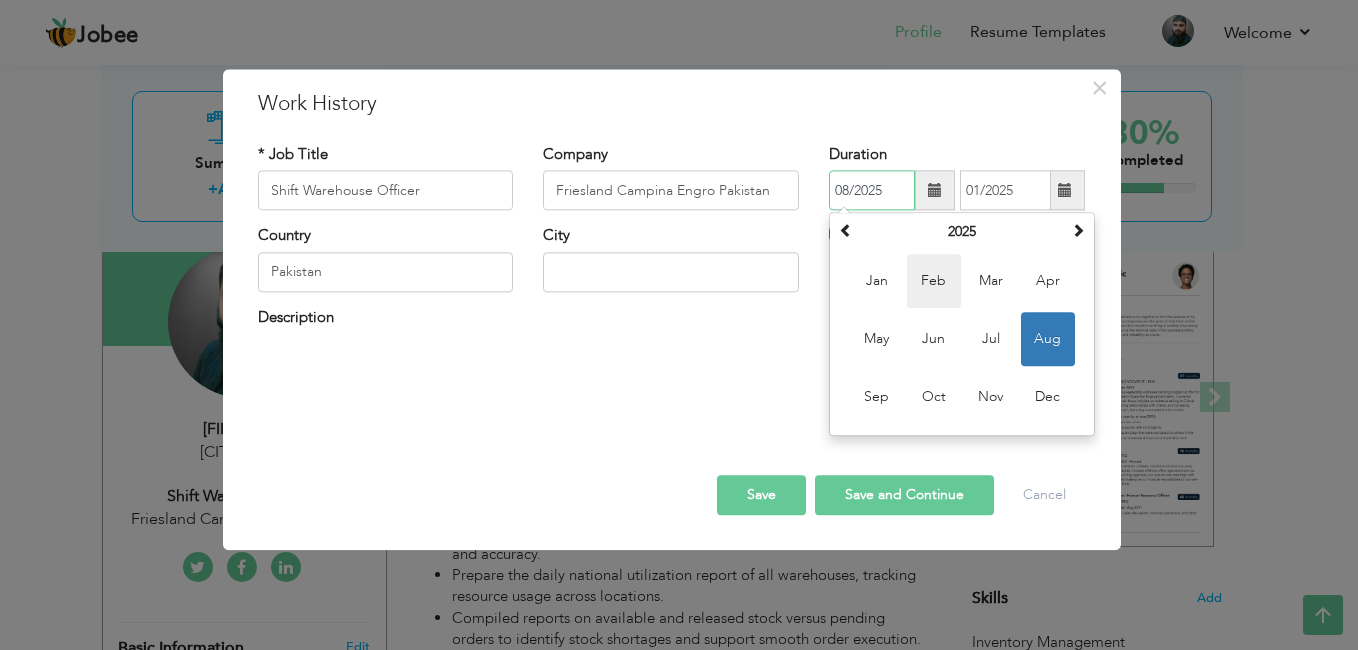 click on "Feb" at bounding box center (934, 282) 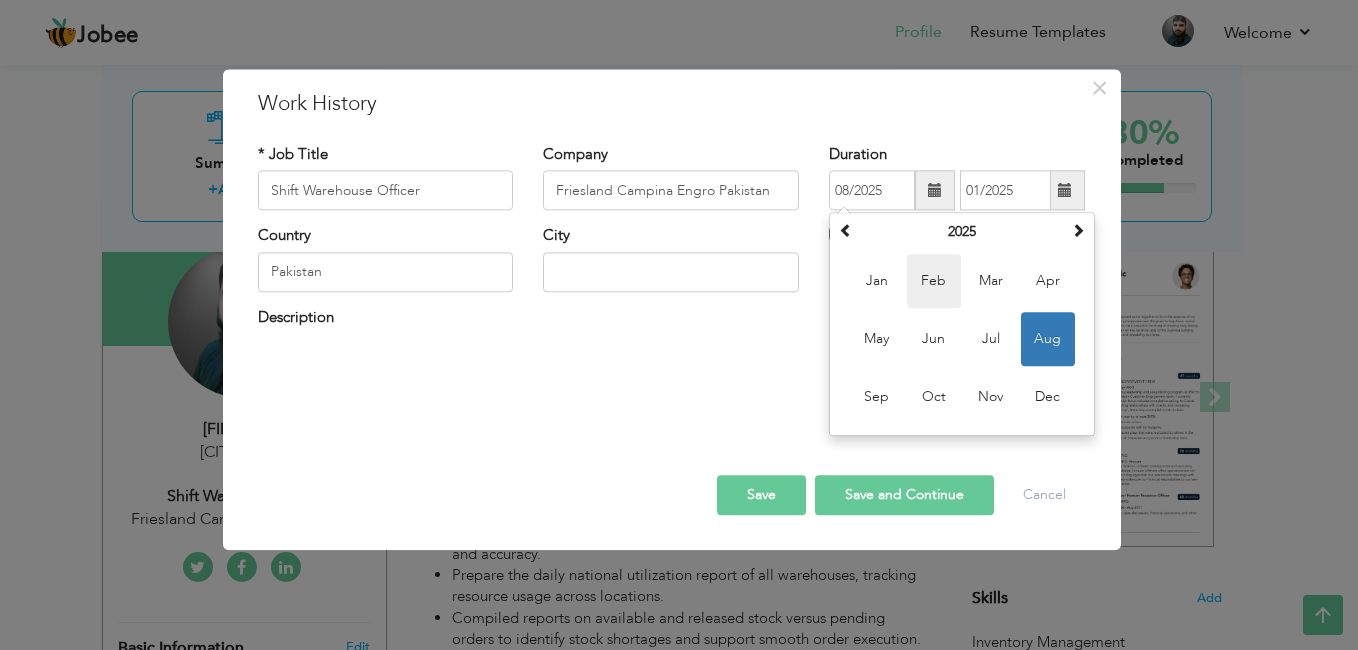 type on "02/2025" 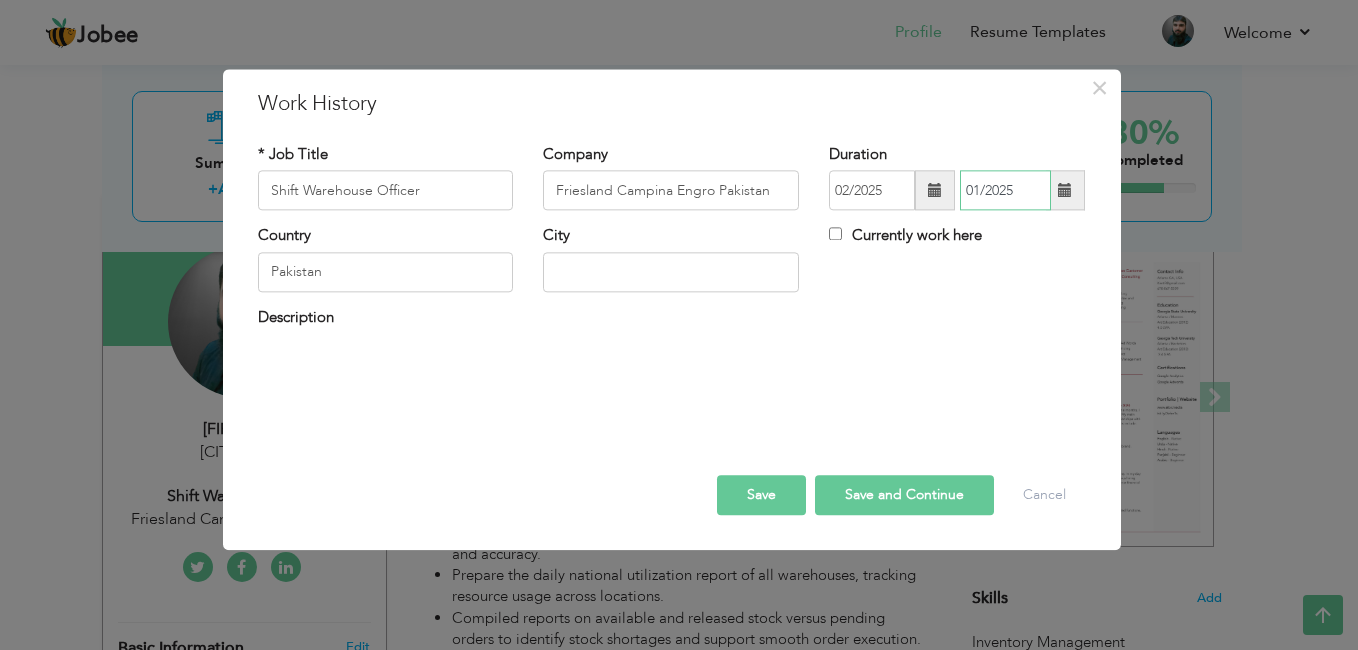 click on "01/2025" at bounding box center (1005, 191) 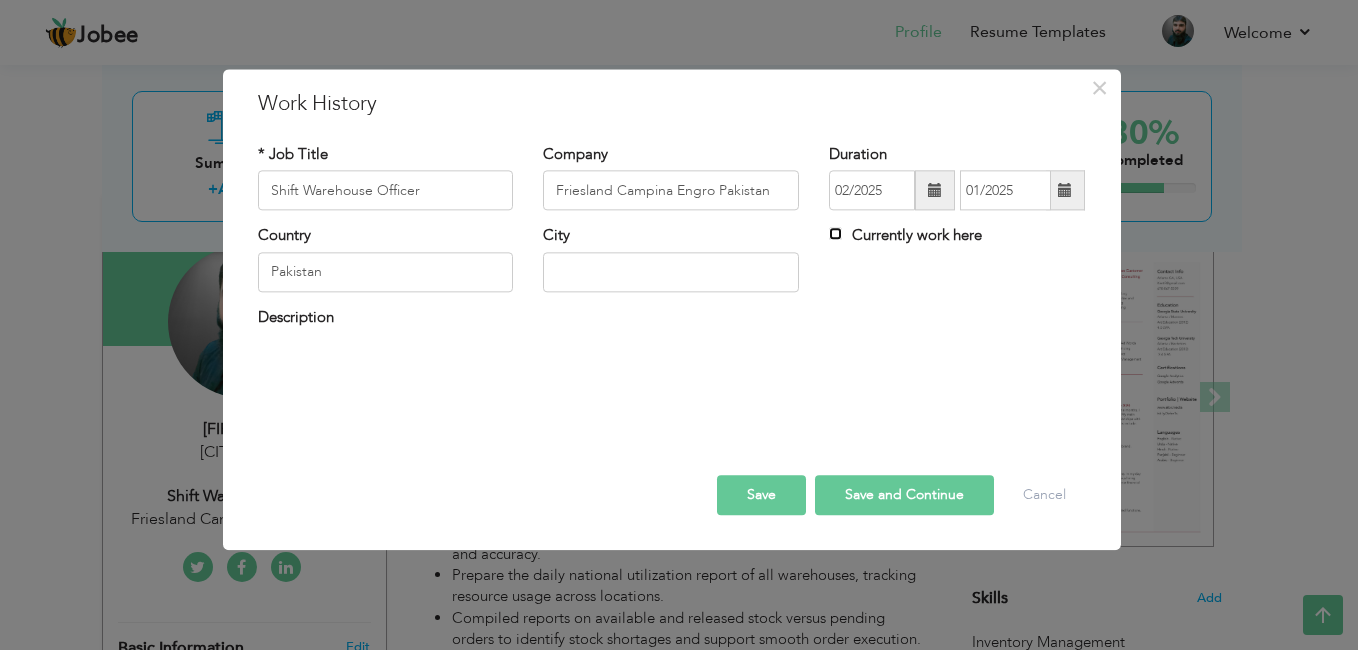 click on "Currently work here" at bounding box center (835, 234) 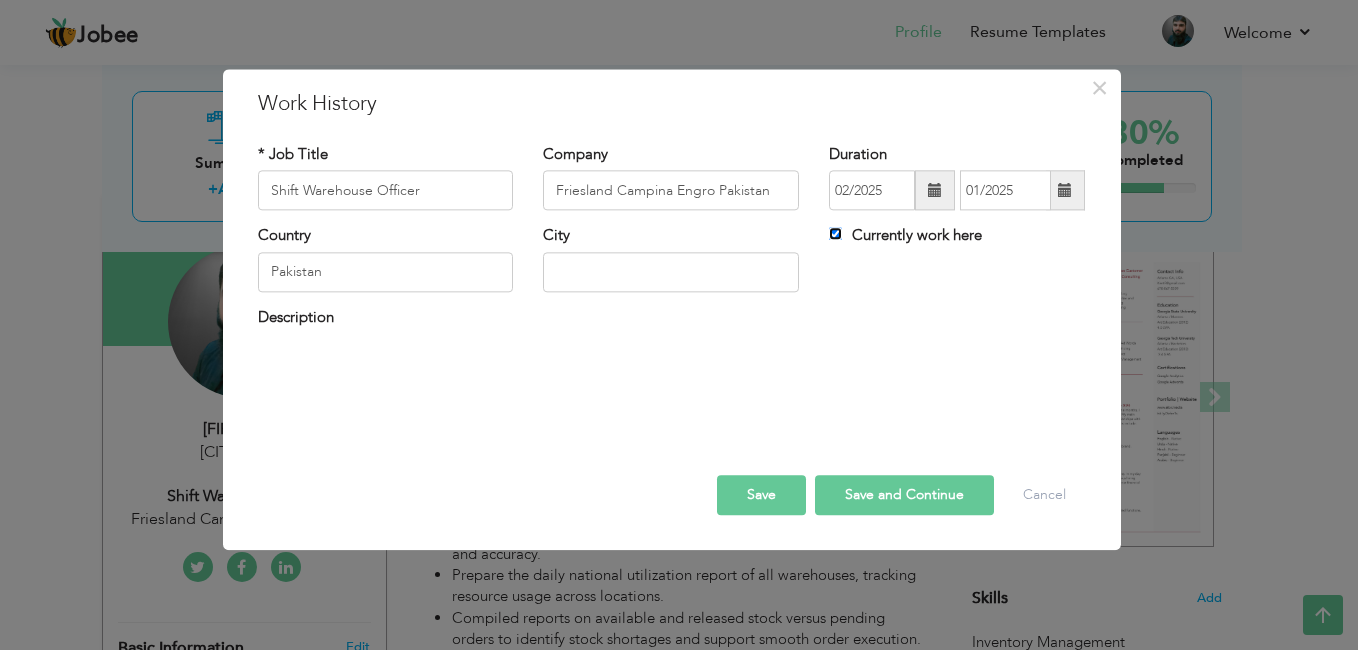 type 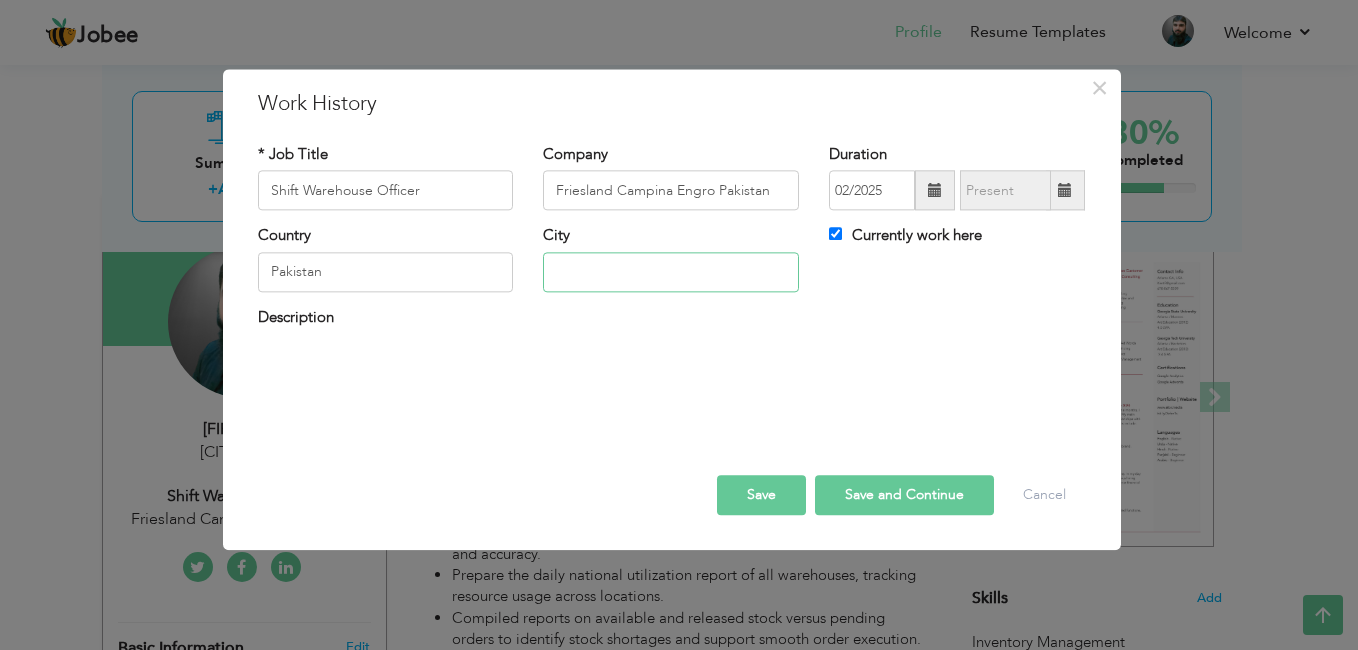 click at bounding box center [671, 272] 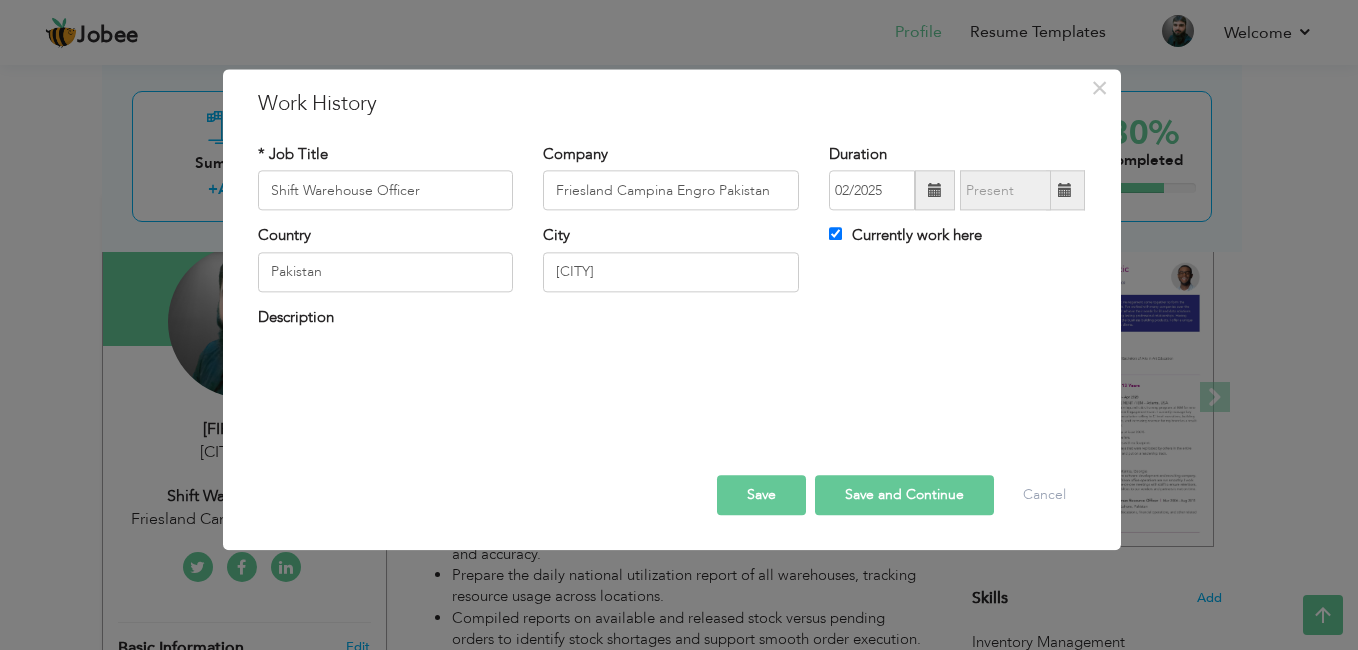 click on "* Job Title
Shift Warehouse Officer
Company
Friesland Campina Engro Pakistan
Duration
02/2025 Currently work here City" at bounding box center (672, 273) 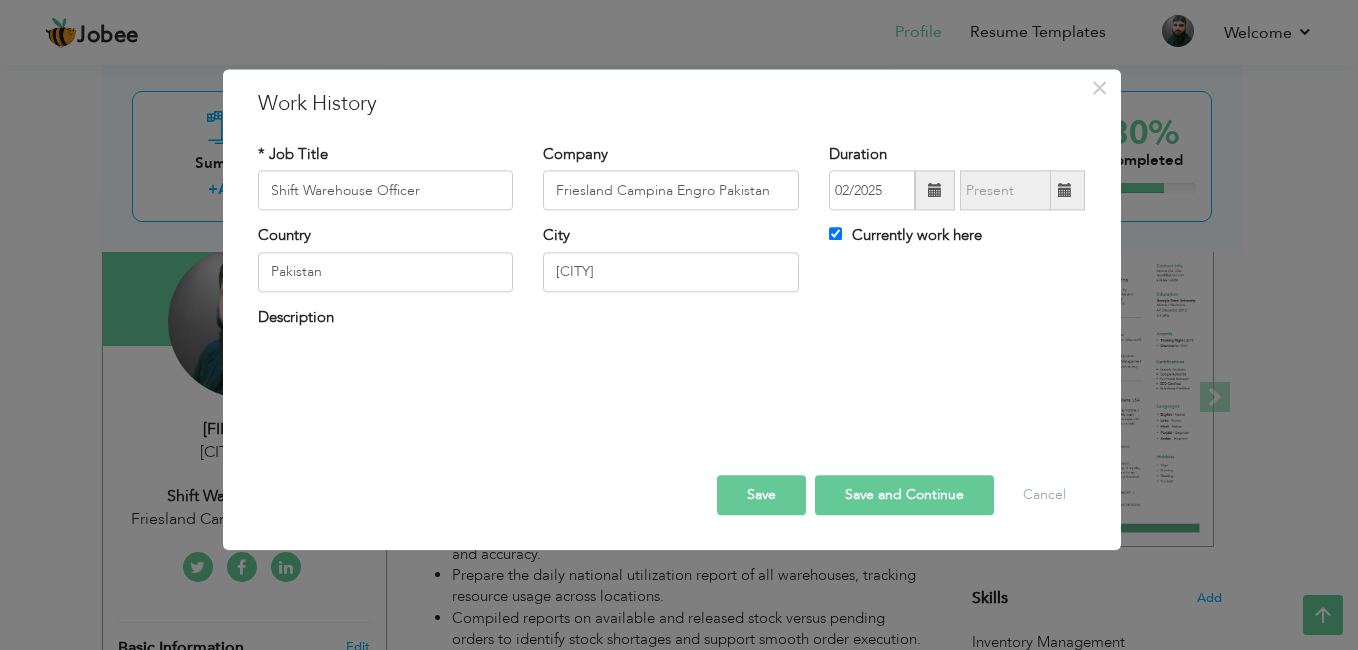 click on "Save" at bounding box center (761, 496) 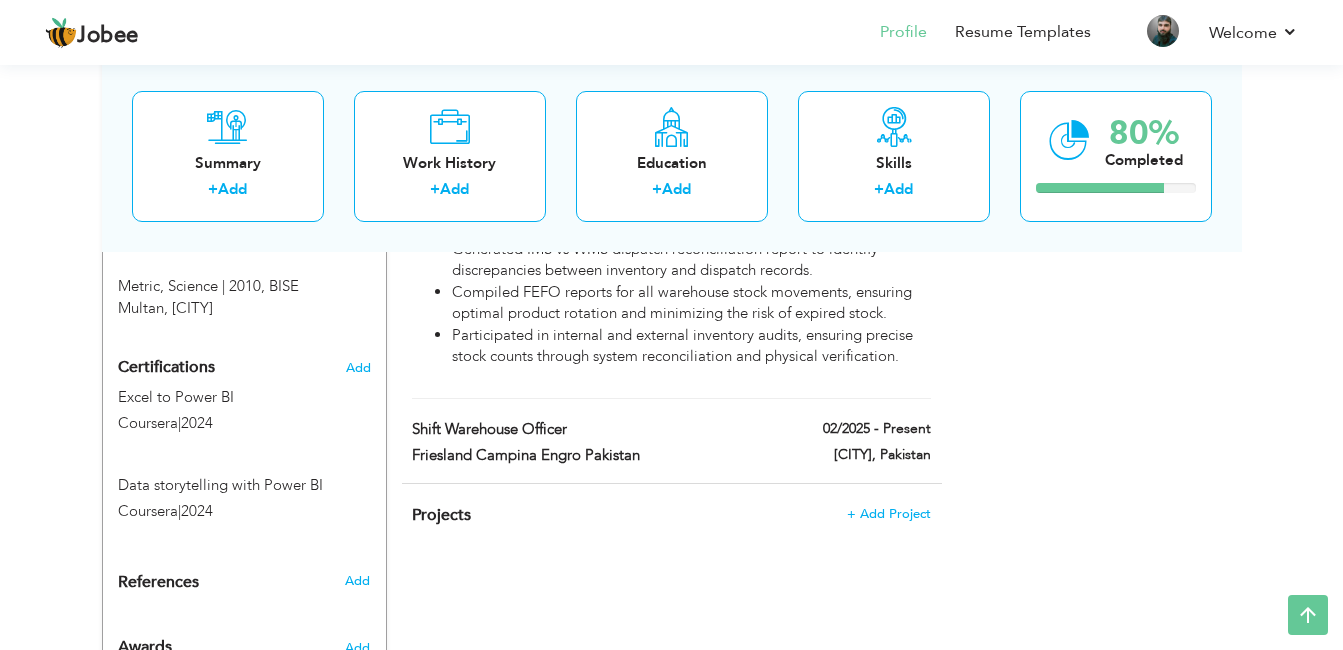 scroll, scrollTop: 1036, scrollLeft: 0, axis: vertical 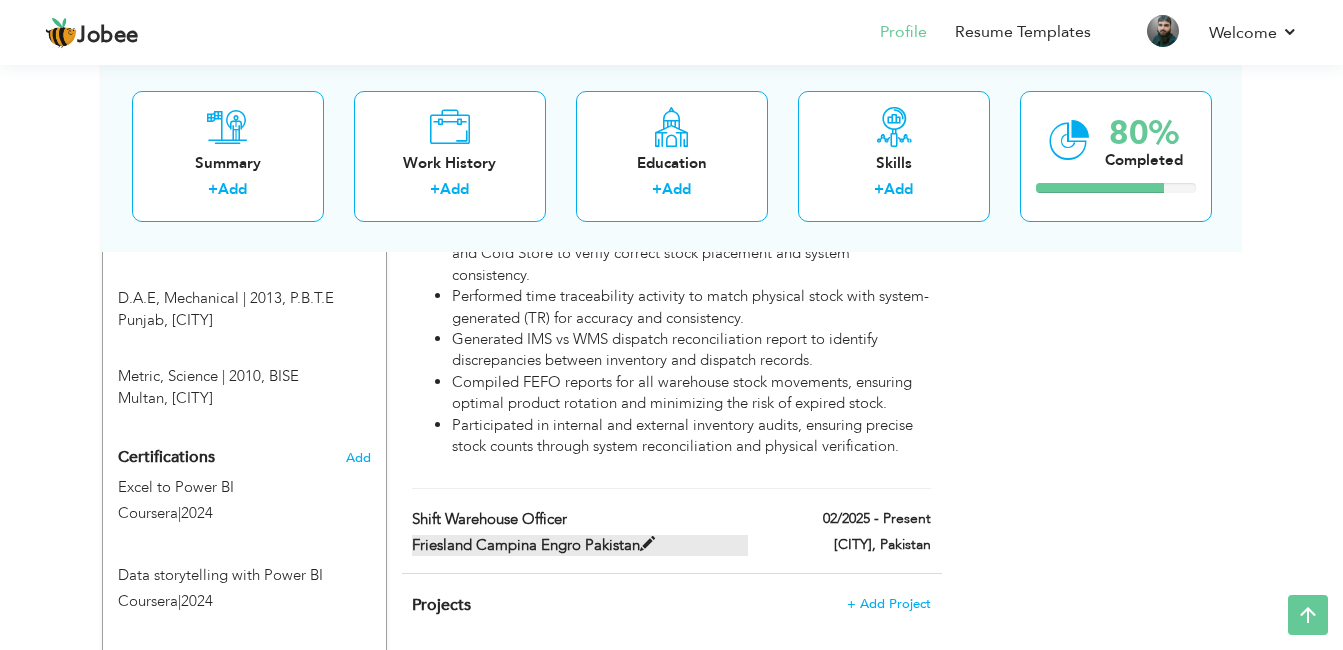 click at bounding box center (647, 544) 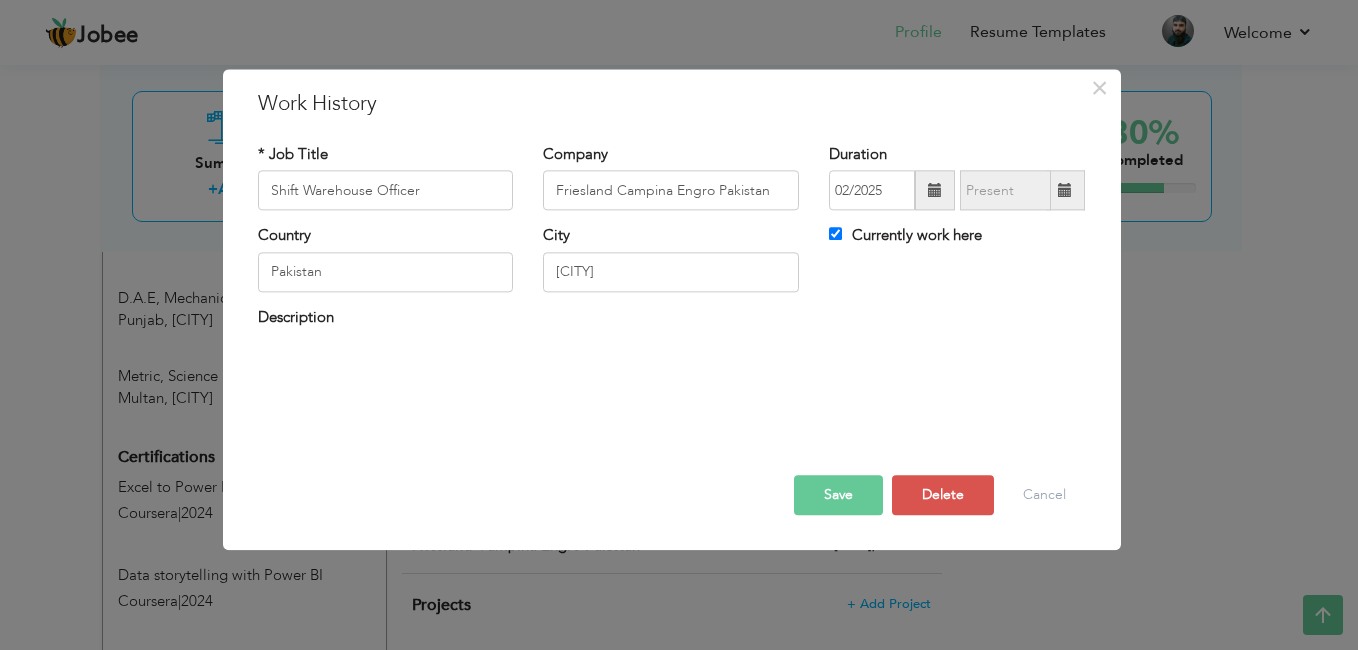 click on "Description" at bounding box center [672, 320] 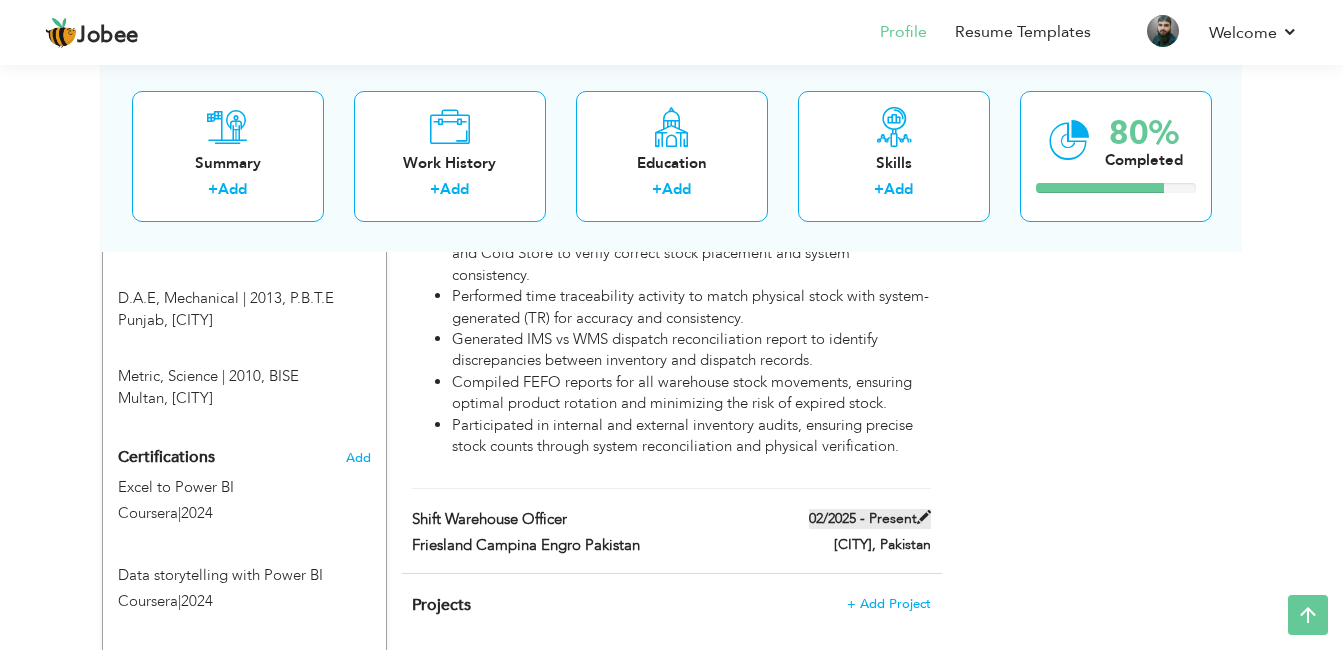 click on "02/2025 - Present" at bounding box center [870, 519] 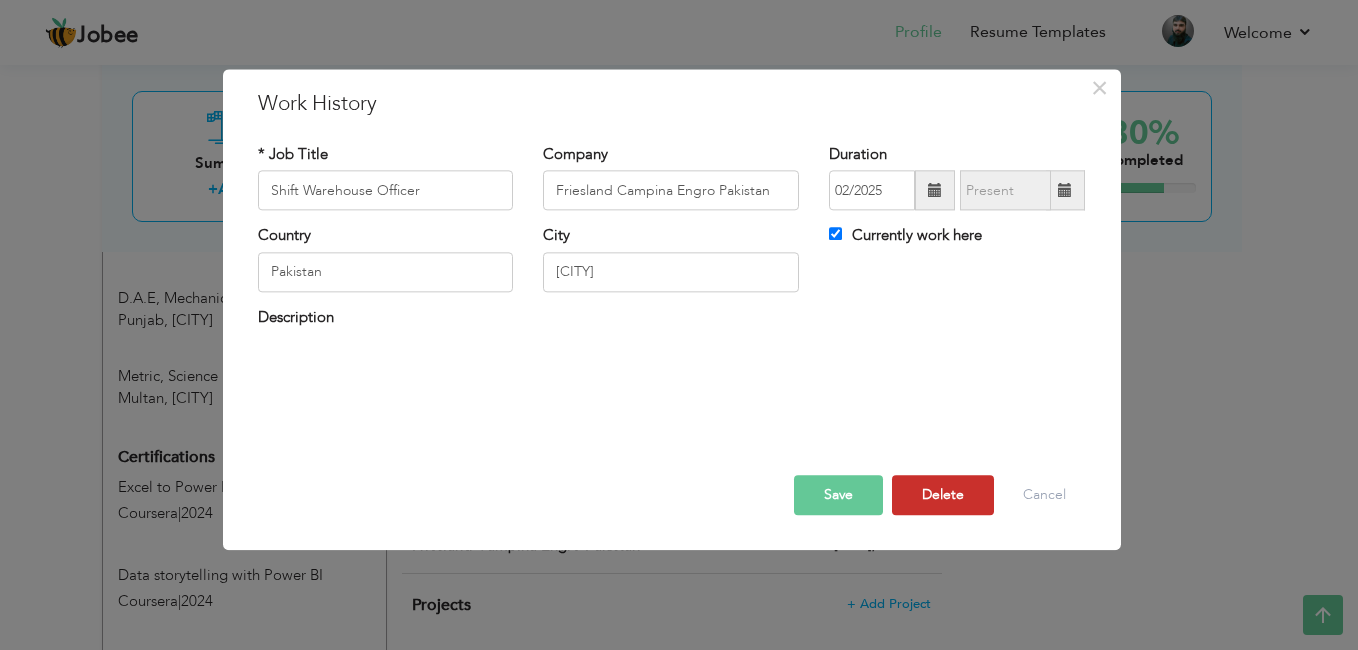 click on "Delete" at bounding box center [943, 496] 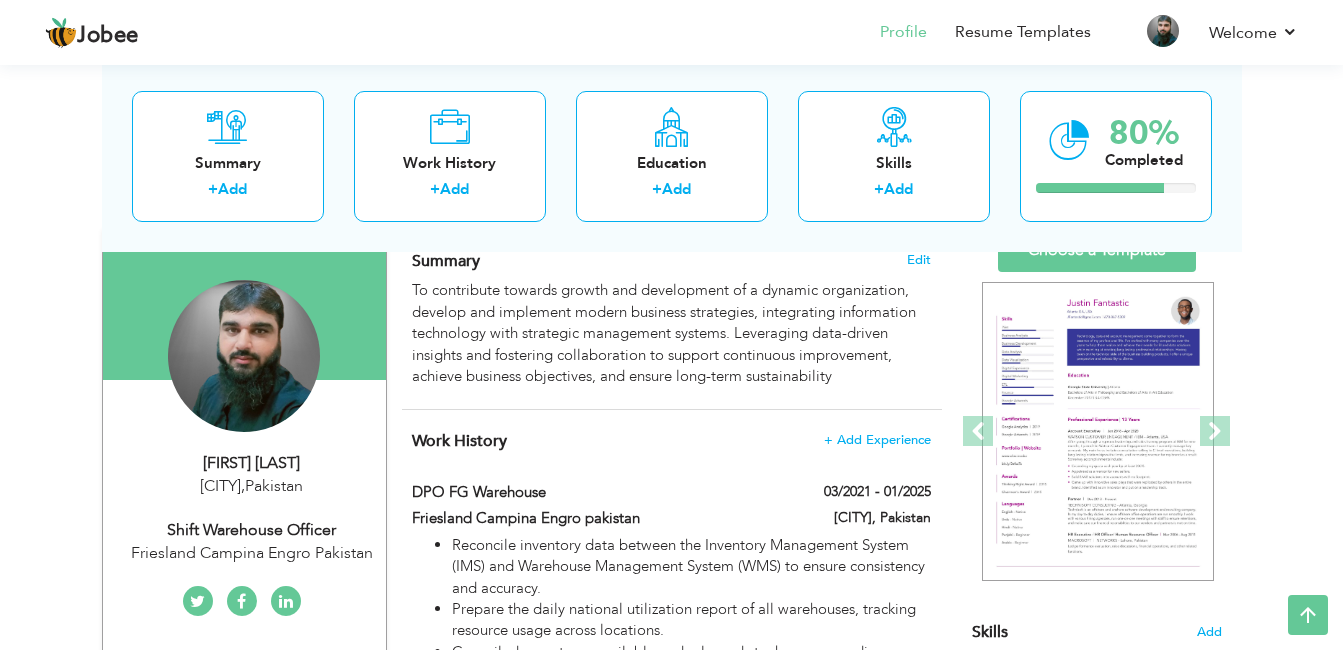 scroll, scrollTop: 241, scrollLeft: 0, axis: vertical 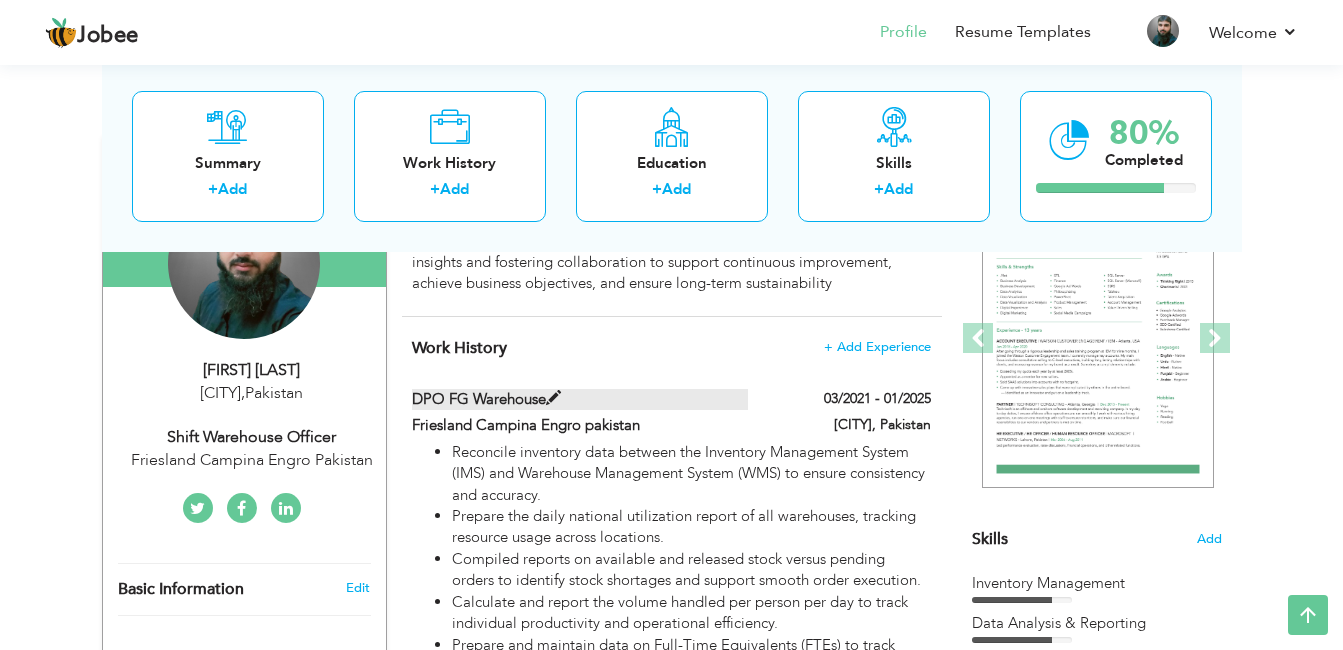 click on "DPO FG Warehouse" at bounding box center [580, 399] 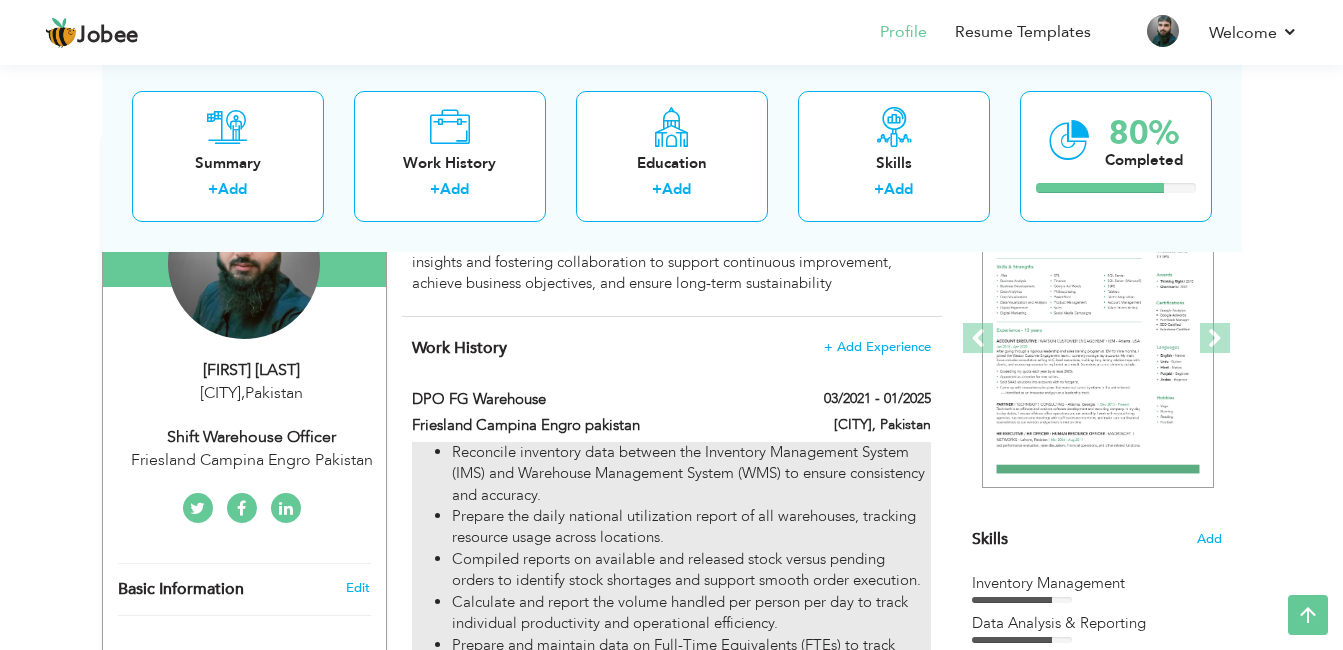 click on "Reconcile inventory data between the Inventory Management System (IMS) and Warehouse Management System (WMS) to ensure consistency and accuracy." at bounding box center [691, 474] 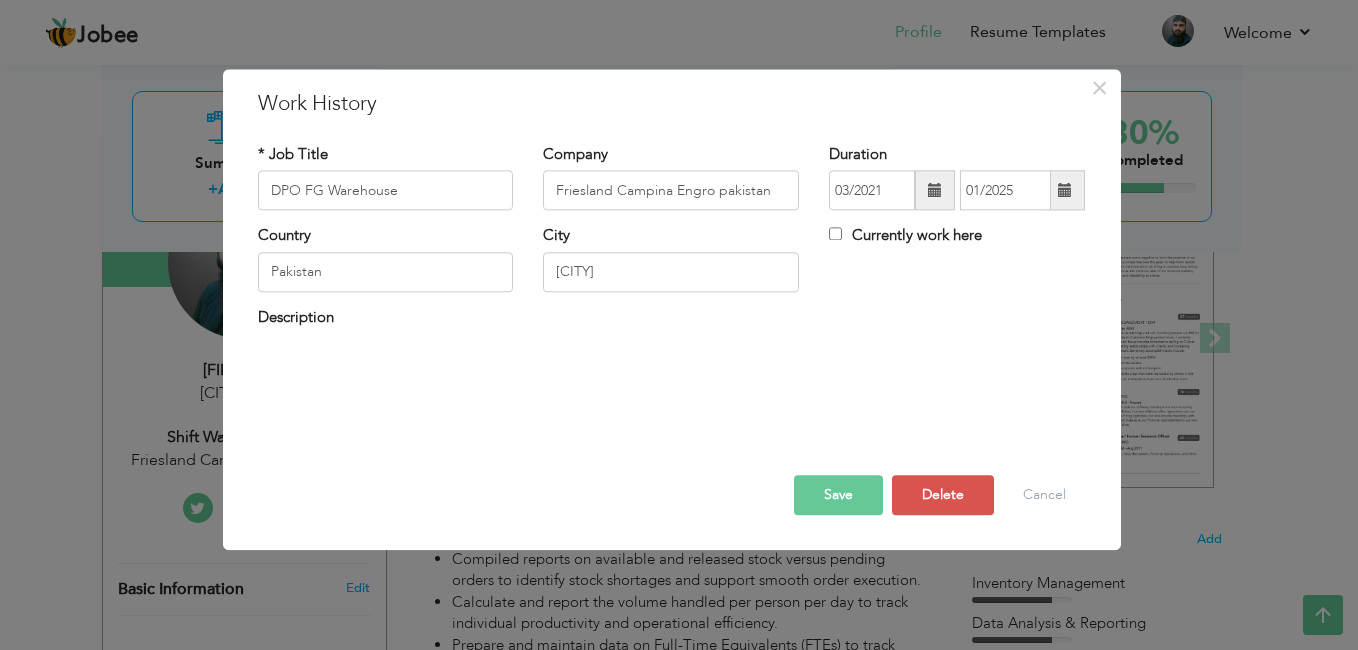 click on "Description" at bounding box center [672, 327] 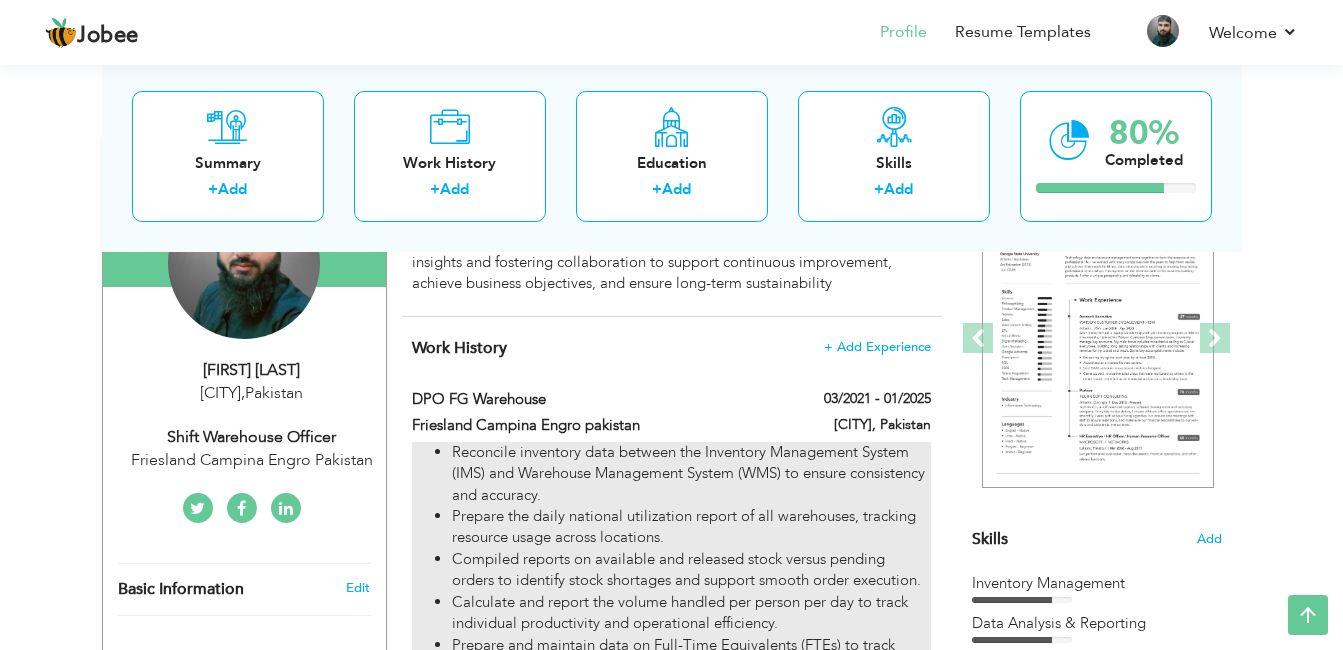 click on "Reconcile inventory data between the Inventory Management System (IMS) and Warehouse Management System (WMS) to ensure consistency and accuracy." at bounding box center [691, 474] 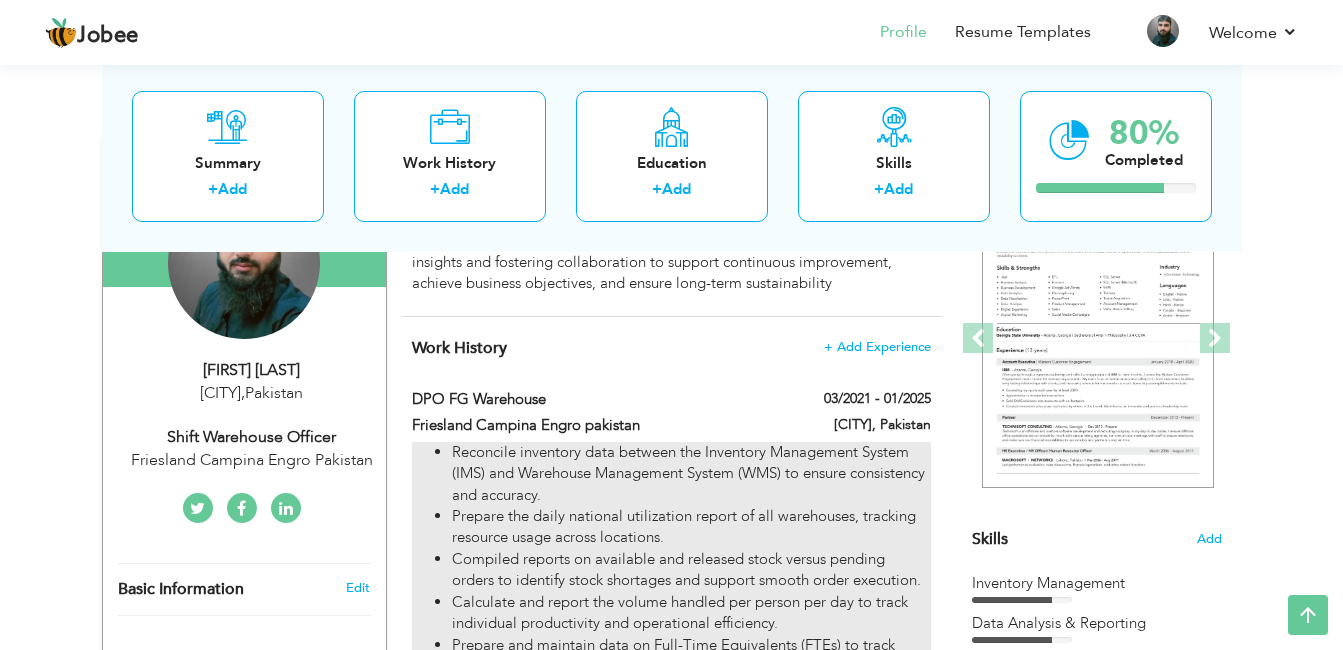 click on "Reconcile inventory data between the Inventory Management System (IMS) and Warehouse Management System (WMS) to ensure consistency and accuracy." at bounding box center (691, 474) 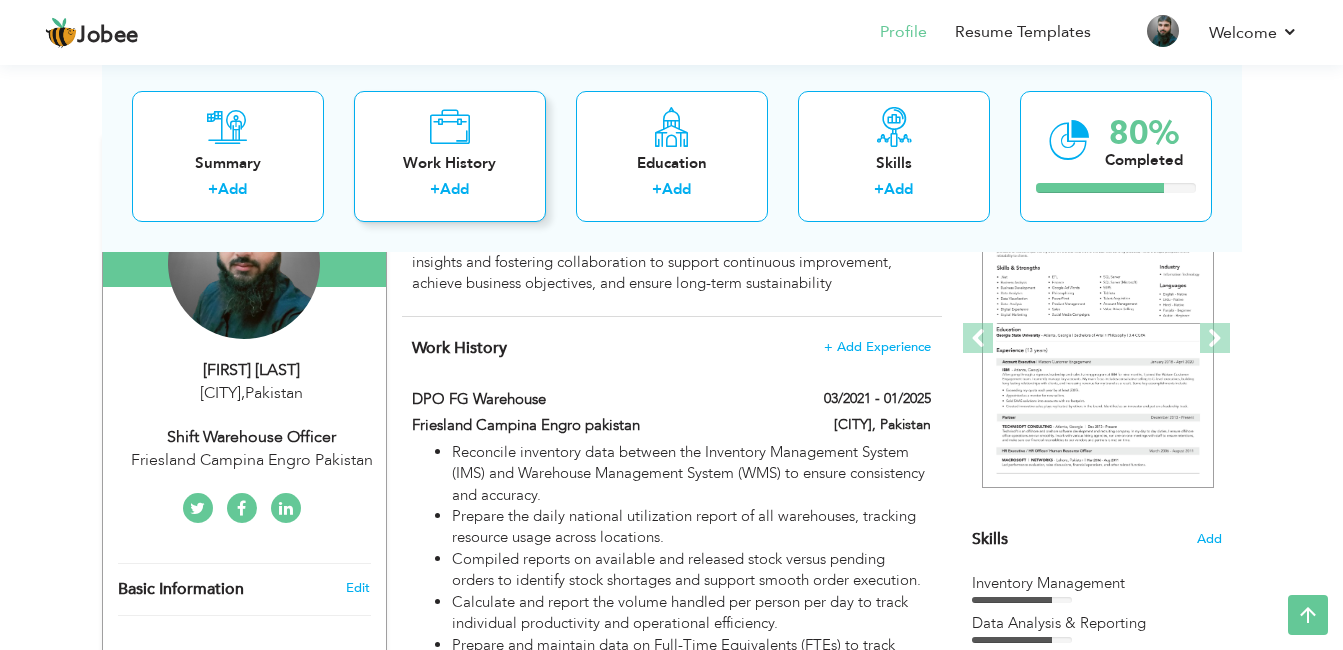 click on "Add" at bounding box center (454, 189) 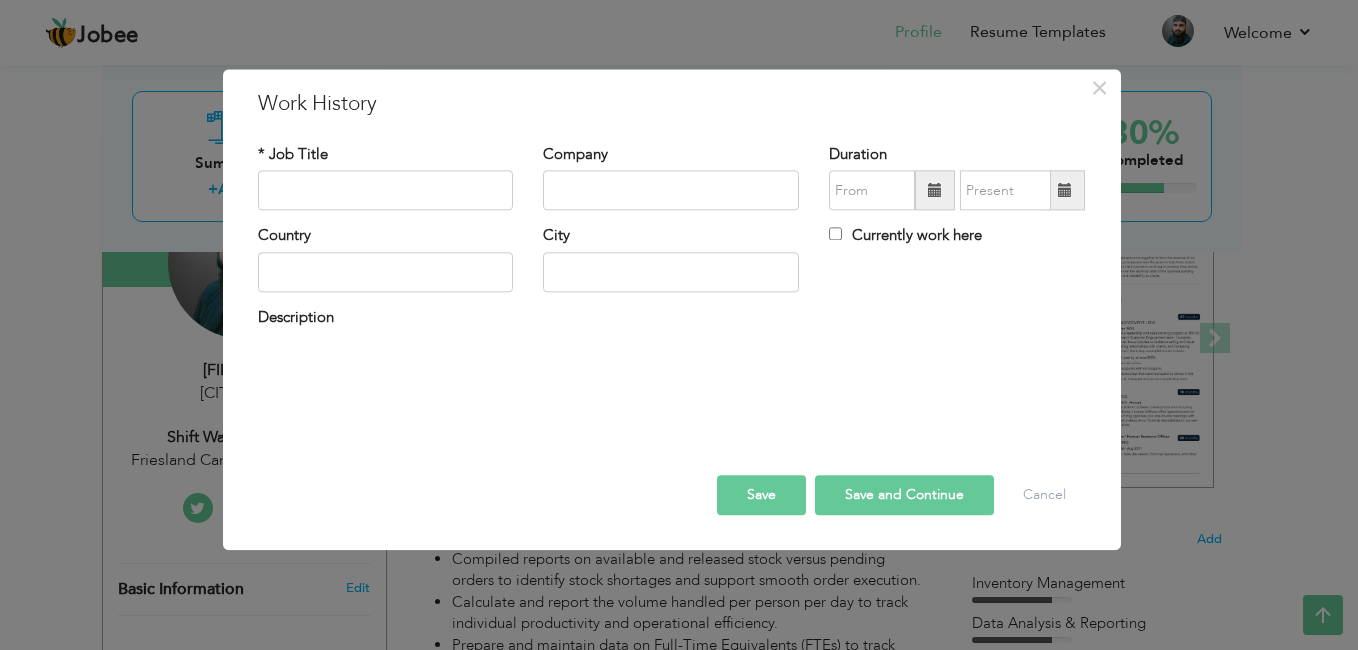 click on "Description" at bounding box center [672, 327] 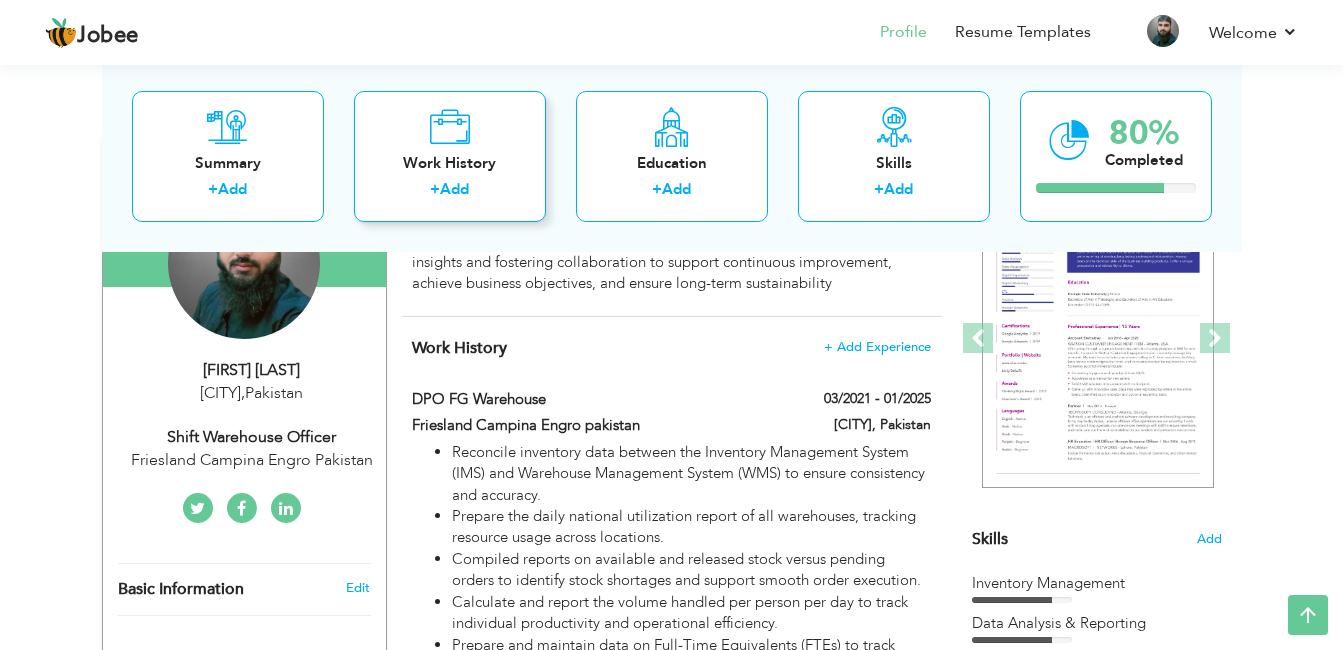 click on "Work History" at bounding box center [450, 162] 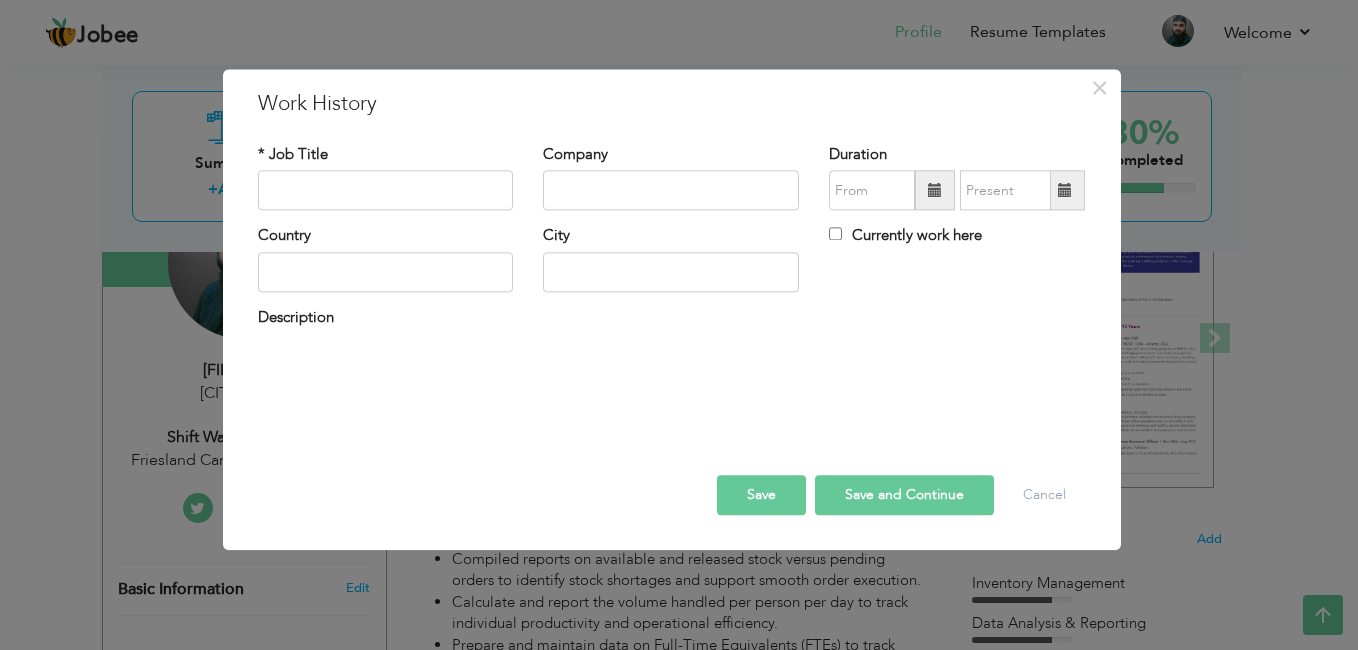 click on "Description" at bounding box center [672, 327] 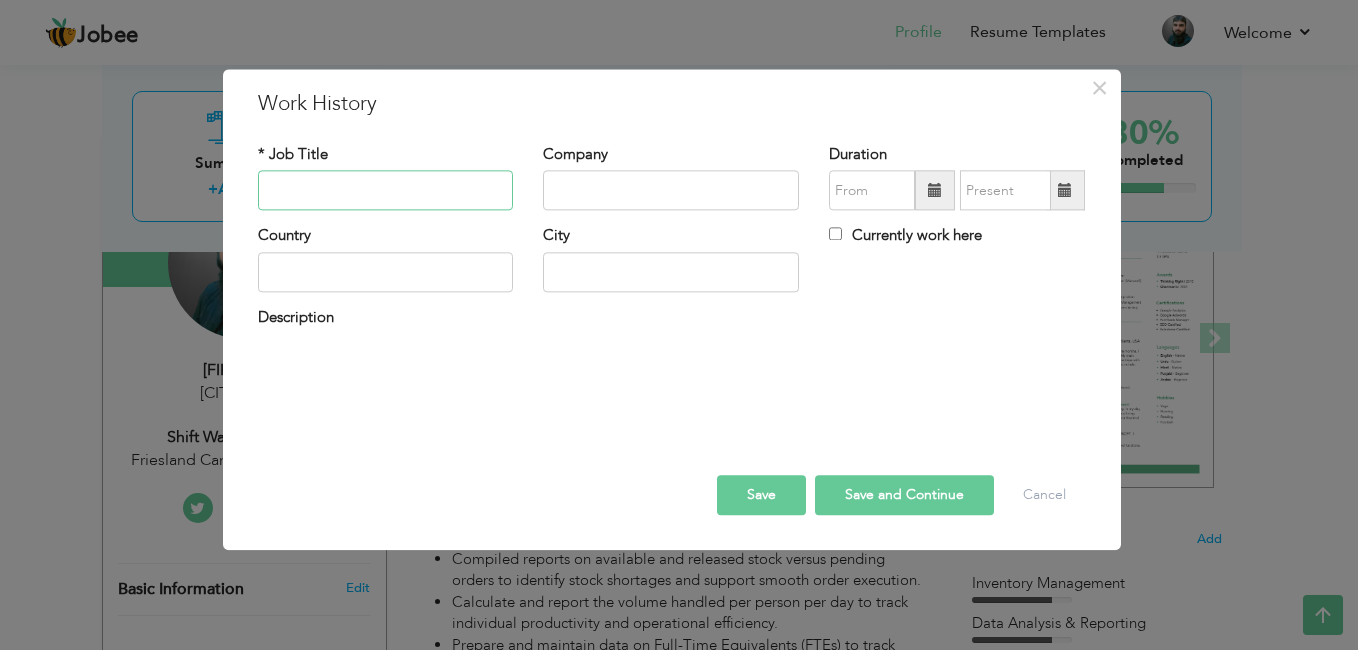 click at bounding box center (386, 191) 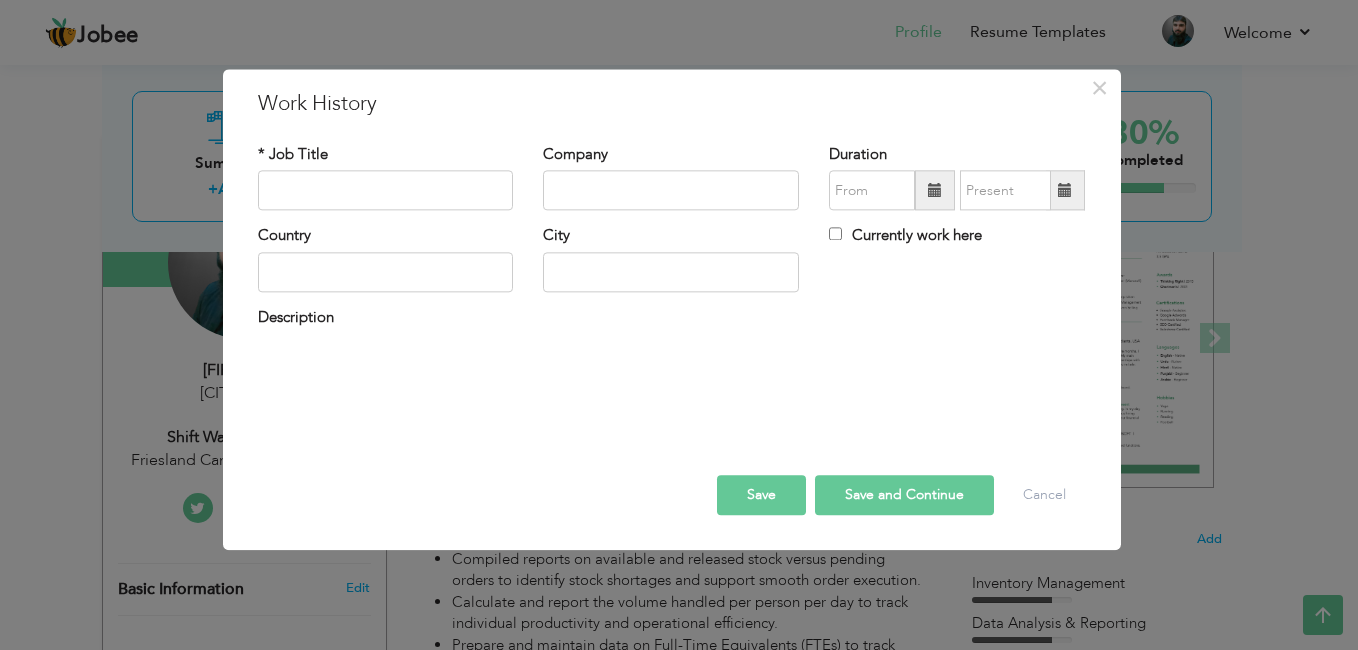 click on "City" at bounding box center (671, 266) 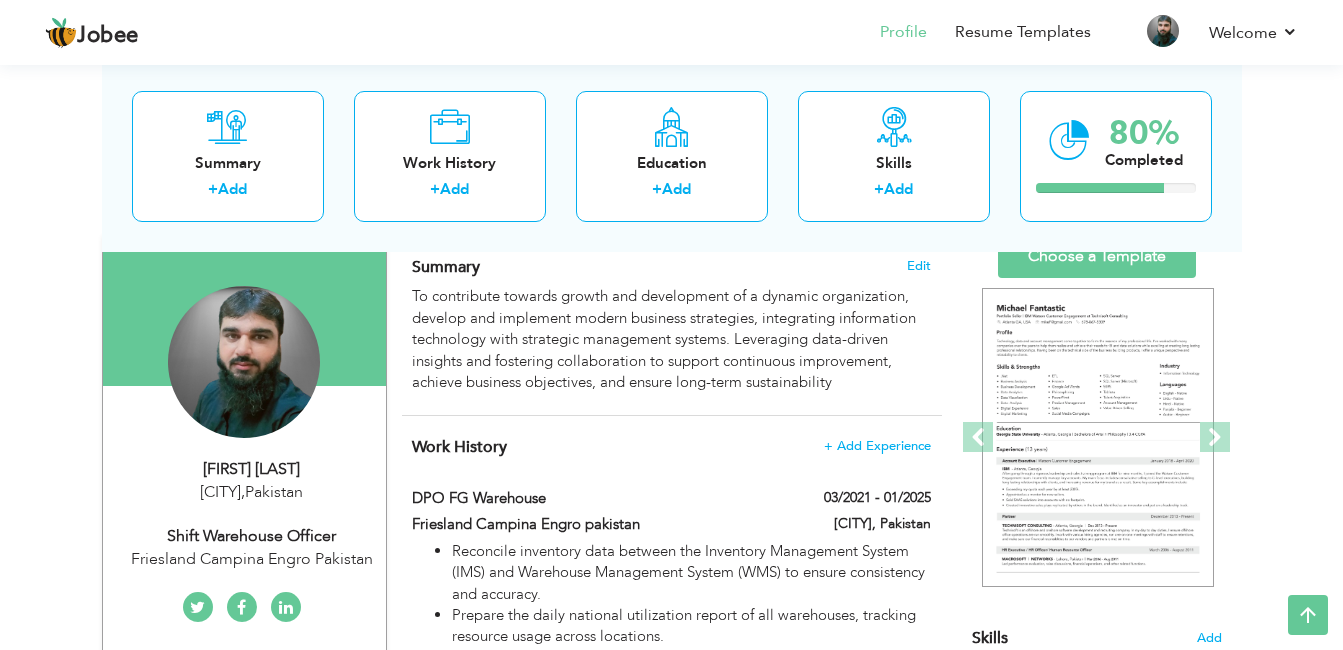scroll, scrollTop: 130, scrollLeft: 0, axis: vertical 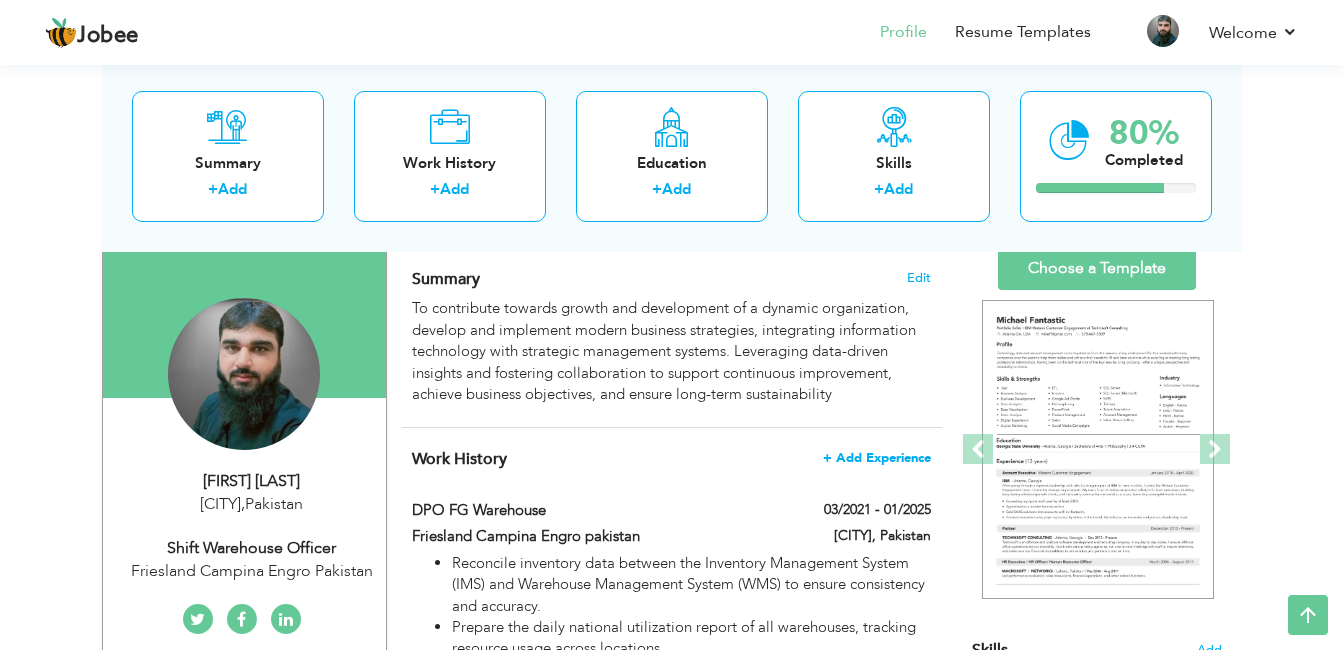 click on "+ Add Experience" at bounding box center (877, 458) 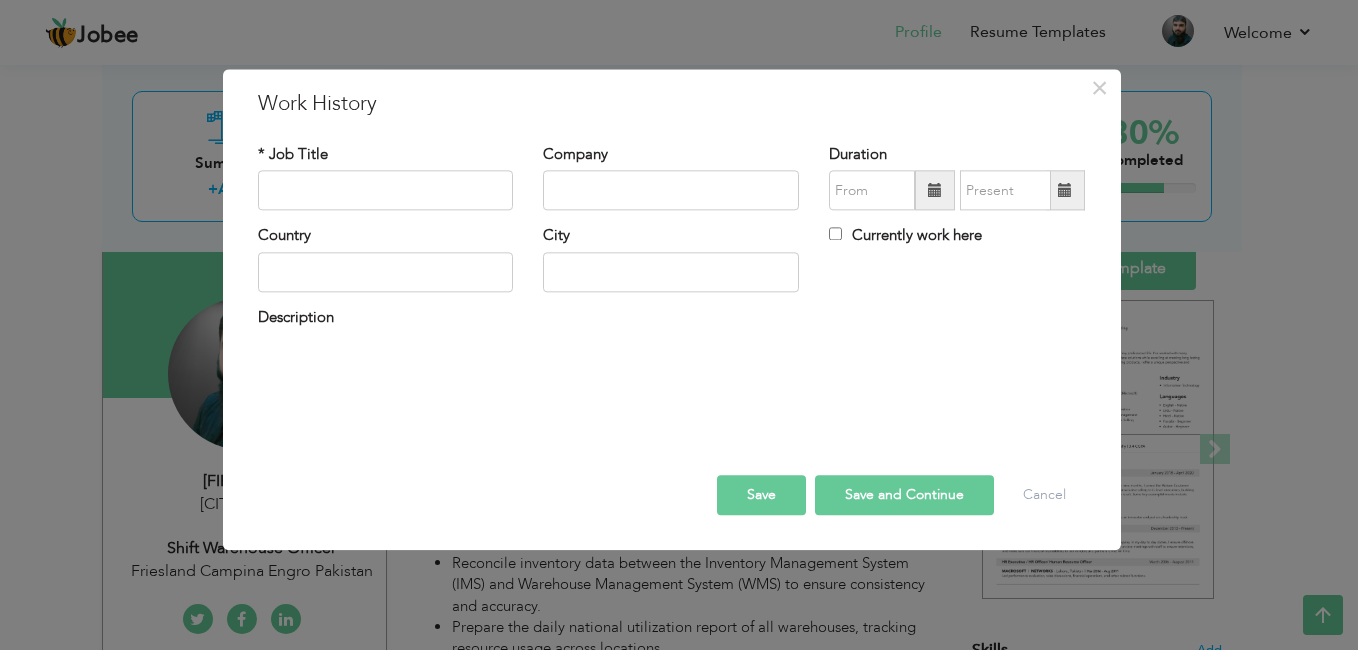 click on "Description" at bounding box center [672, 320] 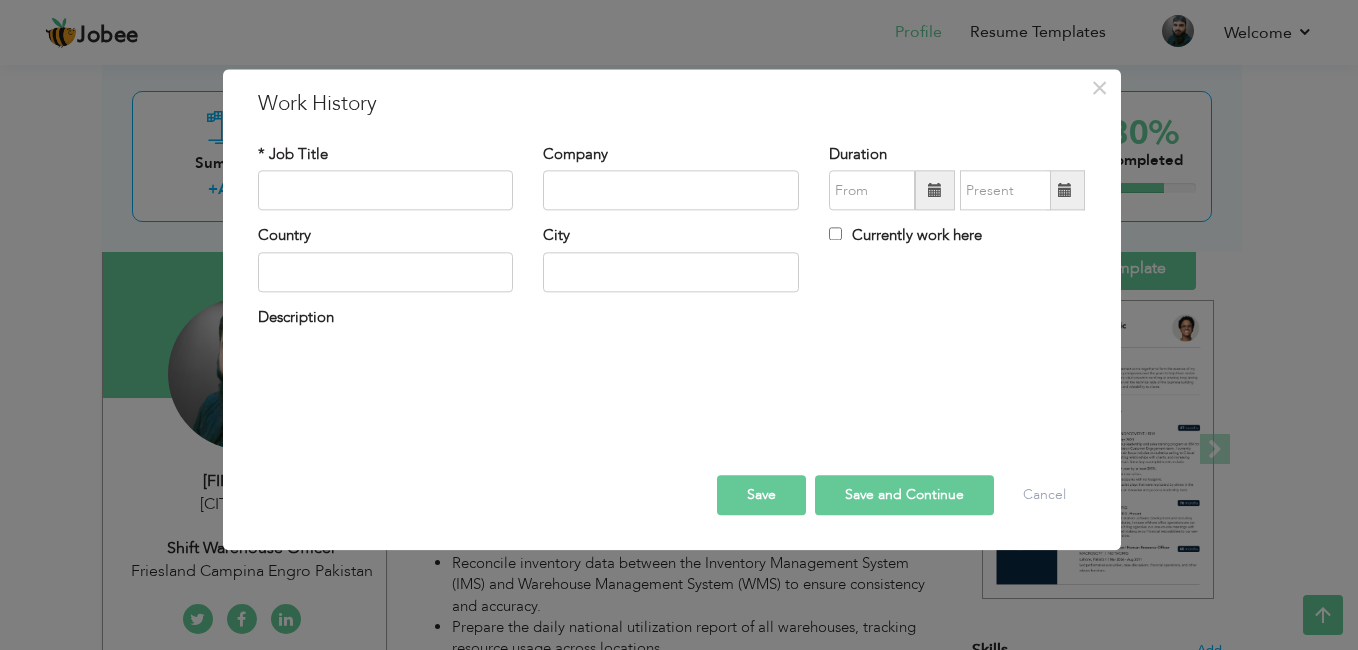 click on "Description" at bounding box center [296, 317] 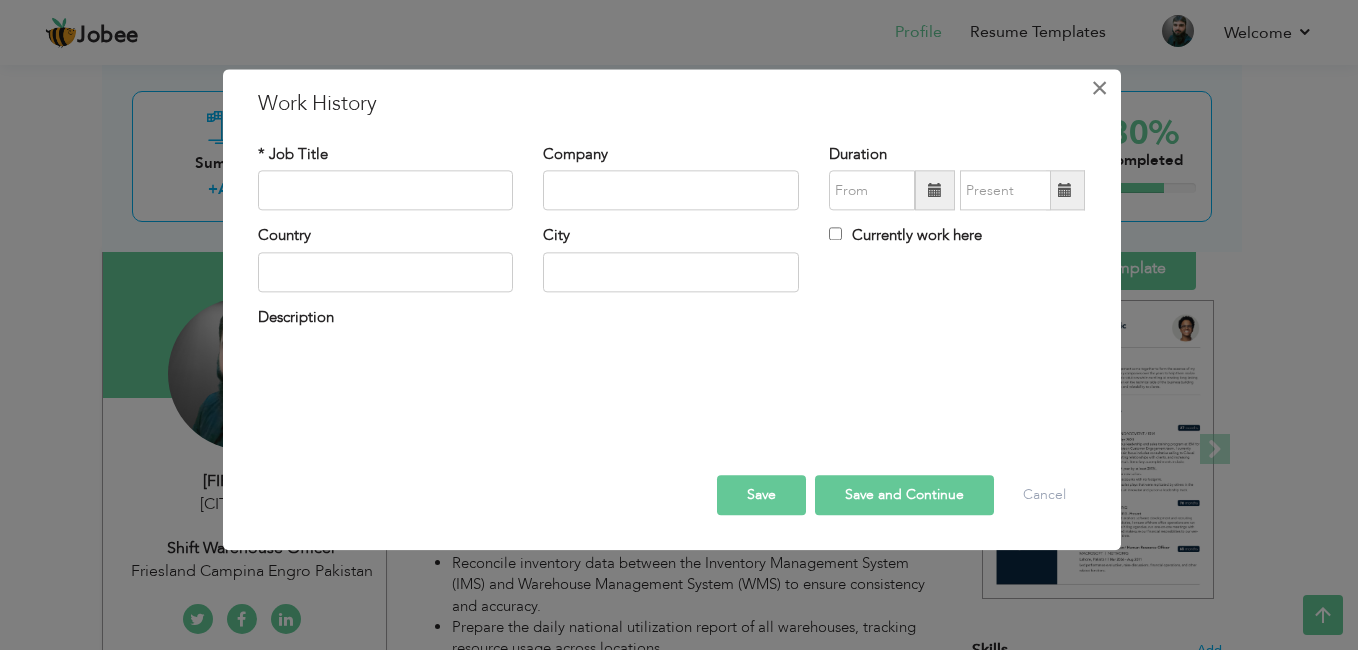 click on "×" at bounding box center (1099, 88) 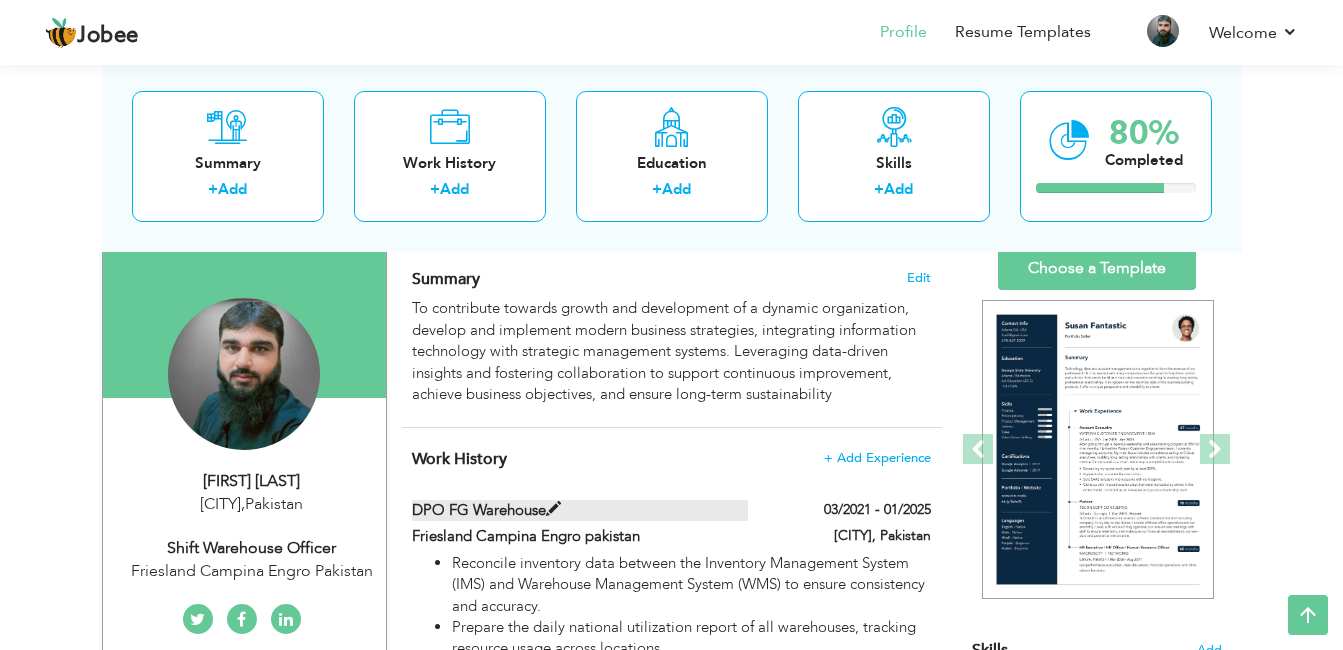 click on "DPO FG Warehouse" at bounding box center [580, 510] 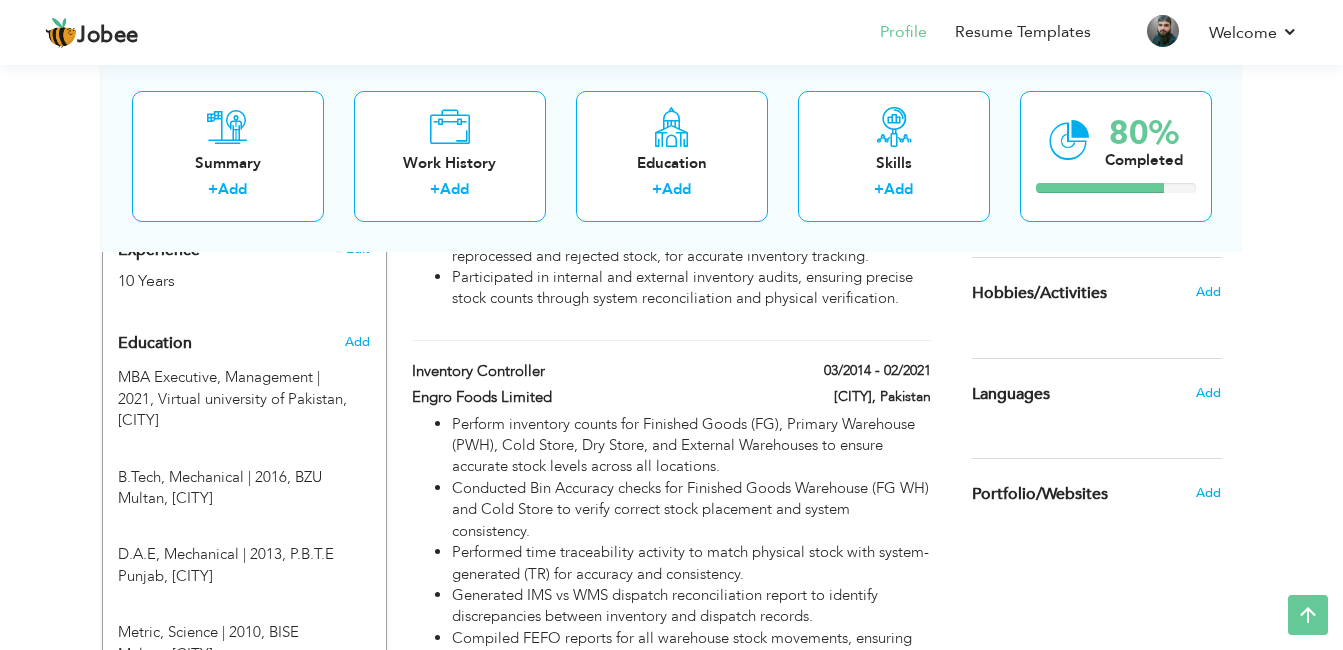 scroll, scrollTop: 799, scrollLeft: 0, axis: vertical 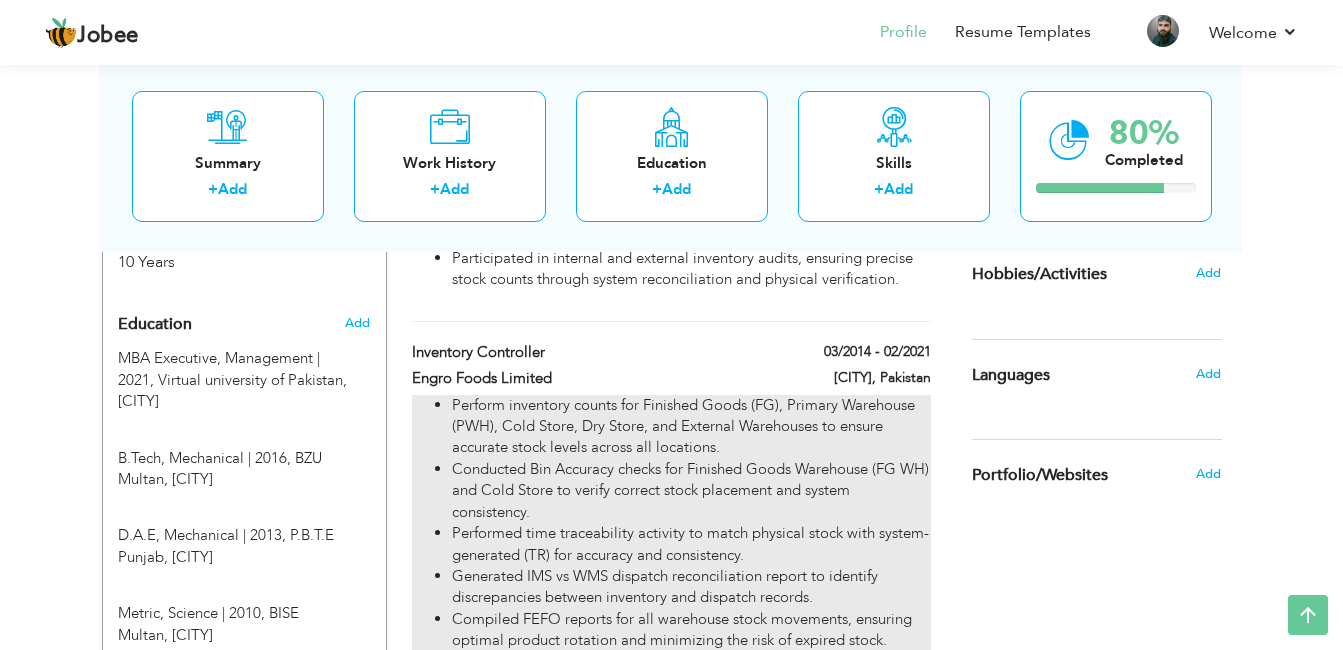 click on "Perform inventory counts for Finished Goods (FG), Primary Warehouse (PWH), Cold Store, Dry Store, and External Warehouses to ensure accurate stock levels across all locations." at bounding box center [691, 427] 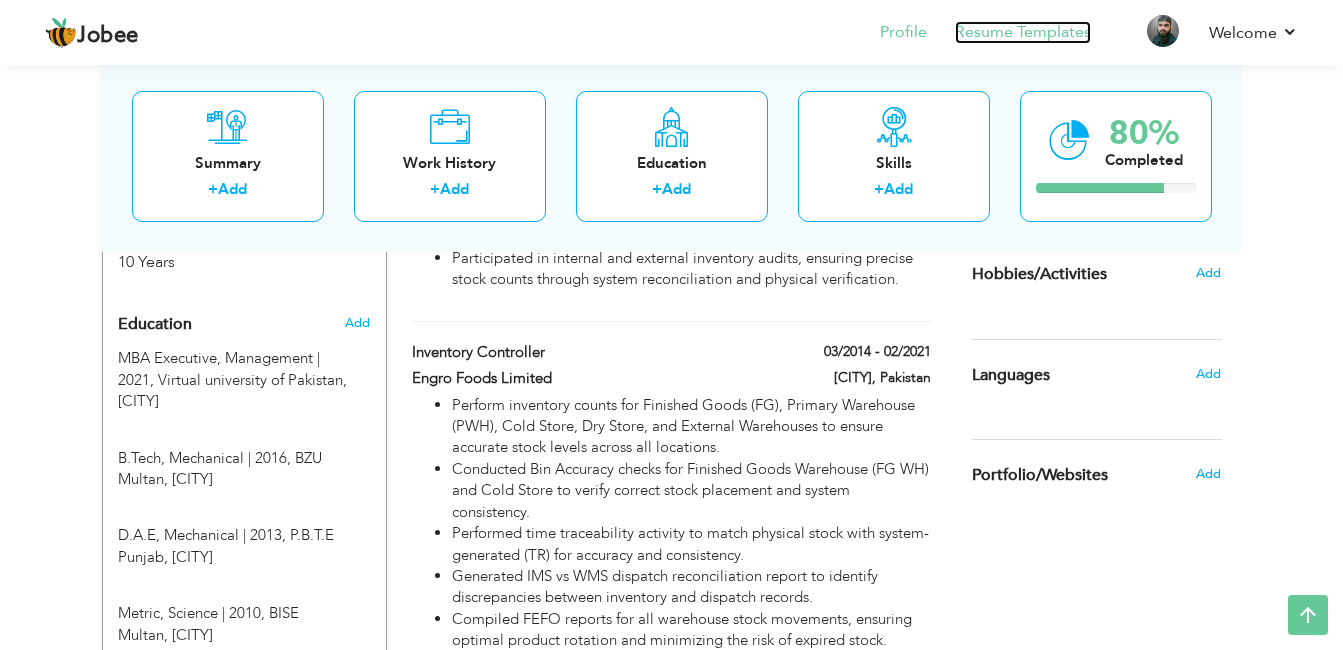 click on "Resume Templates" at bounding box center [1023, 32] 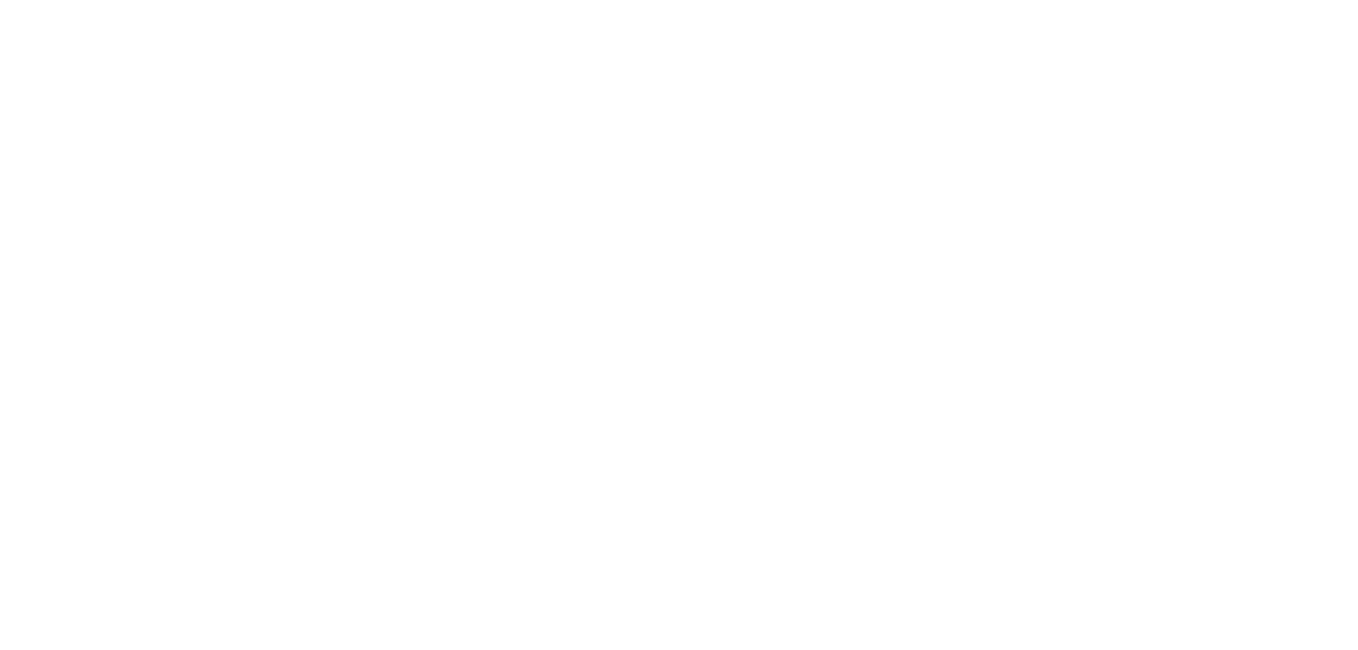 scroll, scrollTop: 0, scrollLeft: 0, axis: both 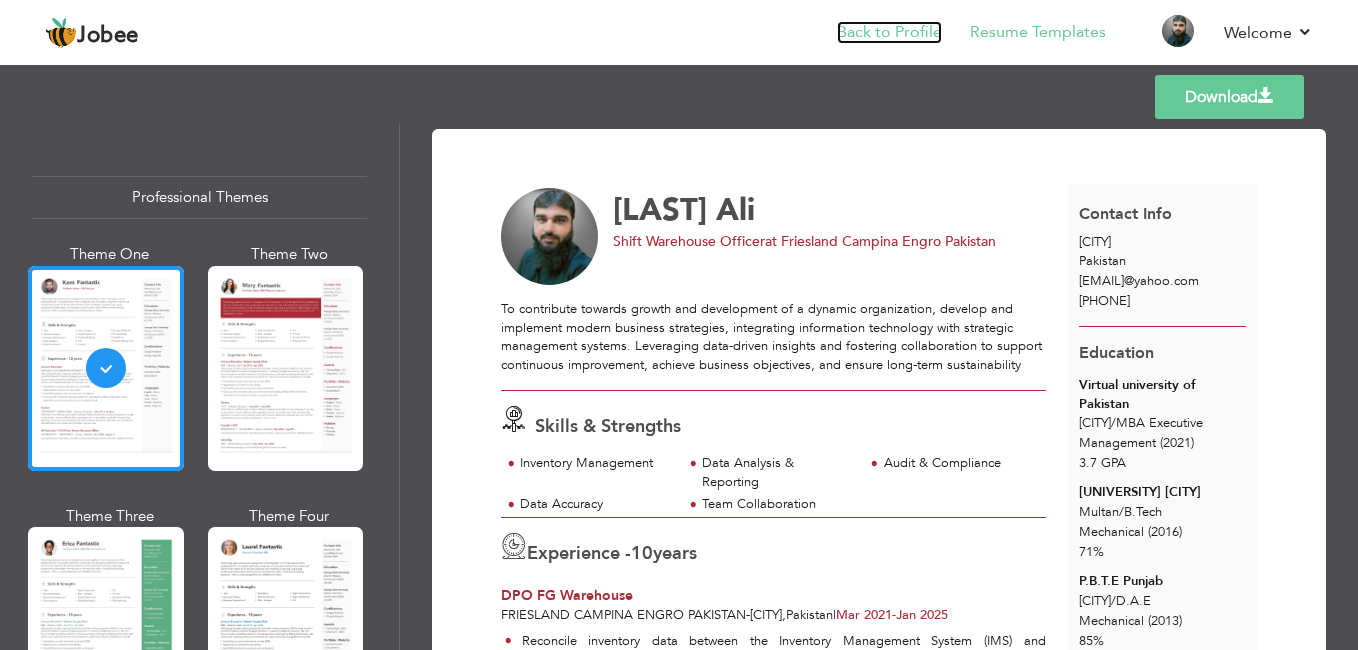 click on "Back to Profile" at bounding box center (889, 32) 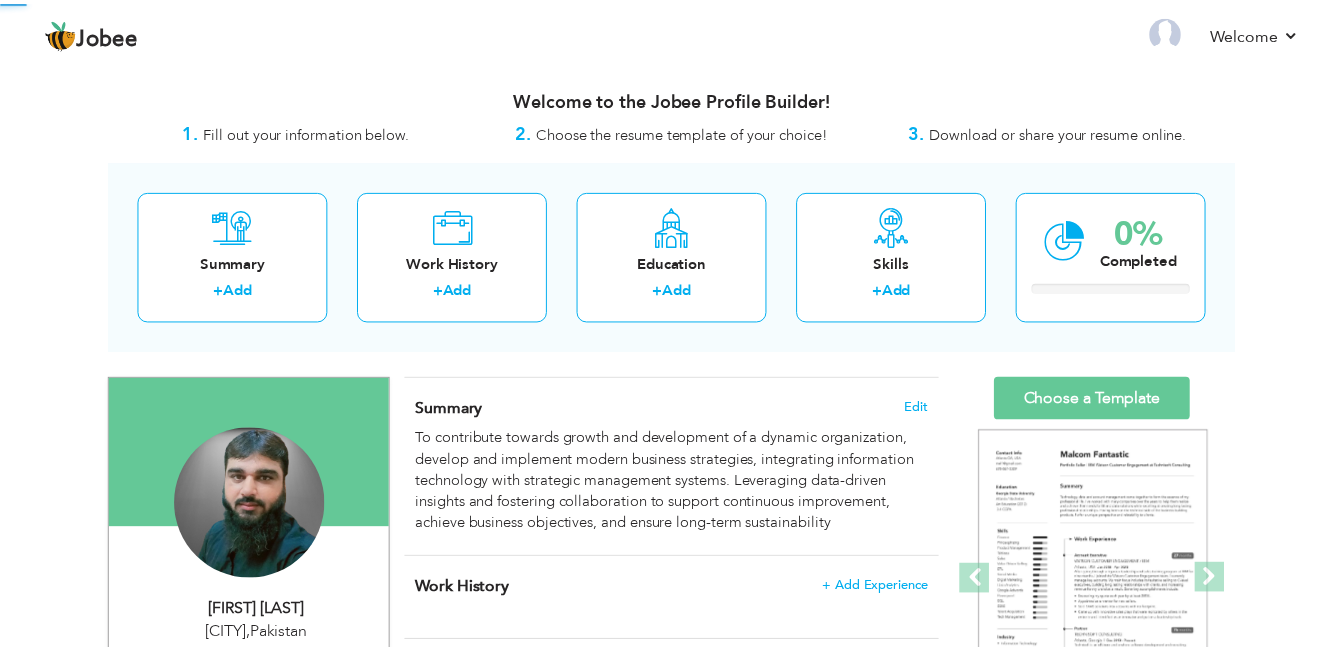 scroll, scrollTop: 0, scrollLeft: 0, axis: both 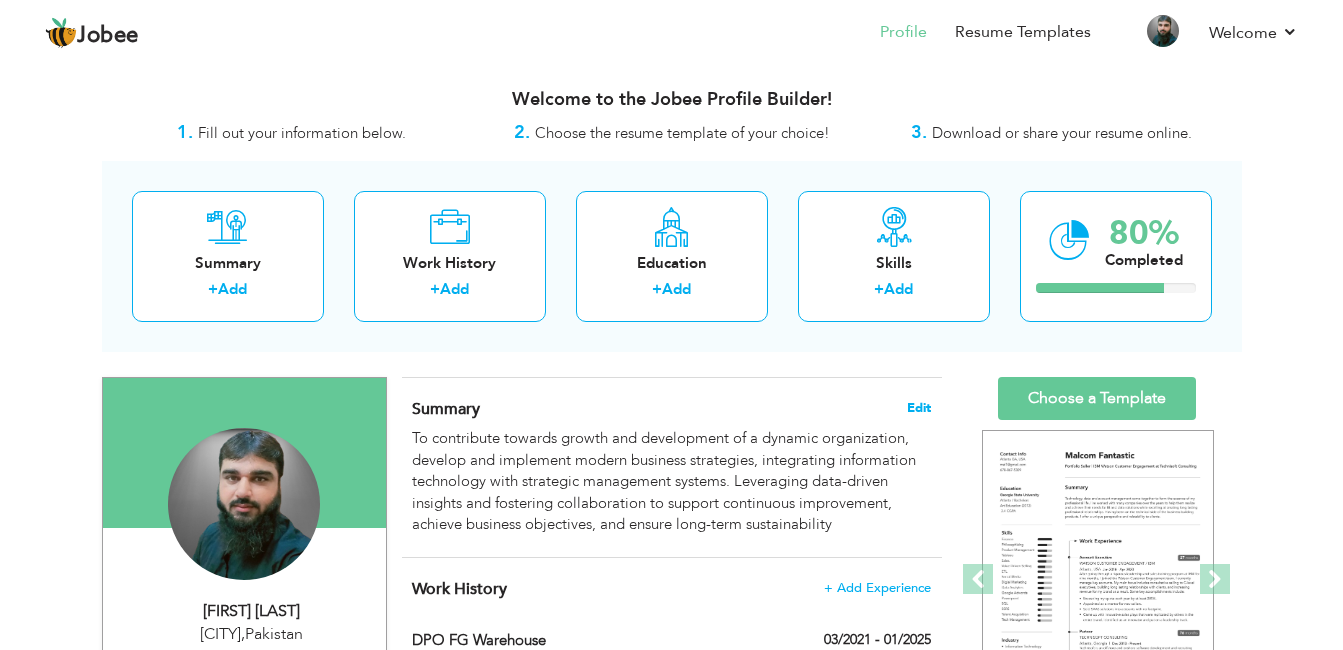 click on "Edit" at bounding box center [919, 408] 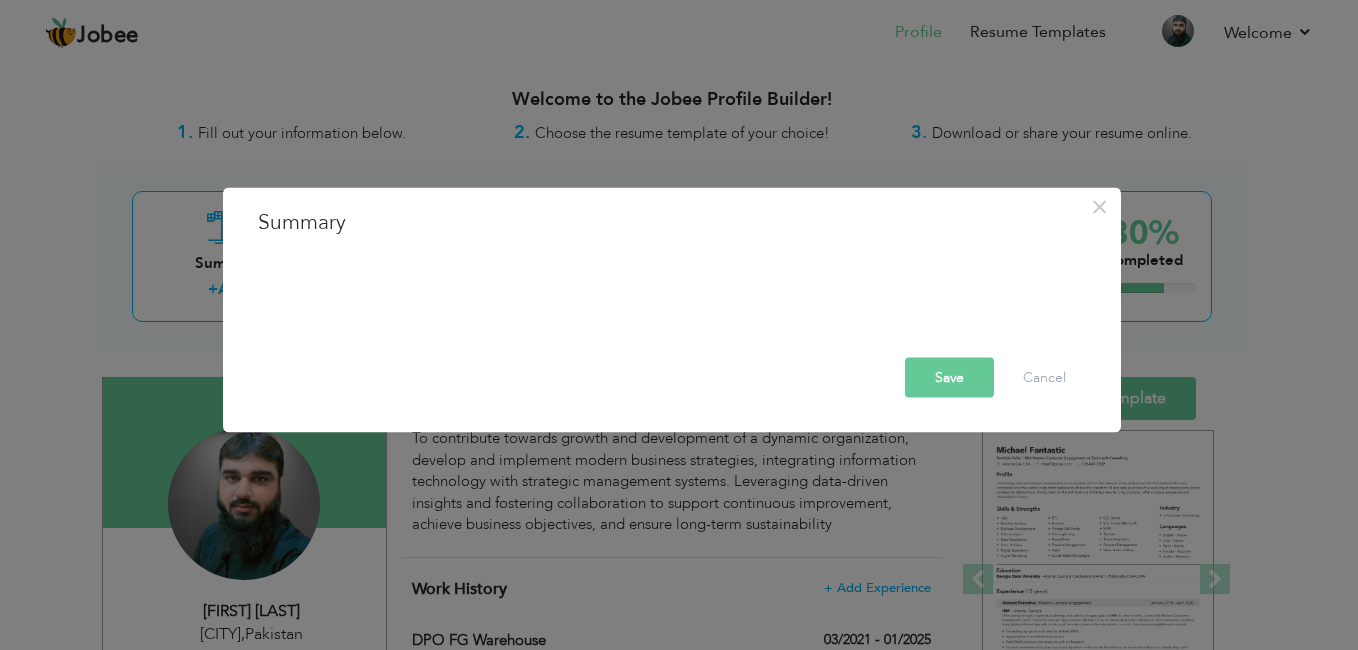 click on "Summary" at bounding box center (672, 223) 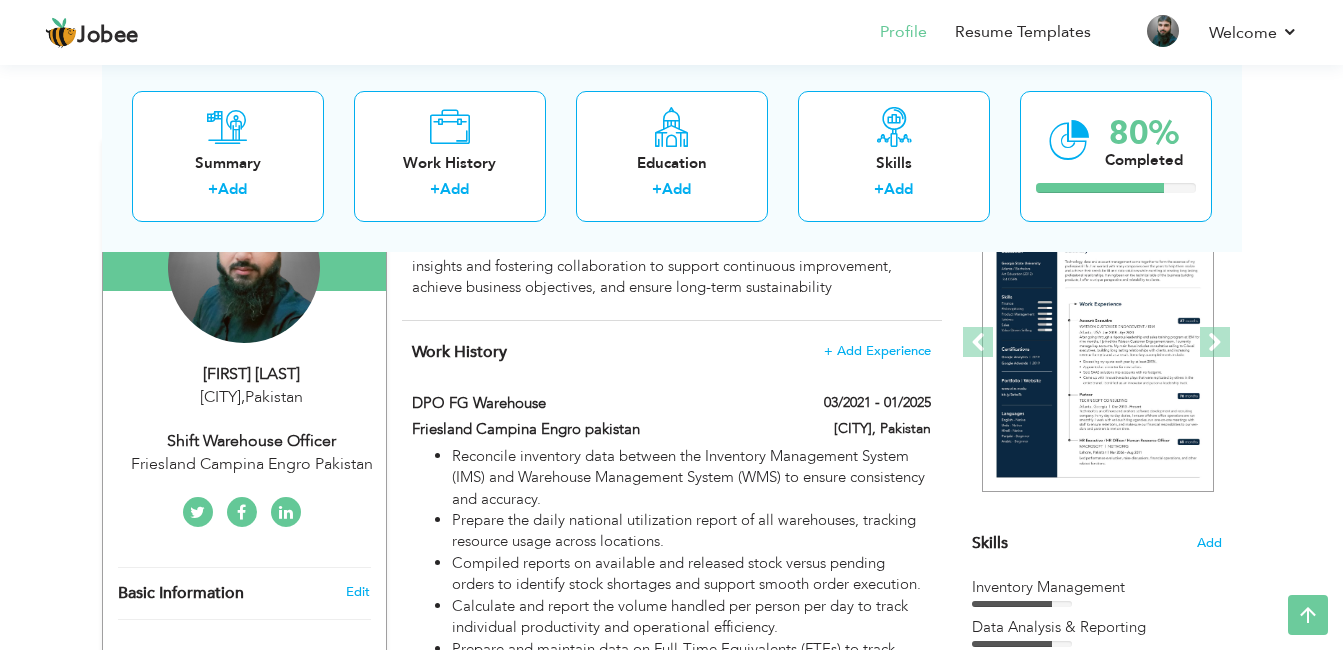 scroll, scrollTop: 250, scrollLeft: 0, axis: vertical 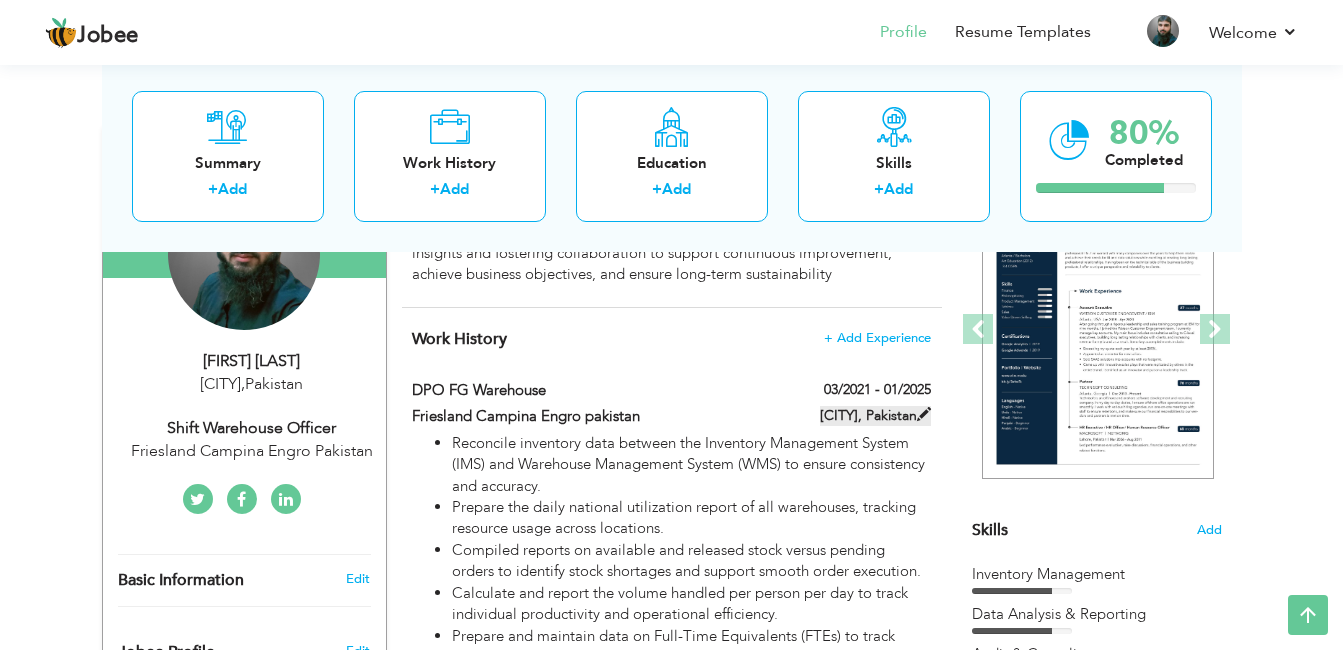 click on "[CITY], [COUNTRY]" at bounding box center (875, 416) 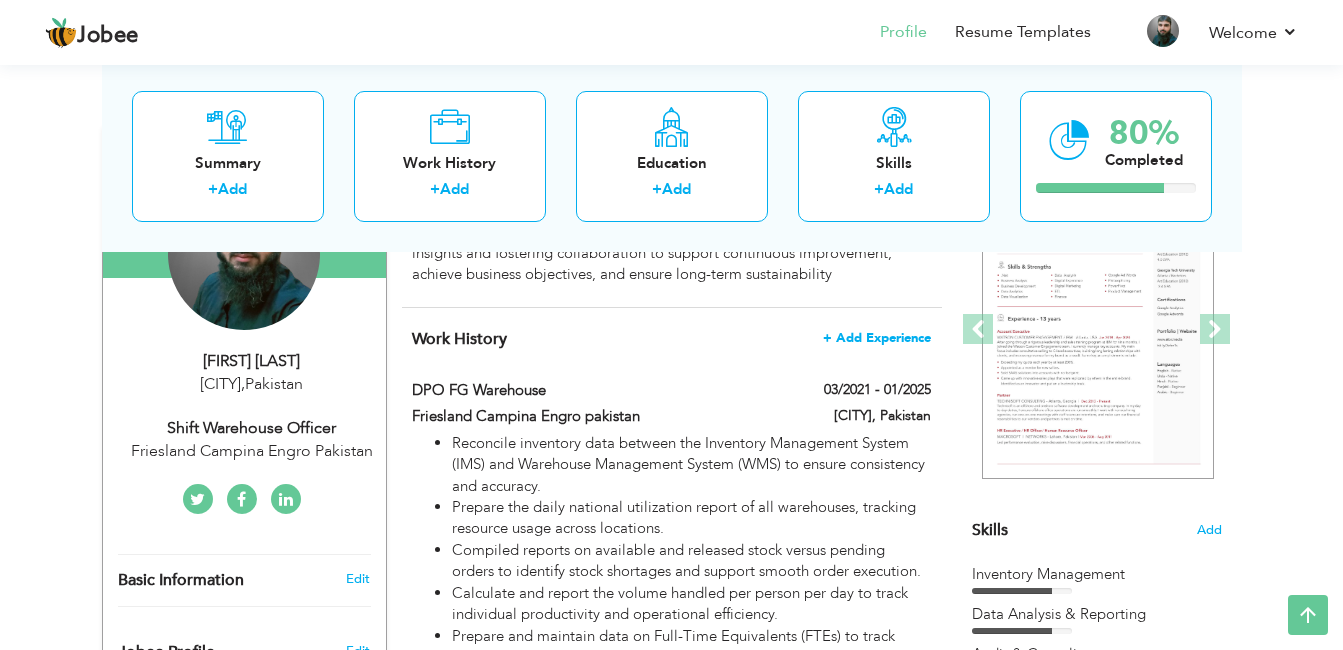click on "+ Add Experience" at bounding box center (877, 338) 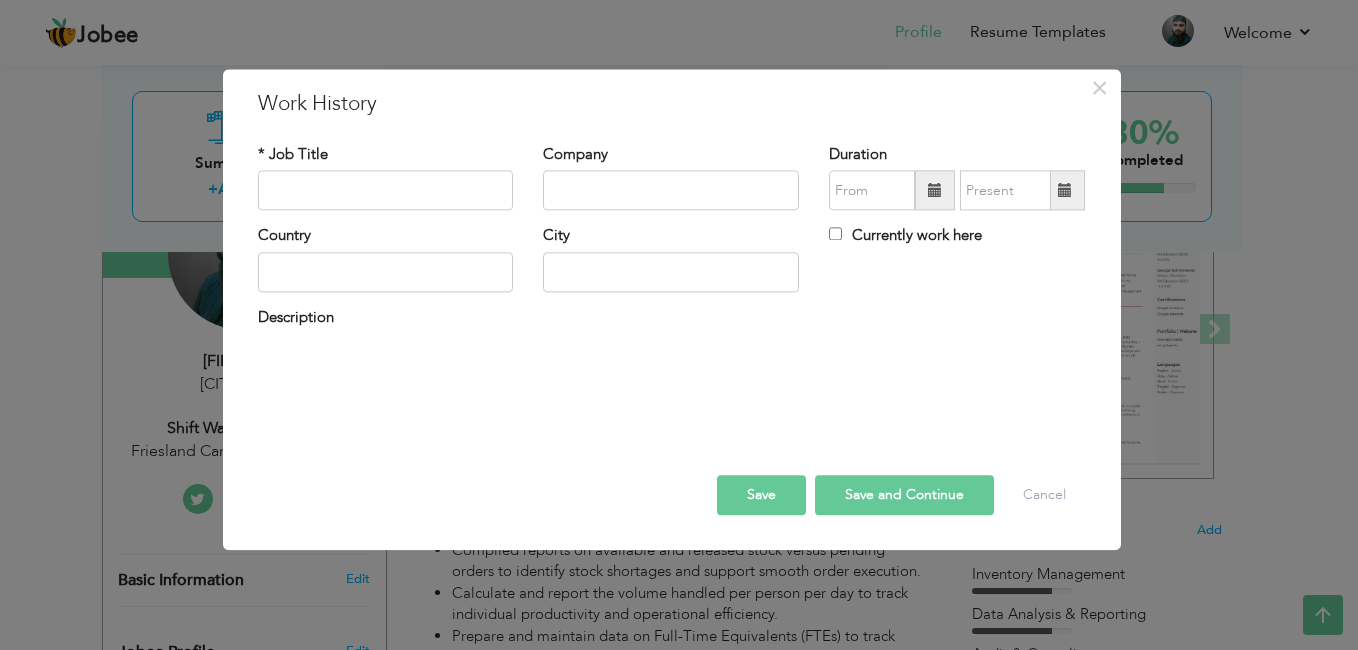 click on "Description" at bounding box center [296, 317] 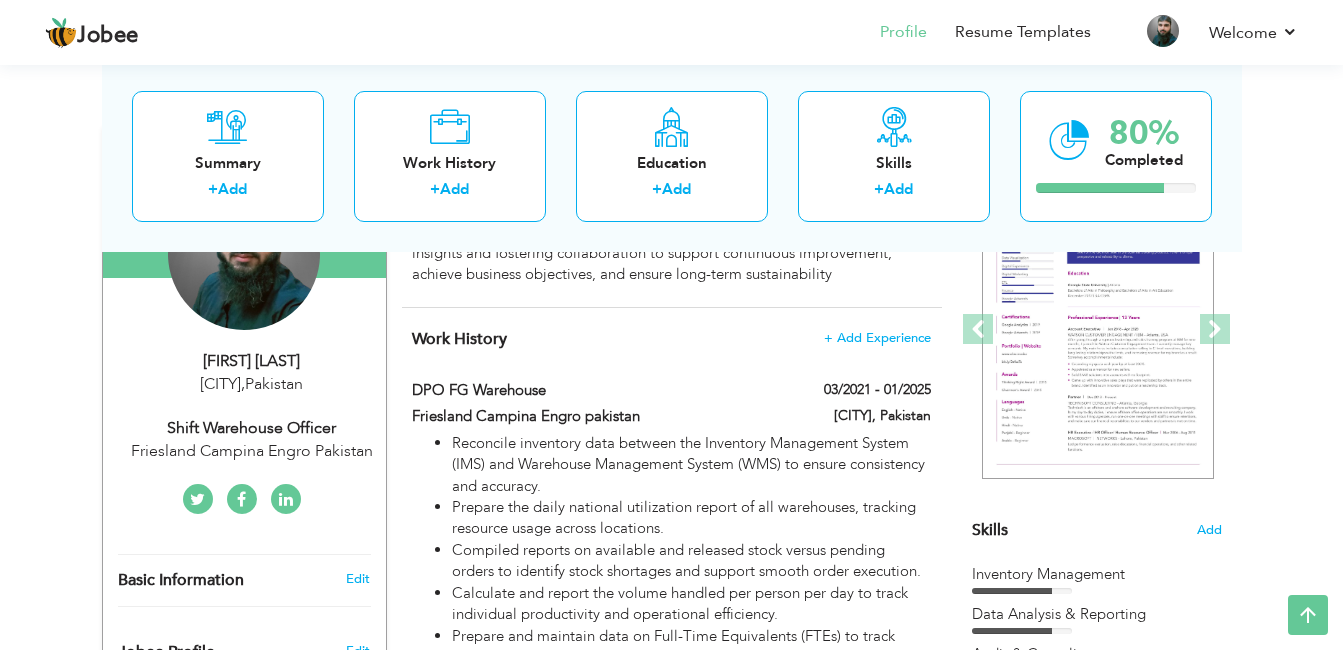 click at bounding box center [286, 500] 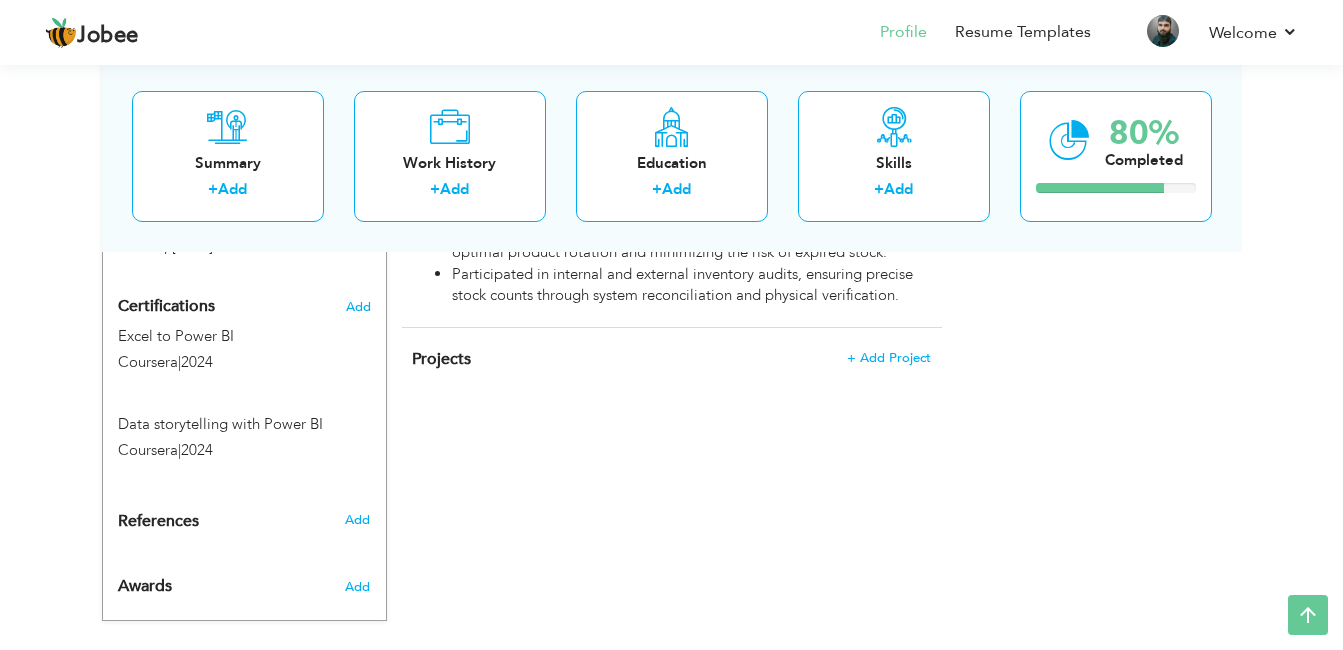 scroll, scrollTop: 1212, scrollLeft: 0, axis: vertical 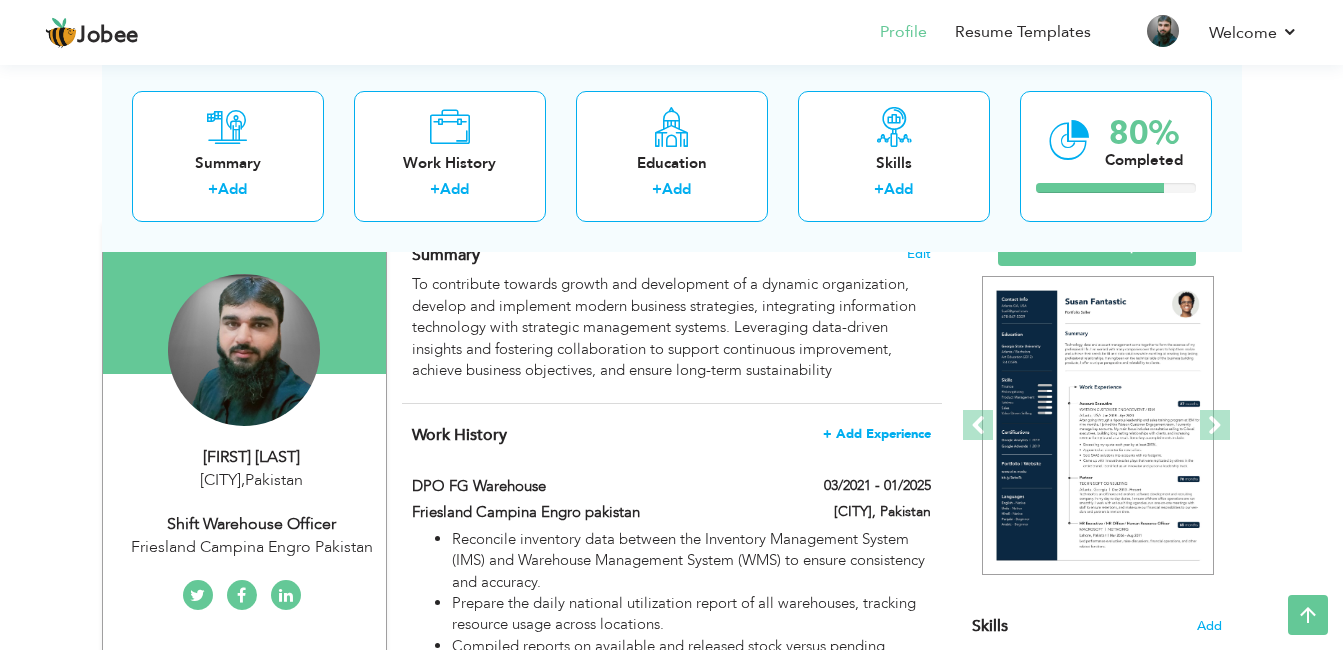 click on "+ Add Experience" at bounding box center (877, 434) 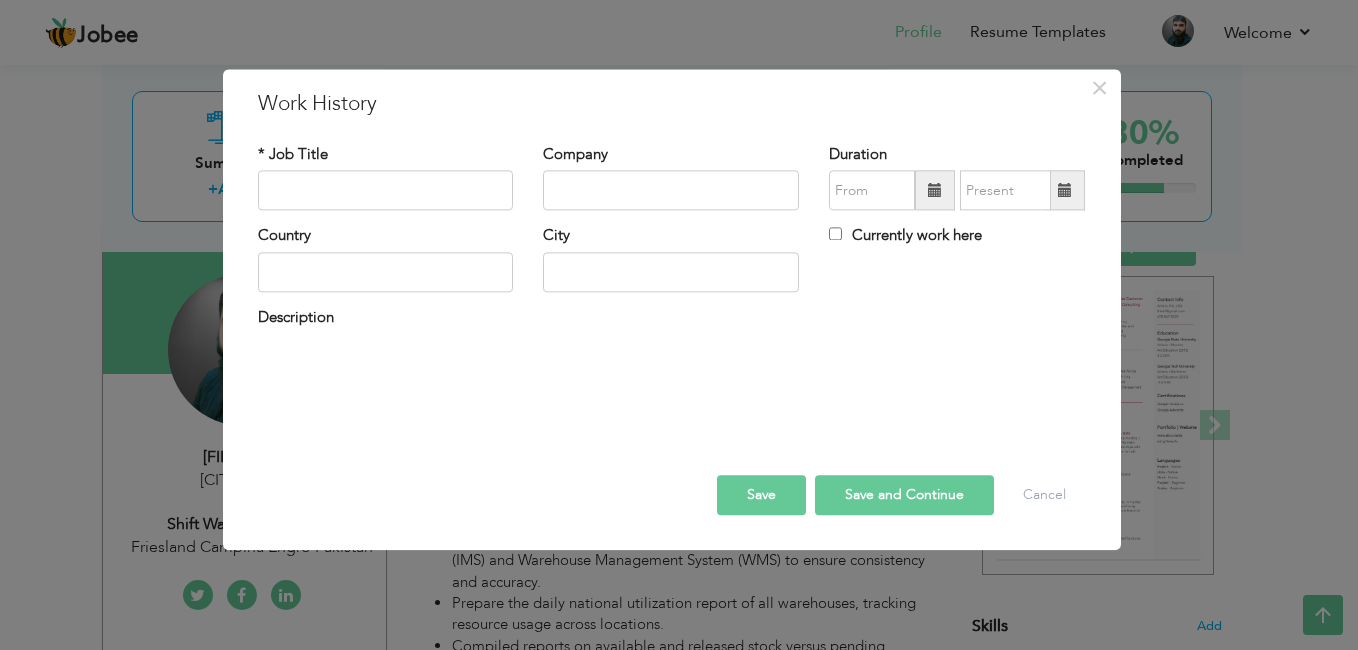 drag, startPoint x: 878, startPoint y: 426, endPoint x: 619, endPoint y: 91, distance: 423.4454 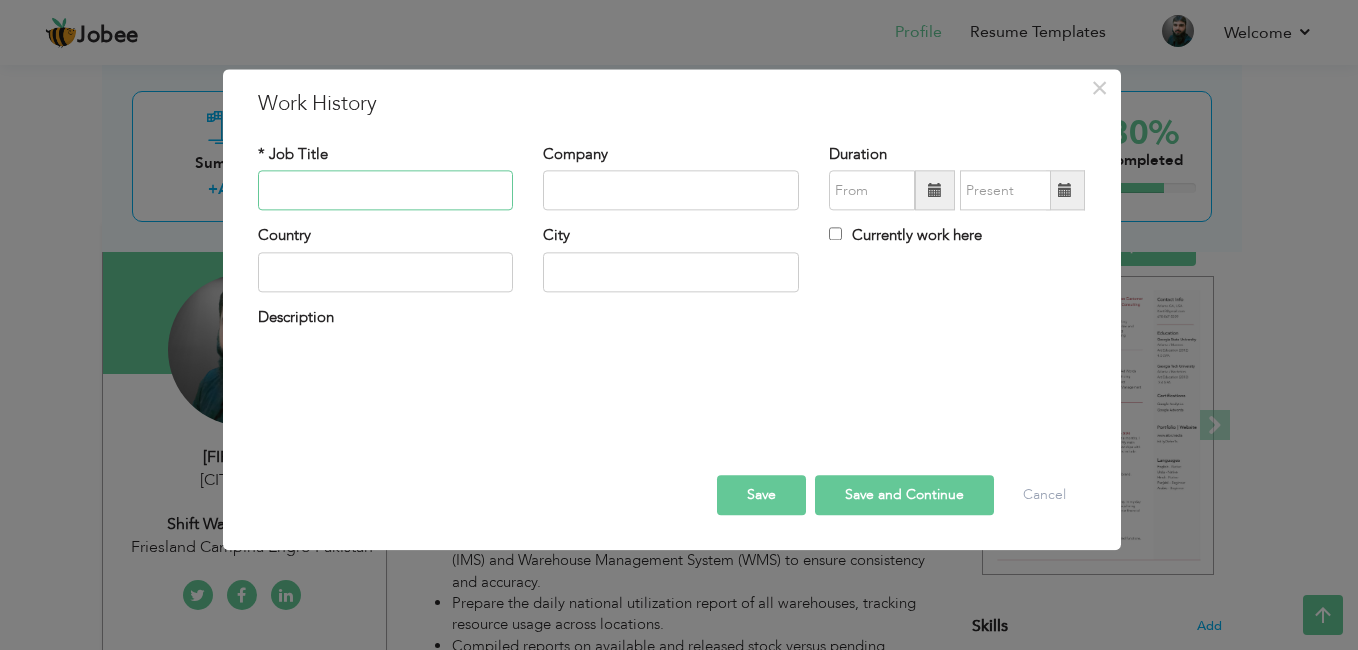 click at bounding box center (386, 191) 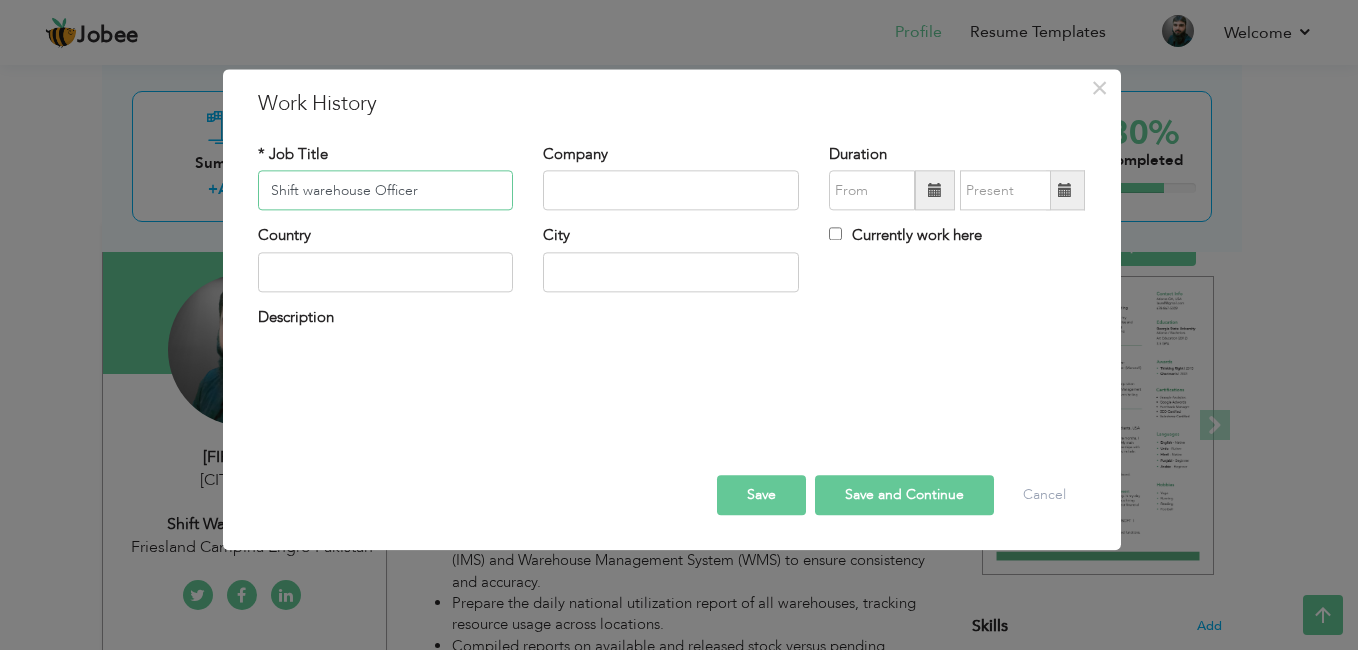 click on "Shift warehouse Officer" at bounding box center [386, 191] 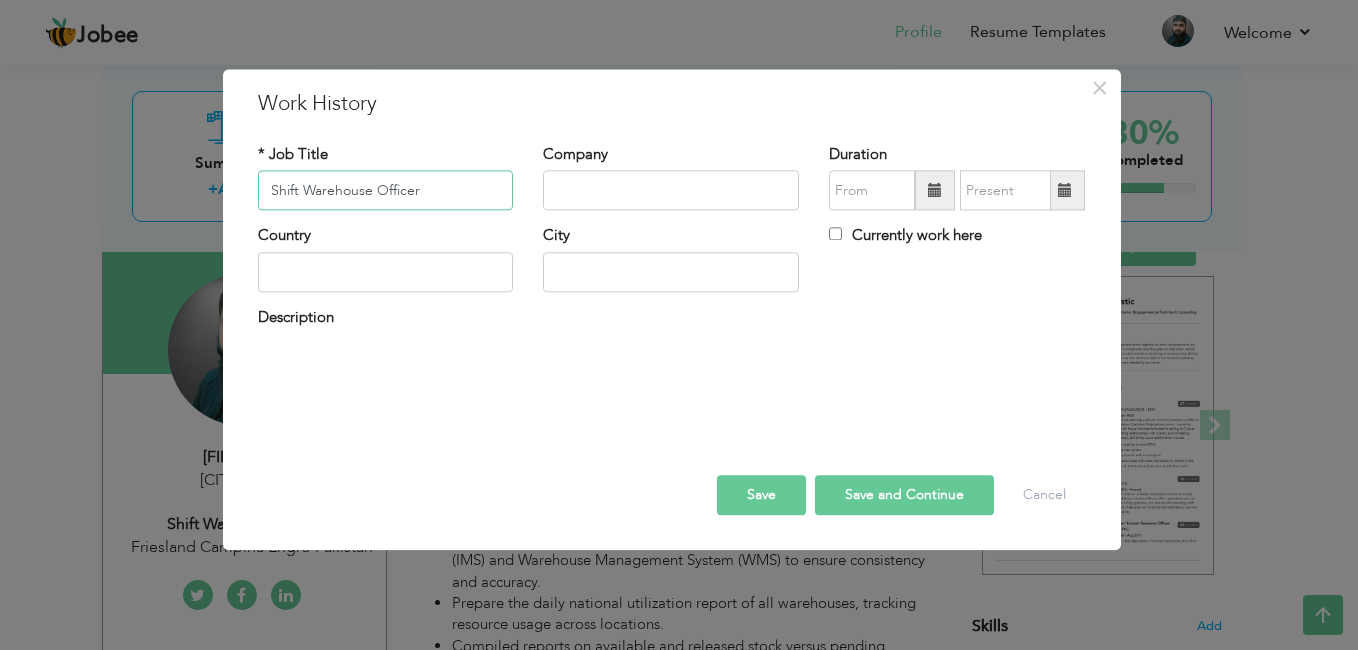 type on "Shift Warehouse Officer" 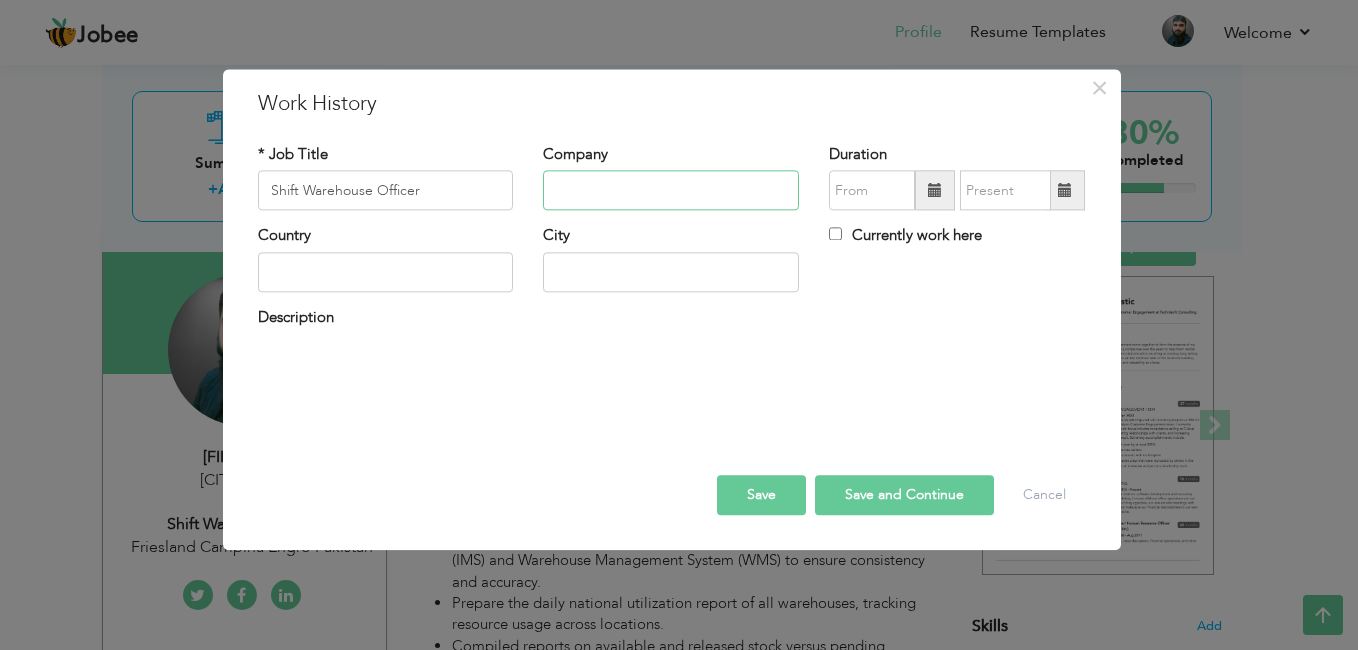click at bounding box center (671, 191) 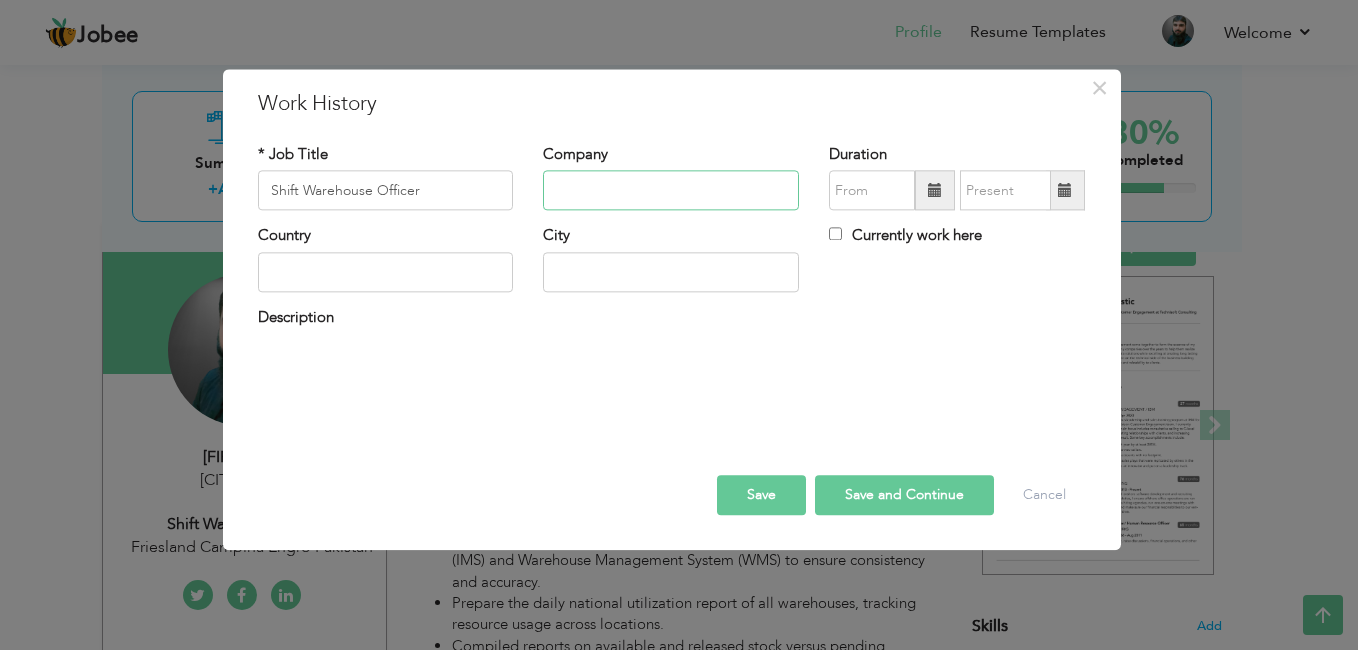 type on "Friesland Campina Engro Pakistan" 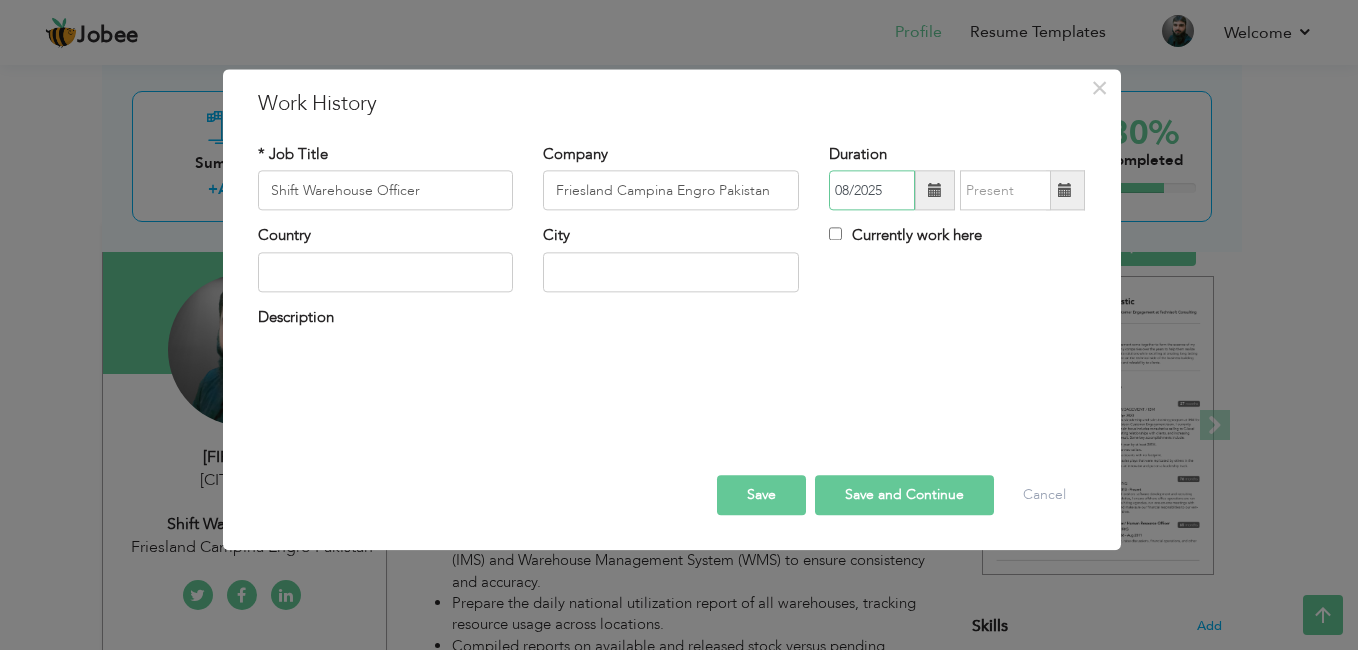type on "02/2025" 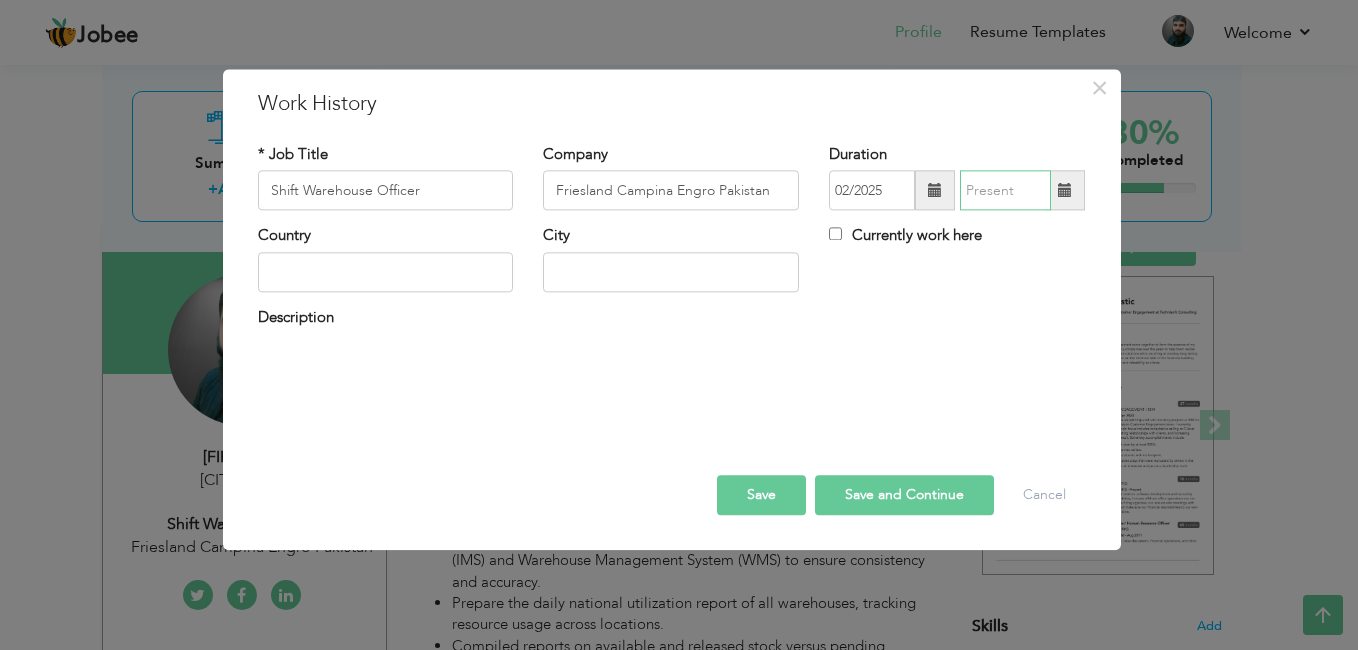 type on "08/2025" 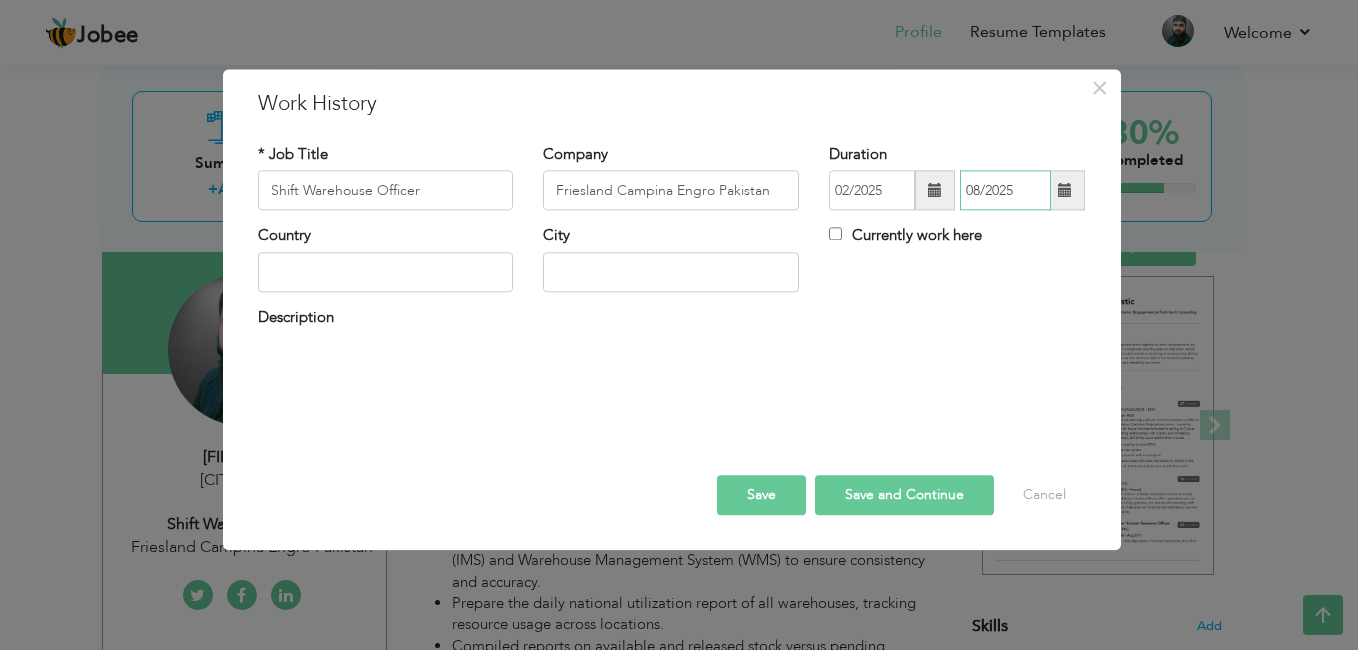 type 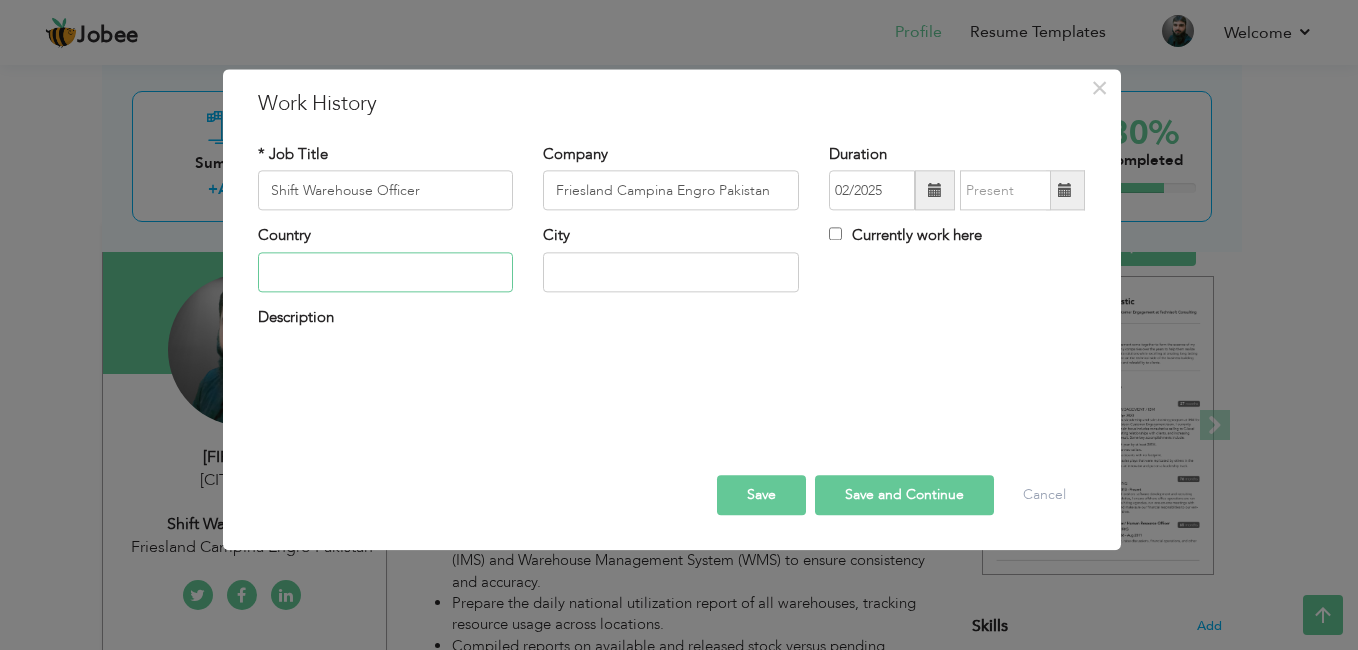 type on "Pakistan" 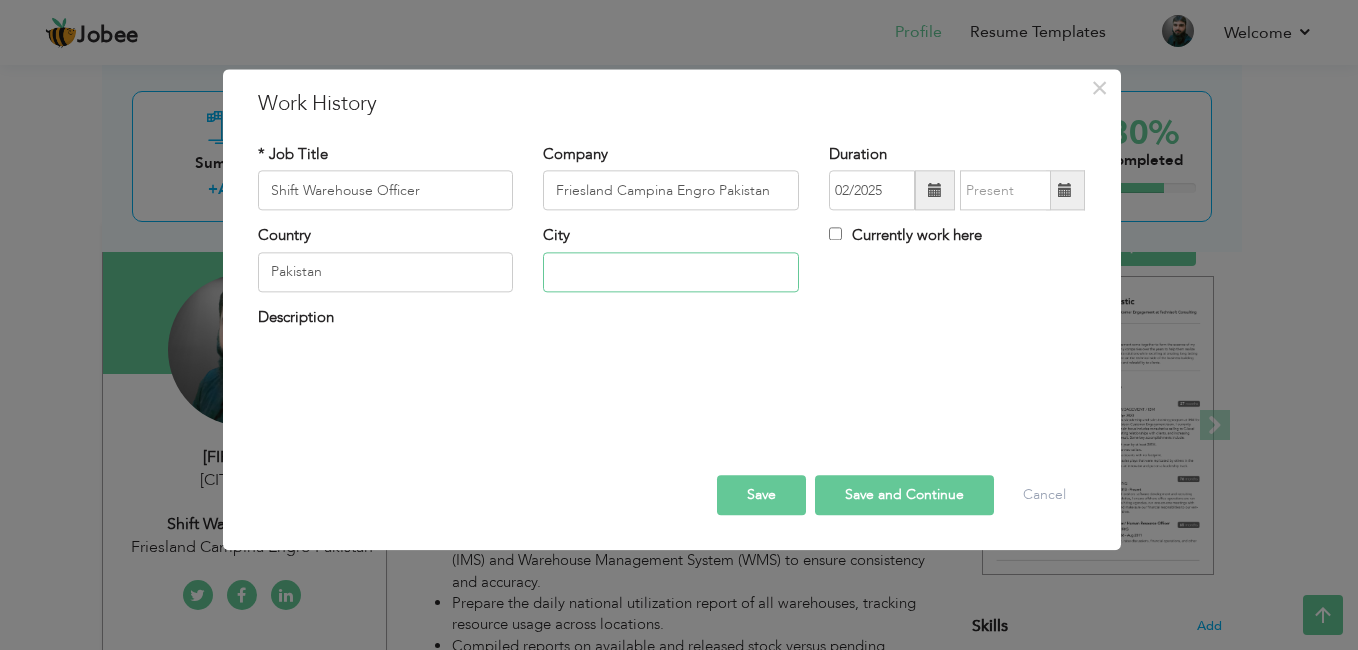 type on "[CITY]" 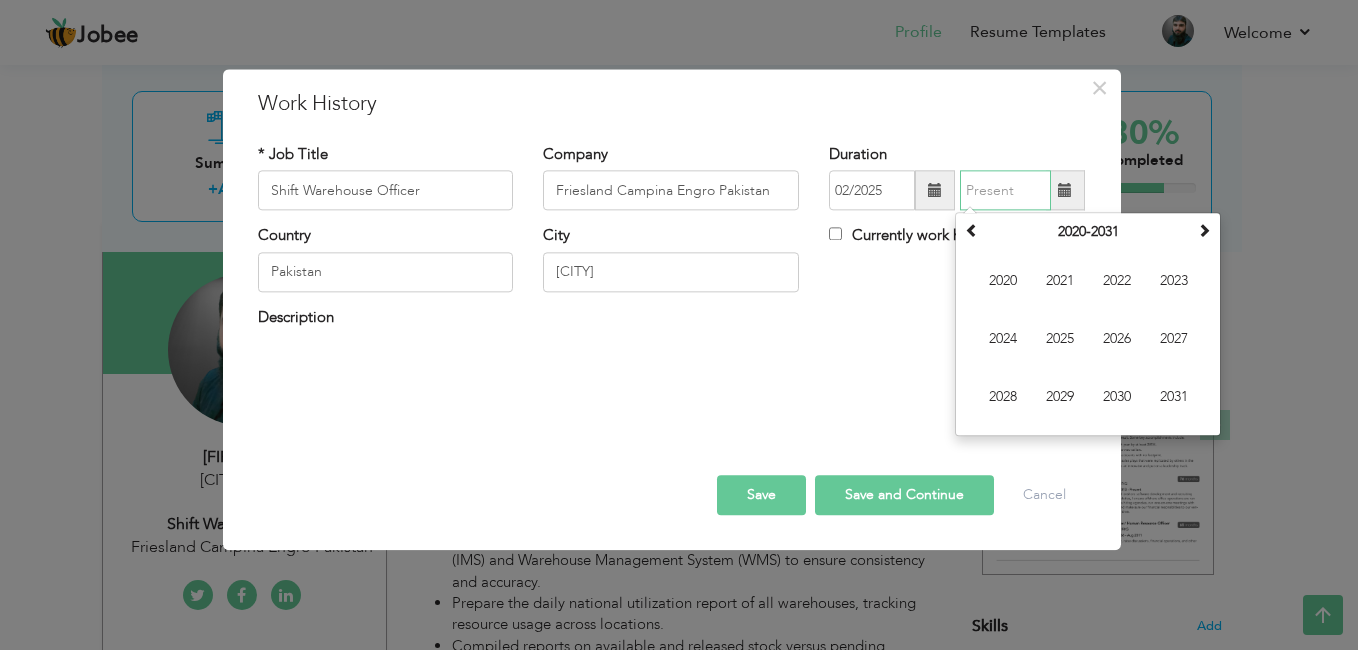 type on "08/2025" 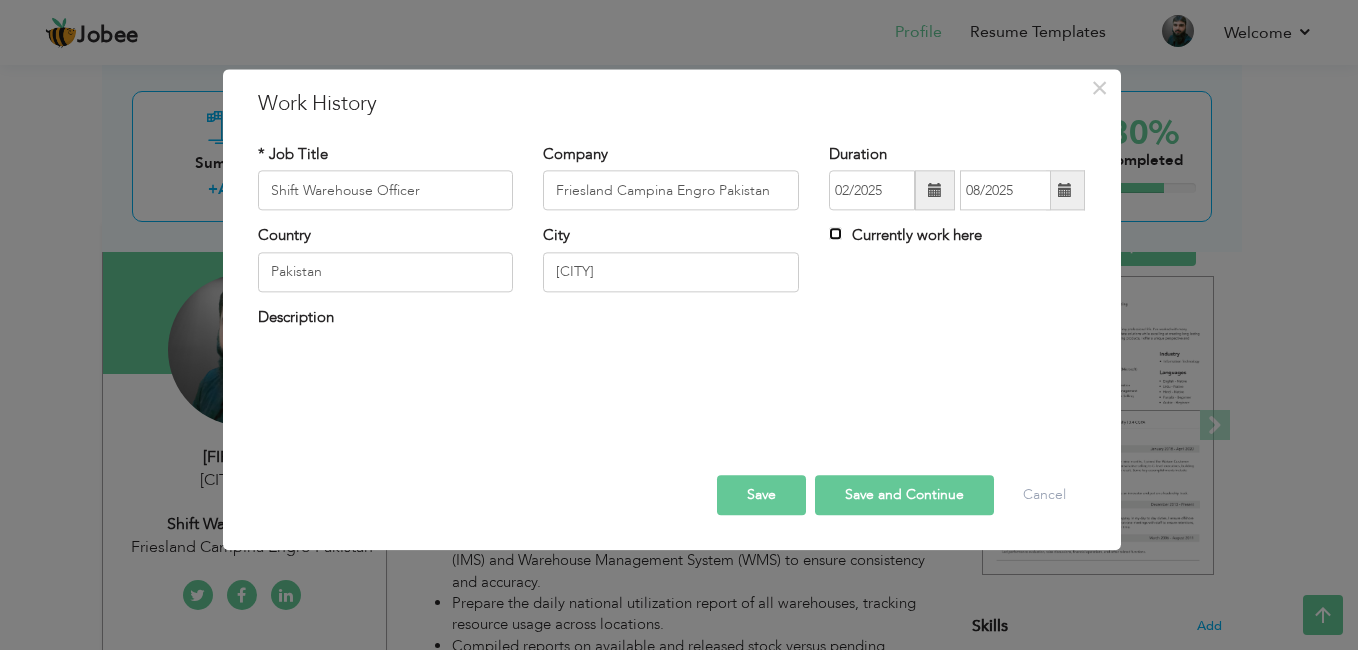 click on "Currently work here" at bounding box center (835, 234) 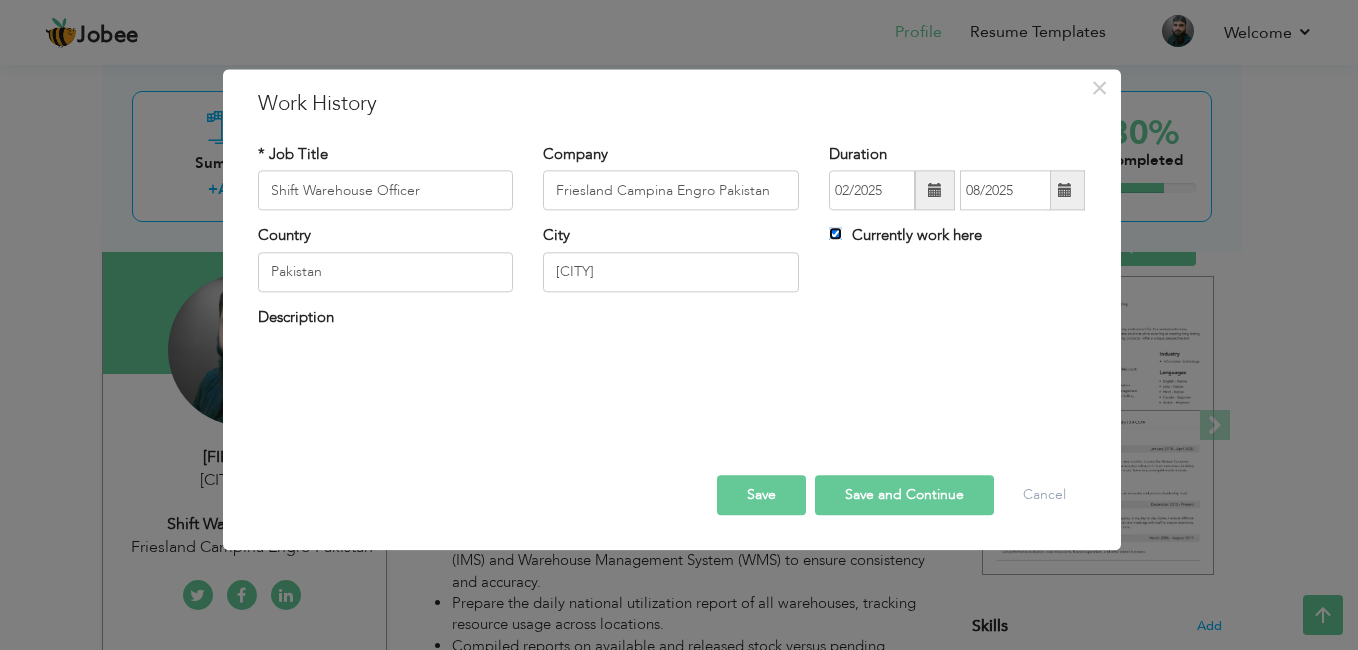 type 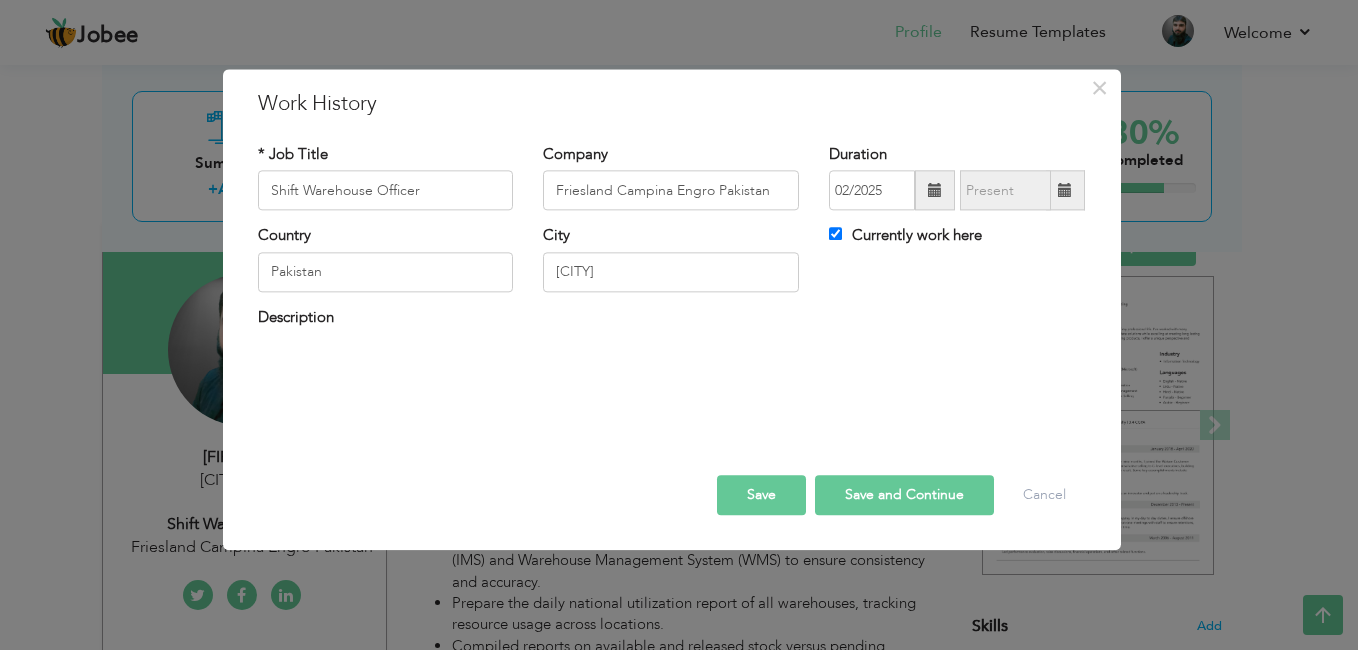 click at bounding box center [672, 369] 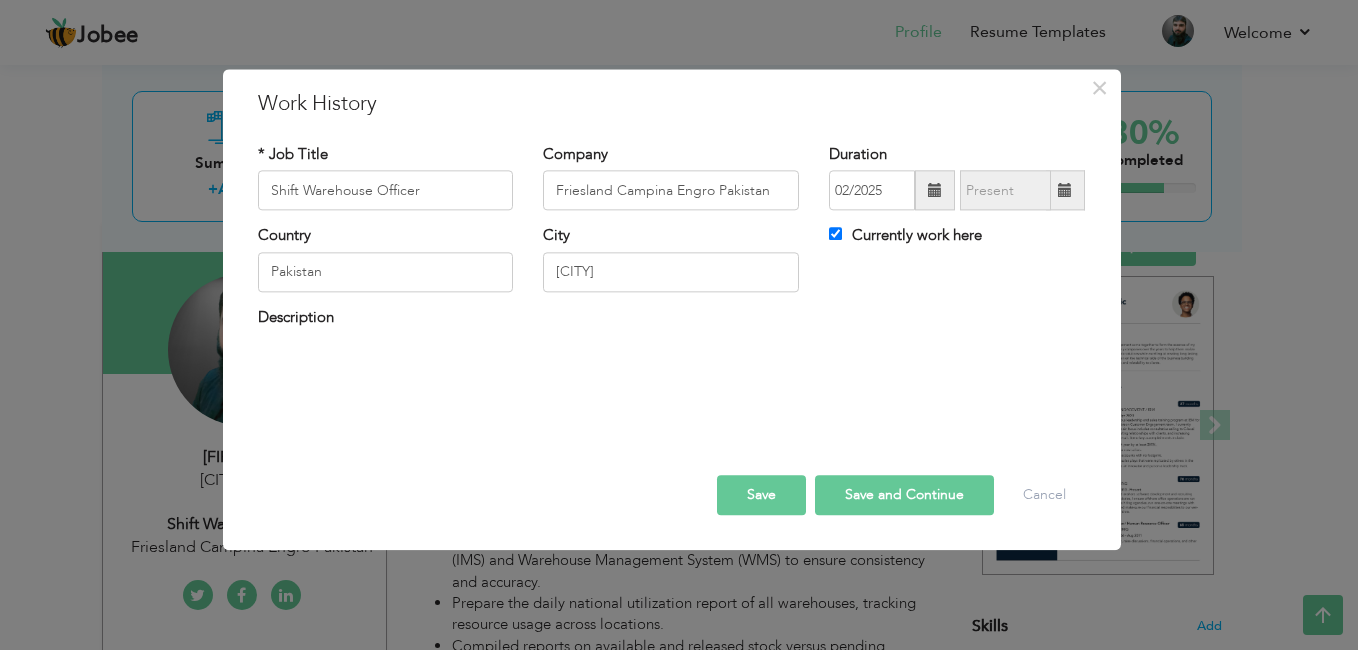 click on "Save" at bounding box center [761, 496] 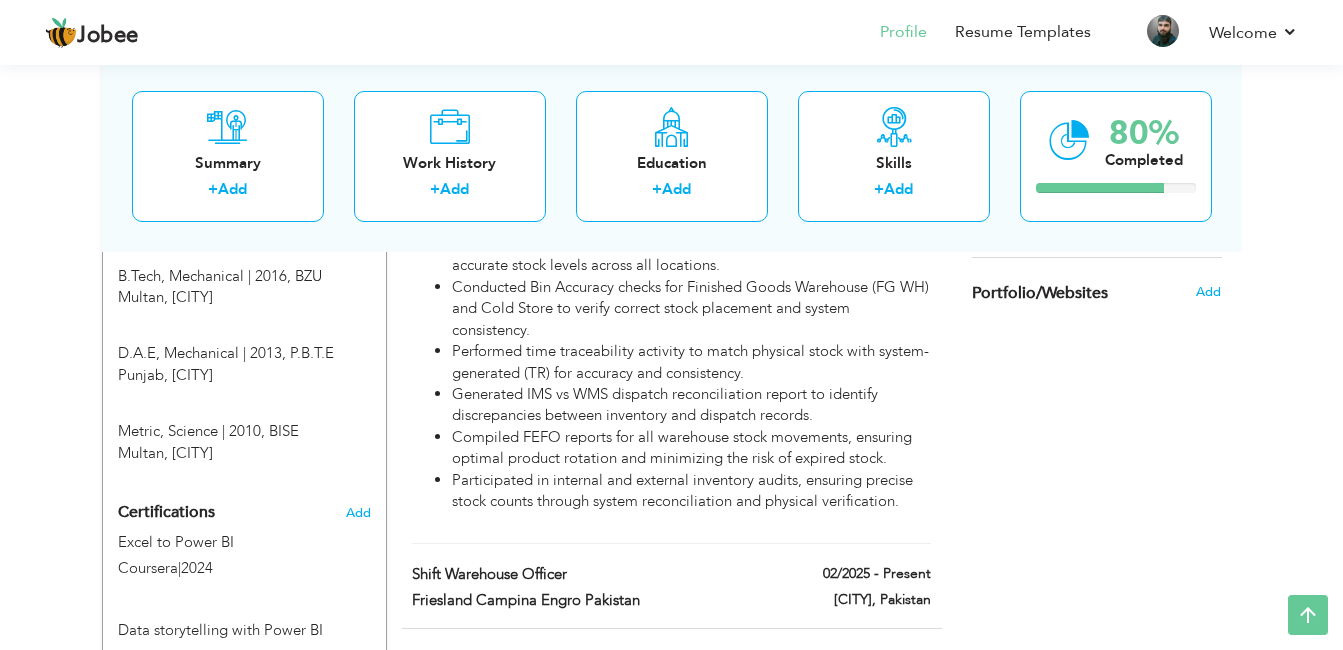 scroll, scrollTop: 1012, scrollLeft: 0, axis: vertical 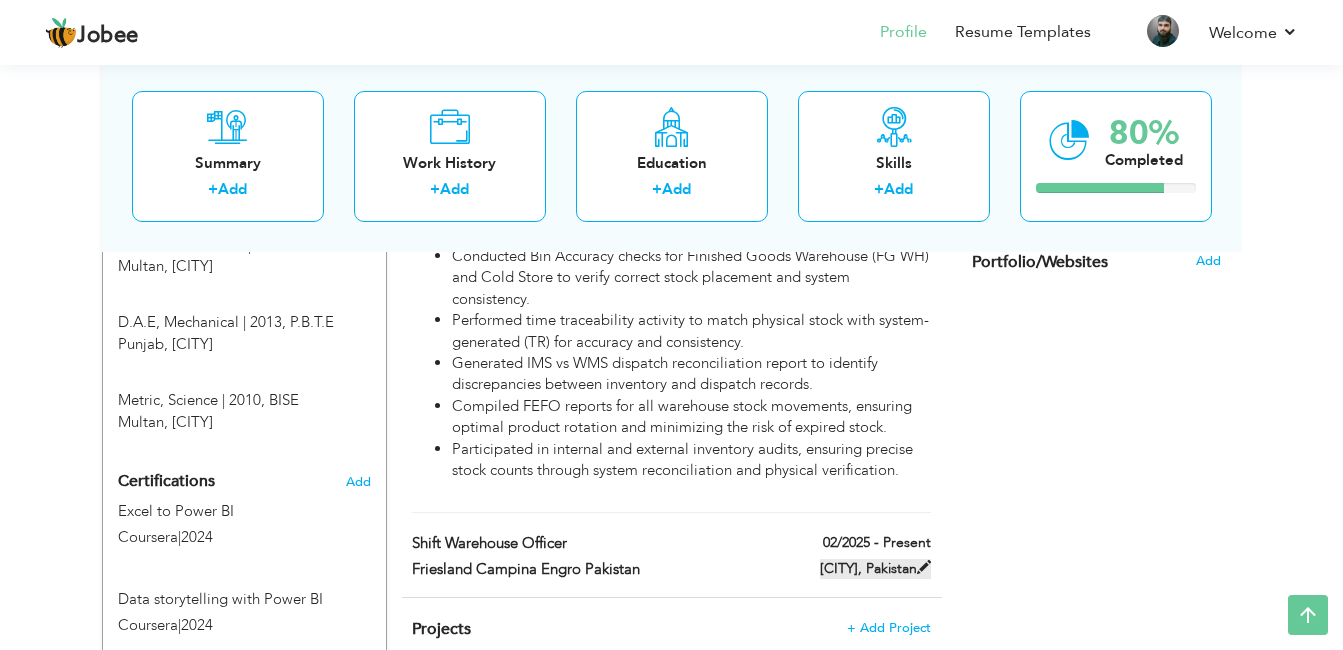 click on "[CITY], [COUNTRY]" at bounding box center [875, 569] 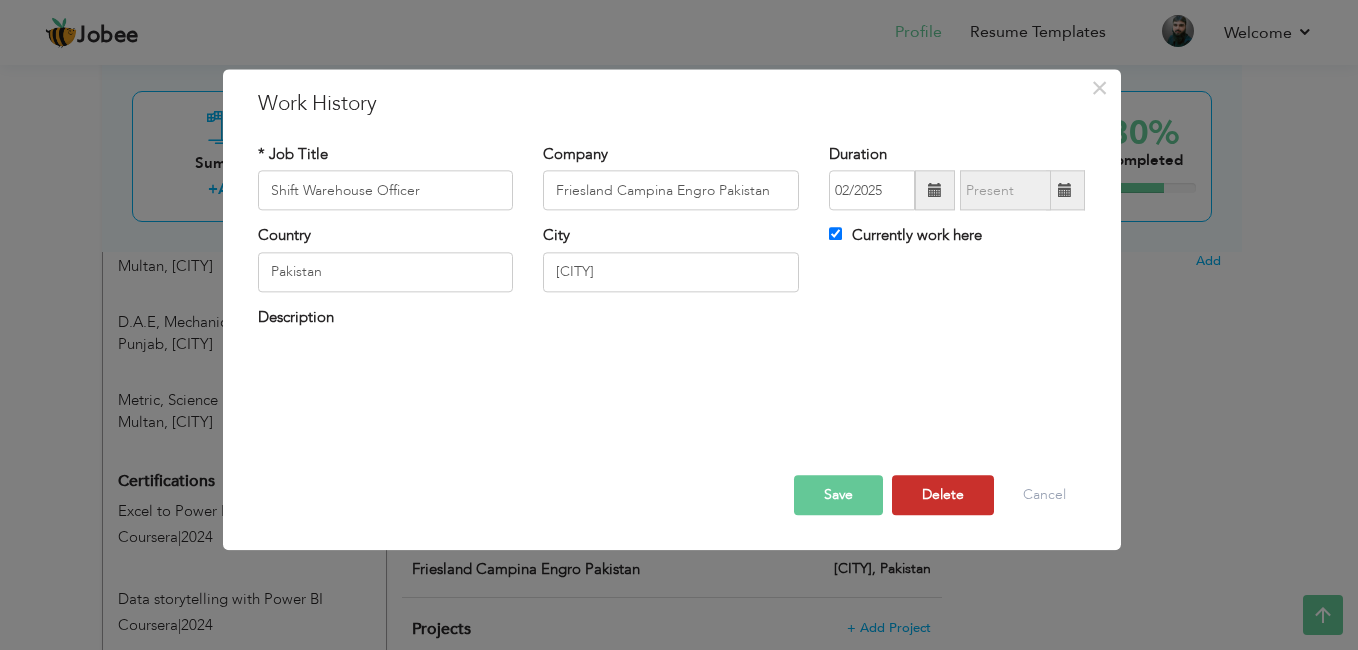 click on "Delete" at bounding box center [943, 496] 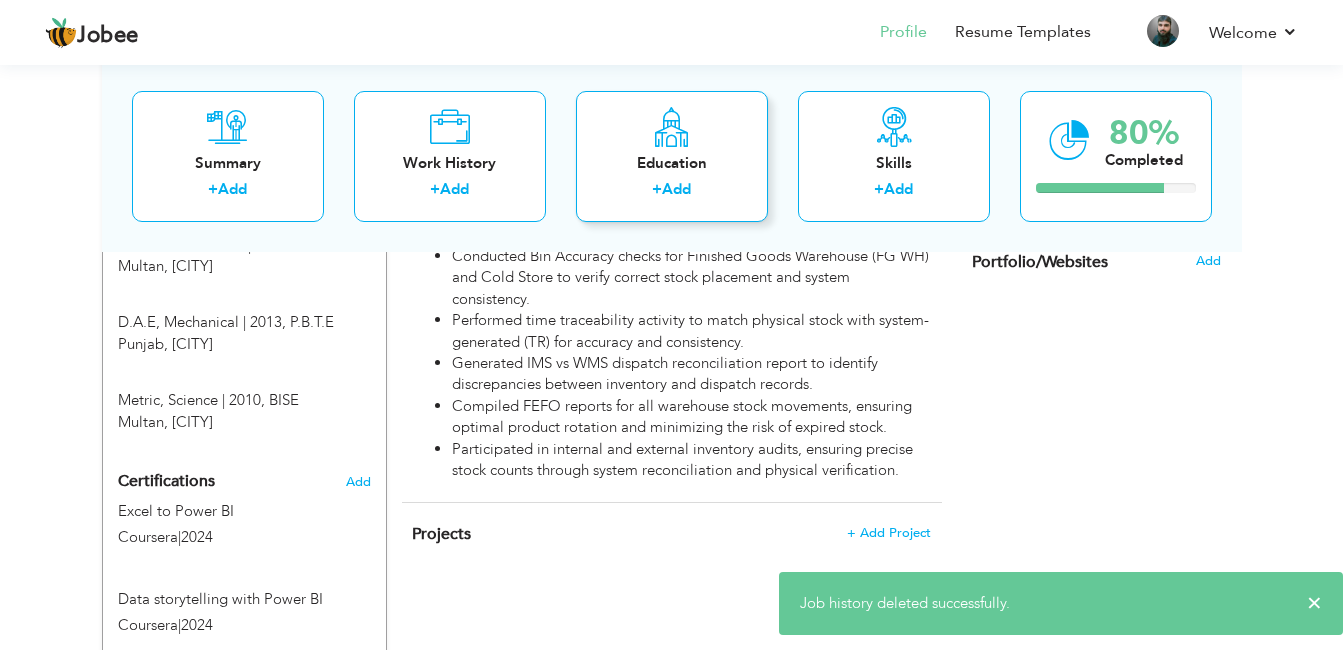 drag, startPoint x: 910, startPoint y: 323, endPoint x: 647, endPoint y: 197, distance: 291.62476 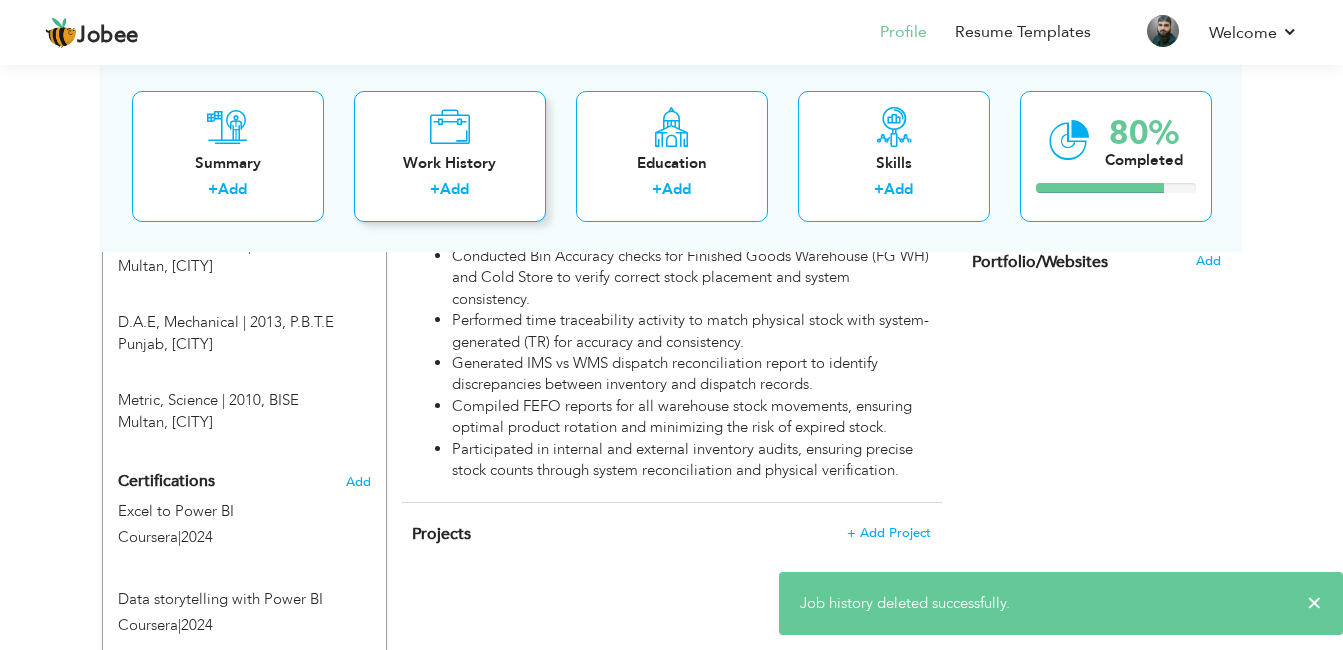 click on "Work History" at bounding box center (450, 162) 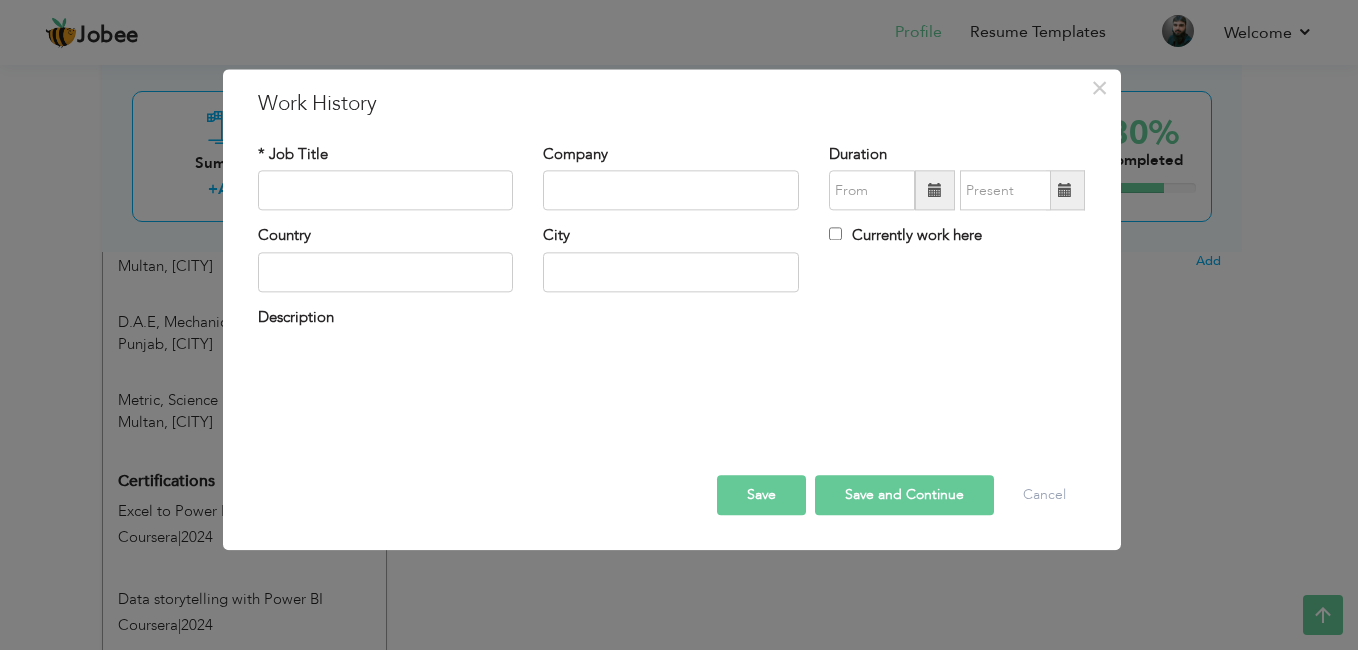 click at bounding box center [672, 455] 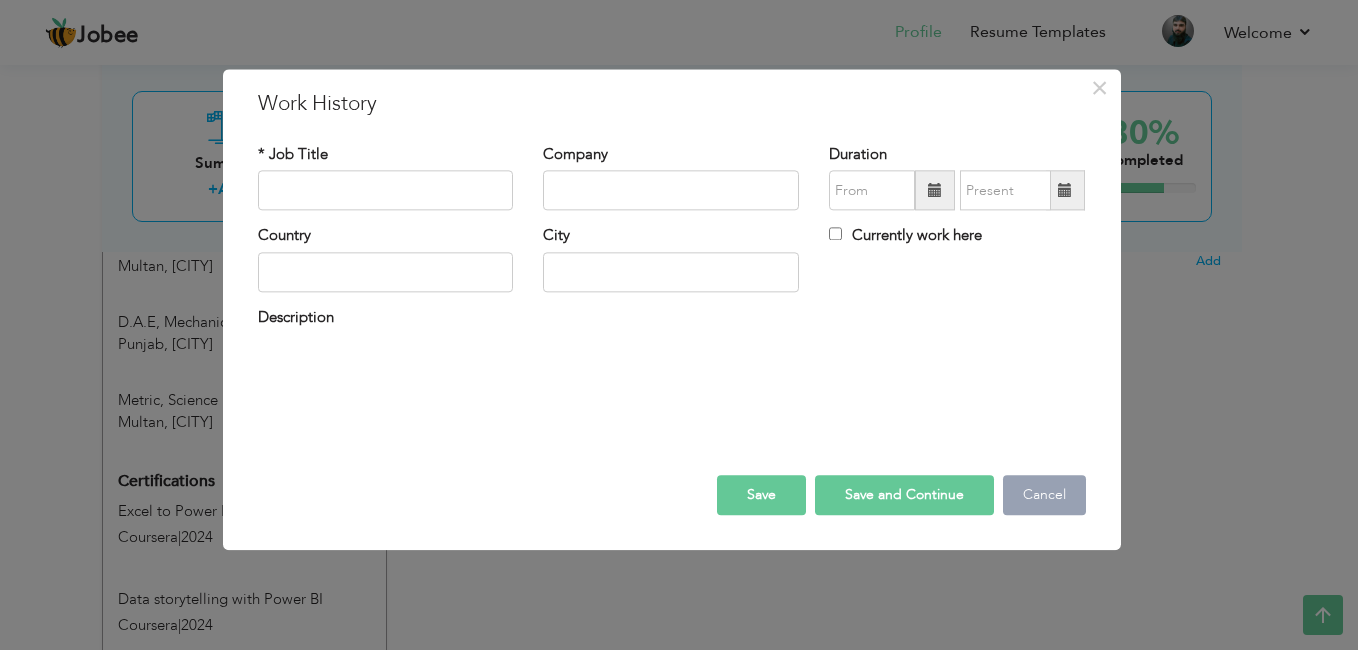 click on "Cancel" at bounding box center [1044, 496] 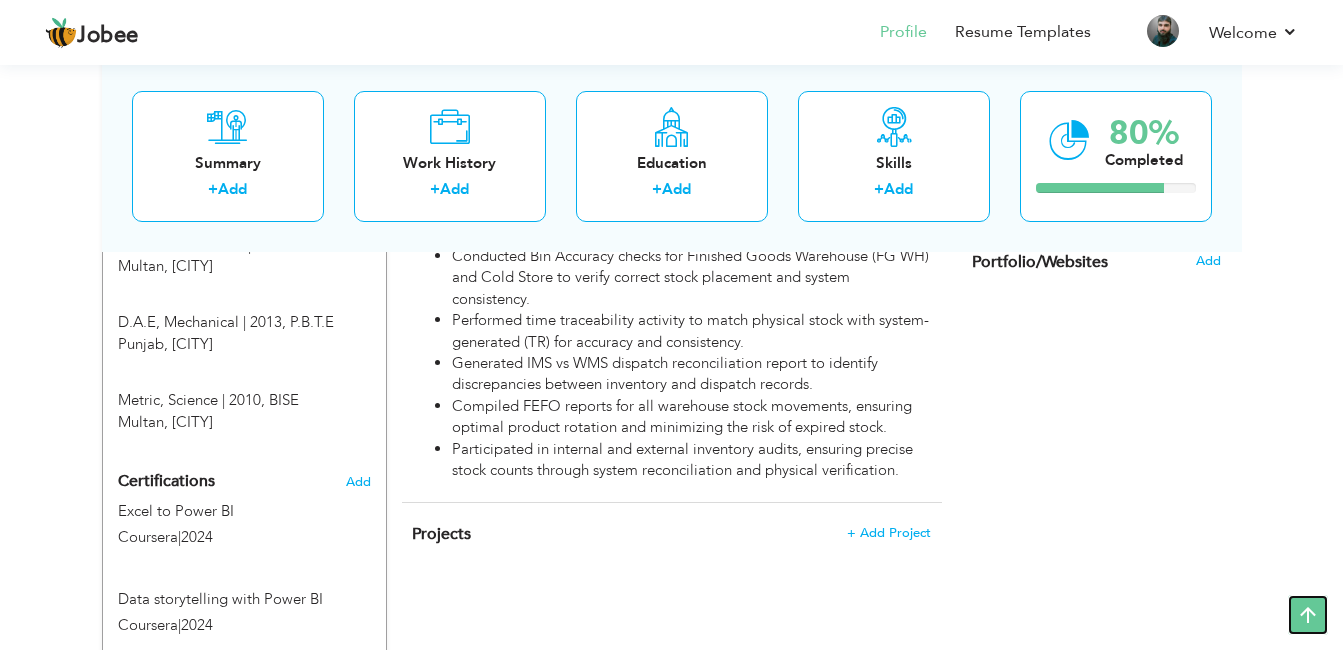 click at bounding box center [1308, 615] 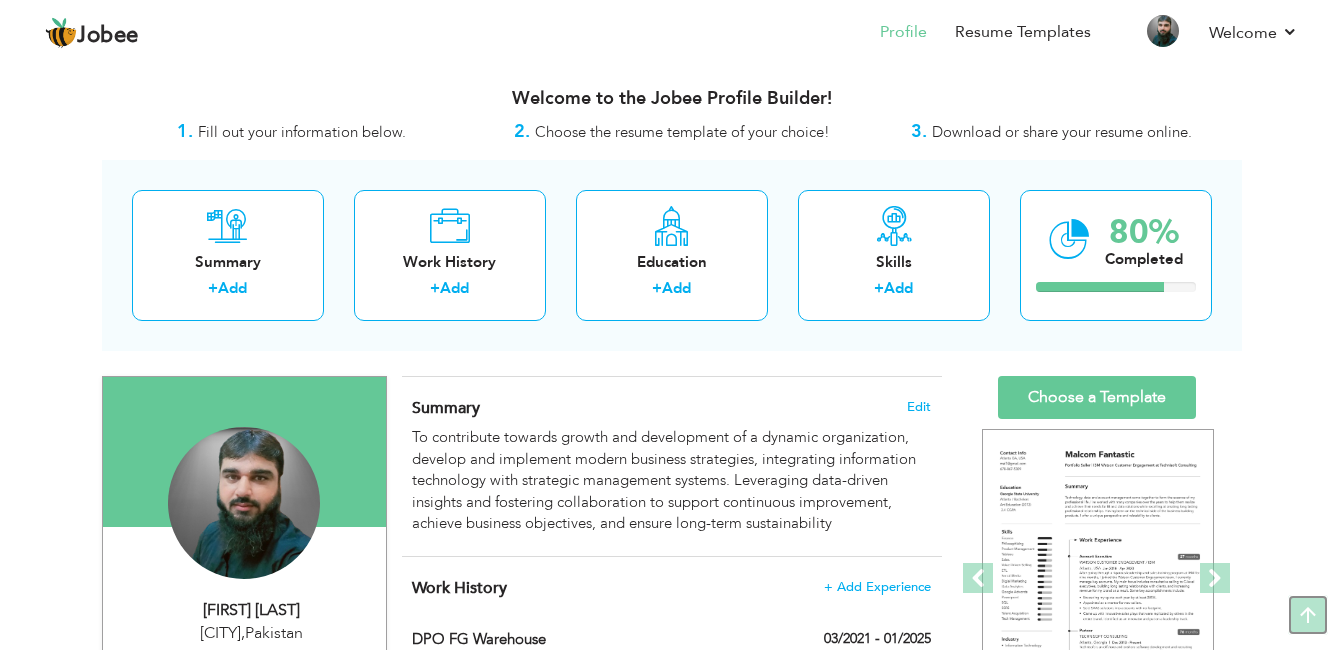 scroll, scrollTop: 0, scrollLeft: 0, axis: both 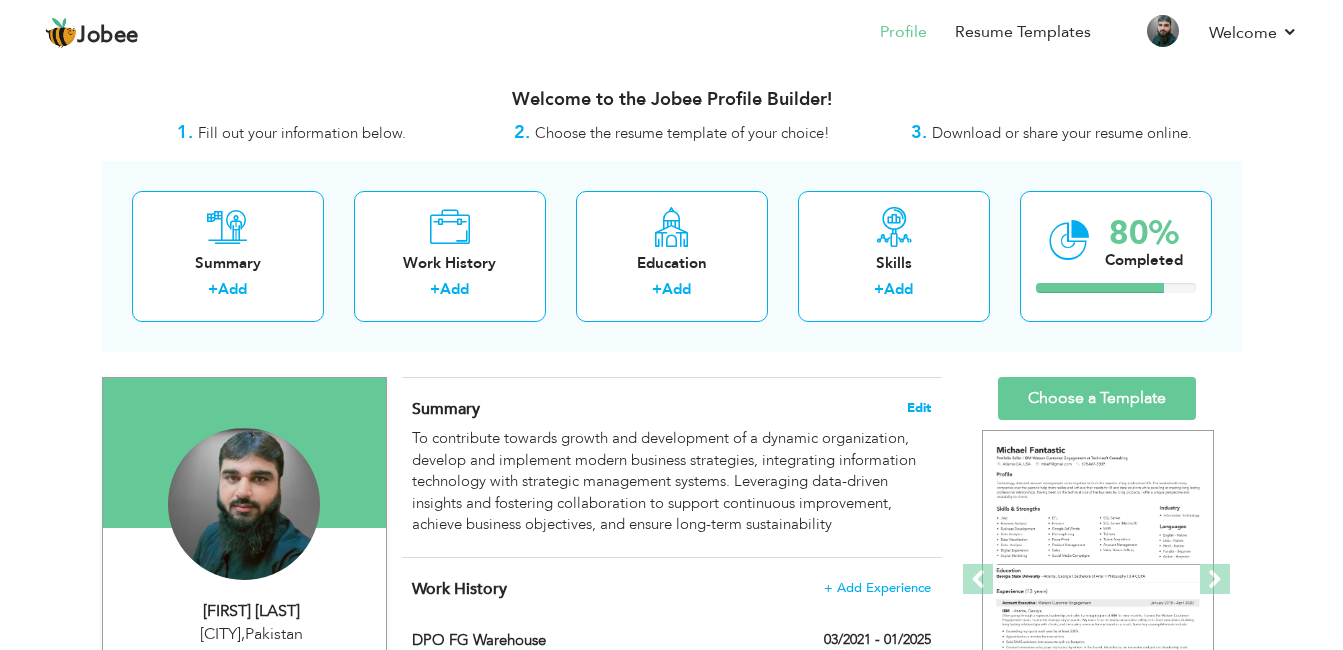 click on "Edit" at bounding box center (919, 408) 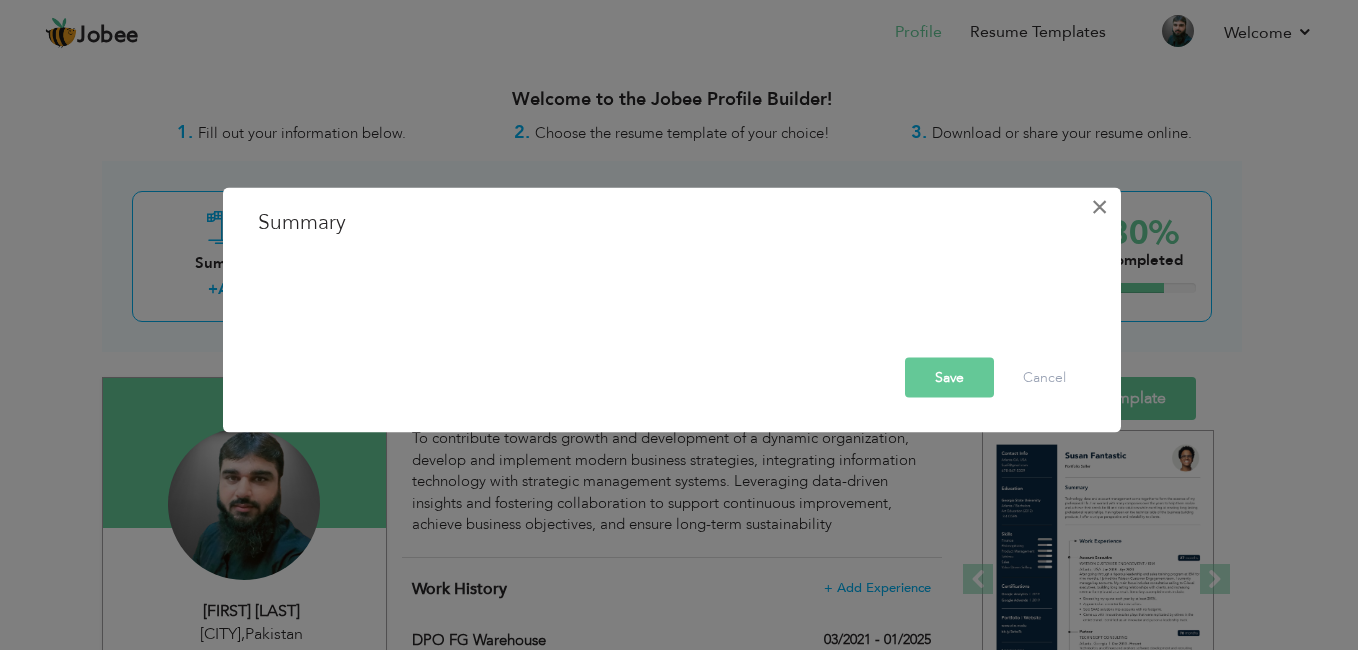 click on "×" at bounding box center [1099, 207] 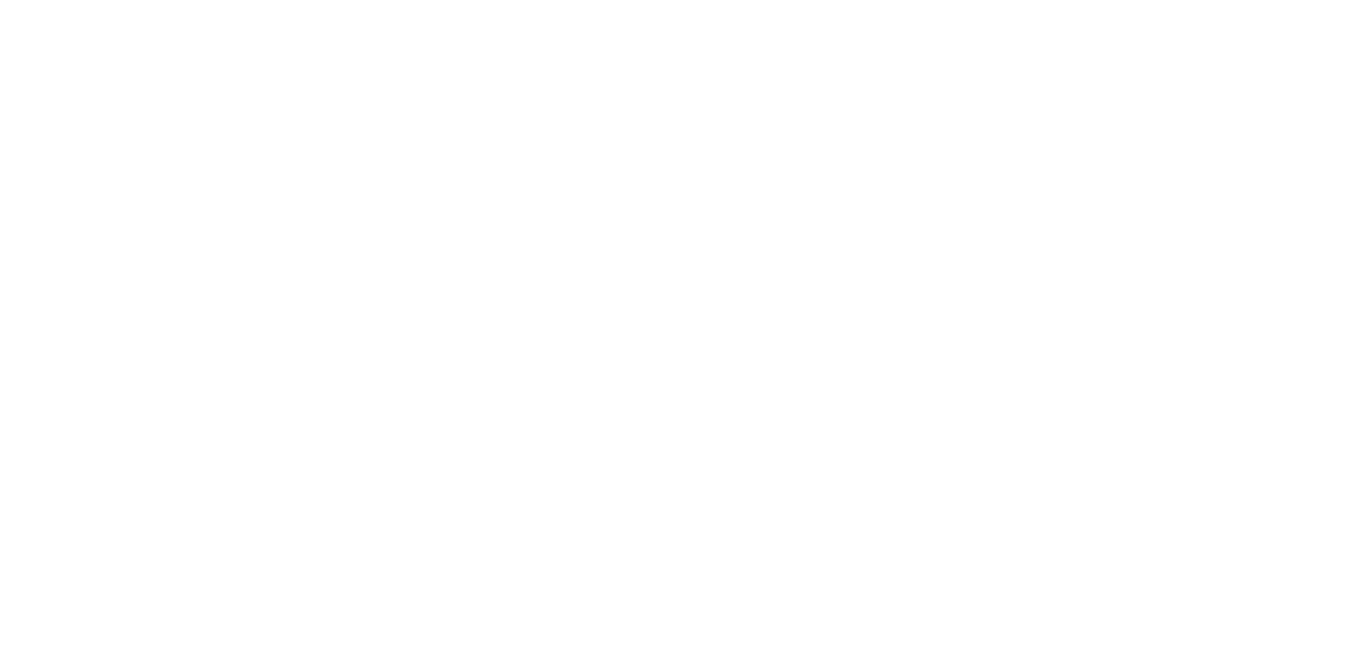 scroll, scrollTop: 0, scrollLeft: 0, axis: both 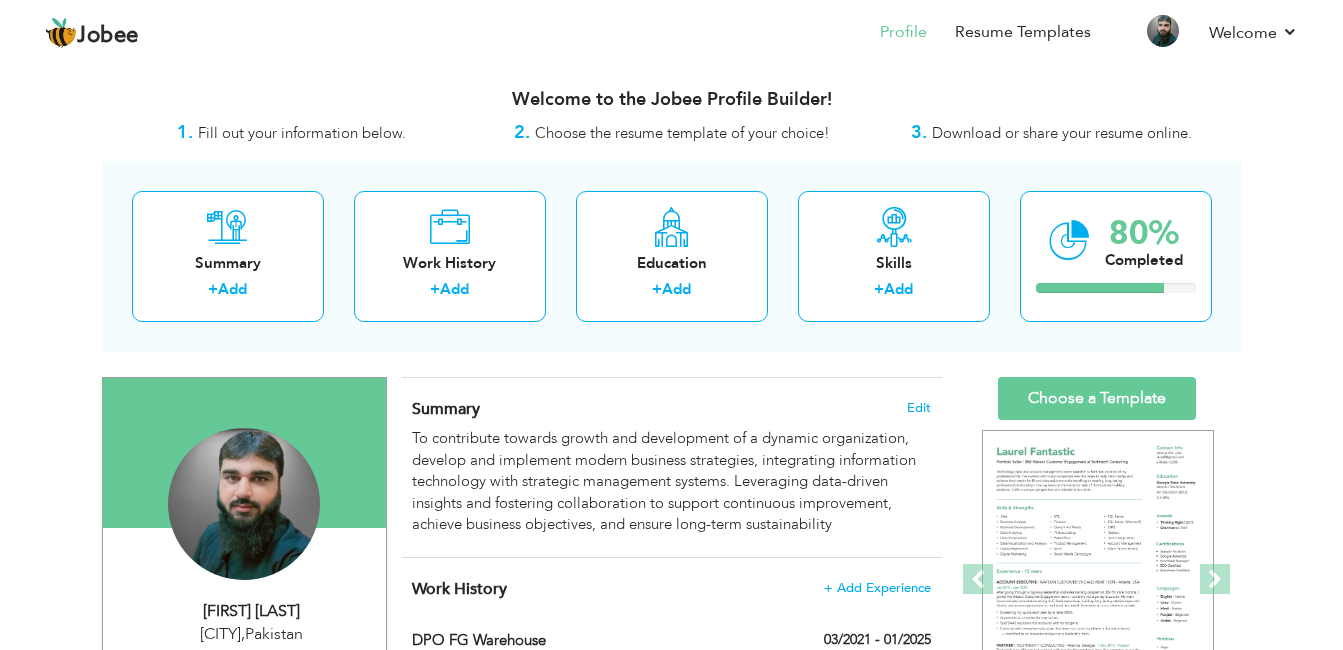click on "Welcome to the Jobee Profile Builder!" at bounding box center [672, 95] 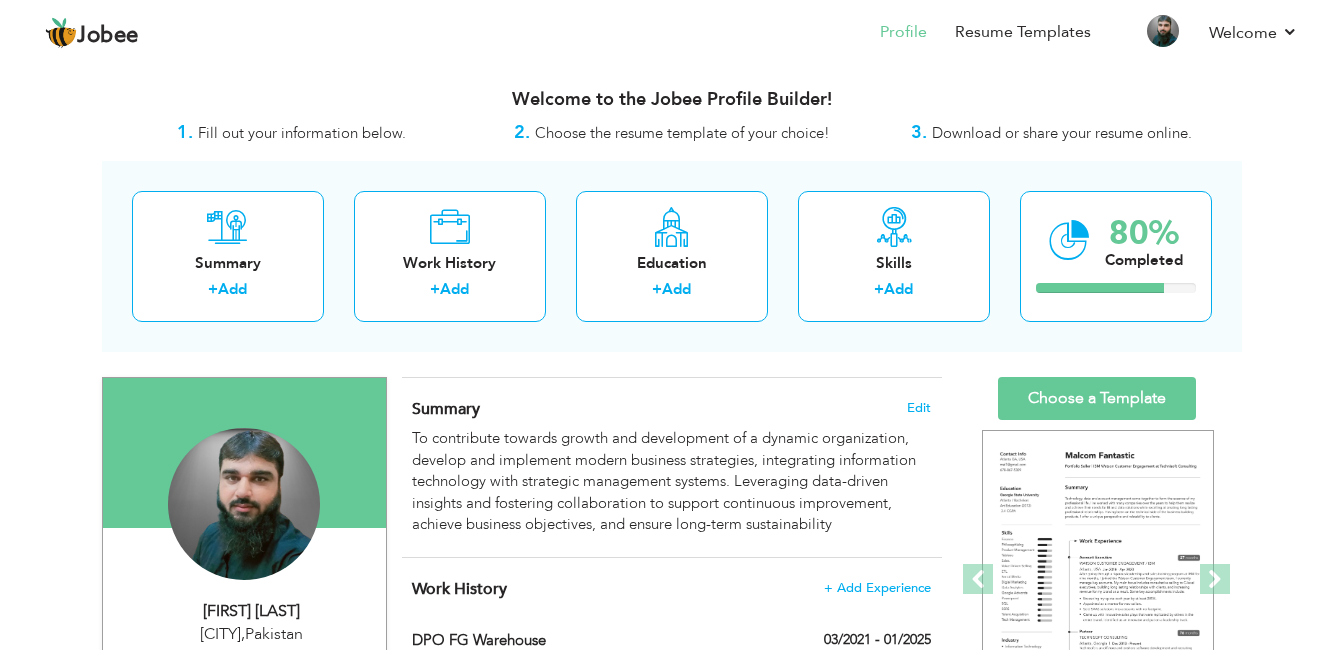 click on "Welcome to the Jobee Profile Builder!" at bounding box center (672, 100) 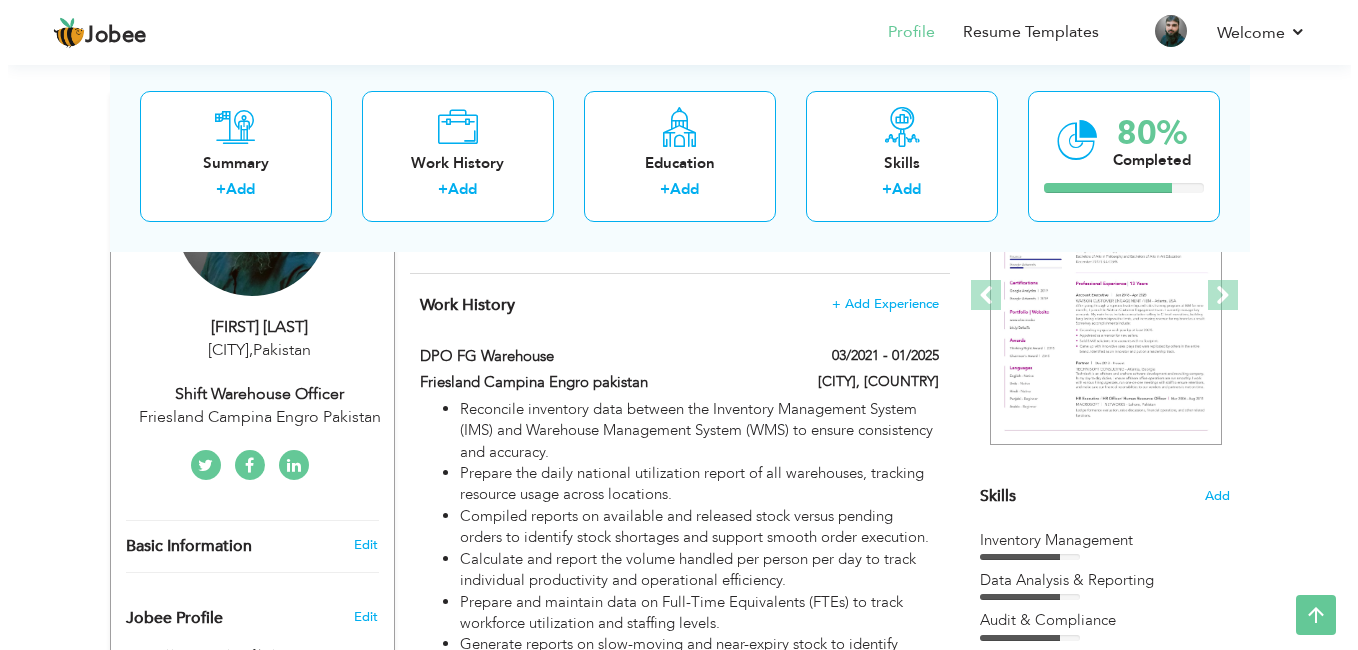 scroll, scrollTop: 268, scrollLeft: 0, axis: vertical 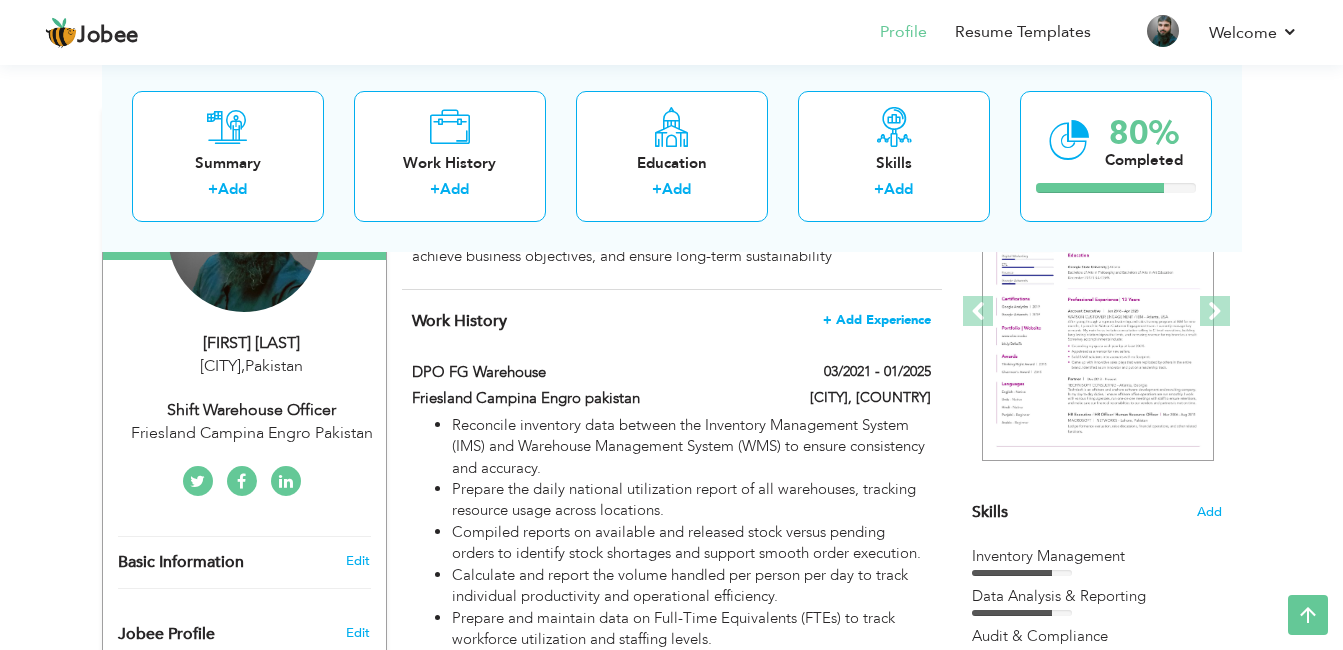 click on "+ Add Experience" at bounding box center (877, 320) 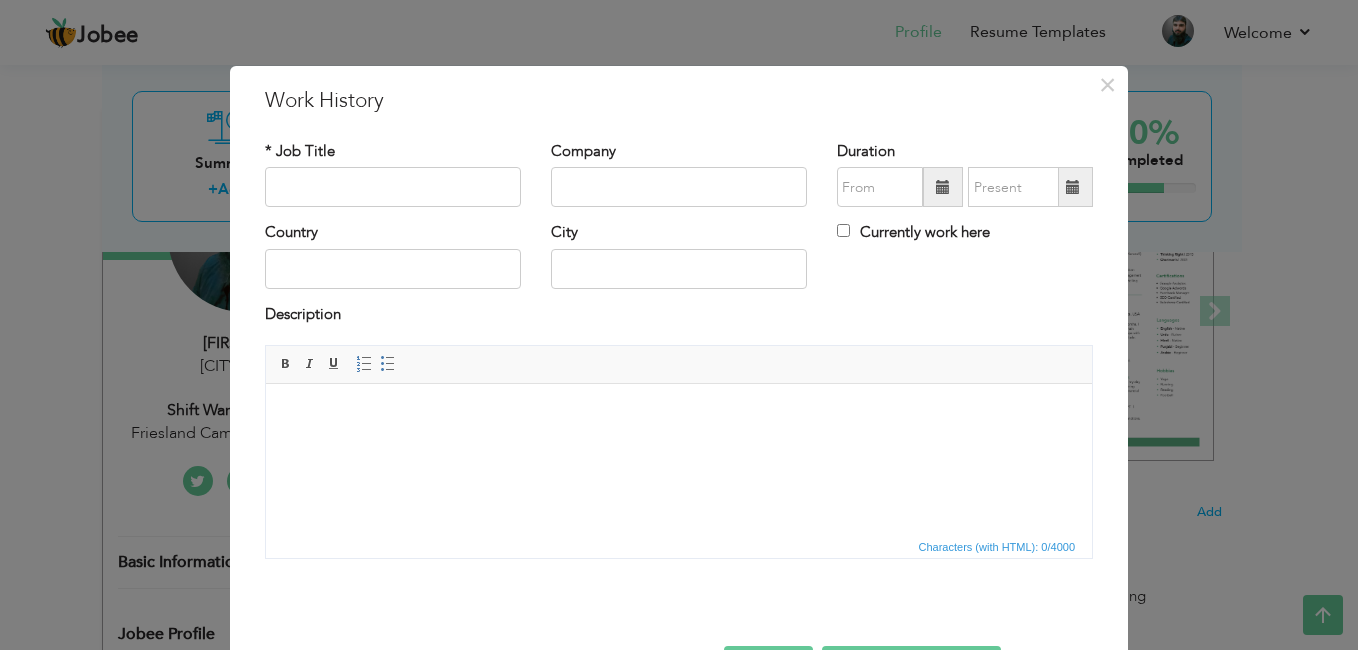 click at bounding box center (679, 414) 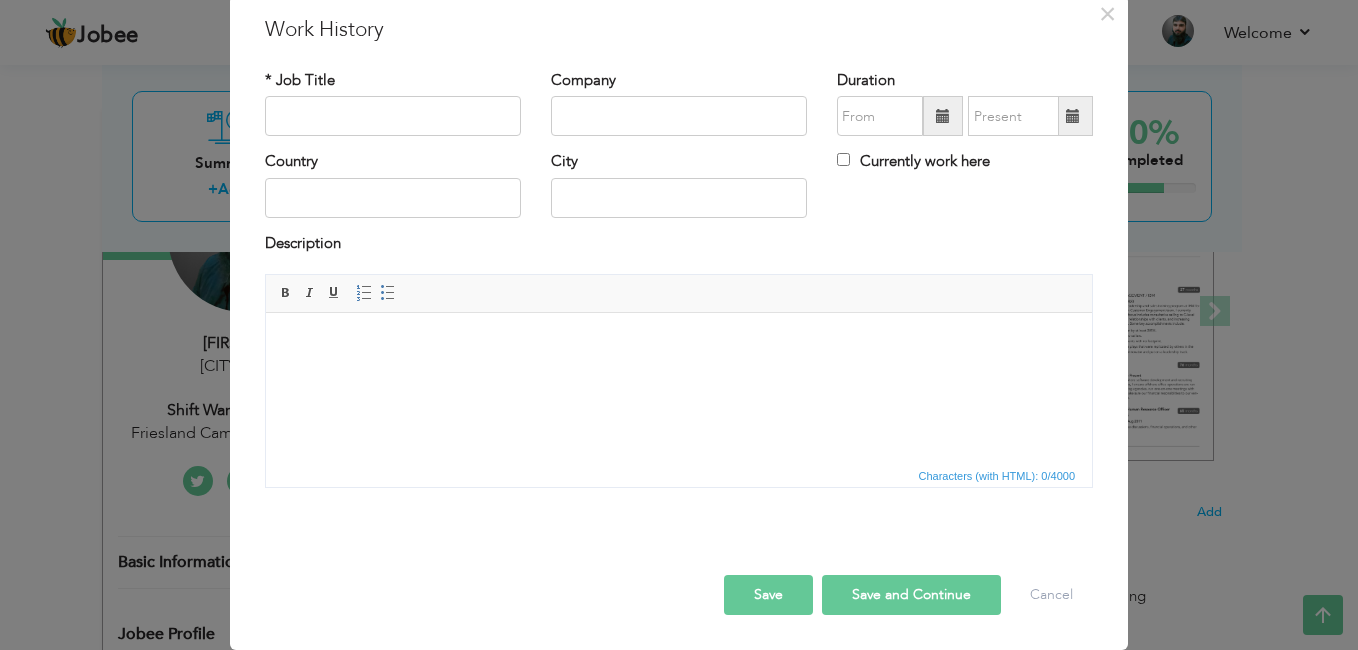 scroll, scrollTop: 0, scrollLeft: 0, axis: both 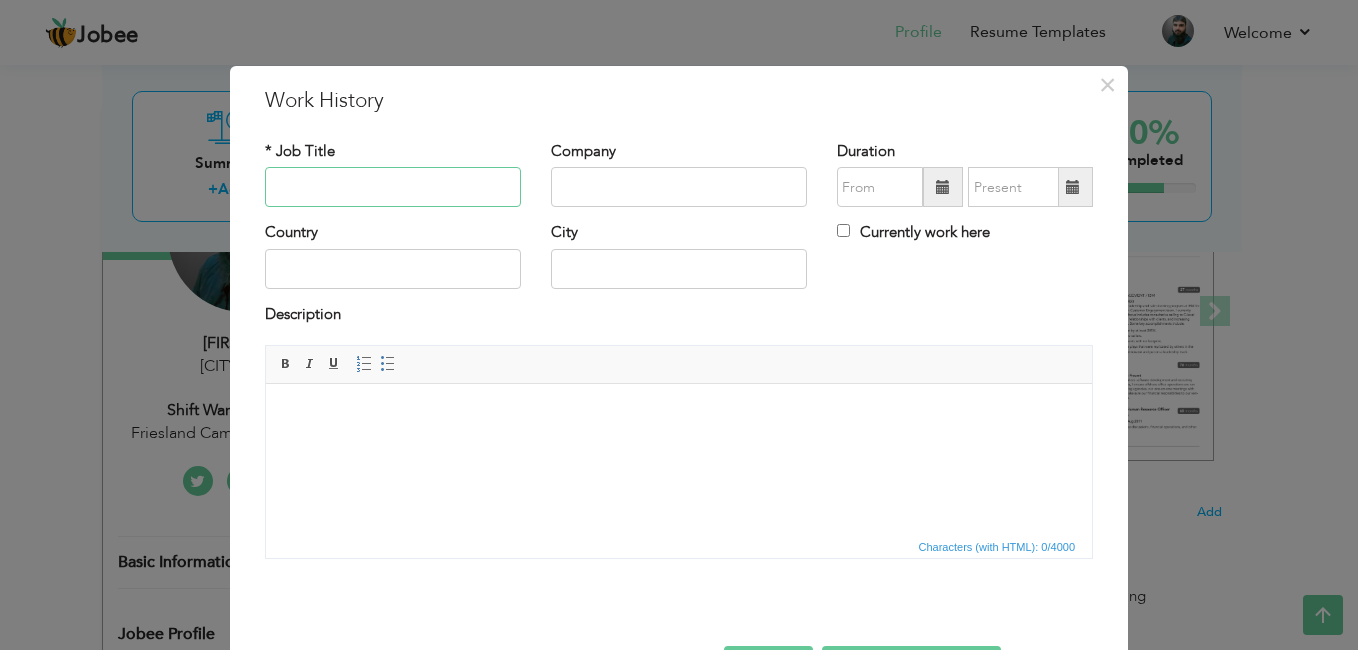 click at bounding box center [393, 187] 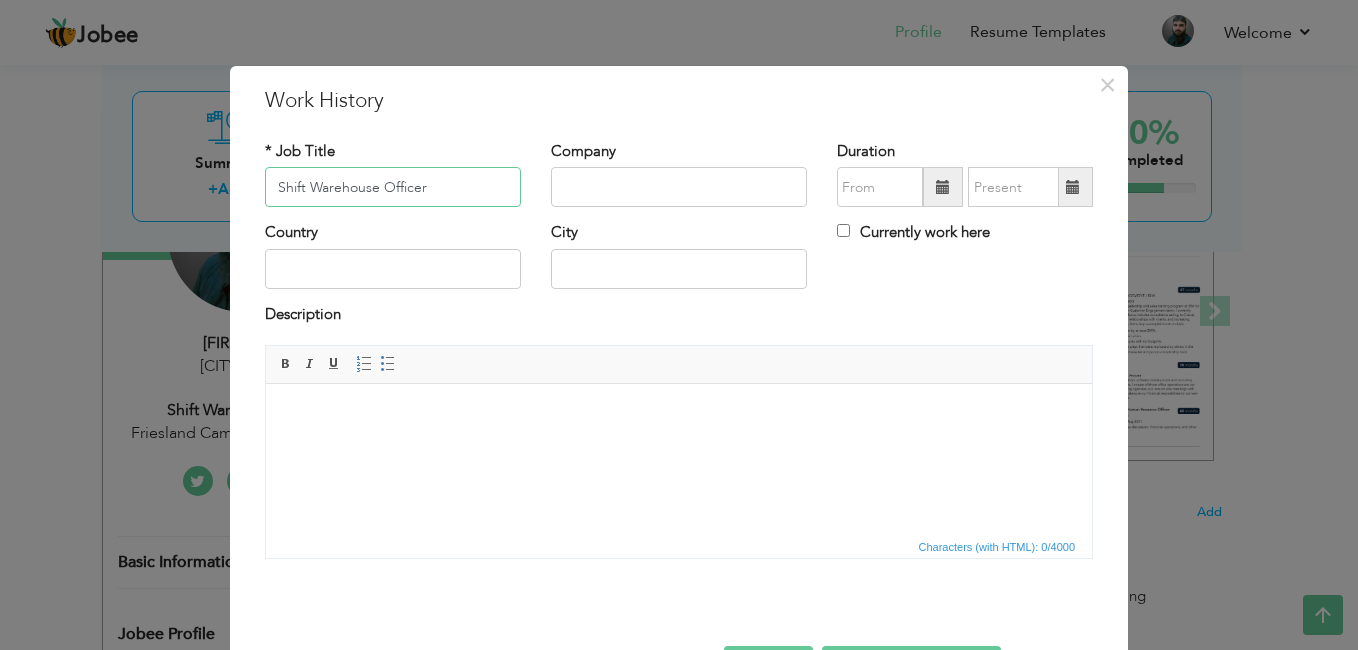 type on "Shift Warehouse Officer" 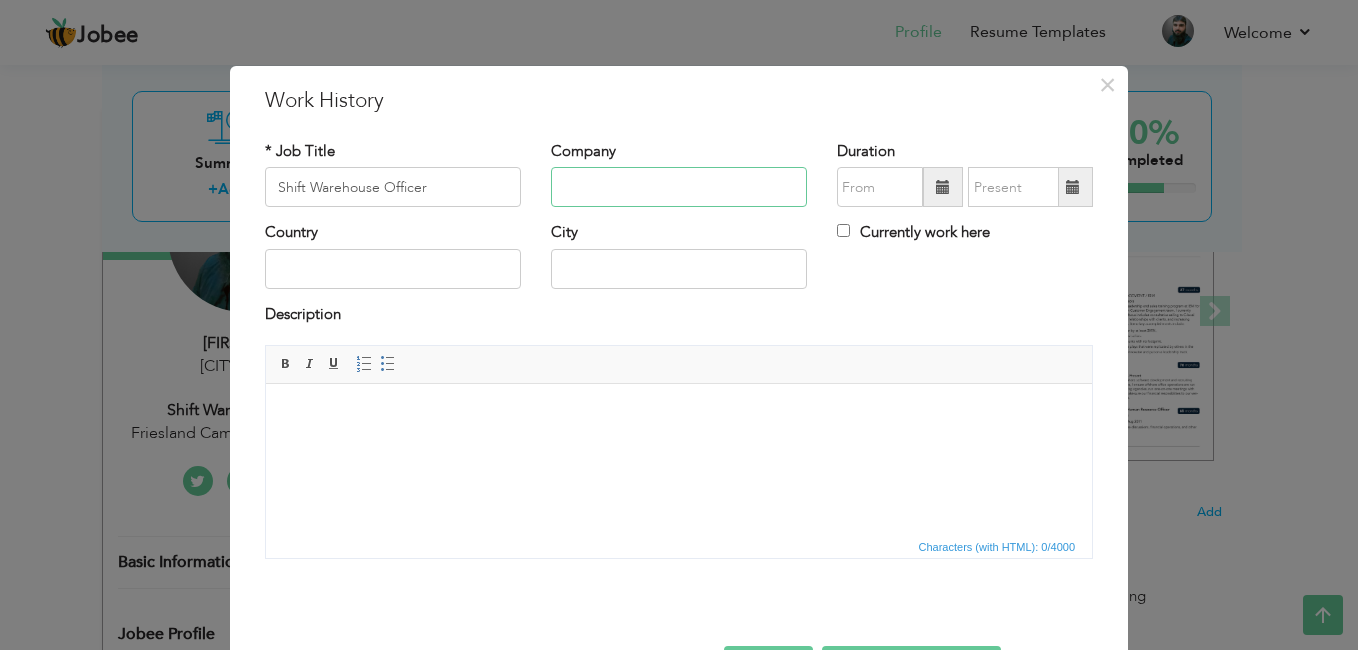 click at bounding box center (679, 187) 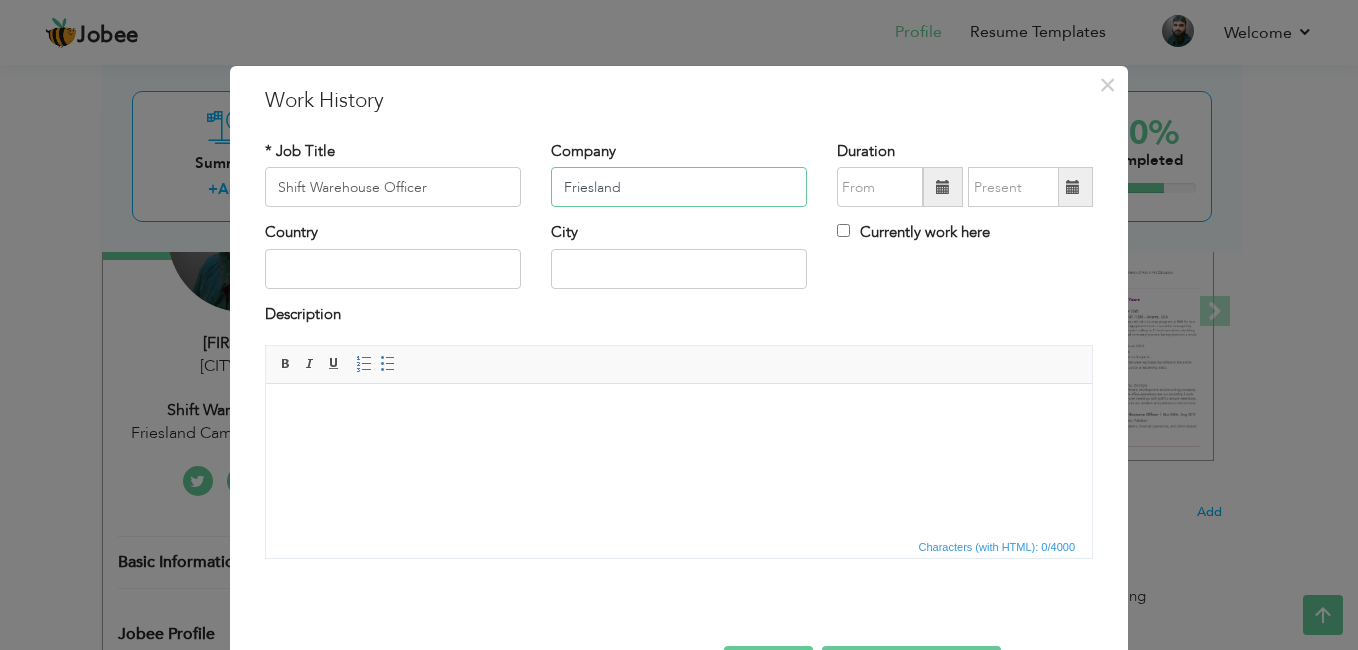 type on "Friesland" 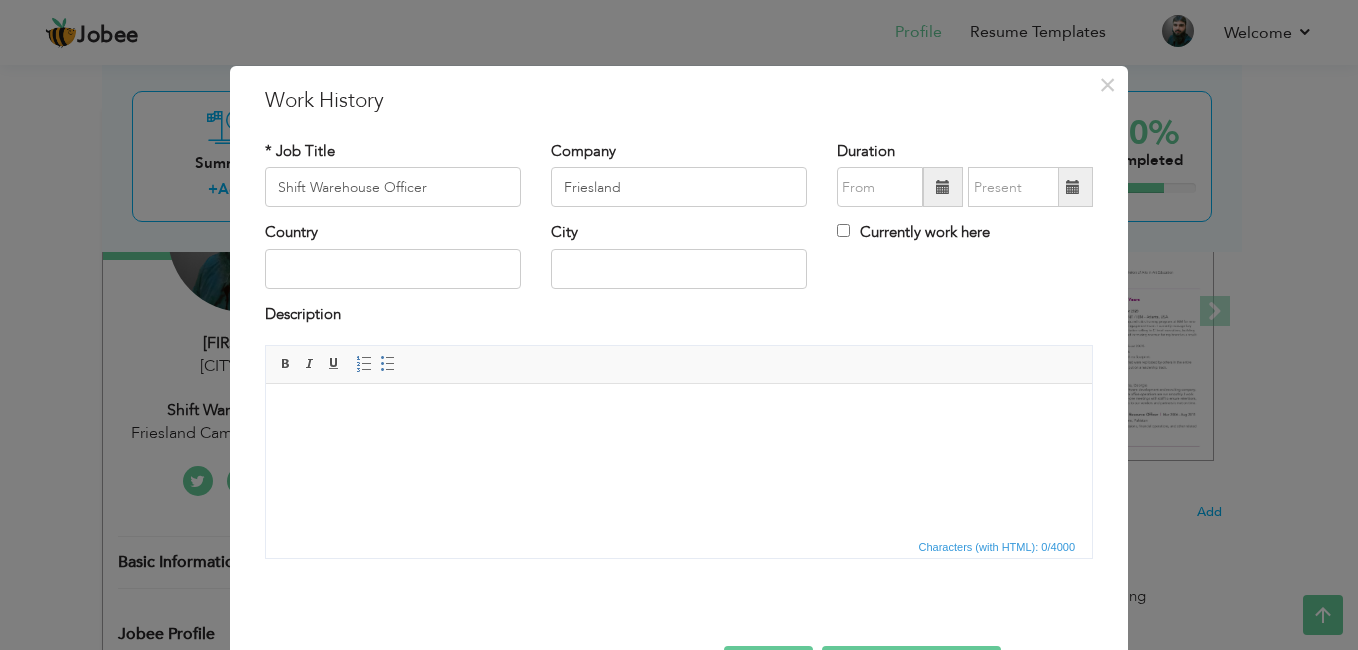 click on "×
Work History
* Job Title
Shift Warehouse Officer
Company
Friesland
Duration Country" at bounding box center [679, 393] 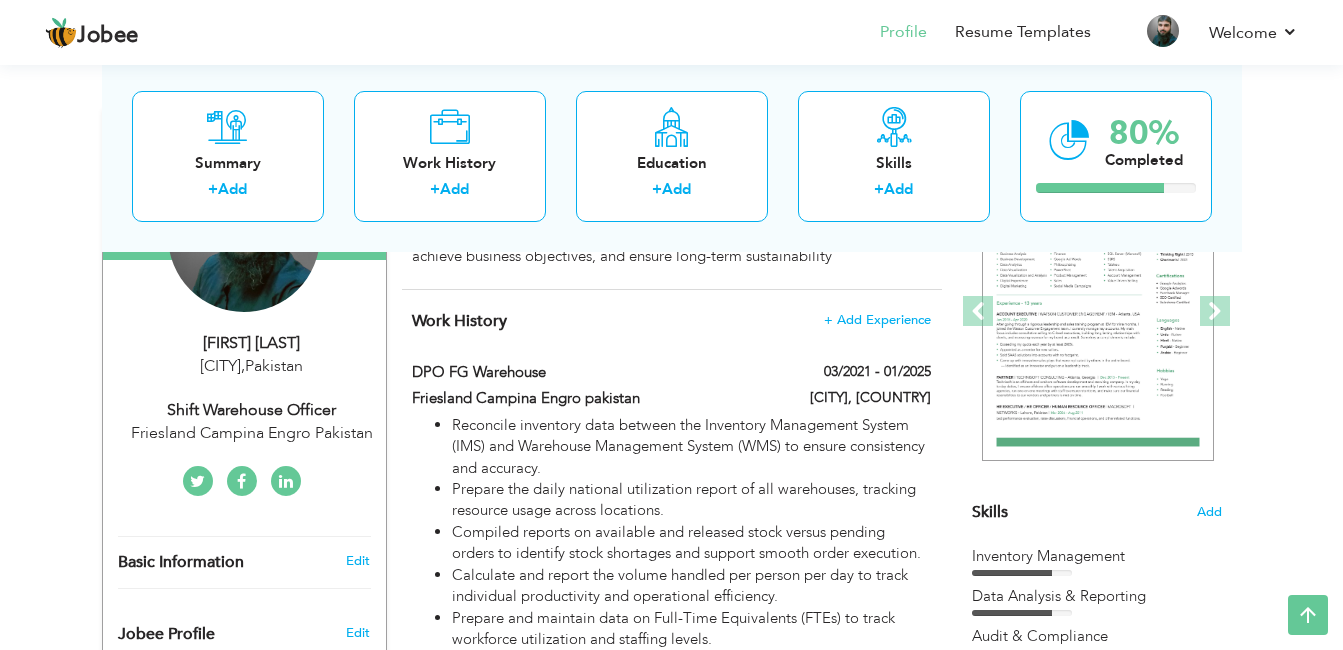 drag, startPoint x: 135, startPoint y: 433, endPoint x: 279, endPoint y: 426, distance: 144.17004 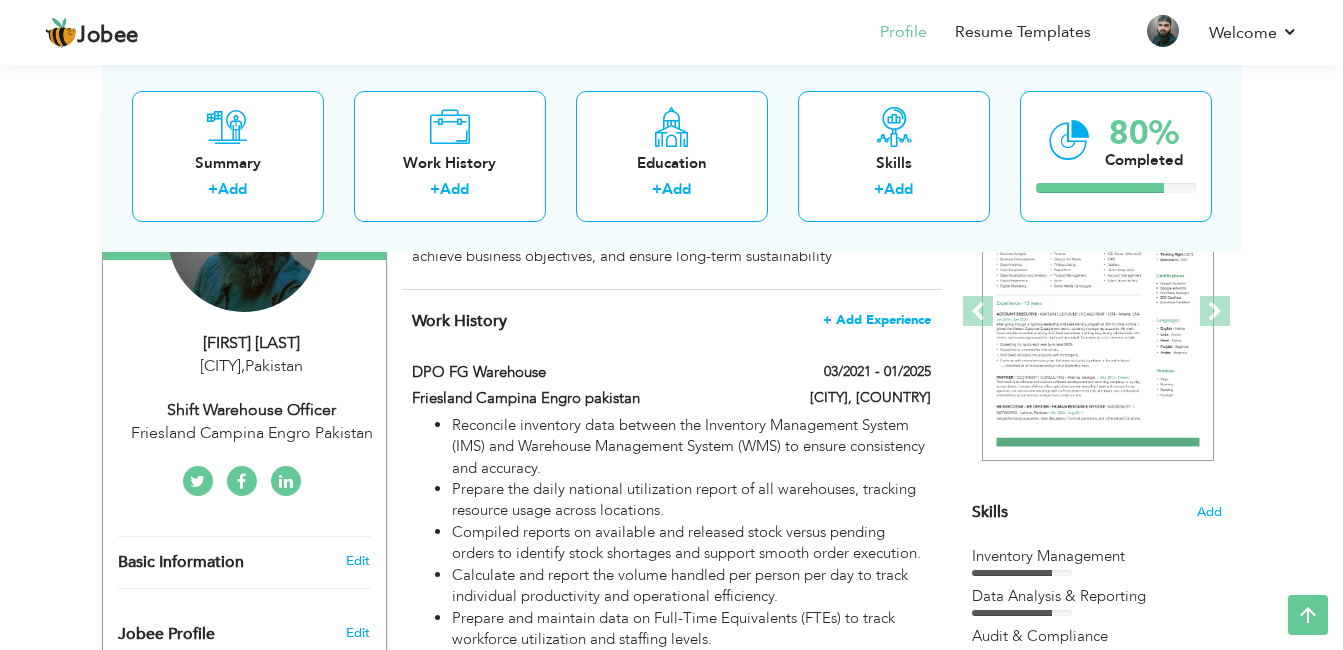 click on "+ Add Experience" at bounding box center [877, 320] 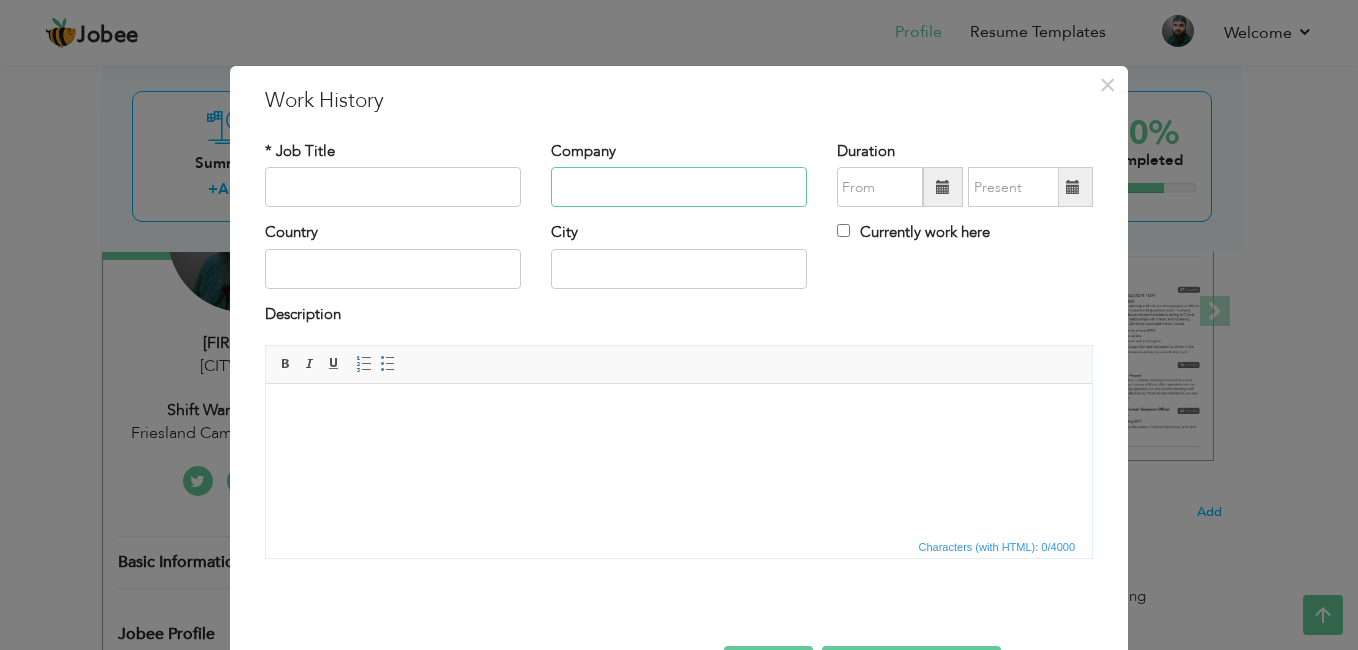 click at bounding box center [679, 187] 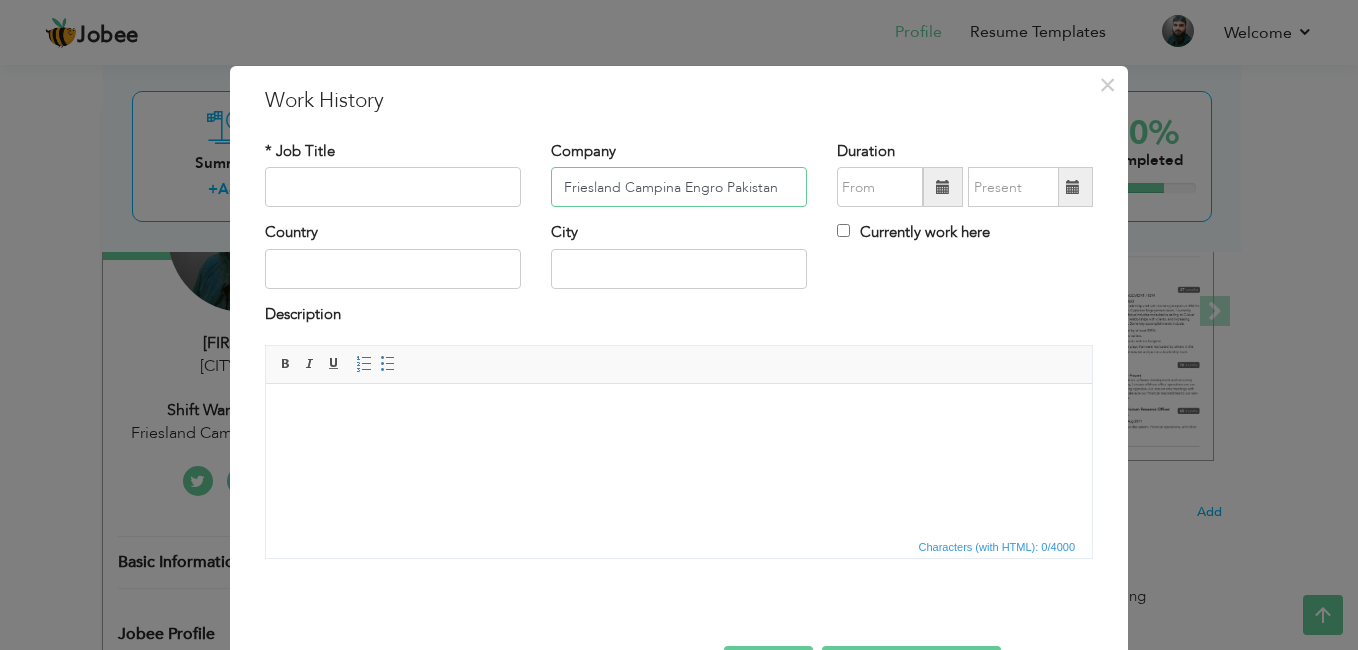 type on "Friesland Campina Engro Pakistan" 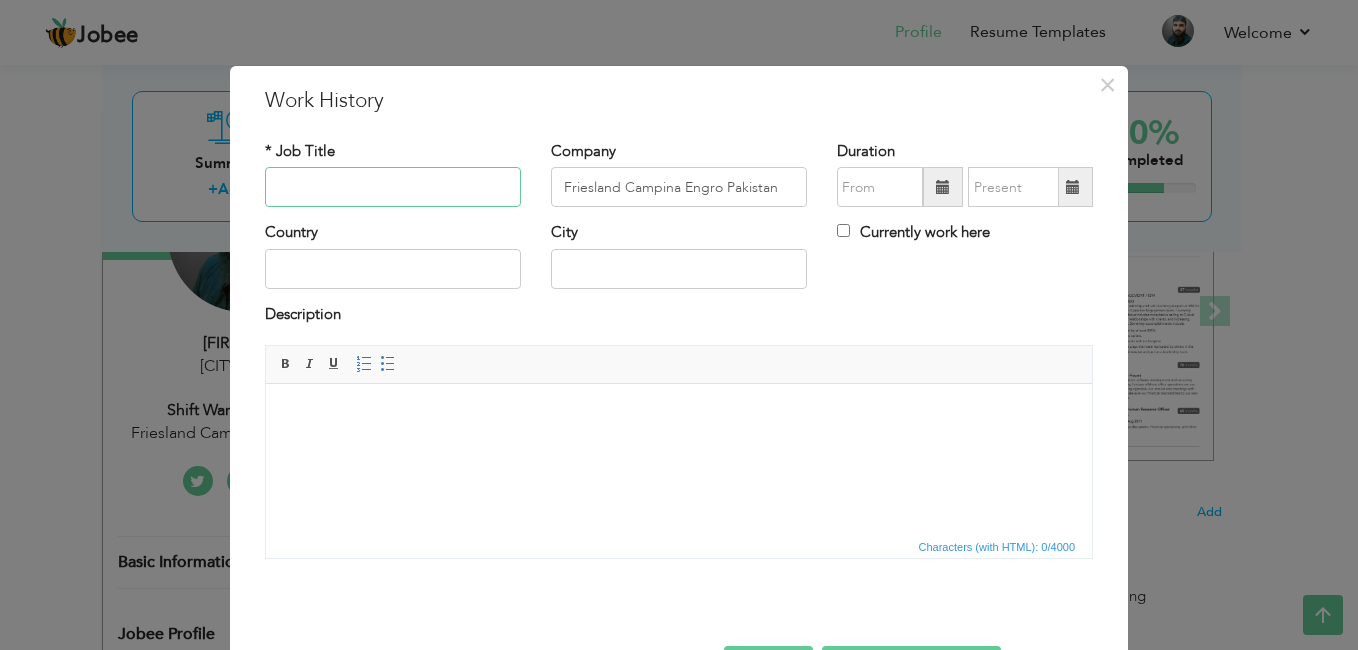 click at bounding box center [393, 187] 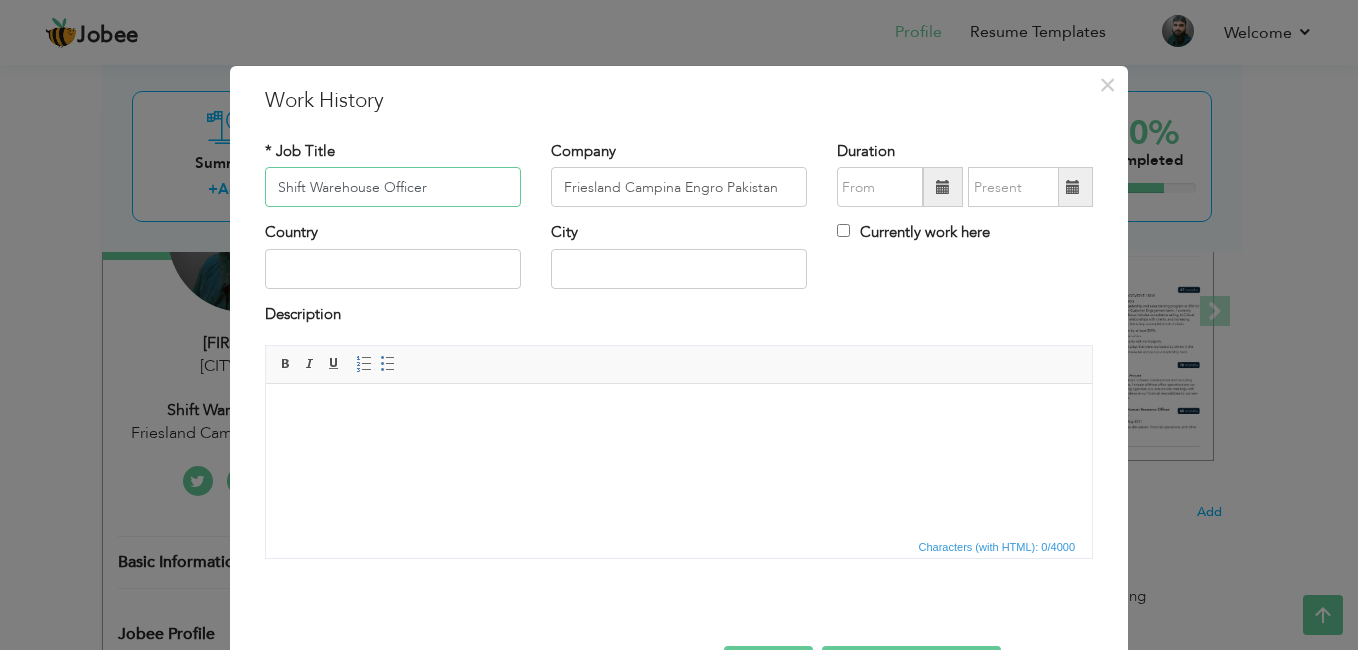type on "Shift Warehouse Officer" 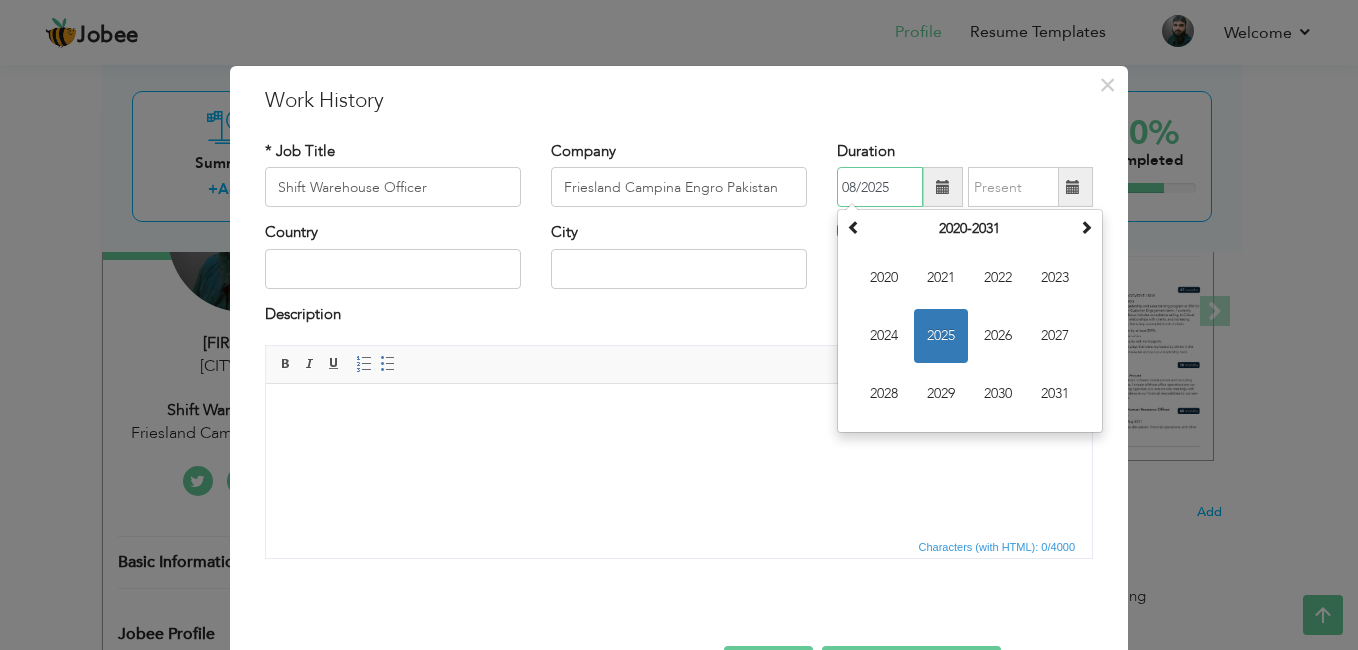 click on "08/2025" at bounding box center [880, 187] 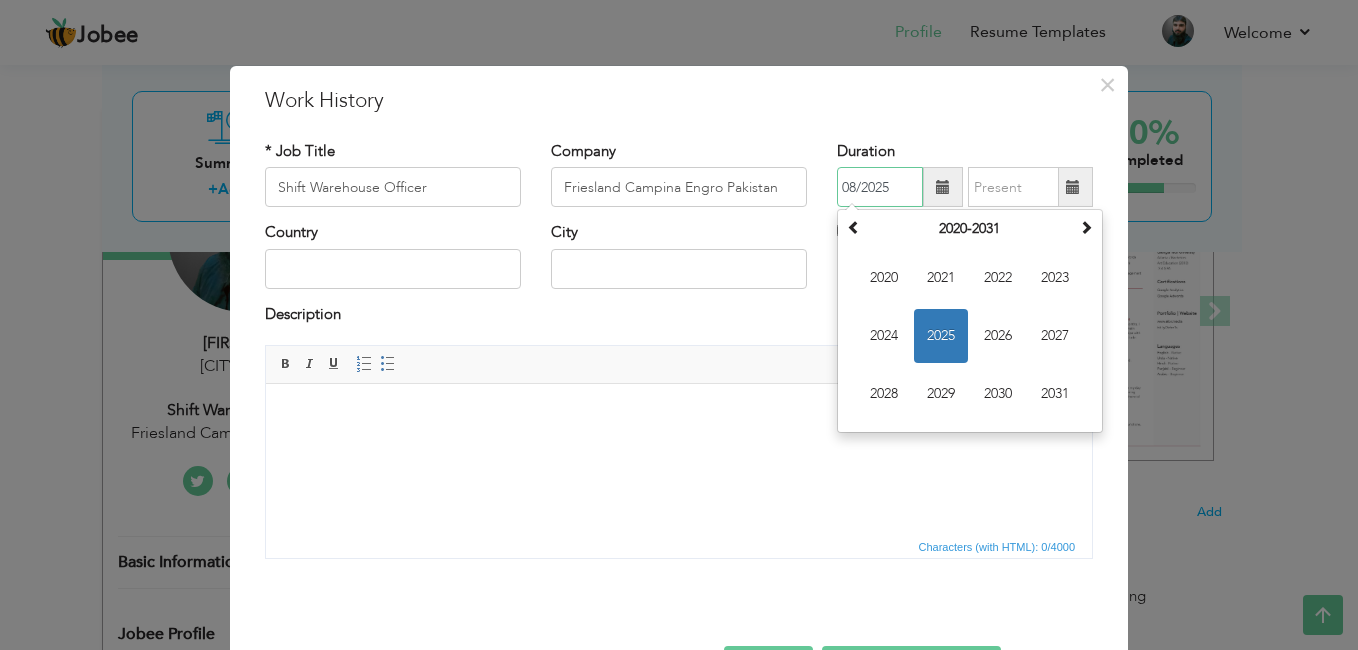 click on "2025" at bounding box center [941, 336] 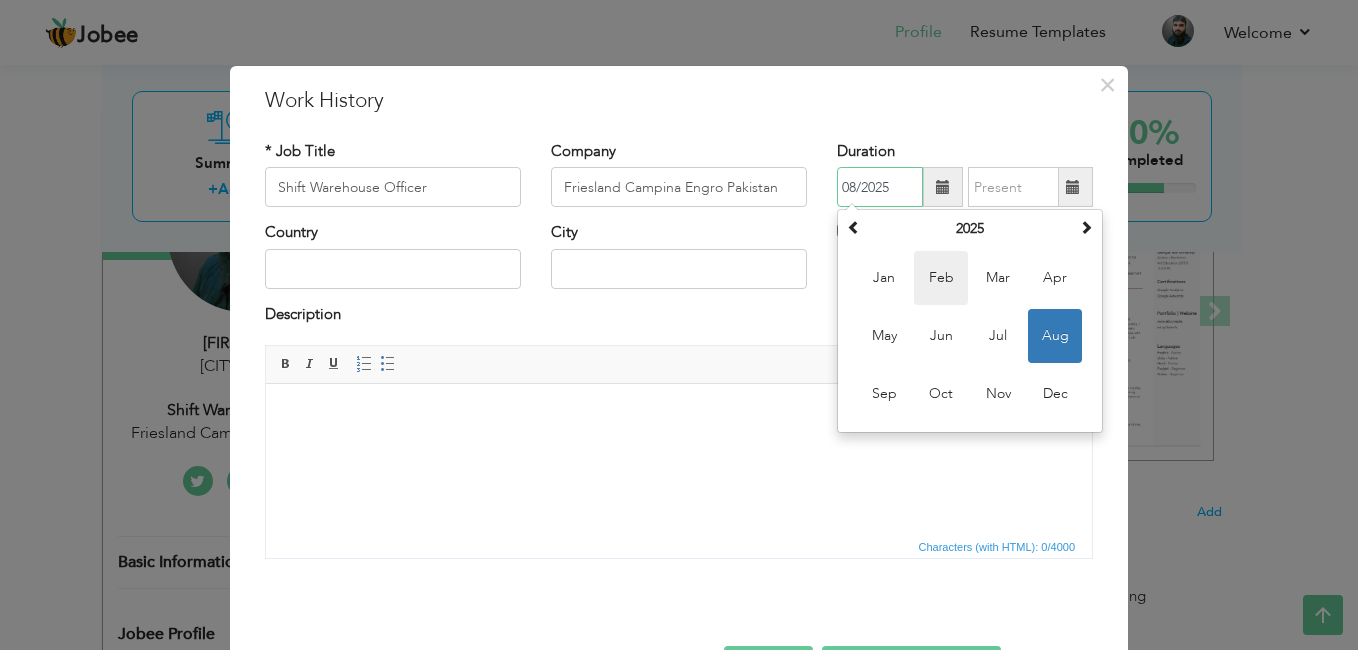 click on "Feb" at bounding box center (941, 278) 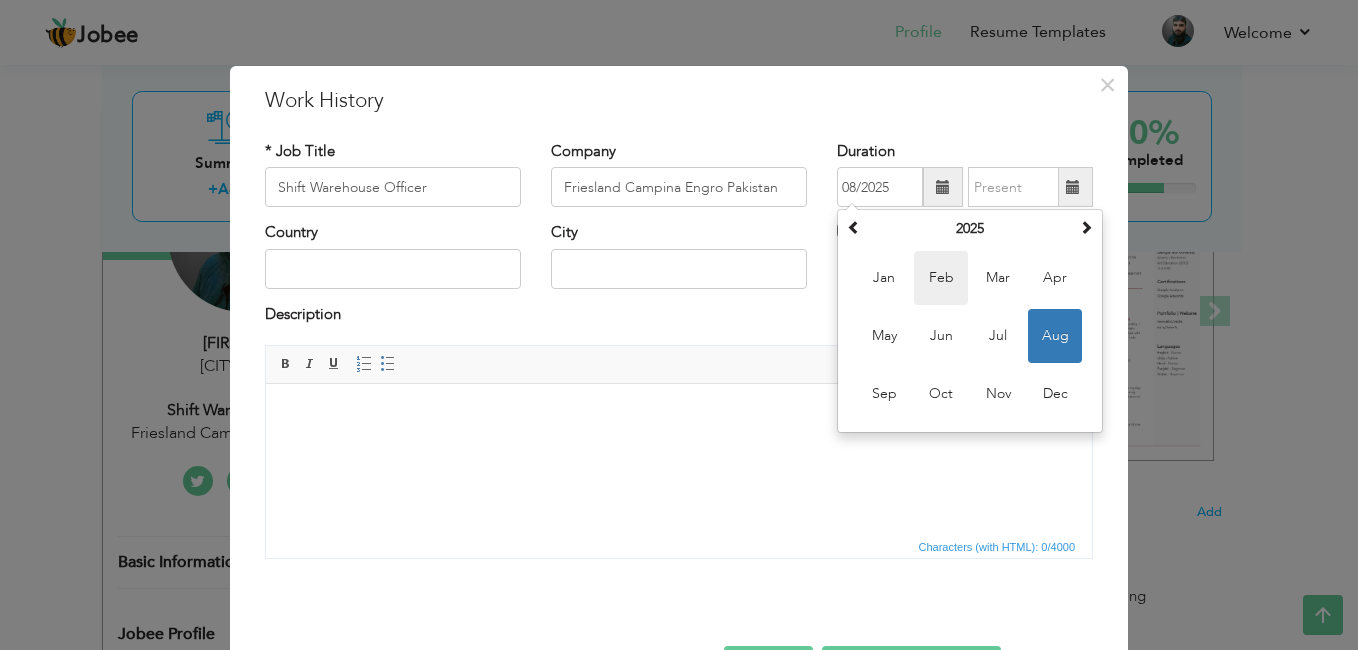 type on "02/2025" 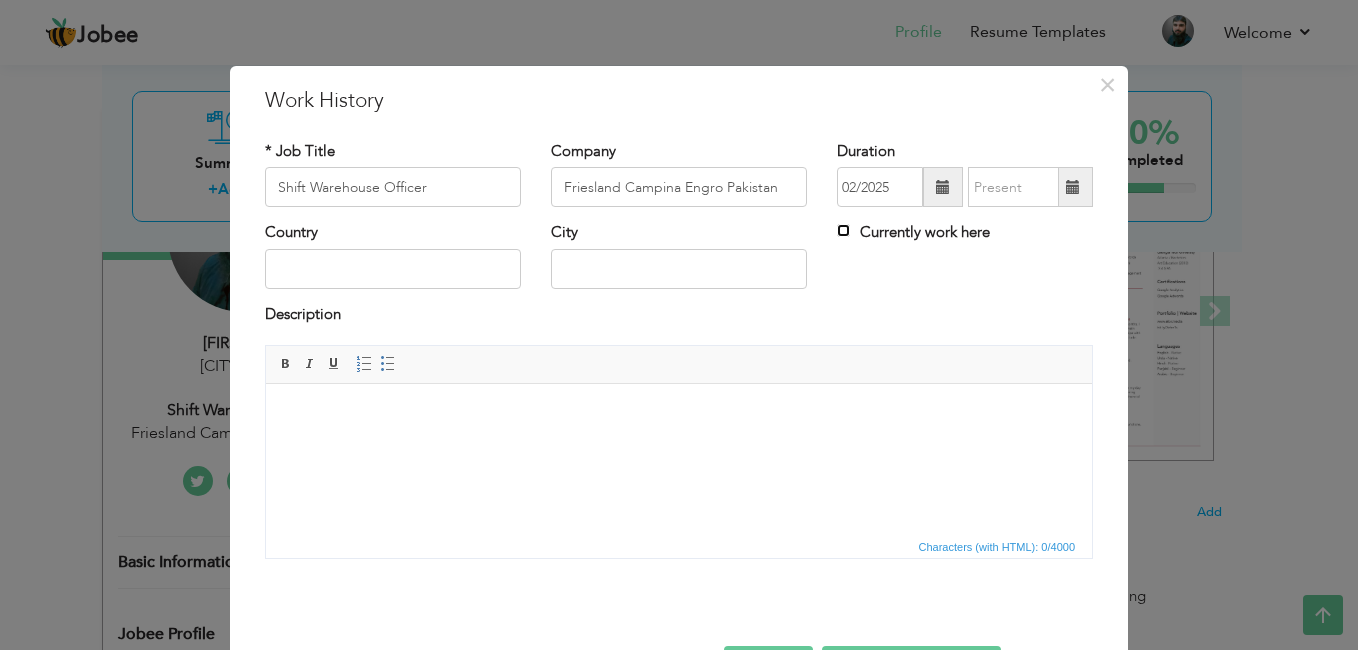 click on "Currently work here" at bounding box center [843, 230] 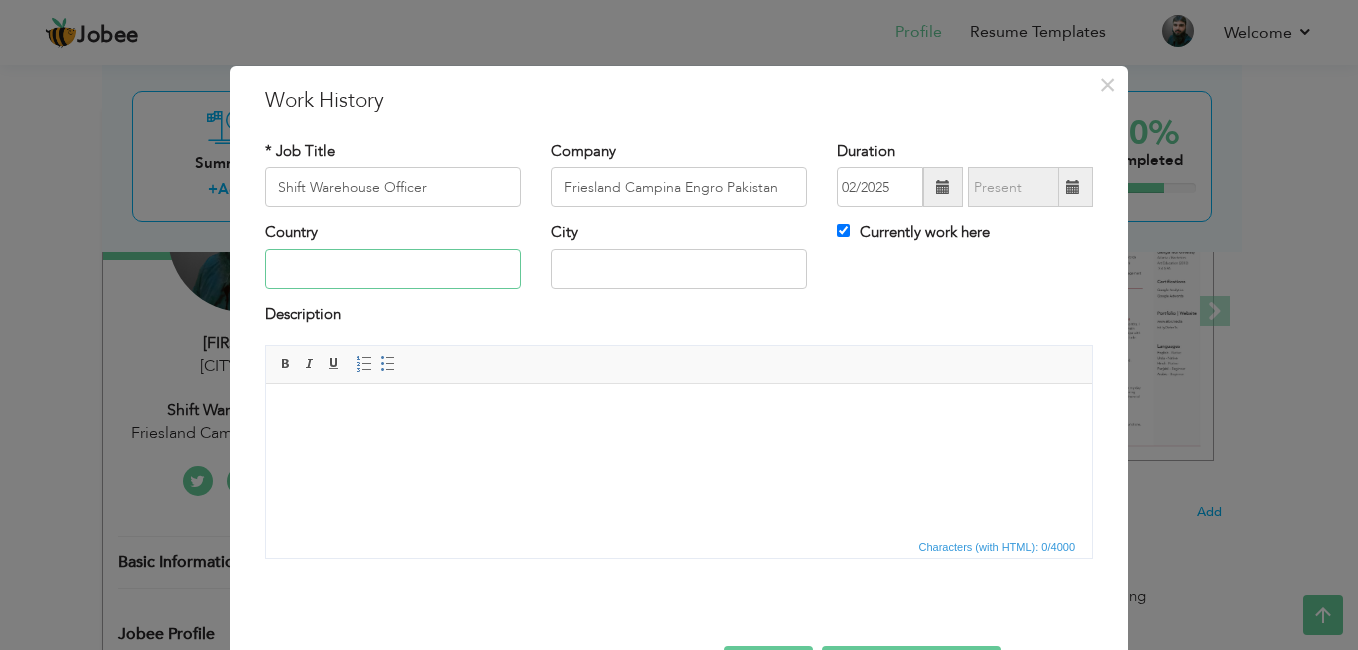 click at bounding box center (393, 269) 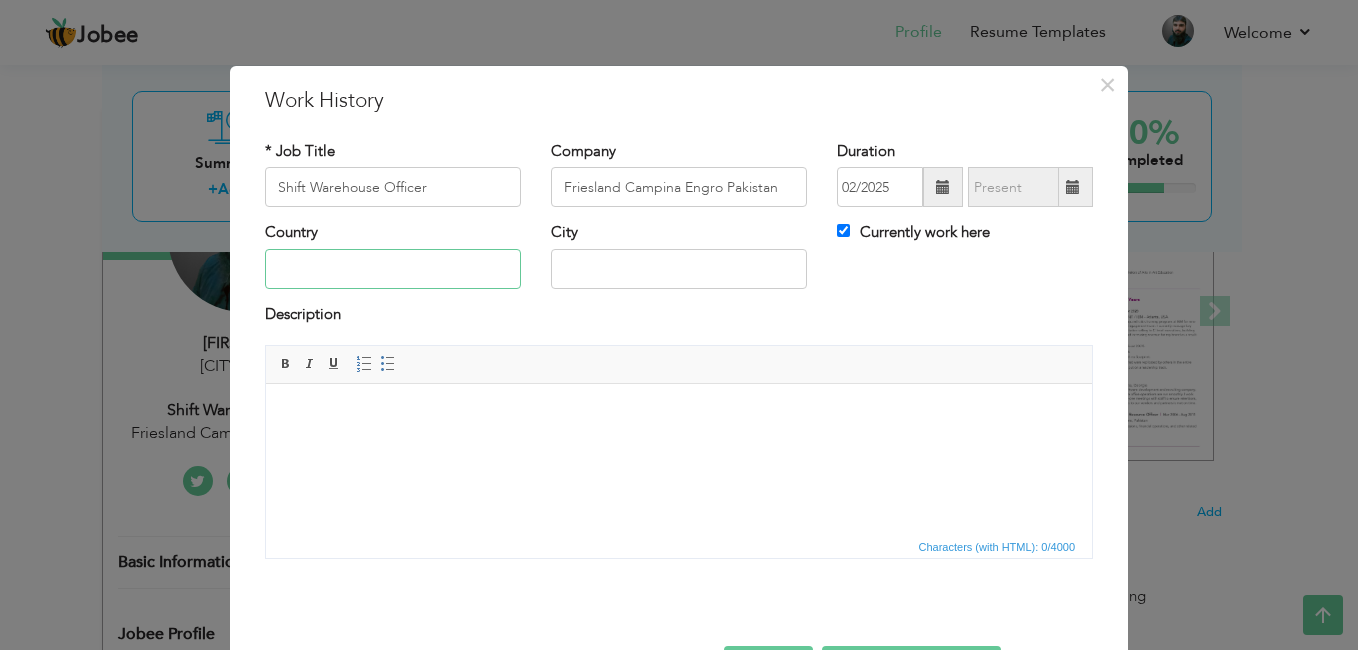 type on "Pakistan" 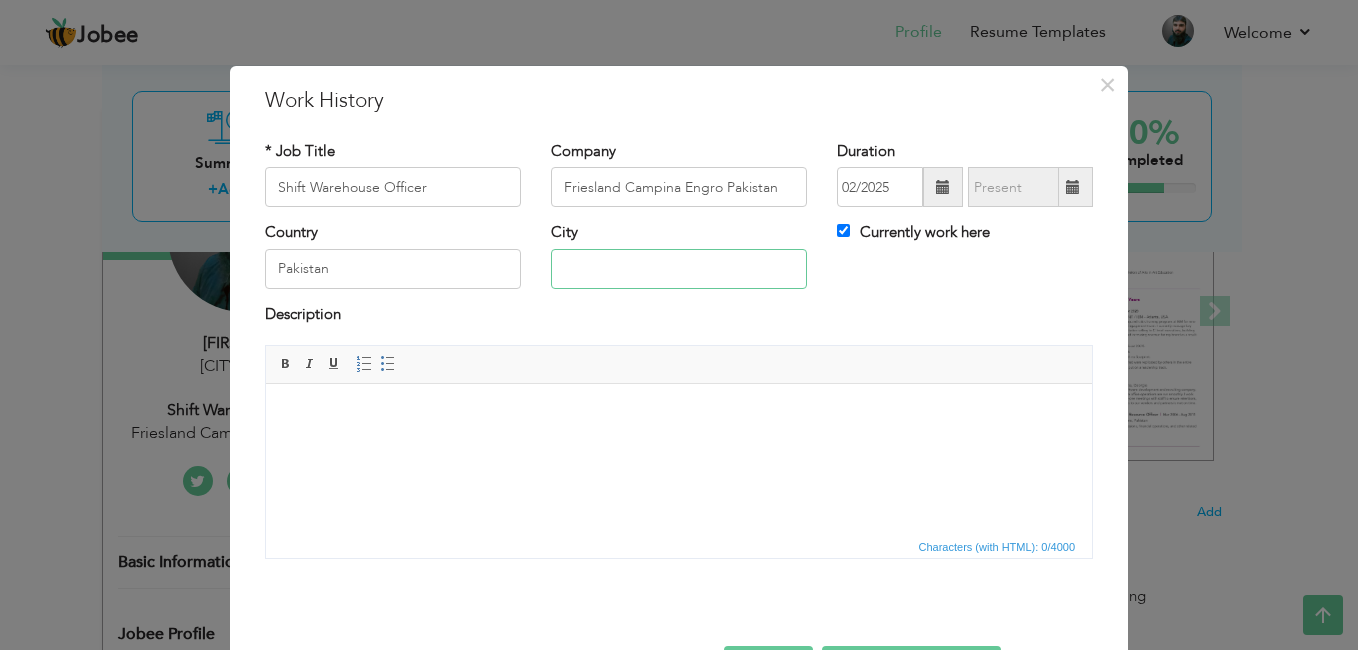 type on "[CITY]" 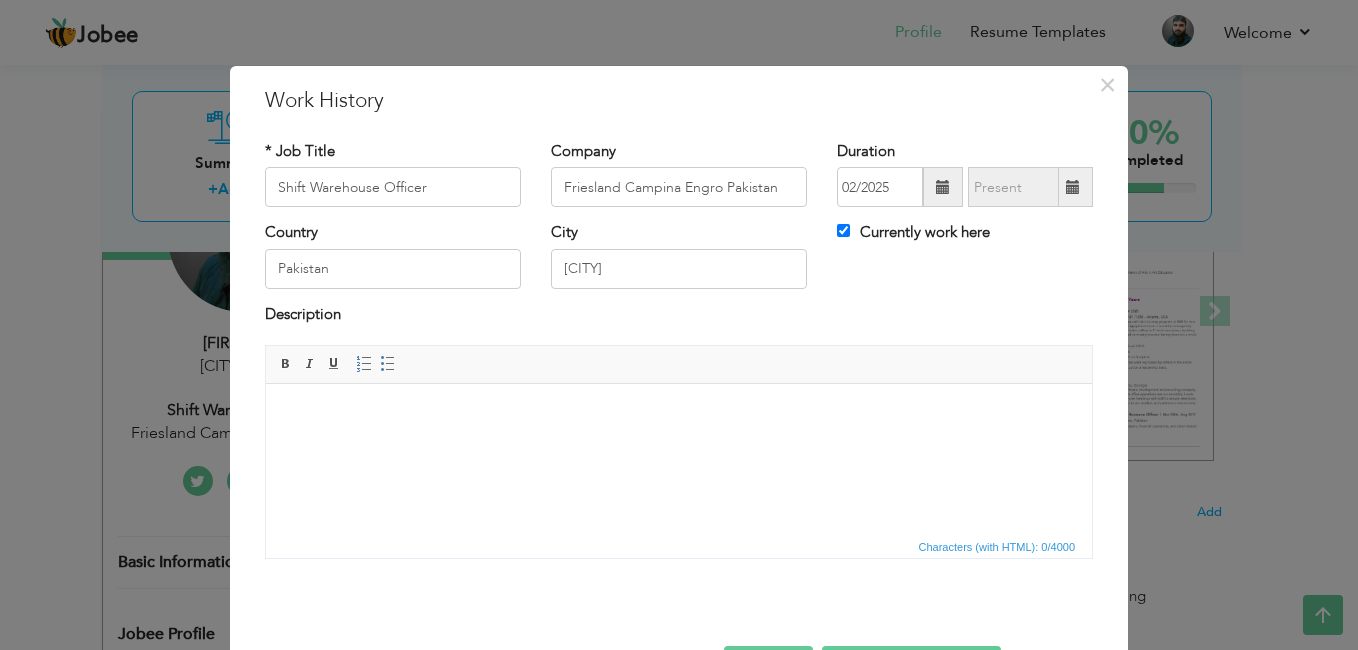 click at bounding box center [679, 414] 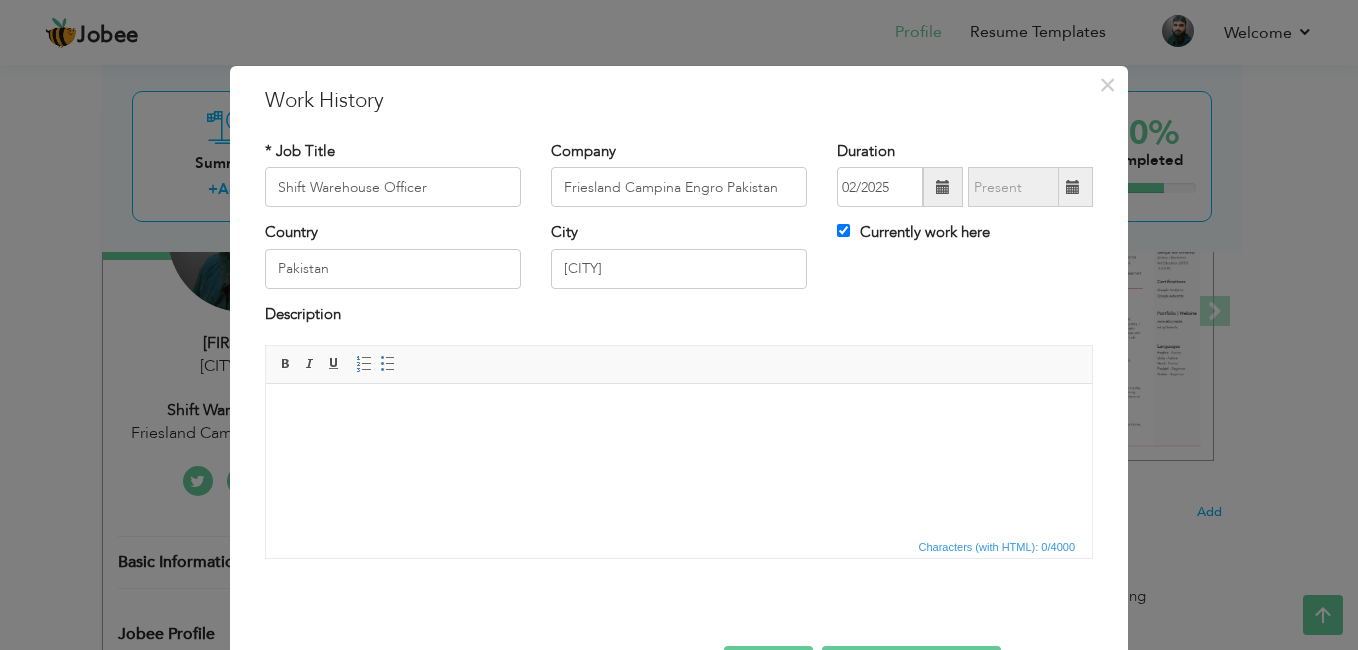 click at bounding box center (679, 414) 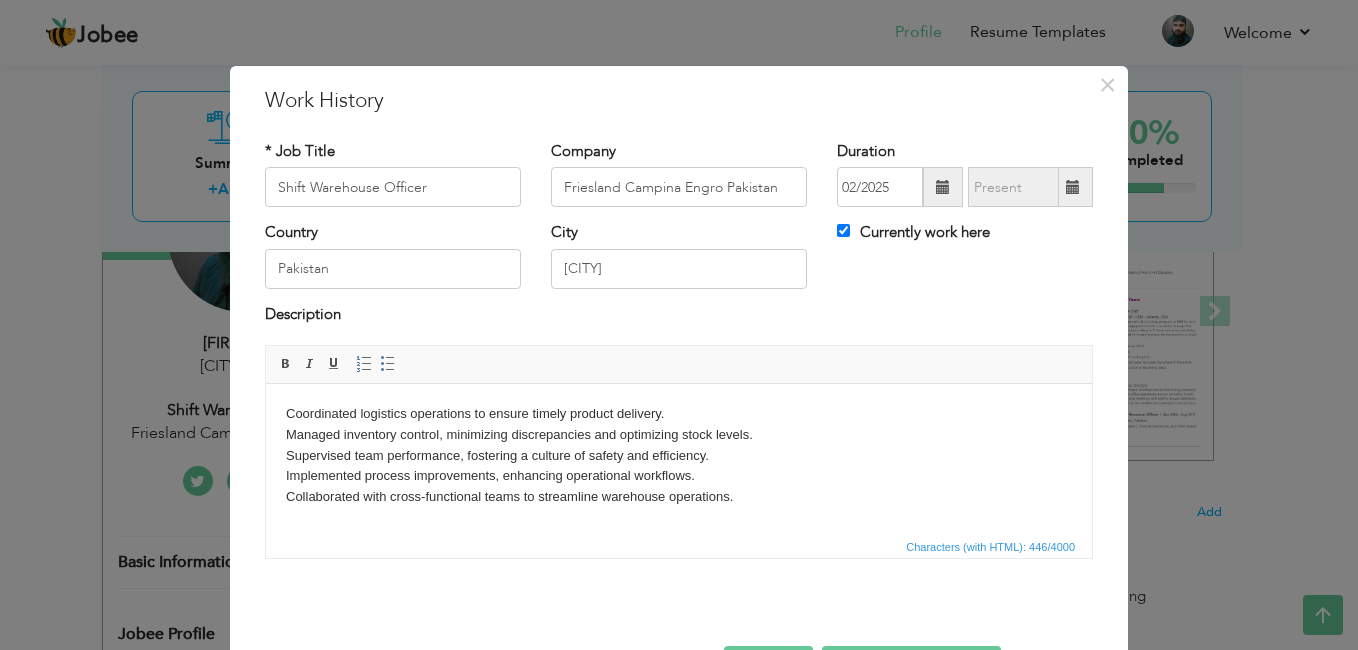click on "Coordinated logistics operations to ensure timely product delivery.    Managed inventory control, minimizing discrepancies and optimizing stock levels.    Supervised team performance, fostering a culture of safety and efficiency.    Implemented process improvements, enhancing operational workflows.    Collaborated with cross-functional teams to streamline warehouse operations." at bounding box center [679, 456] 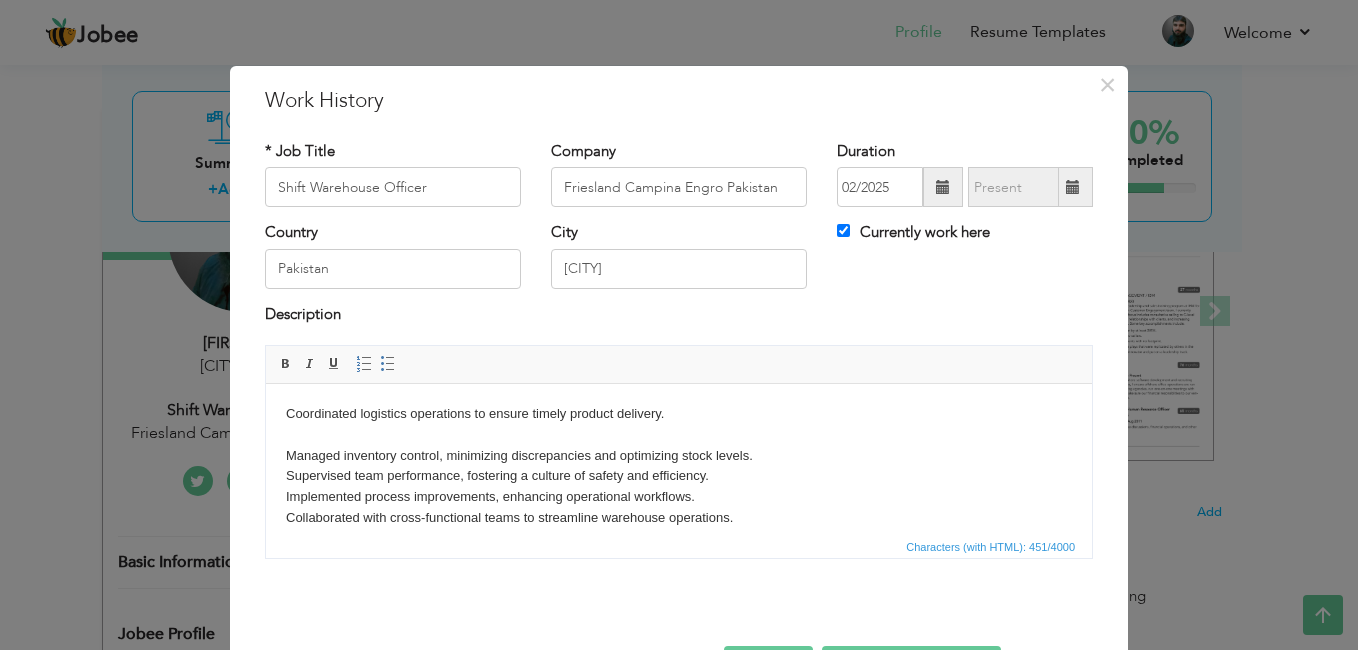 type 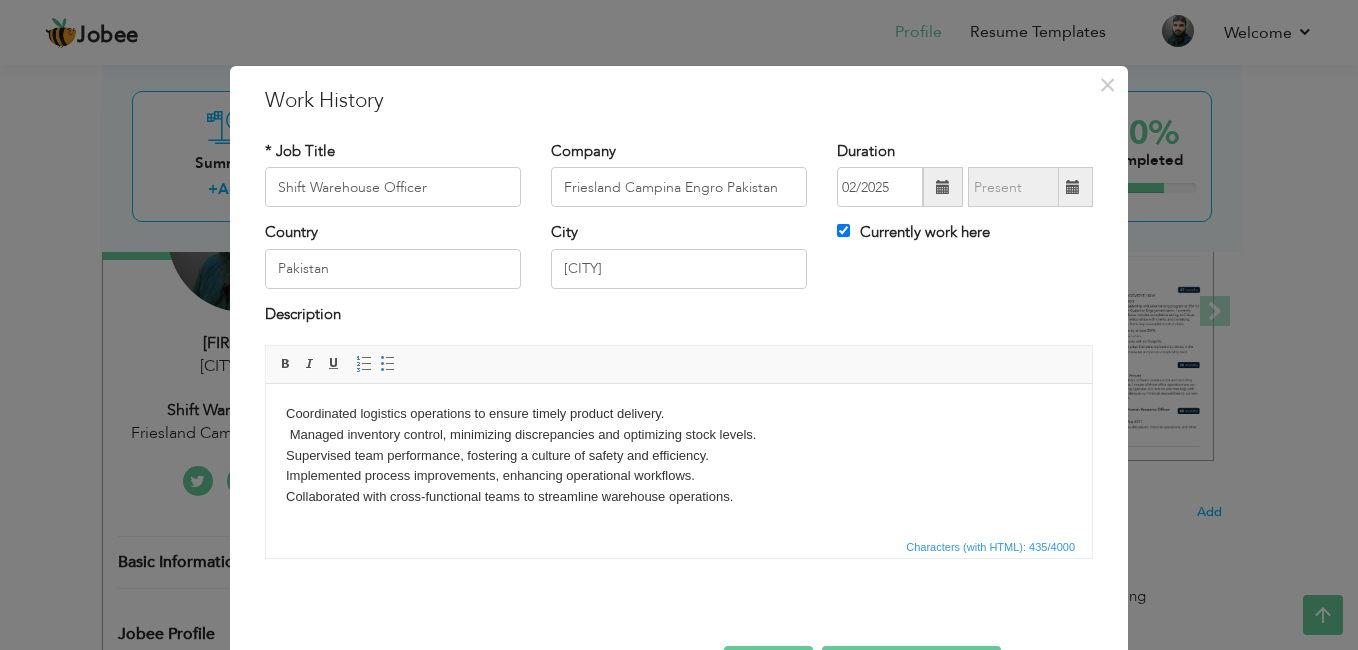 click on "Coordinated logistics operations to ensure timely product delivery.    Managed inventory control, minimizing discrepancies and optimizing stock levels.   Supervised team performance, fostering a culture of safety and efficiency.   Implemented process improvements, enhancing operational workflows.   Collaborated with cross-functional teams to streamline warehouse operations." at bounding box center [679, 456] 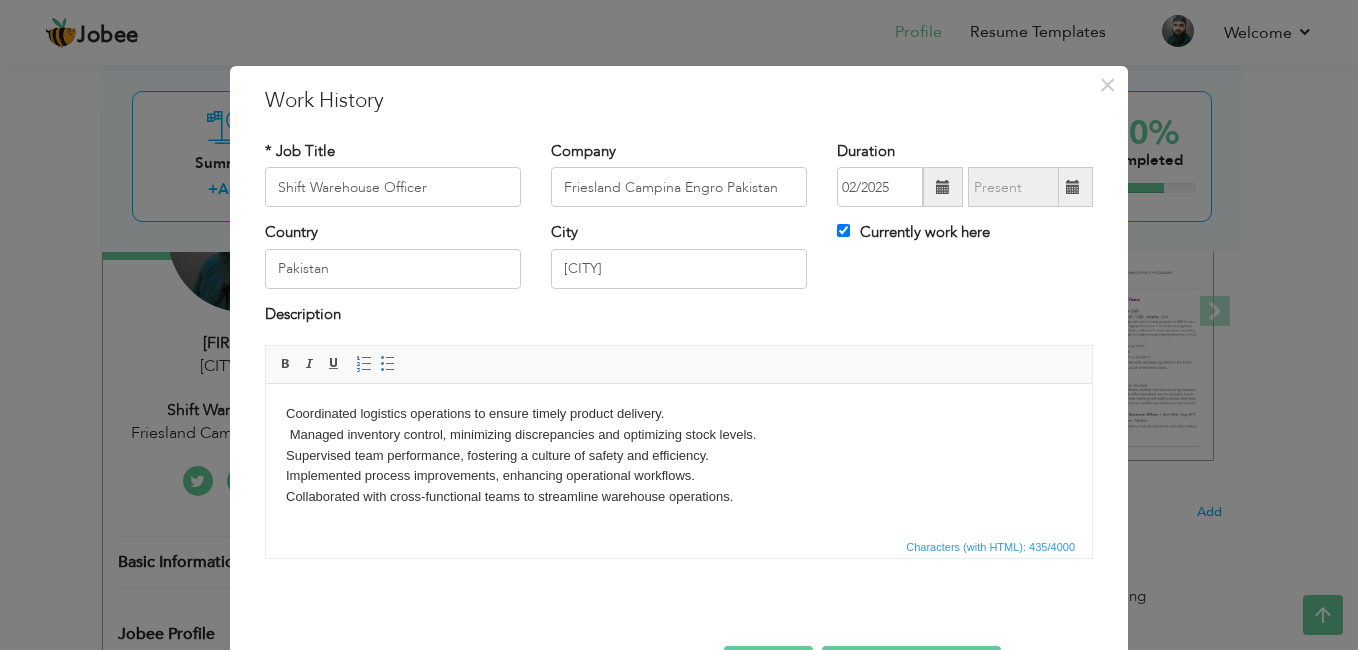 click on "Coordinated logistics operations to ensure timely product delivery.    Managed inventory control, minimizing discrepancies and optimizing stock levels.   Supervised team performance, fostering a culture of safety and efficiency.   Implemented process improvements, enhancing operational workflows.   Collaborated with cross-functional teams to streamline warehouse operations." at bounding box center (679, 456) 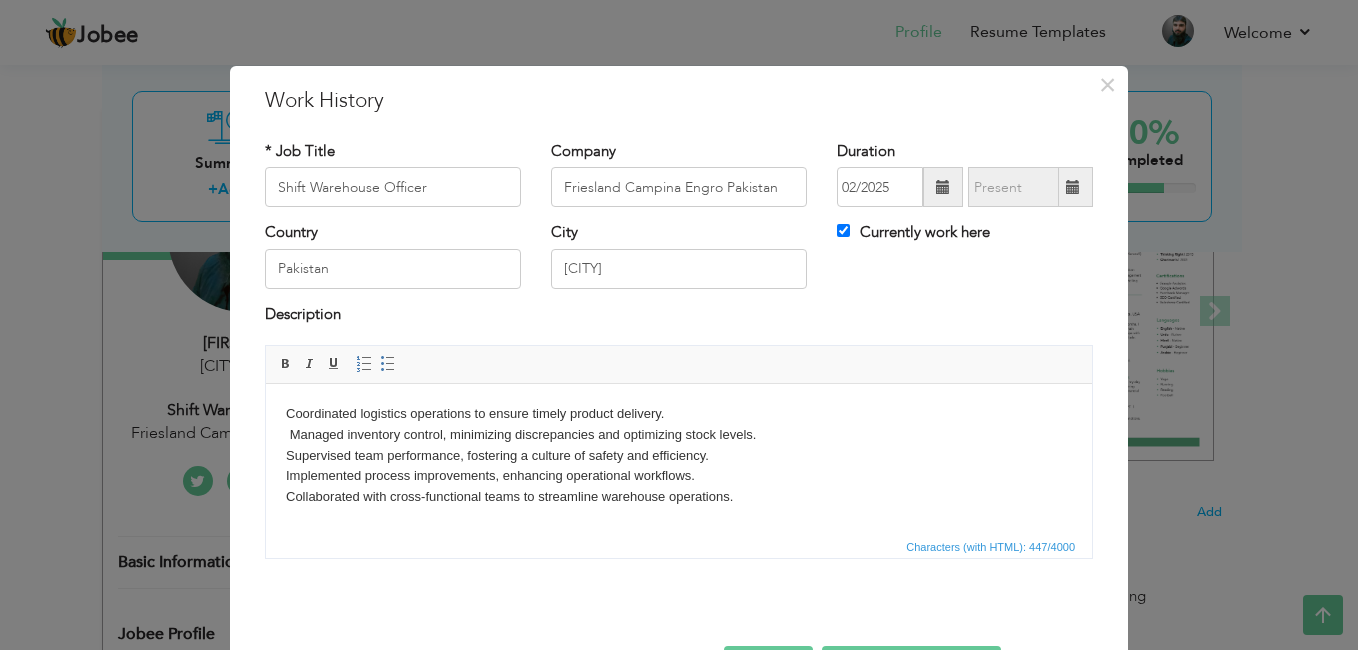 scroll, scrollTop: 15, scrollLeft: 0, axis: vertical 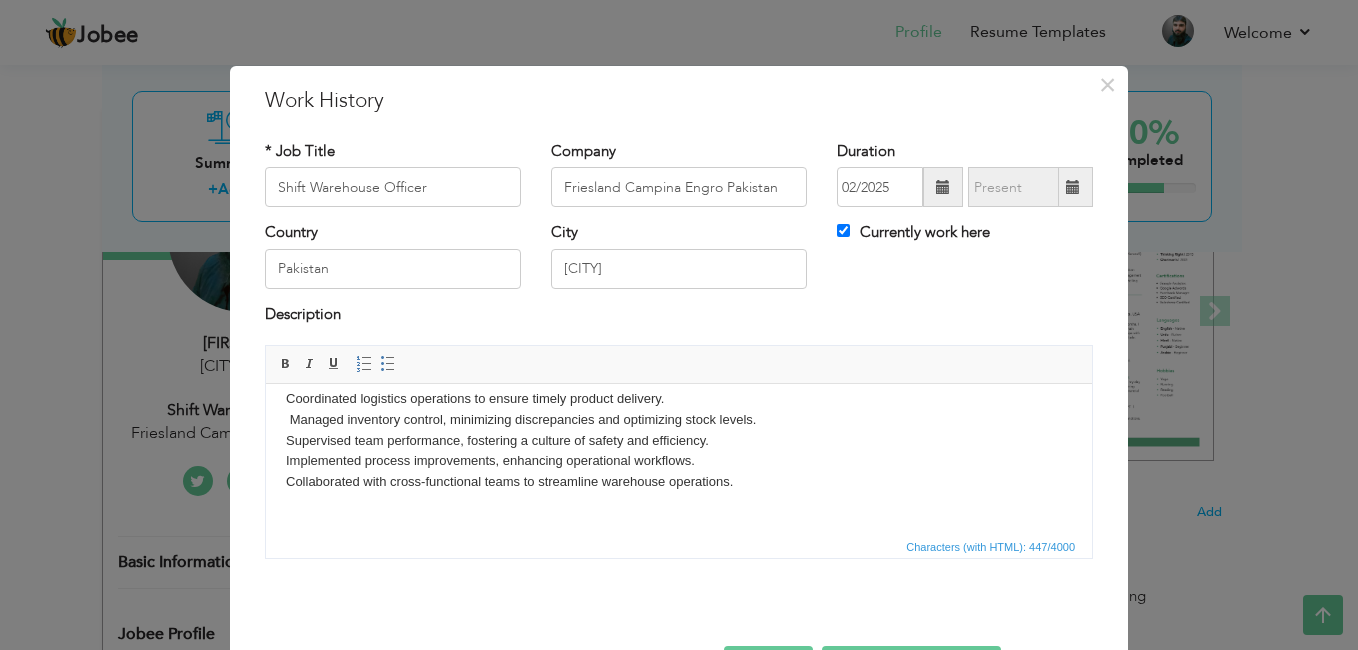 click on "Coordinated logistics operations to ensure timely product delivery.    Managed inventory control, minimizing discrepancies and optimizing stock levels.   Supervised team performance, fostering a culture of safety and efficiency.   Implemented process improvements, enhancing operational workflows.   Collaborated with cross-functional teams to streamline warehouse operations. ​​​​​​​" at bounding box center (679, 451) 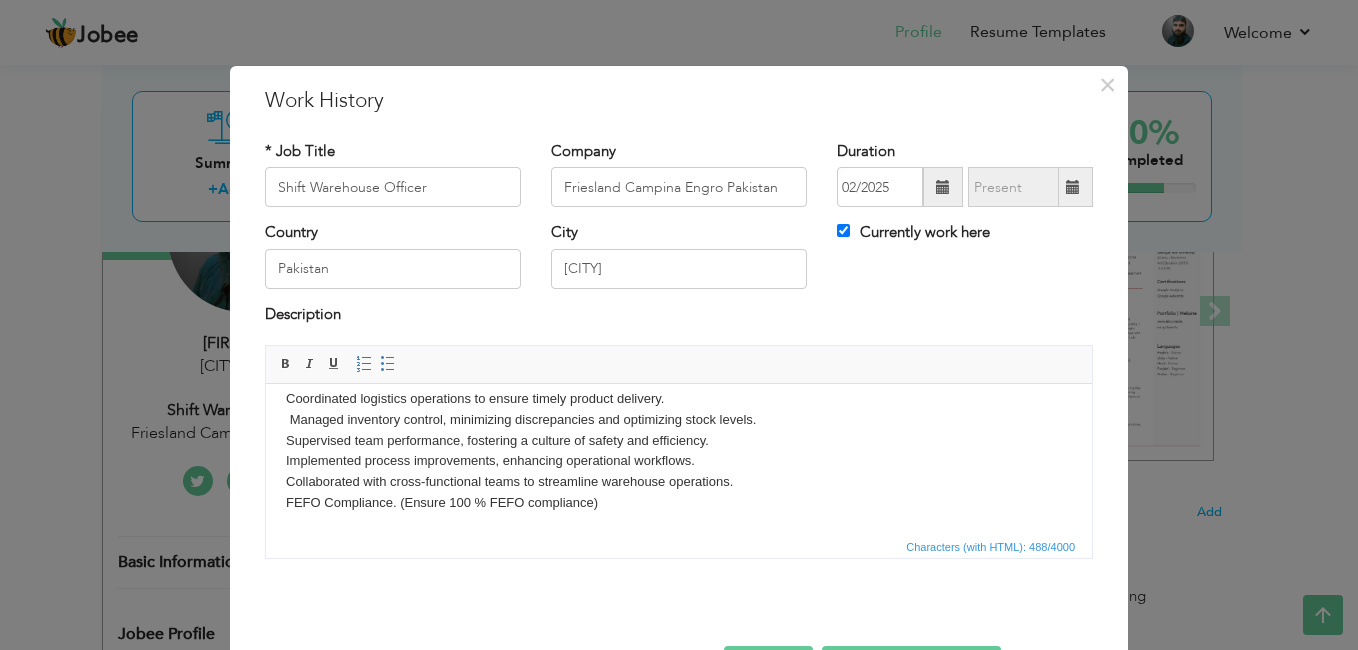 click on "Coordinated logistics operations to ensure timely product delivery.    Managed inventory control, minimizing discrepancies and optimizing stock levels.   Supervised team performance, fostering a culture of safety and efficiency.   Implemented process improvements, enhancing operational workflows.   Collaborated with cross-functional teams to streamline warehouse operations. FEFO Compliance. (Ensure 100 % FEFO compliance)" at bounding box center [679, 451] 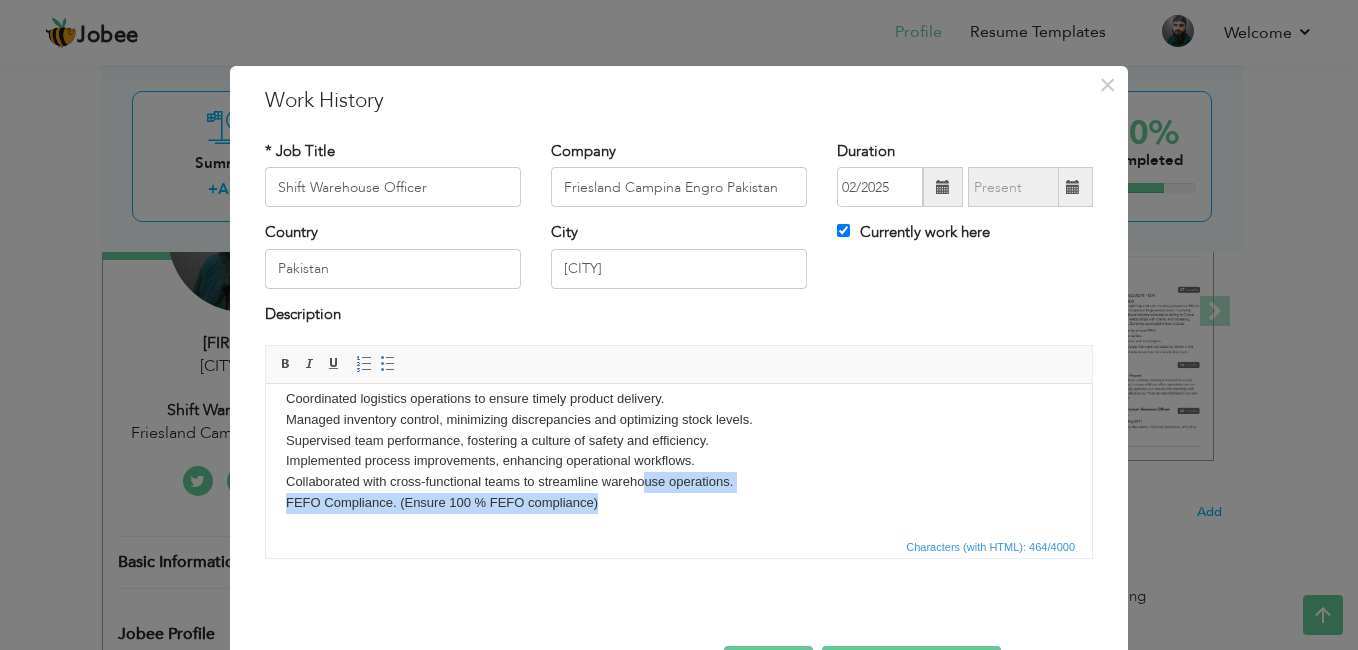 drag, startPoint x: 640, startPoint y: 489, endPoint x: 789, endPoint y: 517, distance: 151.60805 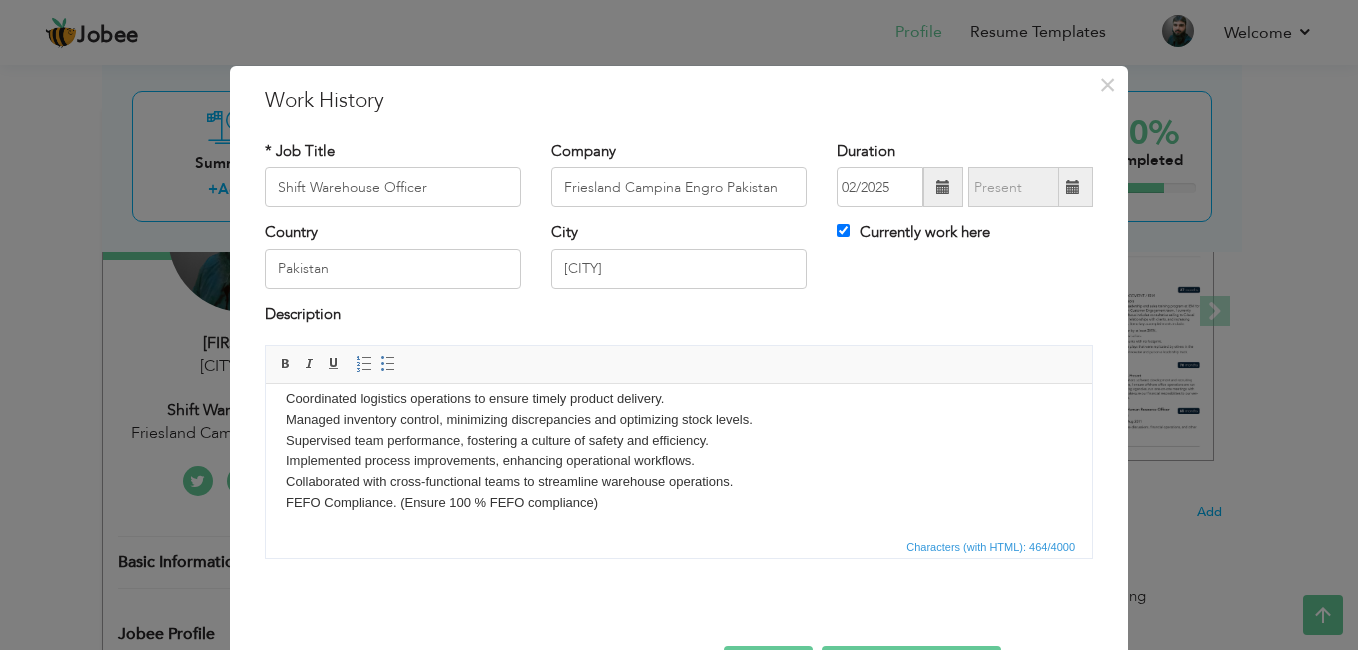 scroll, scrollTop: 0, scrollLeft: 0, axis: both 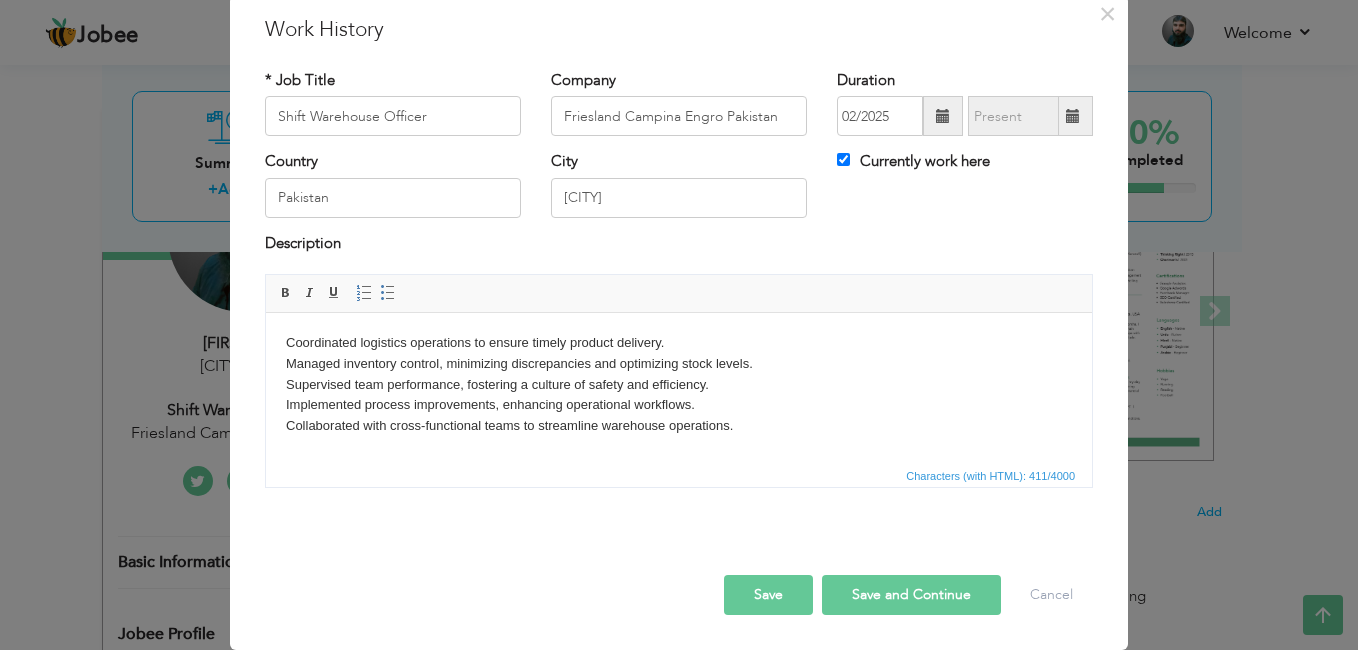 click on "Save and Continue" at bounding box center (911, 595) 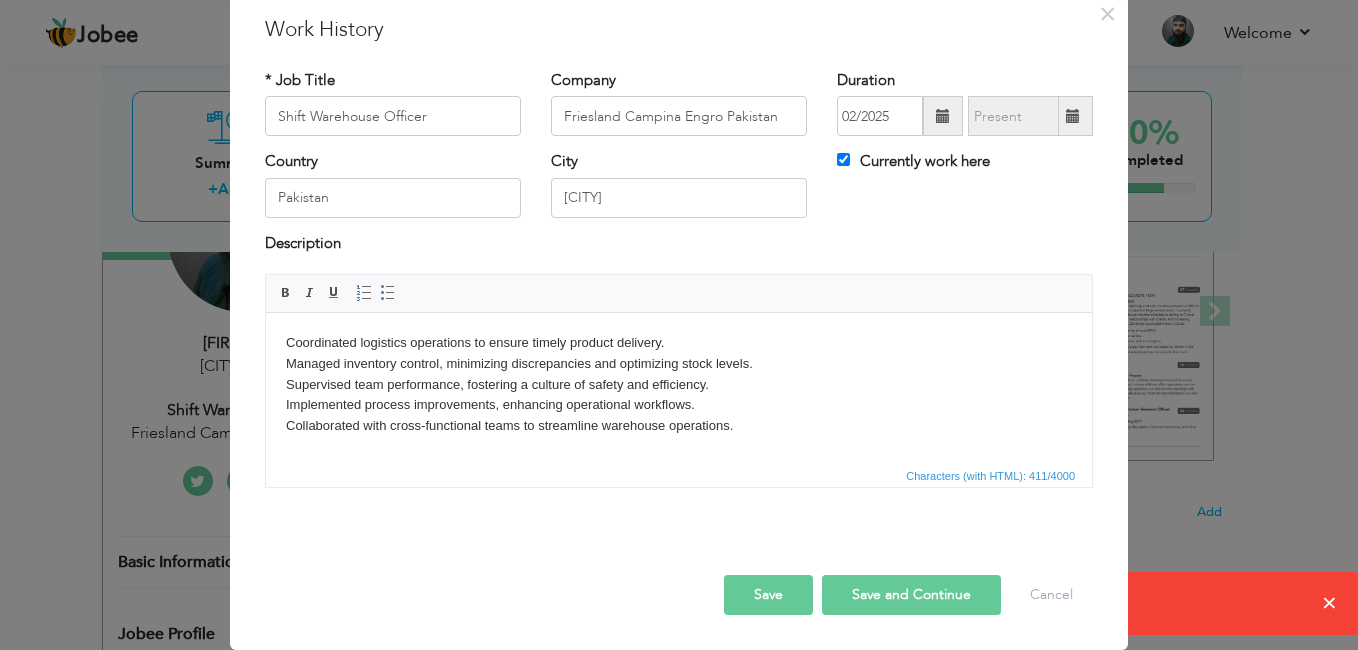 click on "Save and Continue" at bounding box center (911, 595) 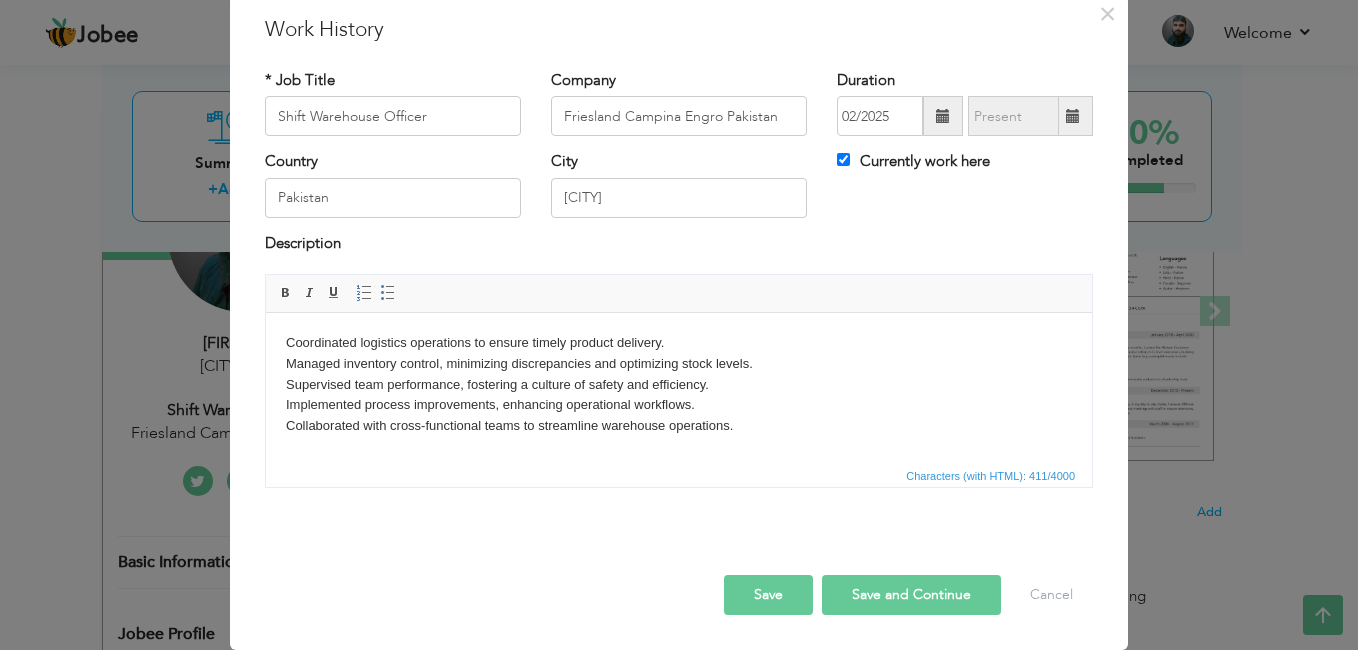 click on "Save" at bounding box center (768, 595) 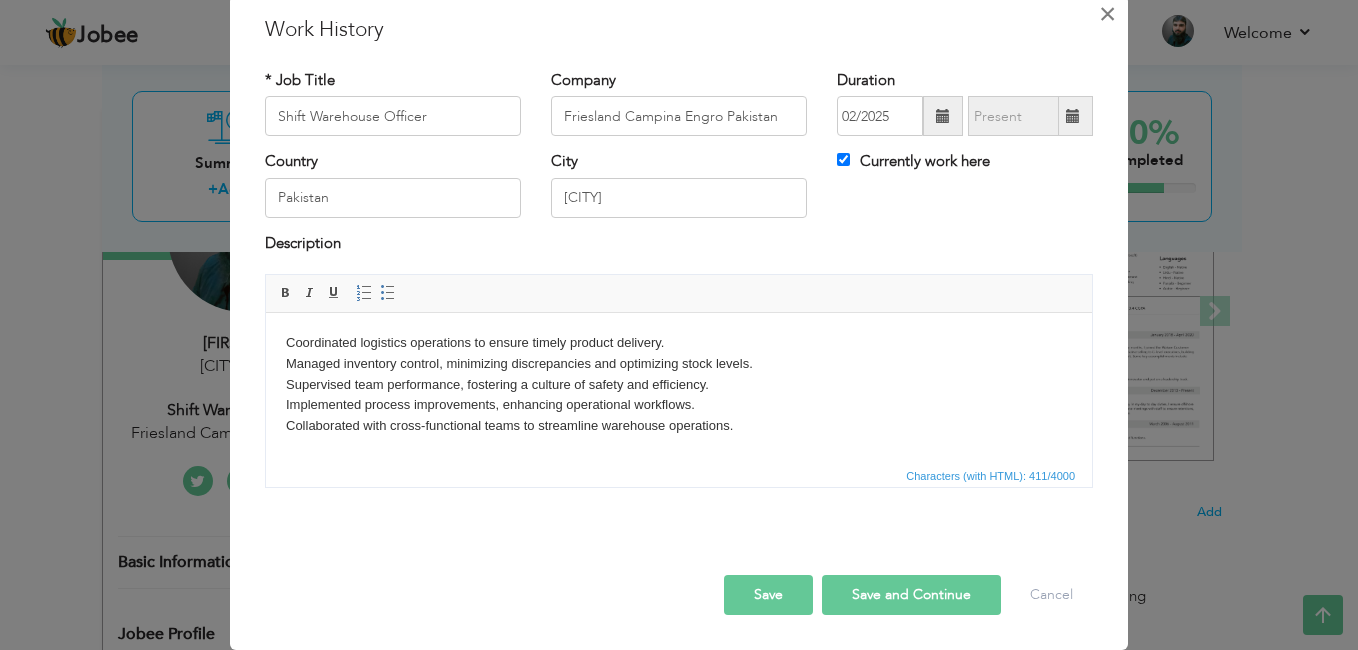 click on "×" at bounding box center [1107, 14] 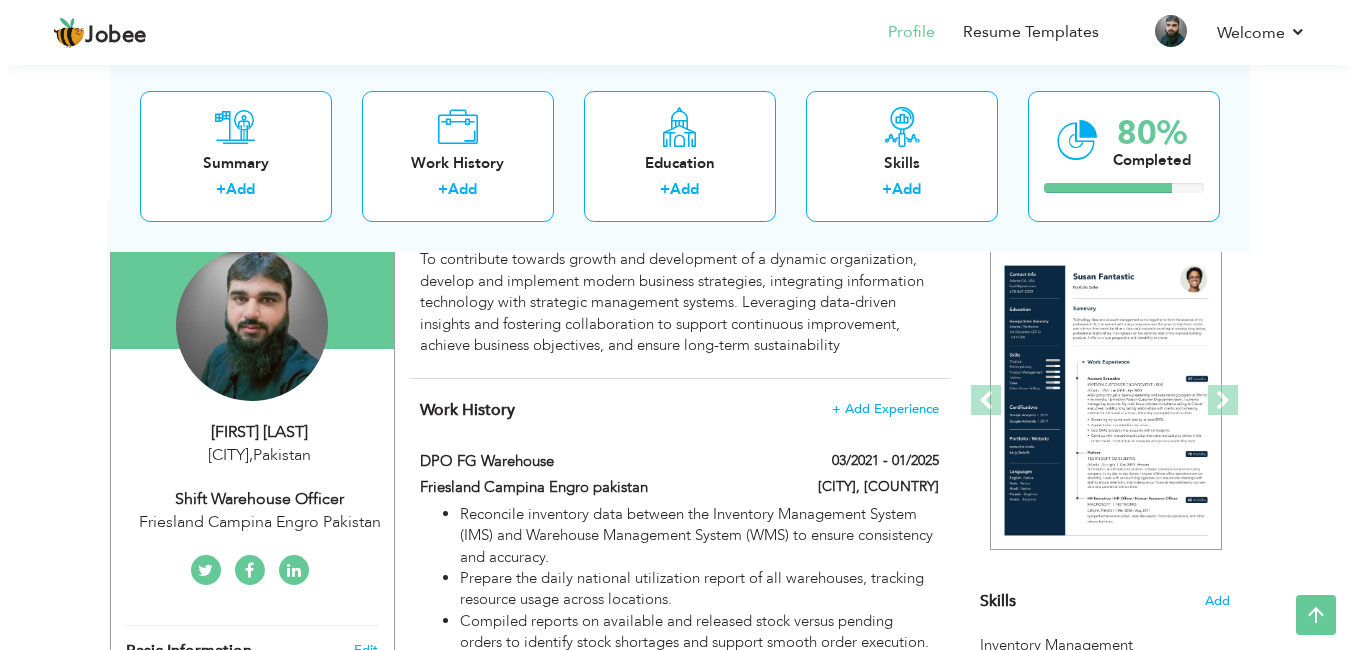scroll, scrollTop: 105, scrollLeft: 0, axis: vertical 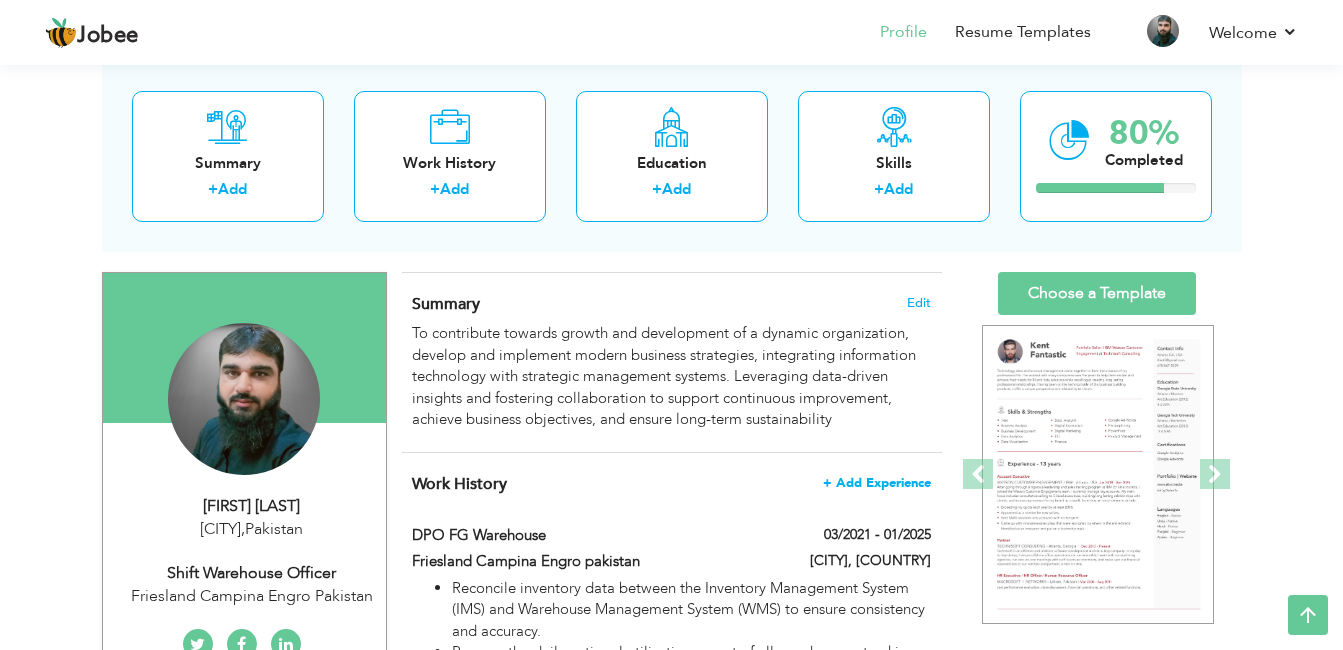 click on "+ Add Experience" at bounding box center [877, 483] 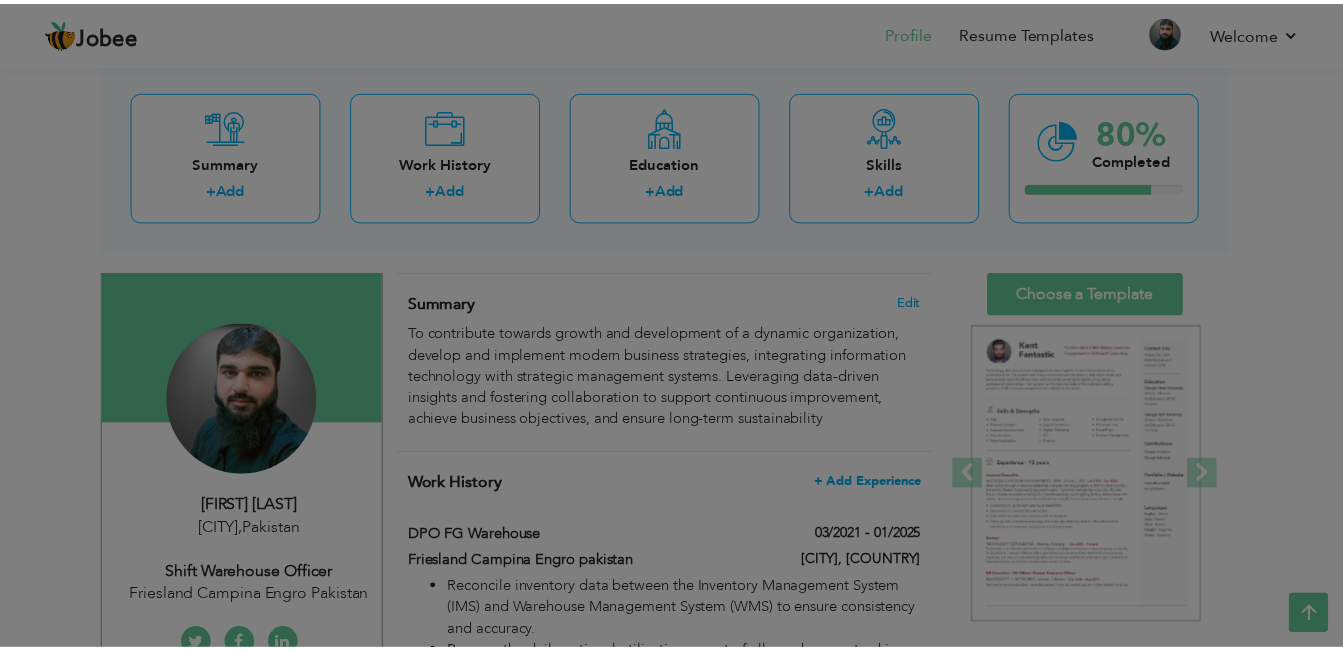 scroll, scrollTop: 0, scrollLeft: 0, axis: both 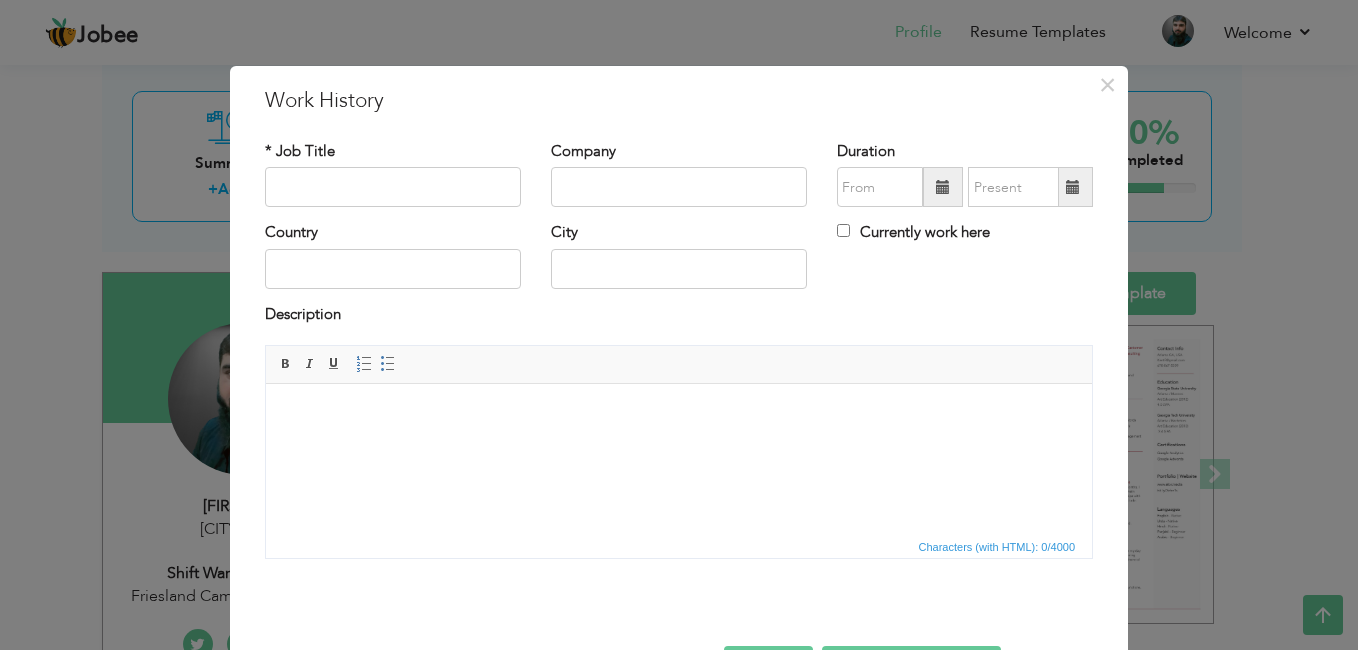 click at bounding box center [679, 414] 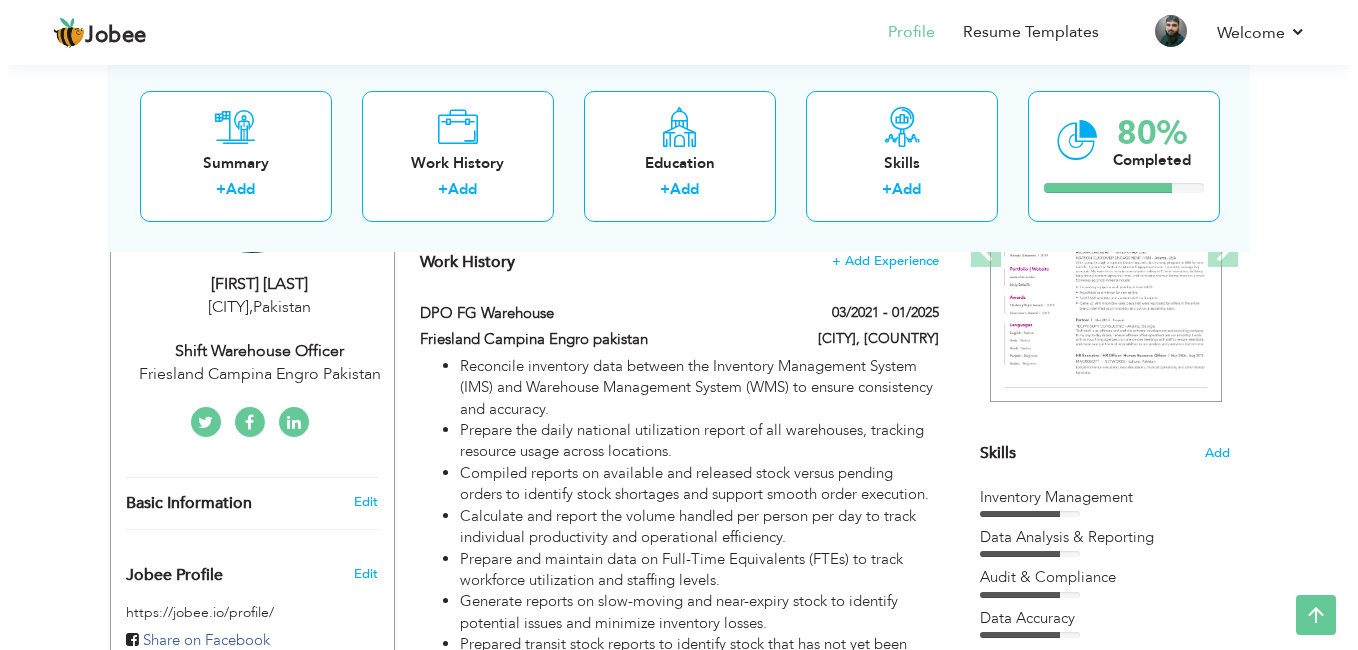 scroll, scrollTop: 213, scrollLeft: 0, axis: vertical 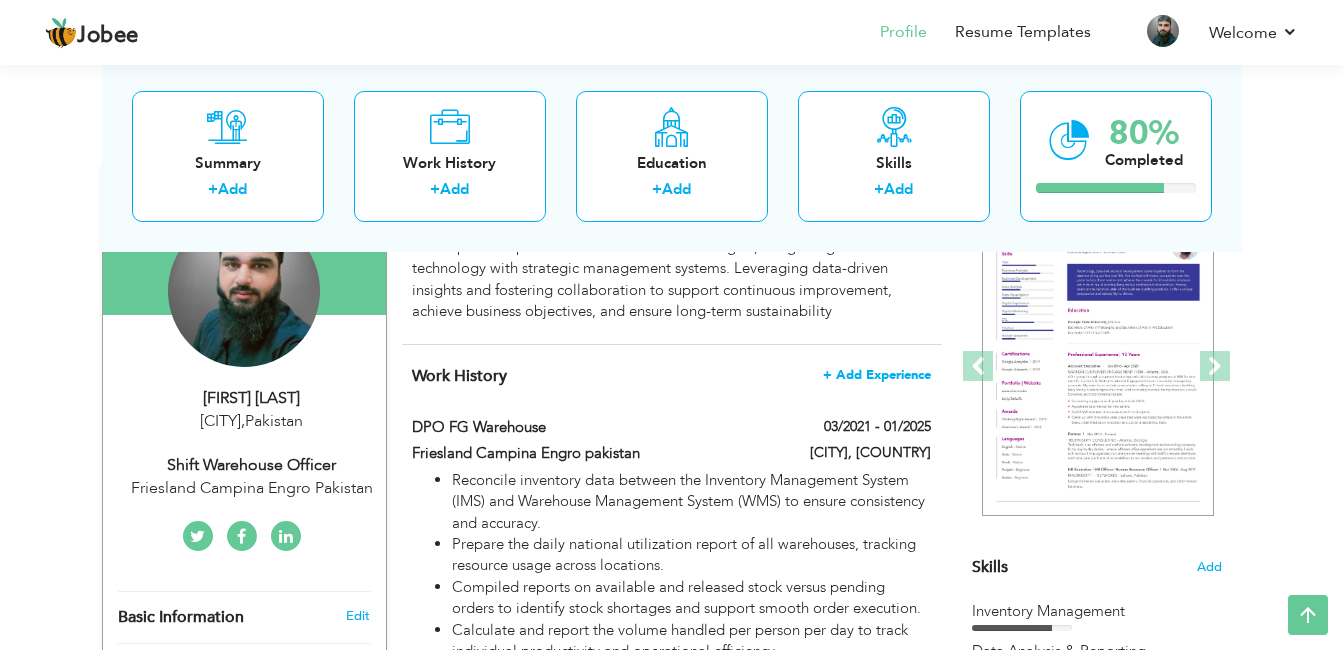 click on "+ Add Experience" at bounding box center [877, 375] 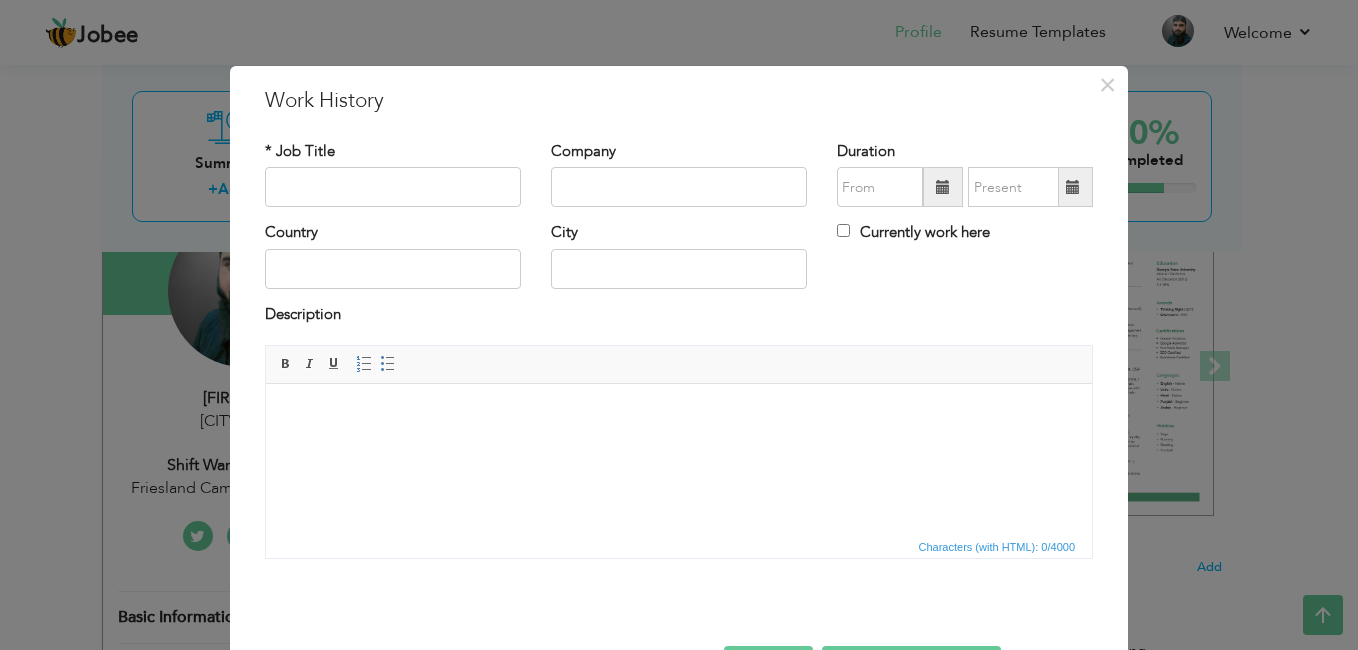 click at bounding box center (679, 414) 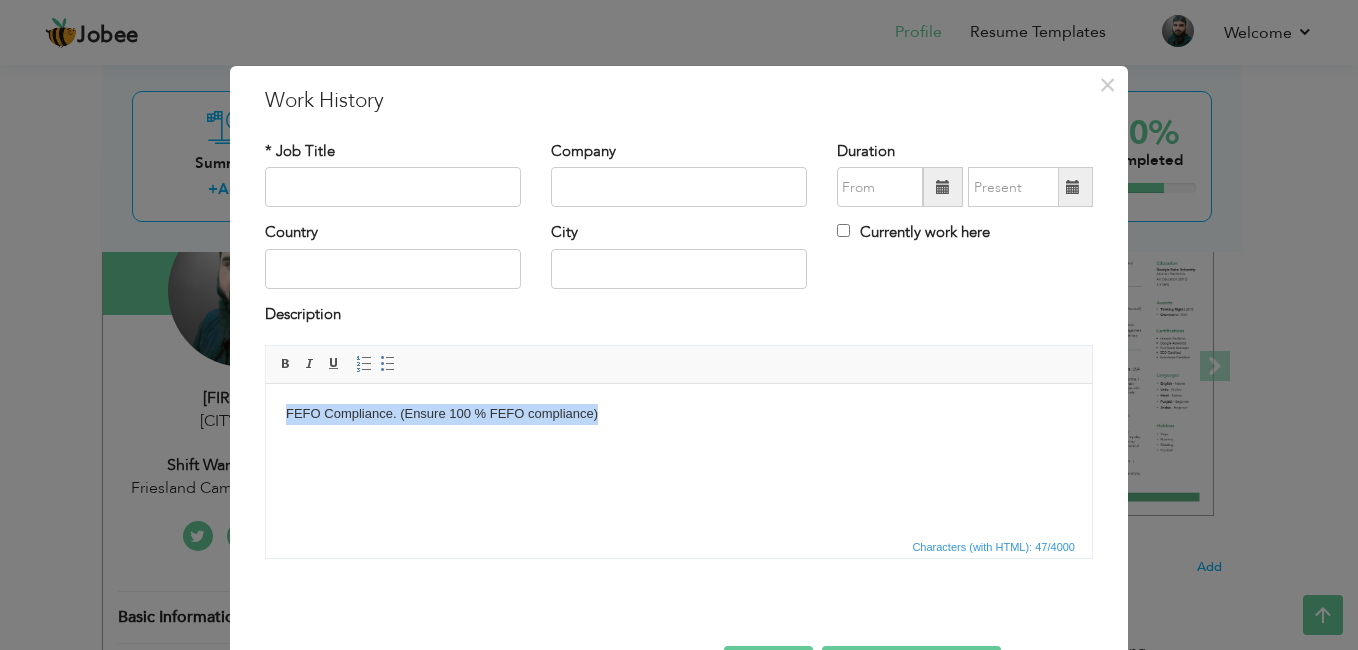 type 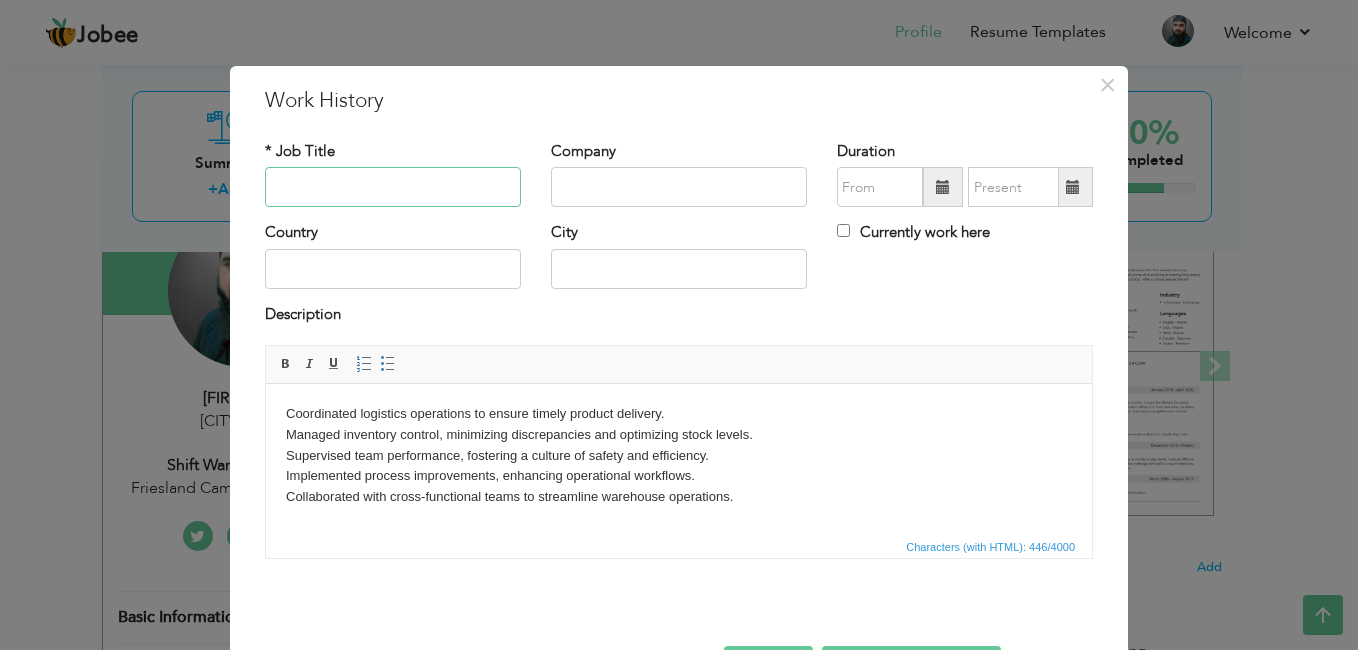 click at bounding box center [393, 187] 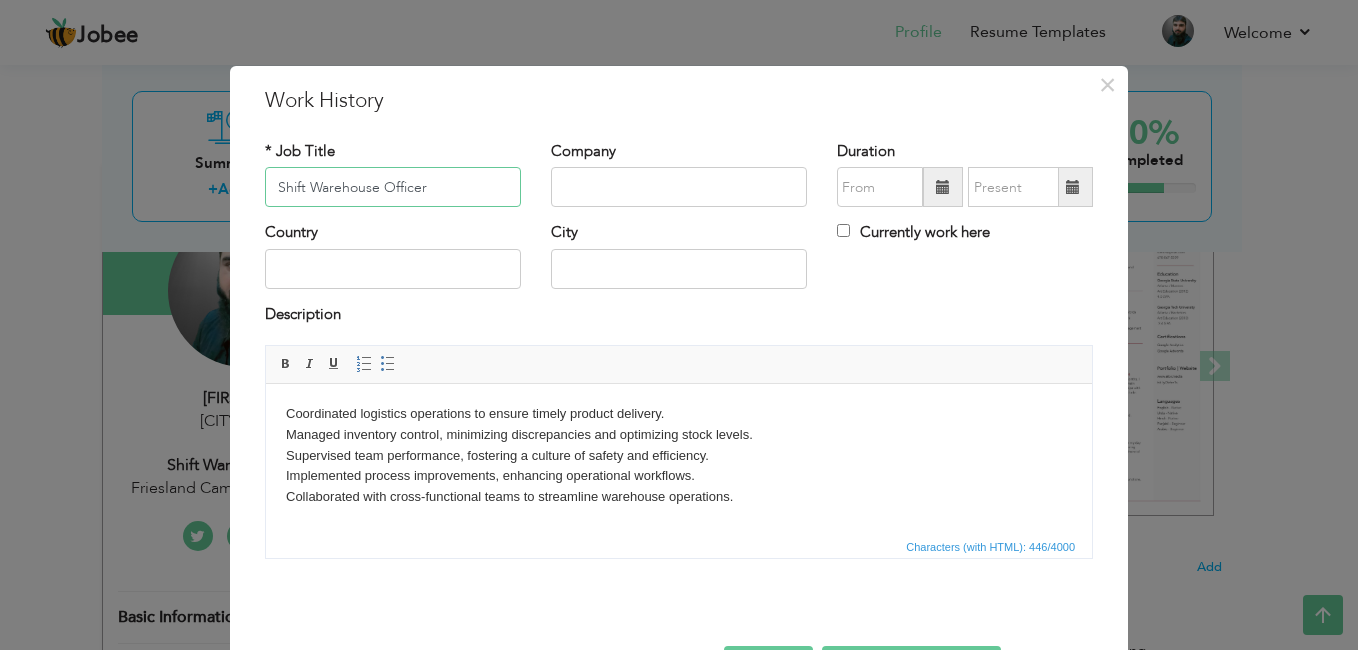 type on "Shift Warehouse Officer" 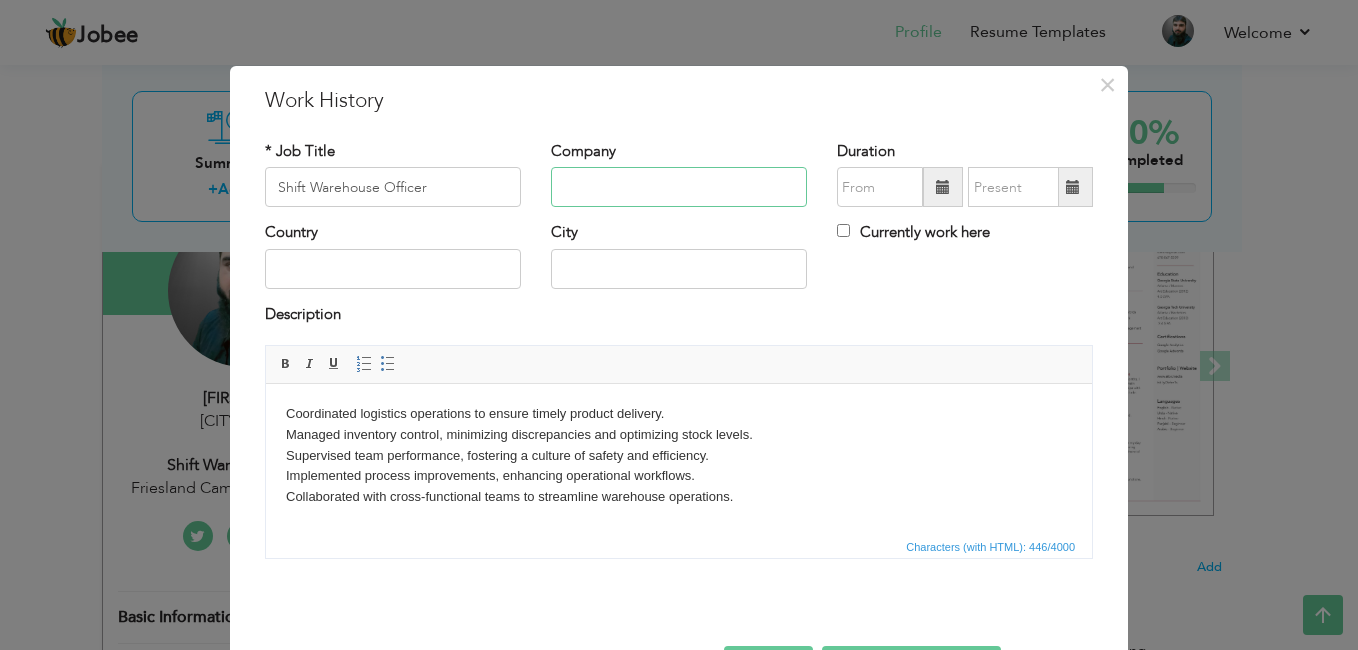 click at bounding box center (679, 187) 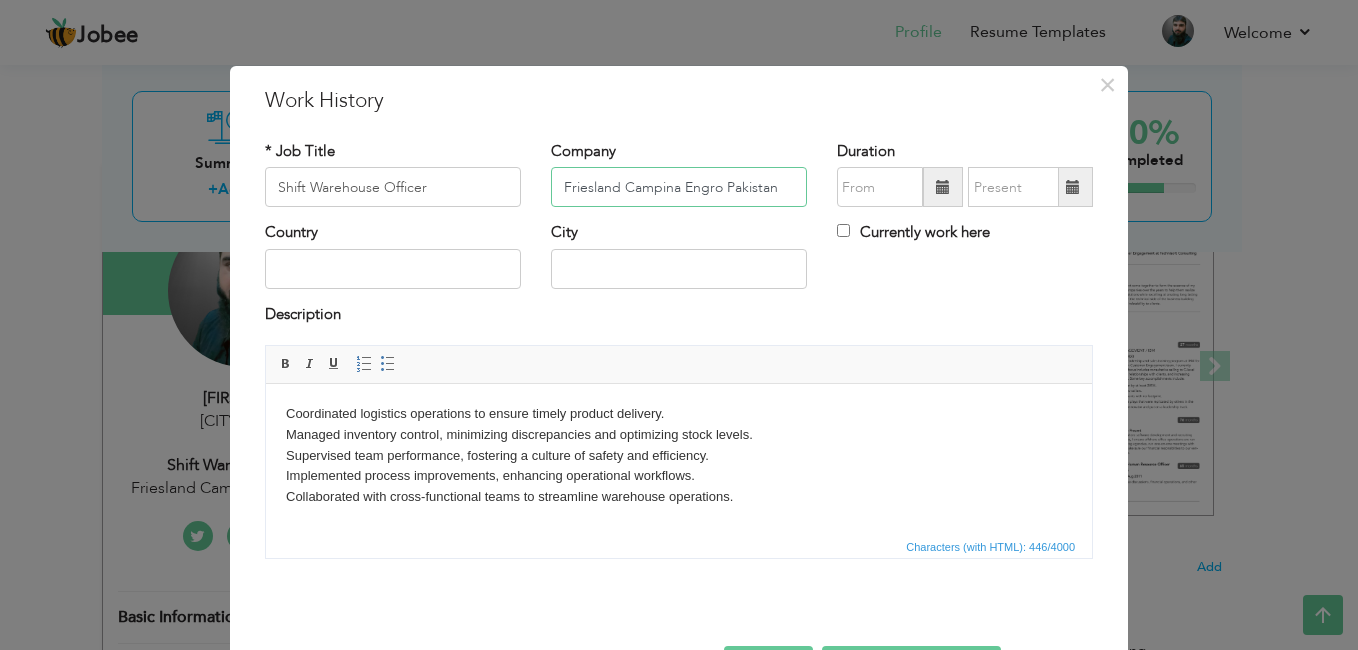 type on "Friesland Campina Engro Pakistan" 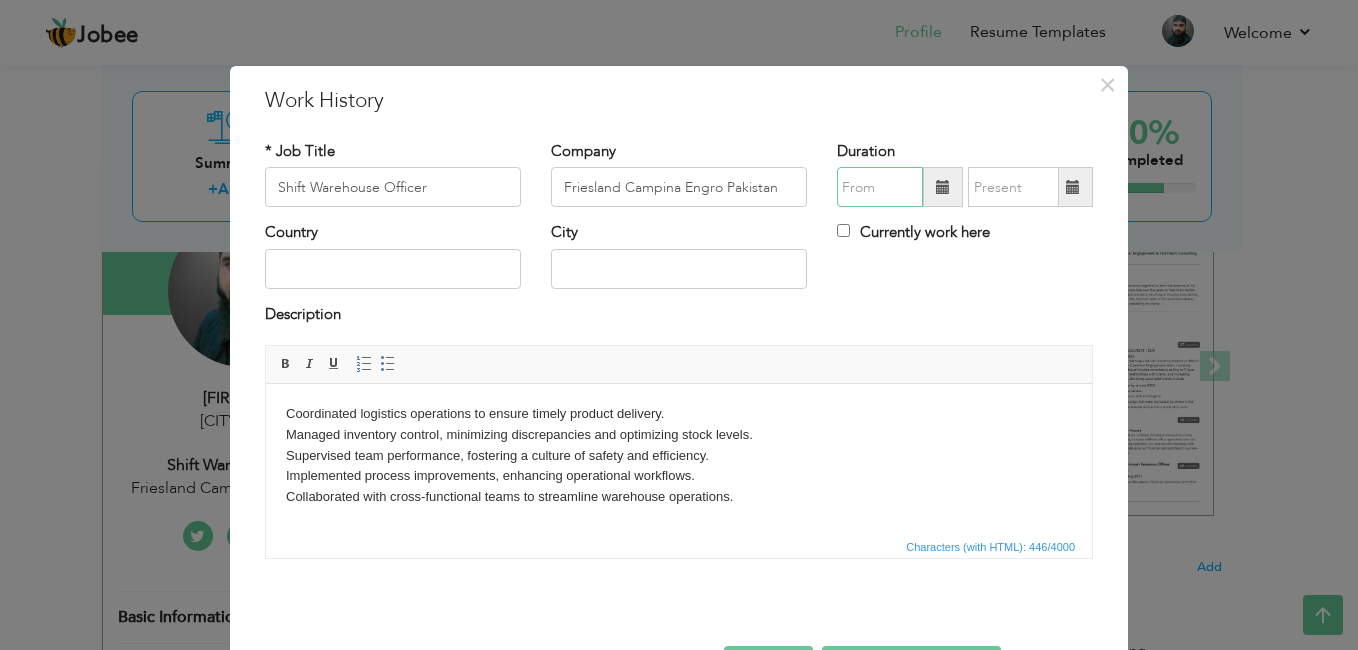 click at bounding box center (880, 187) 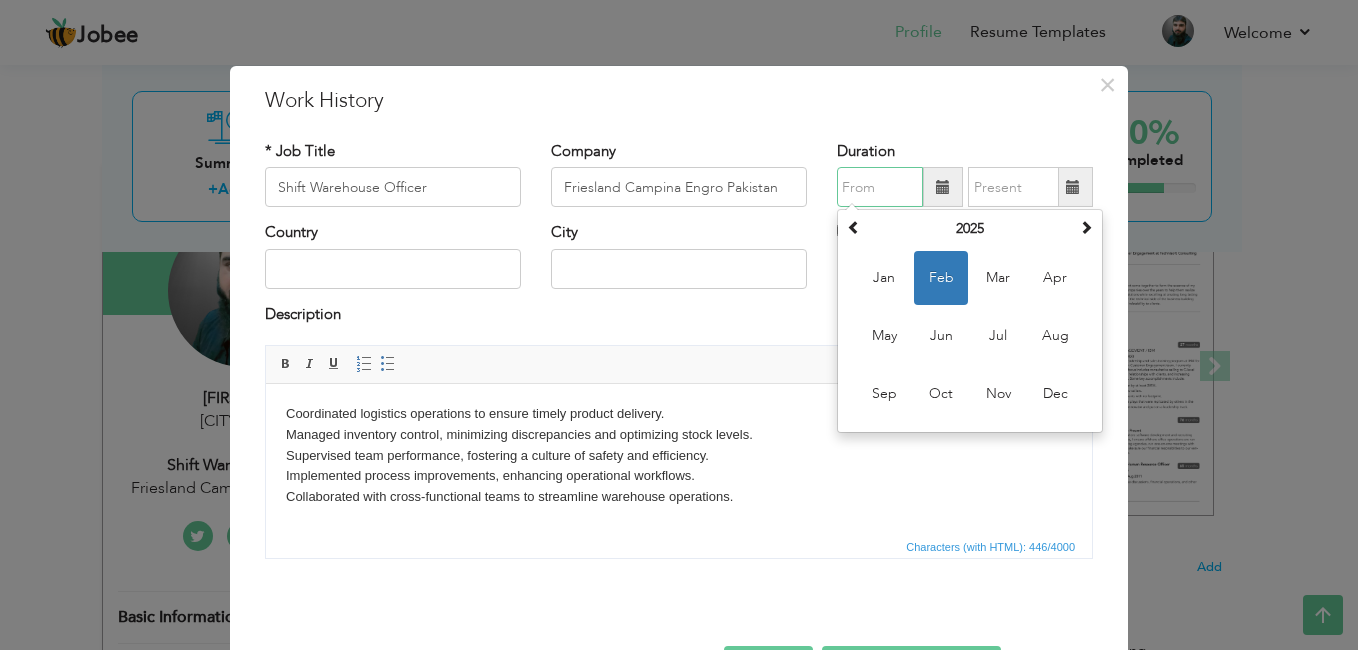 type on "02/2025" 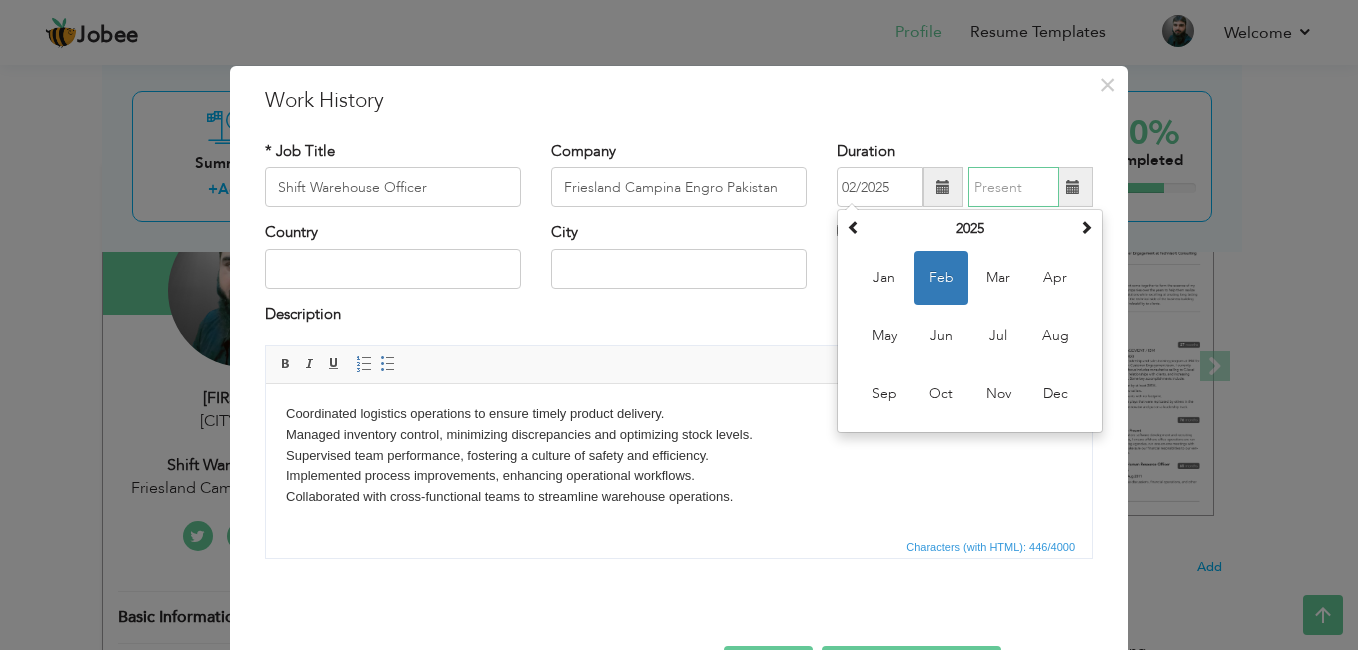 type on "08/2025" 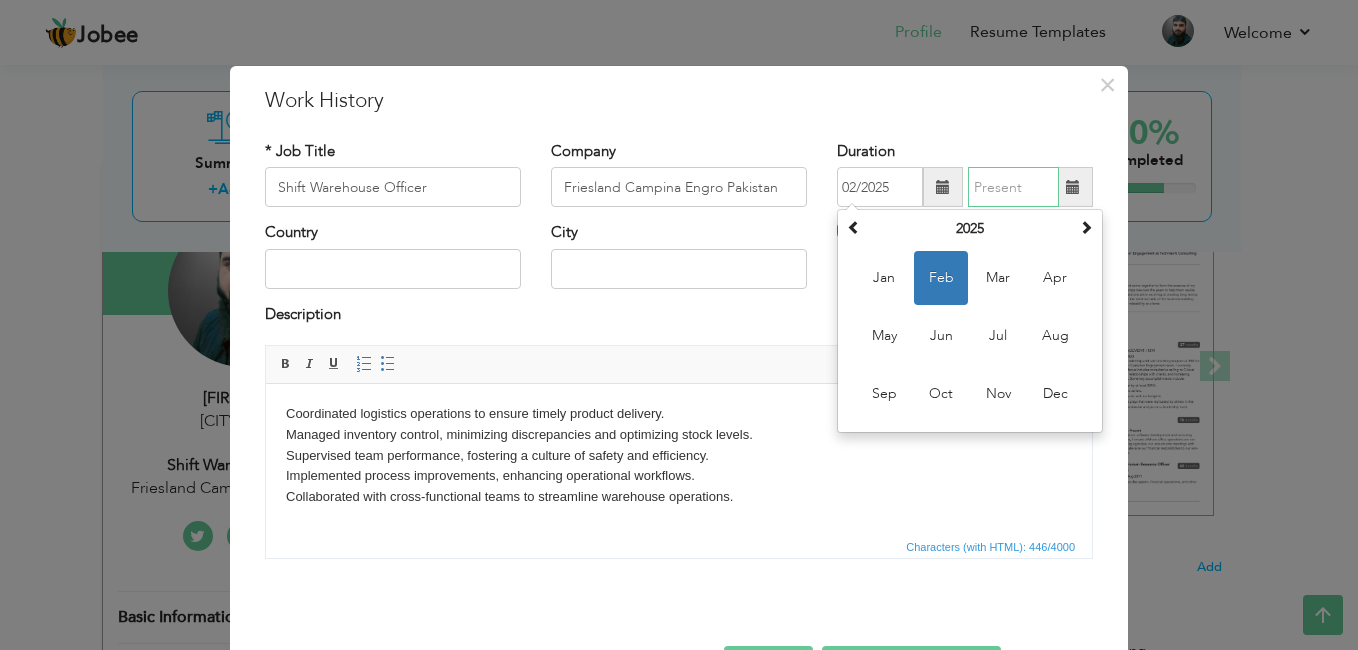type 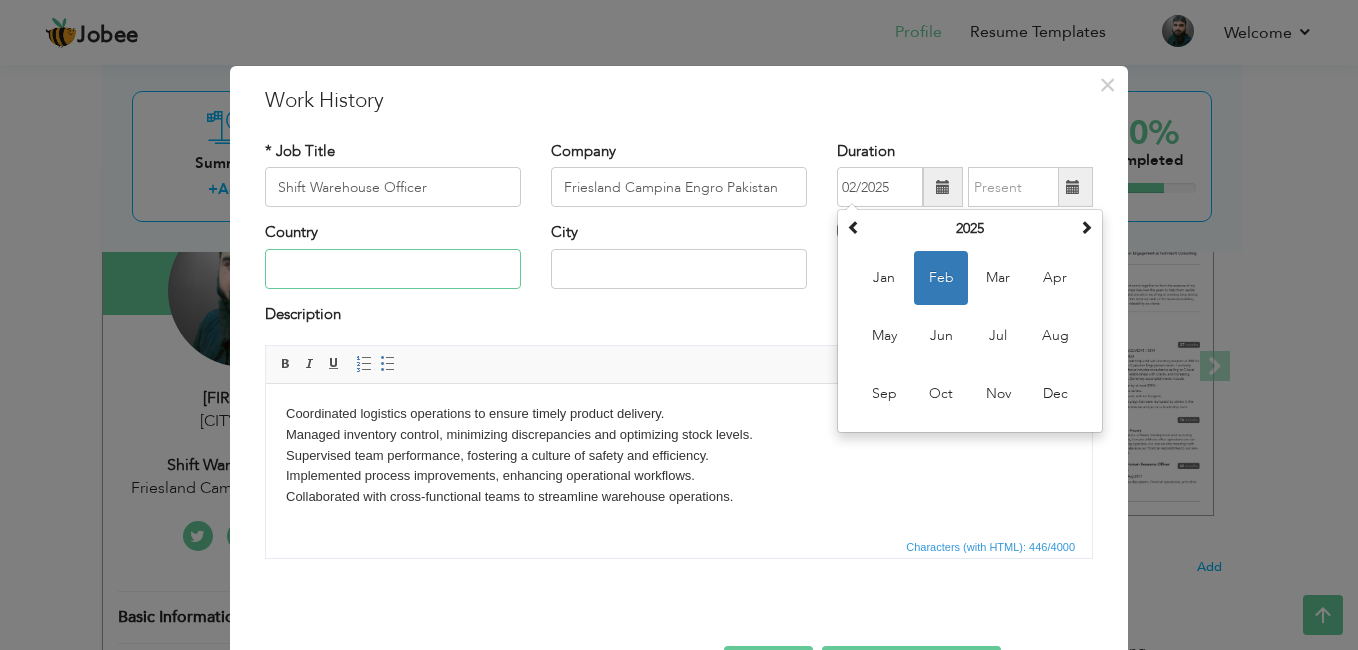 type on "Pakistan" 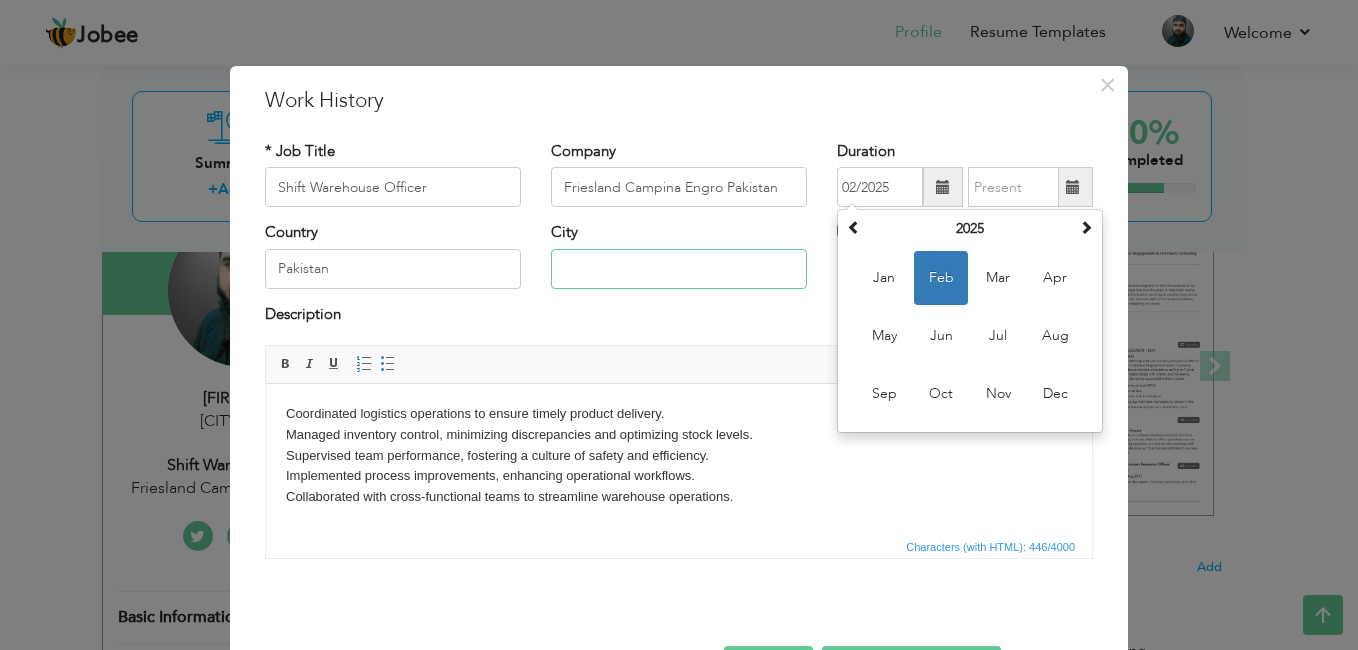 type on "[CITY]" 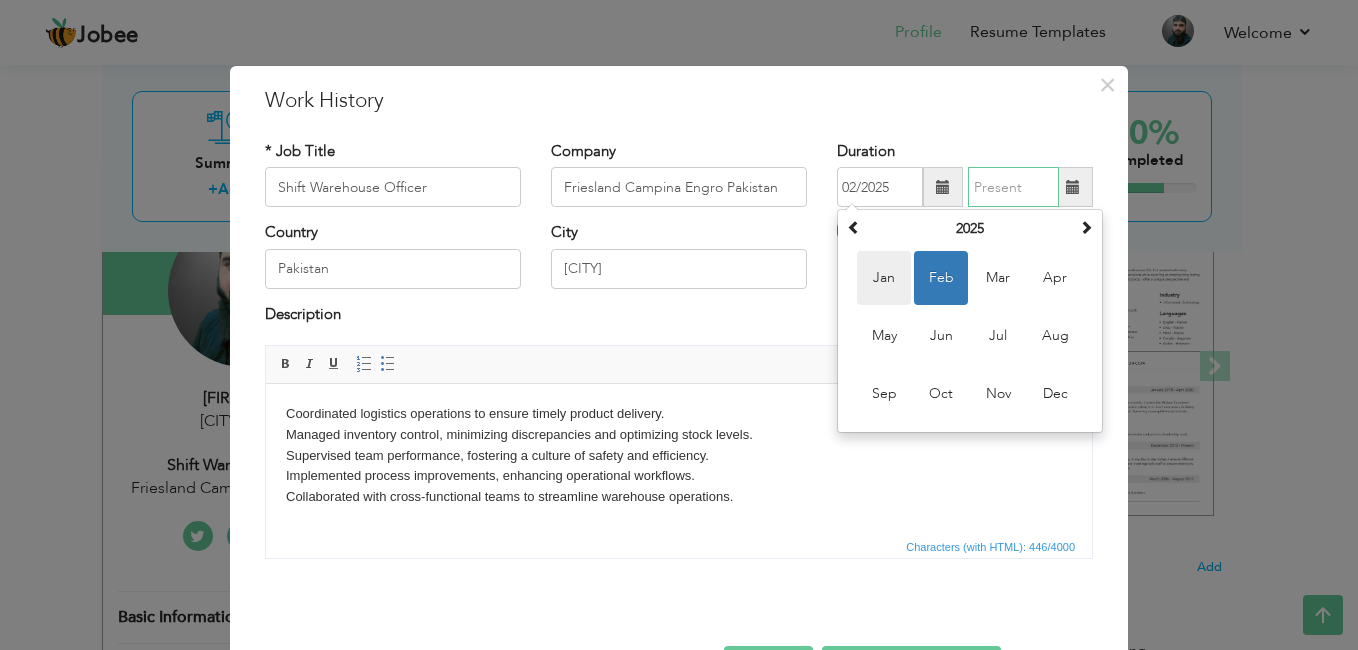 type on "08/2025" 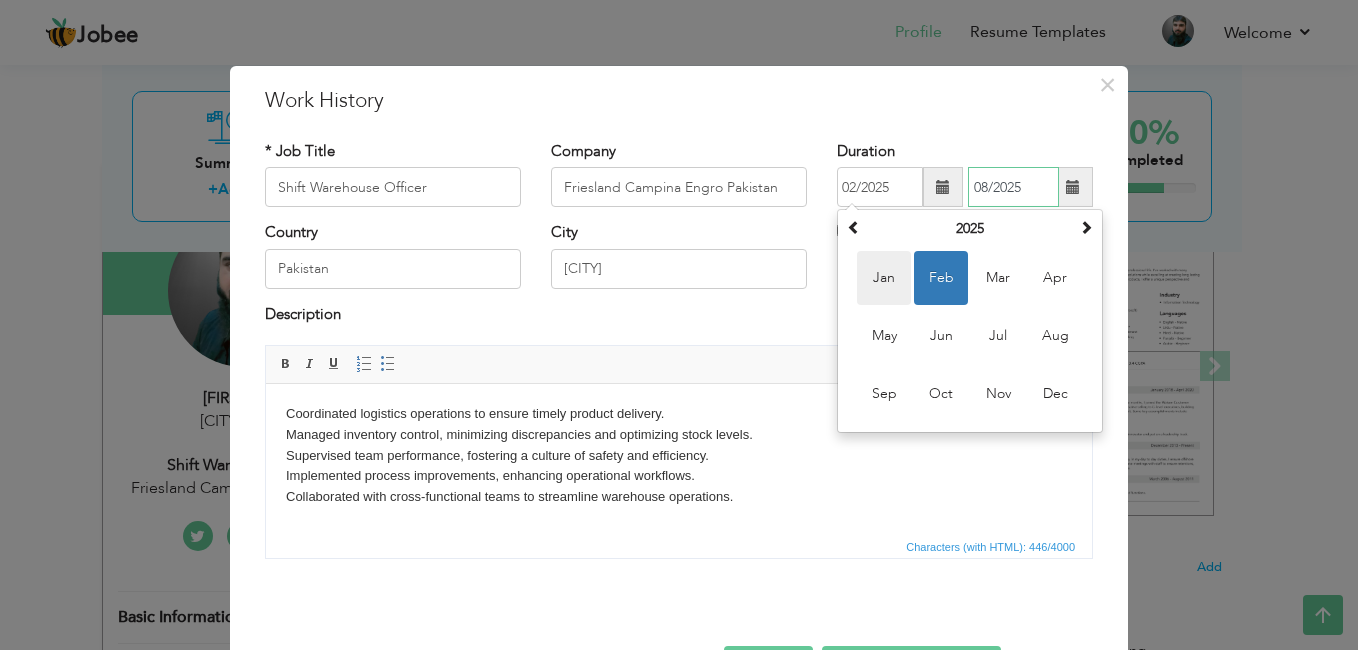 type 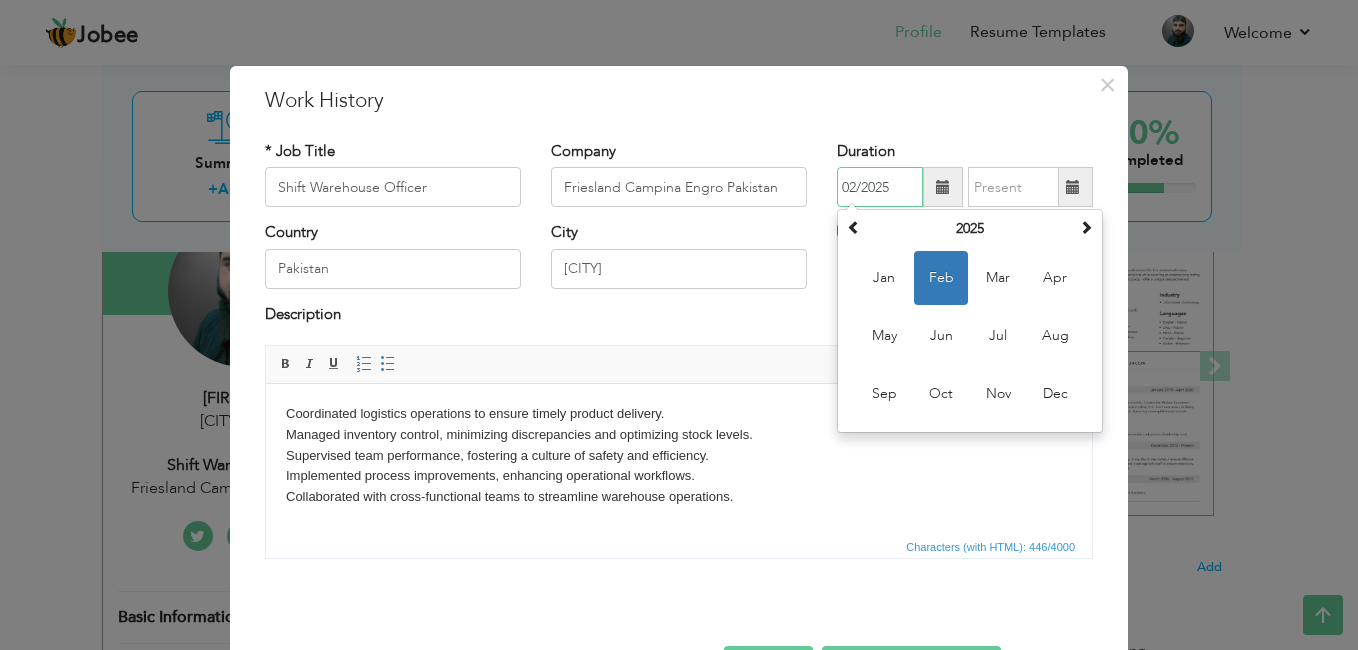 click on "Feb" at bounding box center [941, 278] 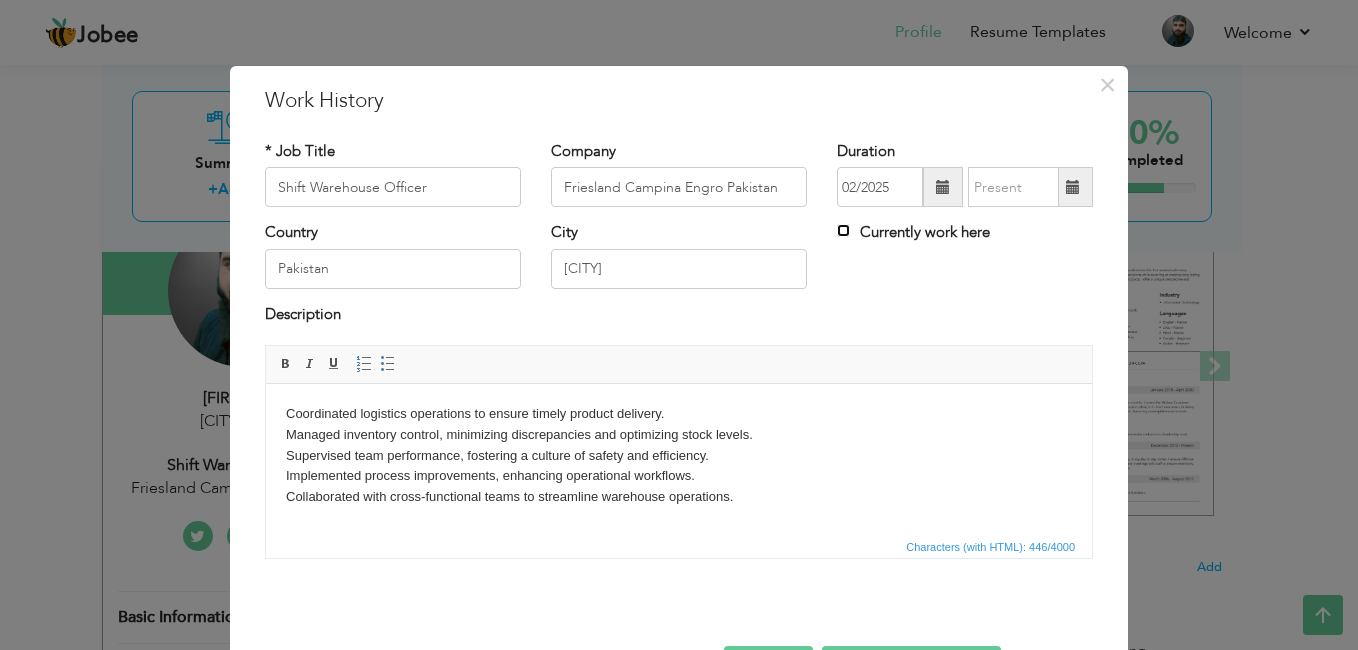 click on "Currently work here" at bounding box center (843, 230) 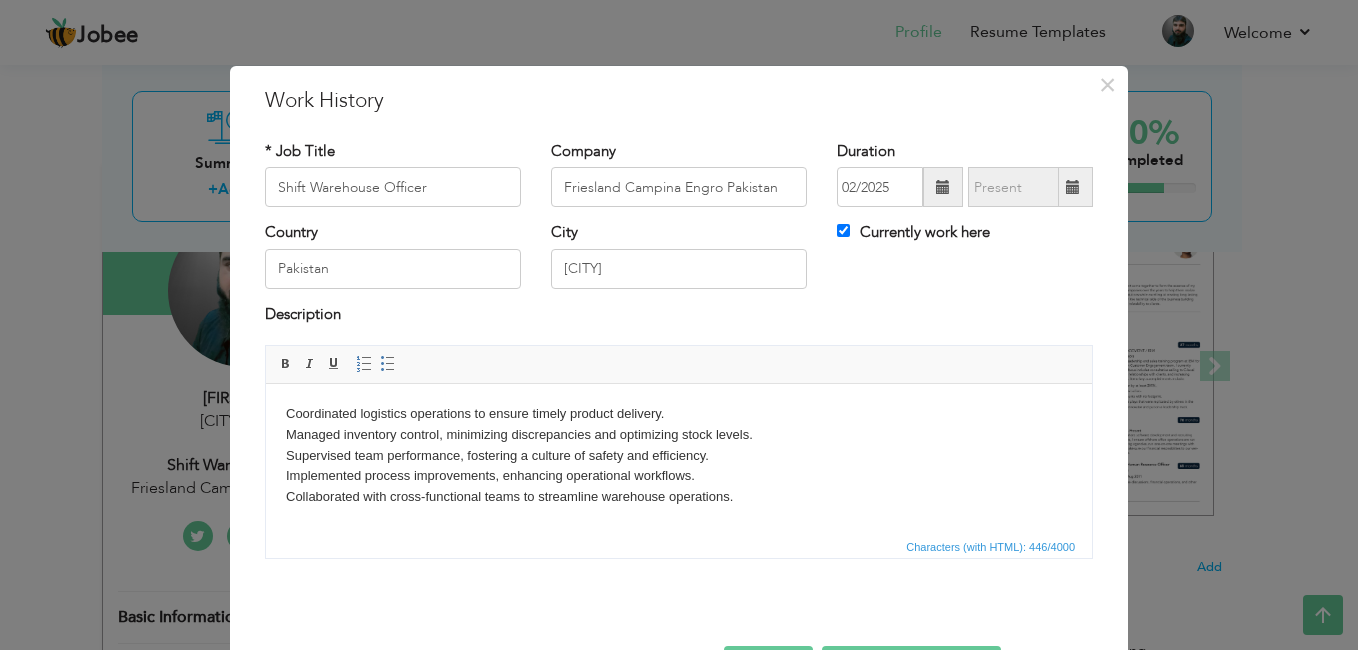 scroll, scrollTop: 73, scrollLeft: 0, axis: vertical 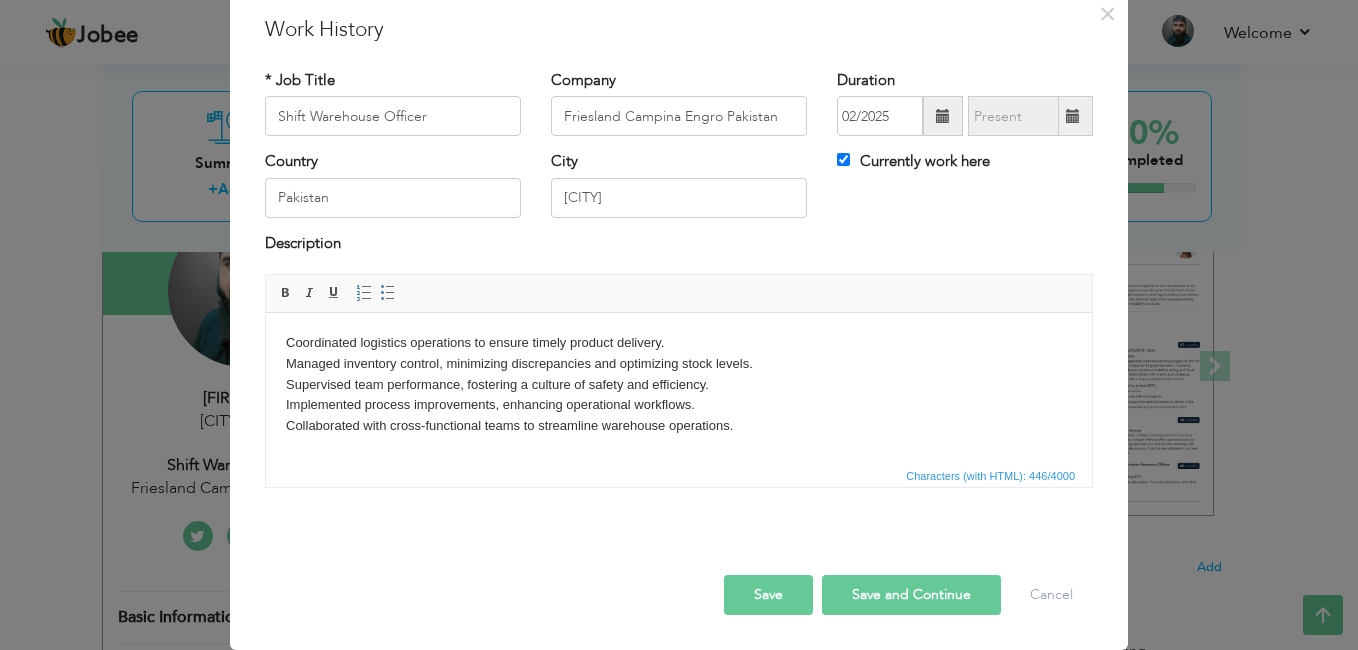 click on "Save" at bounding box center (768, 595) 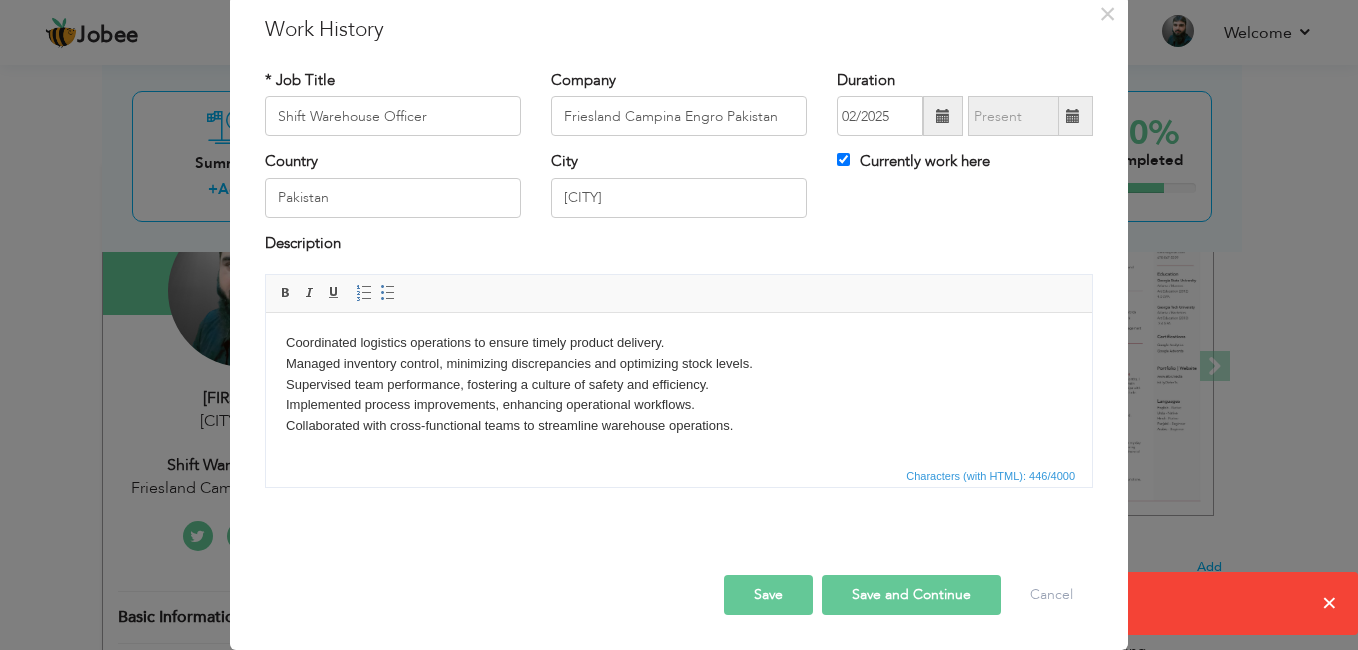 click on "×
Work History
* Job Title
Shift Warehouse Officer
Company
Friesland Campina Engro Pakistan
Duration 02/2025 Country" at bounding box center (679, 325) 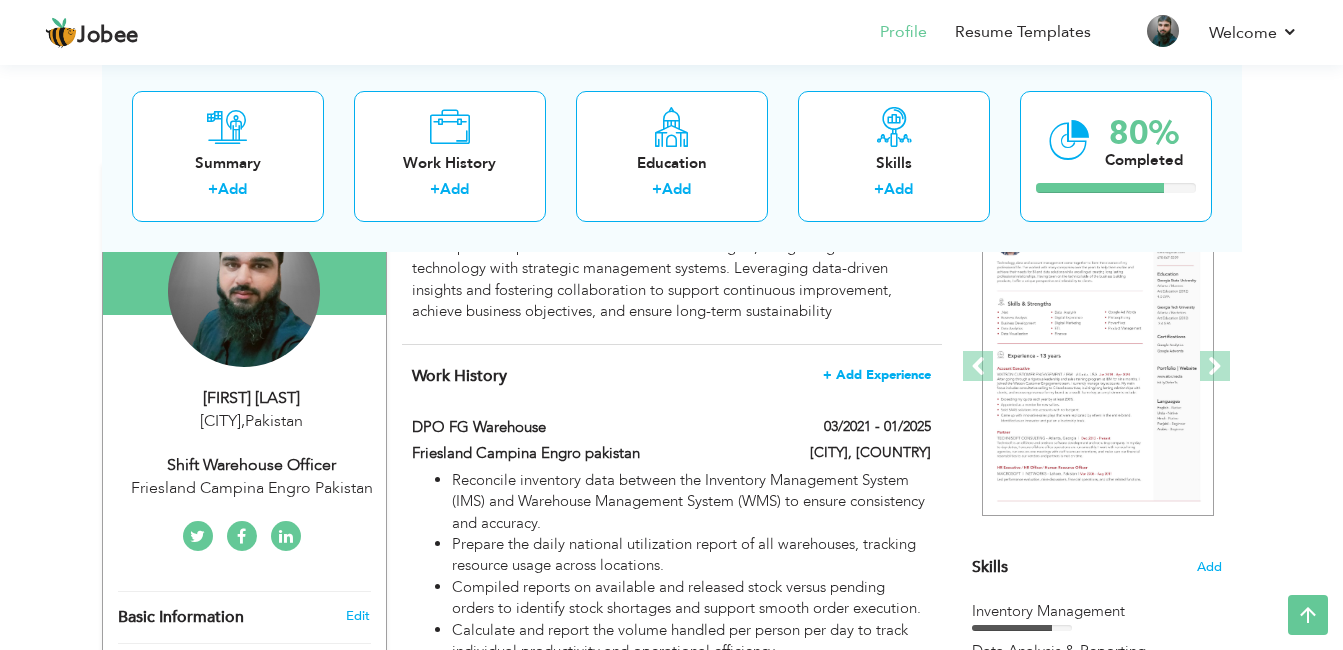 click on "+ Add Experience" at bounding box center [877, 375] 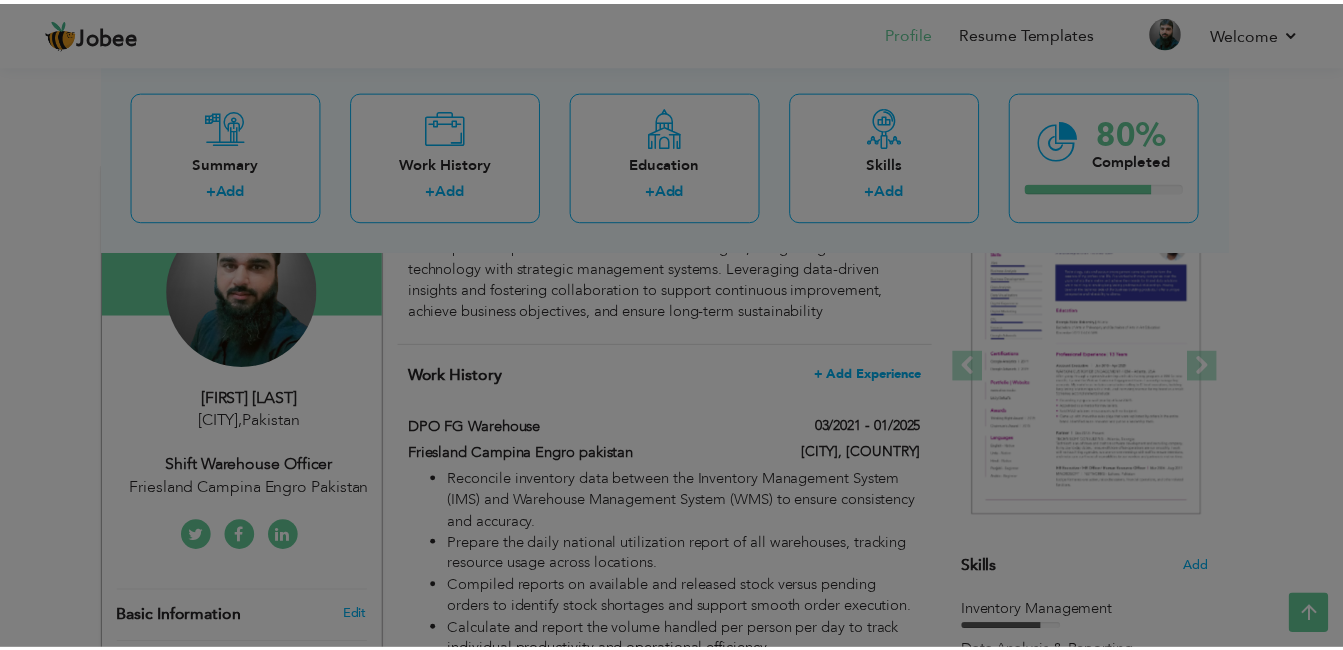 scroll, scrollTop: 0, scrollLeft: 0, axis: both 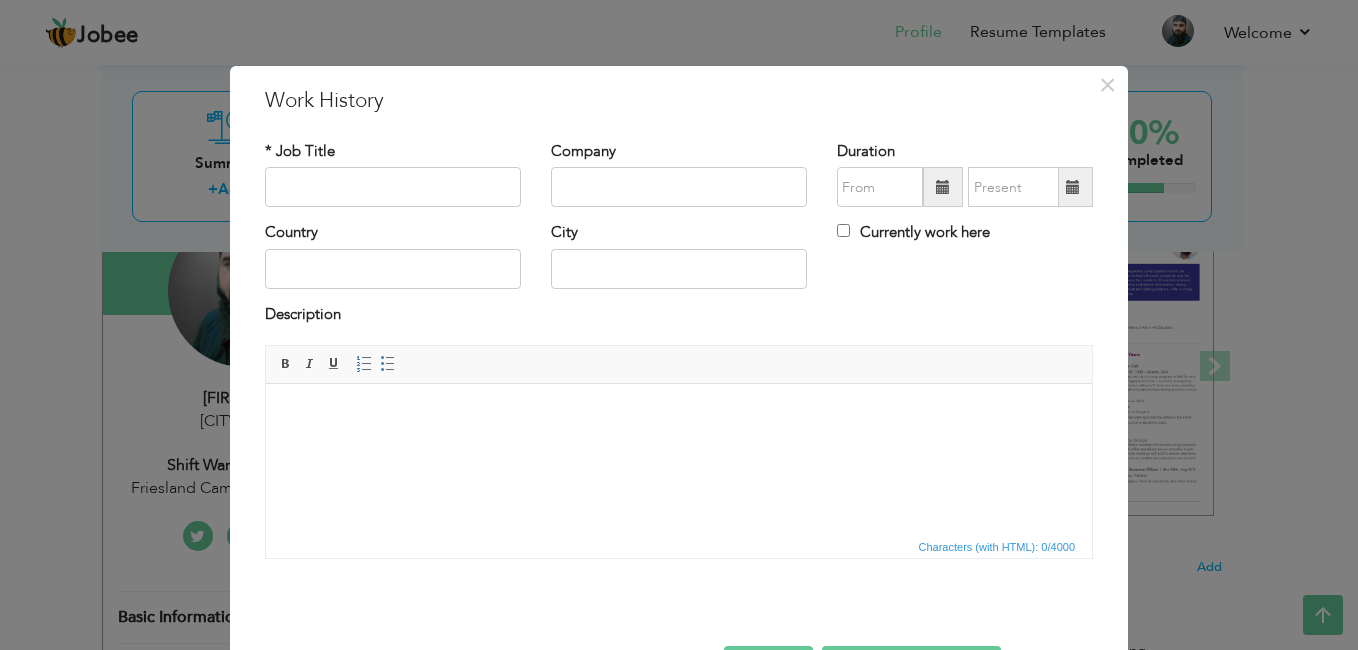 click on "×
Work History
* Job Title
Company
Duration Currently work here Country" at bounding box center [679, 325] 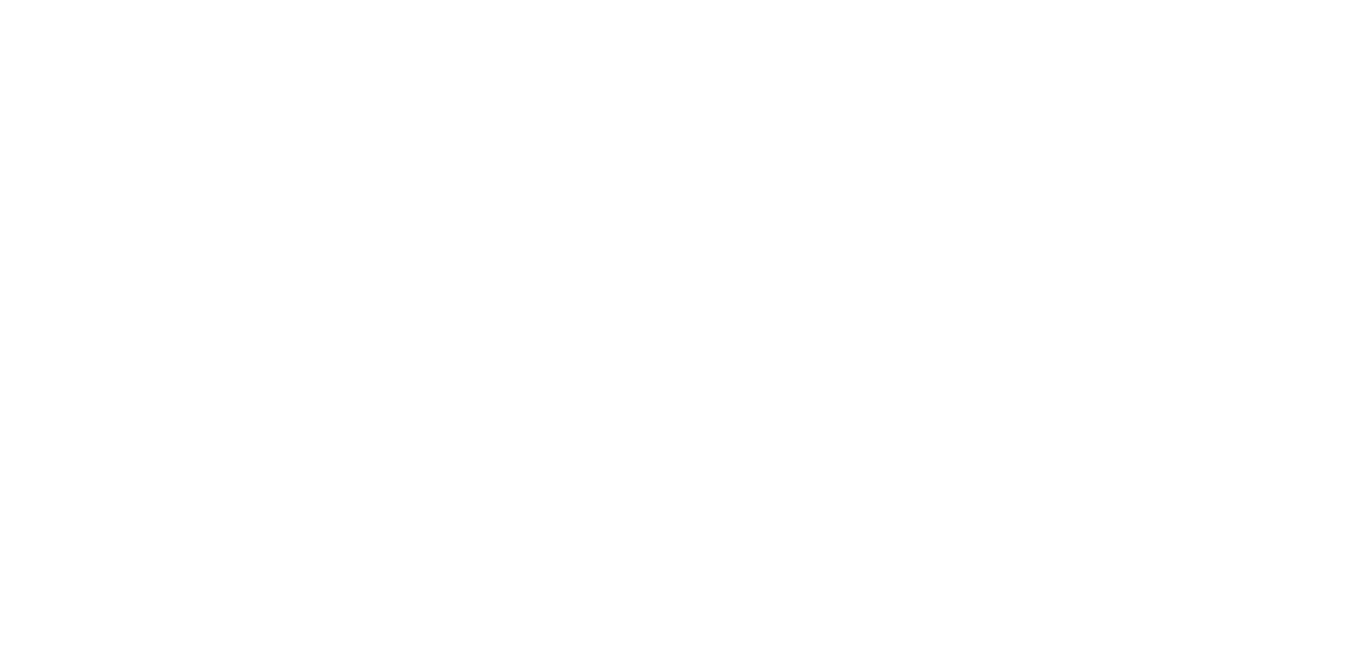 scroll, scrollTop: 0, scrollLeft: 0, axis: both 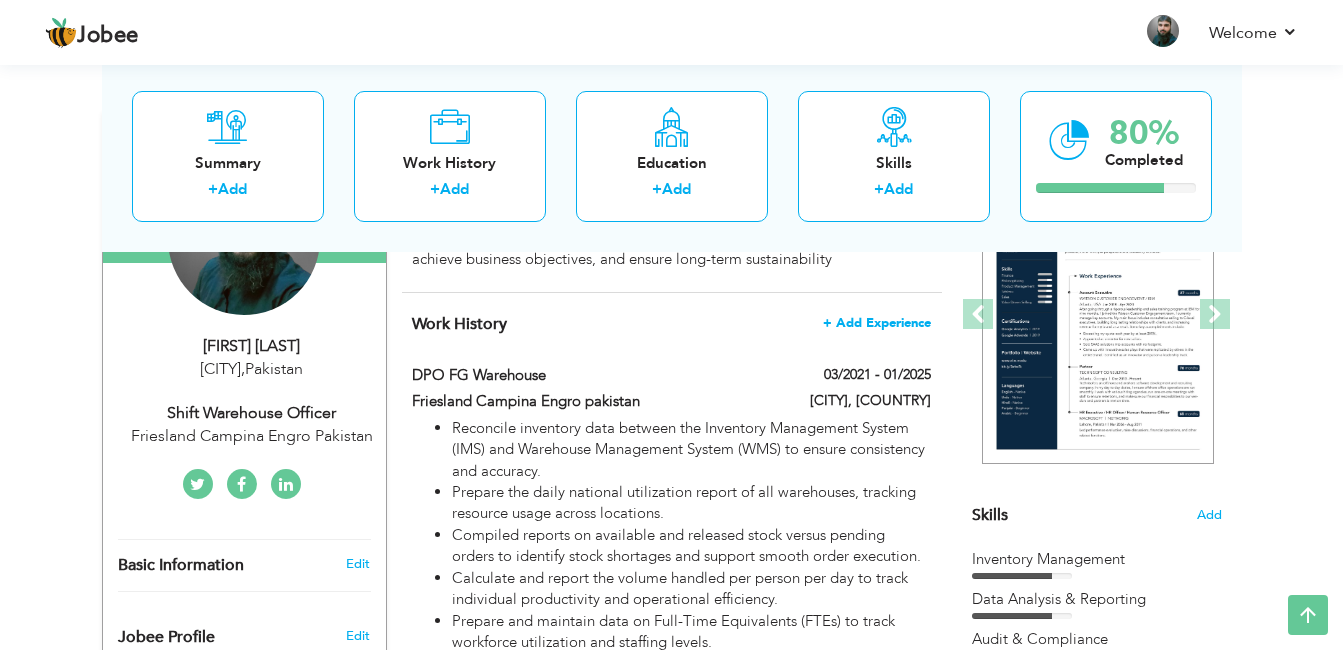 click on "+ Add Experience" at bounding box center (877, 323) 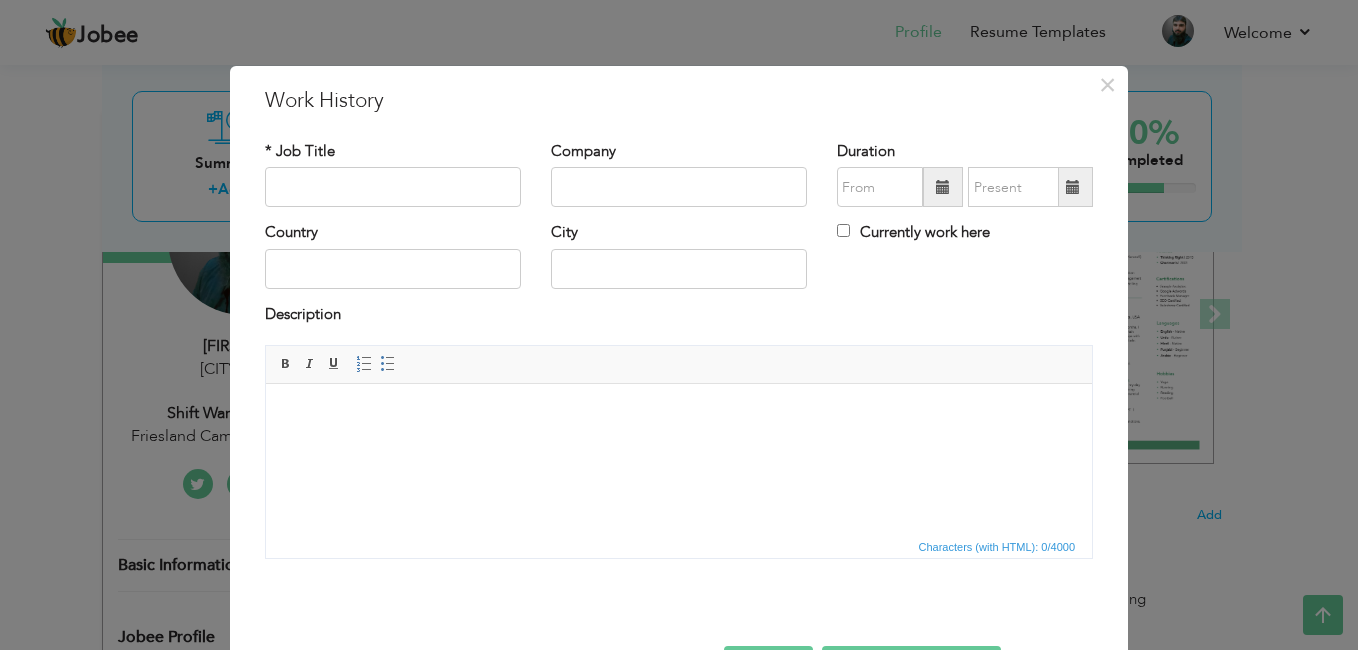 click at bounding box center (679, 414) 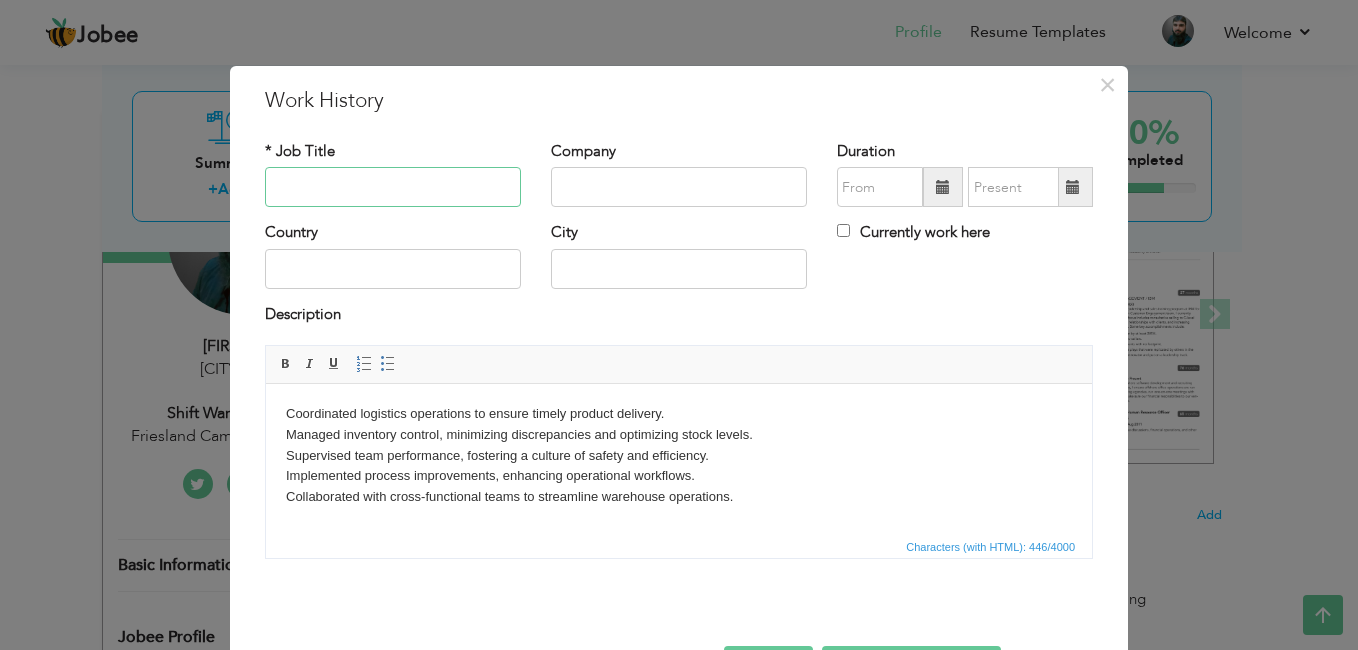 click at bounding box center (393, 187) 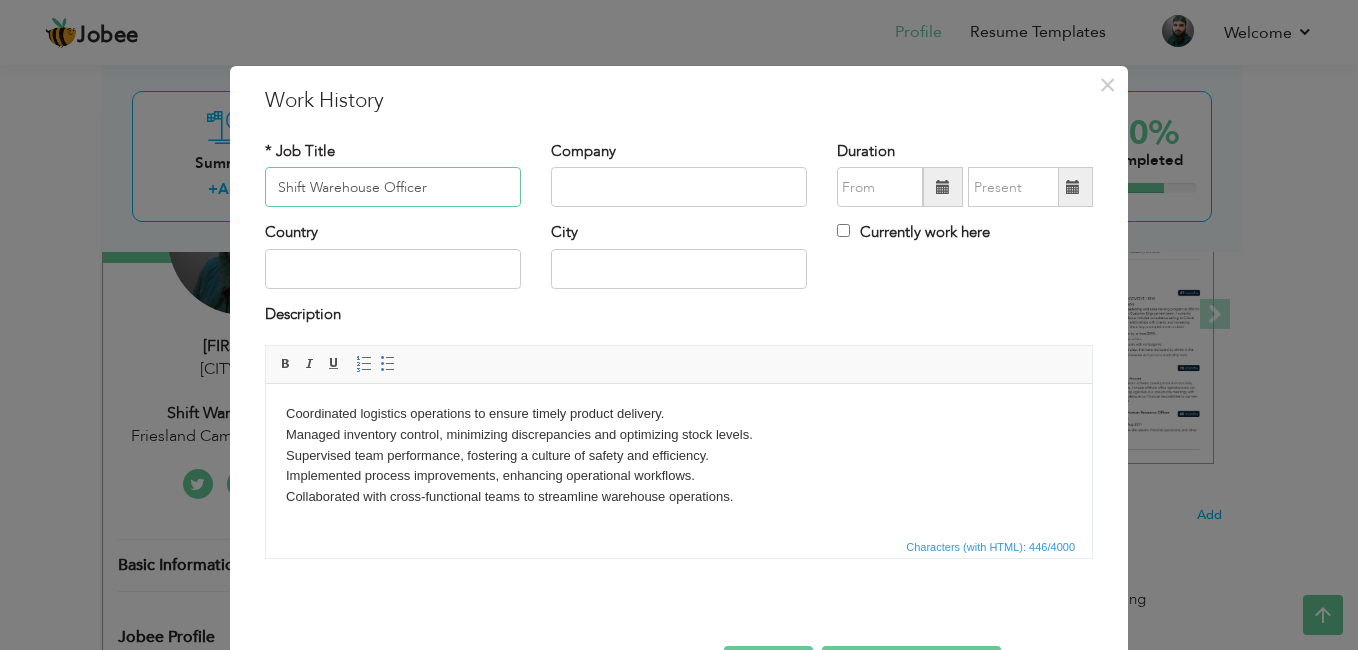 type on "Shift Warehouse Officer" 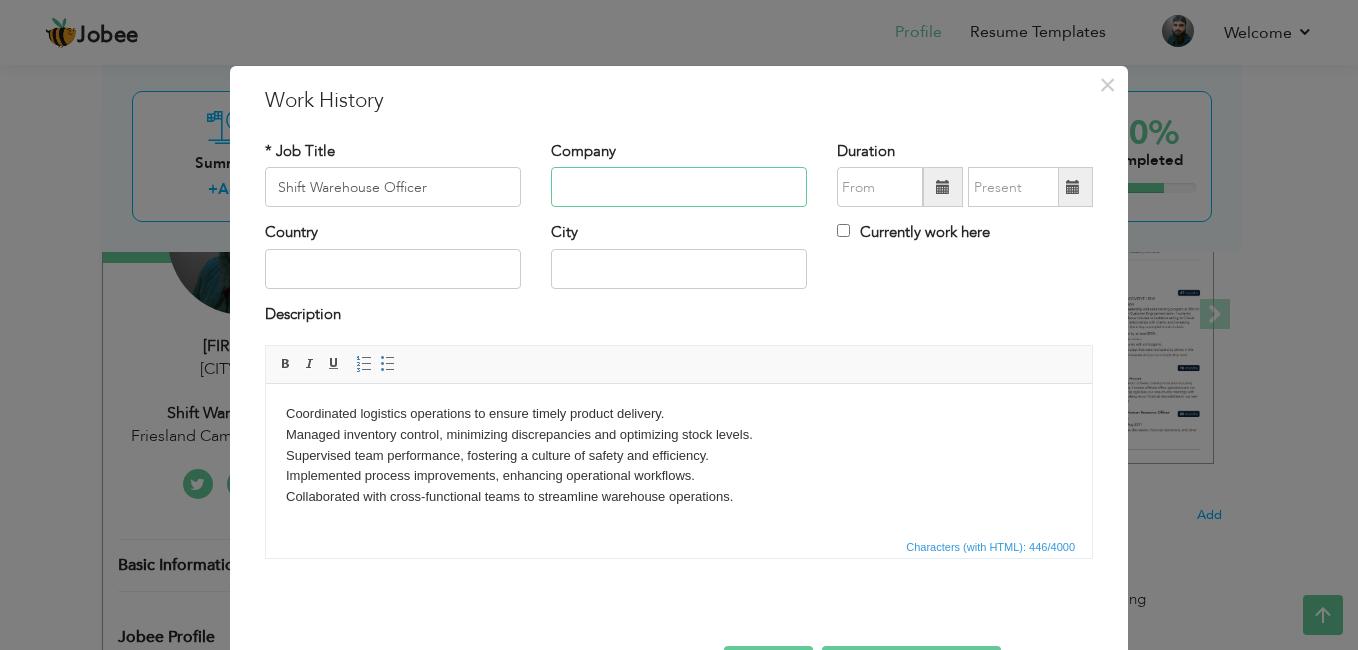 click at bounding box center (679, 187) 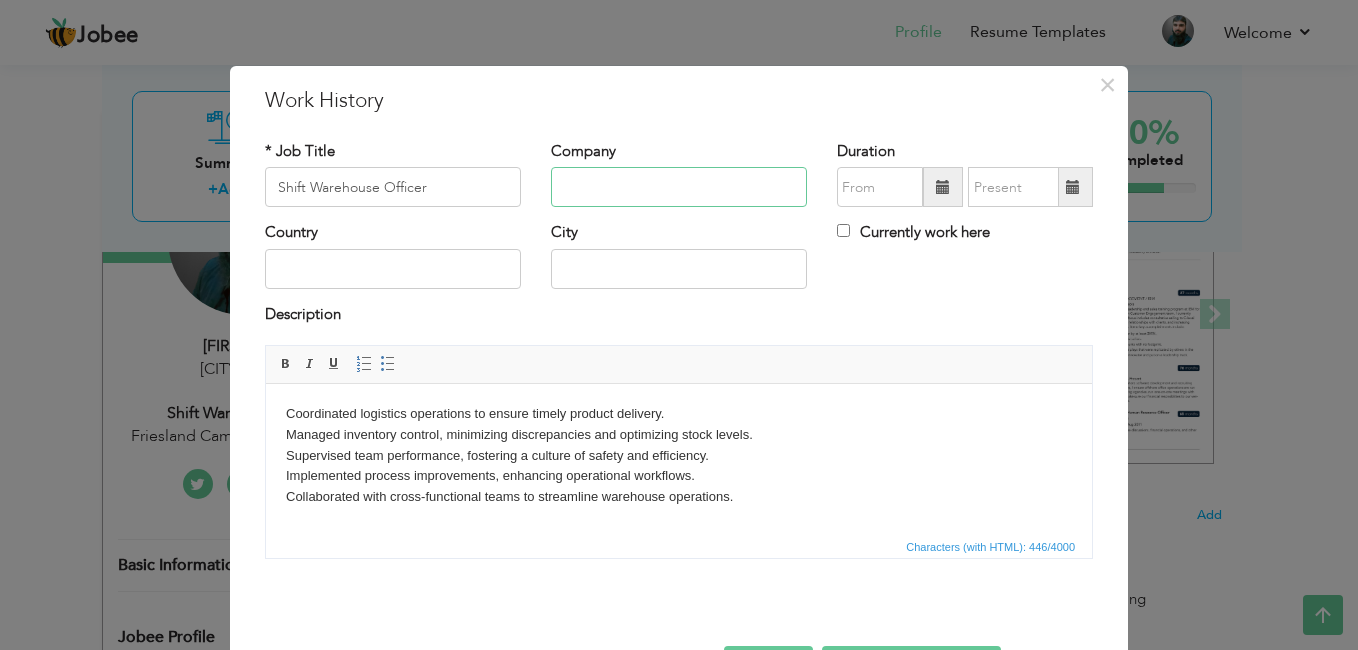 click at bounding box center [679, 187] 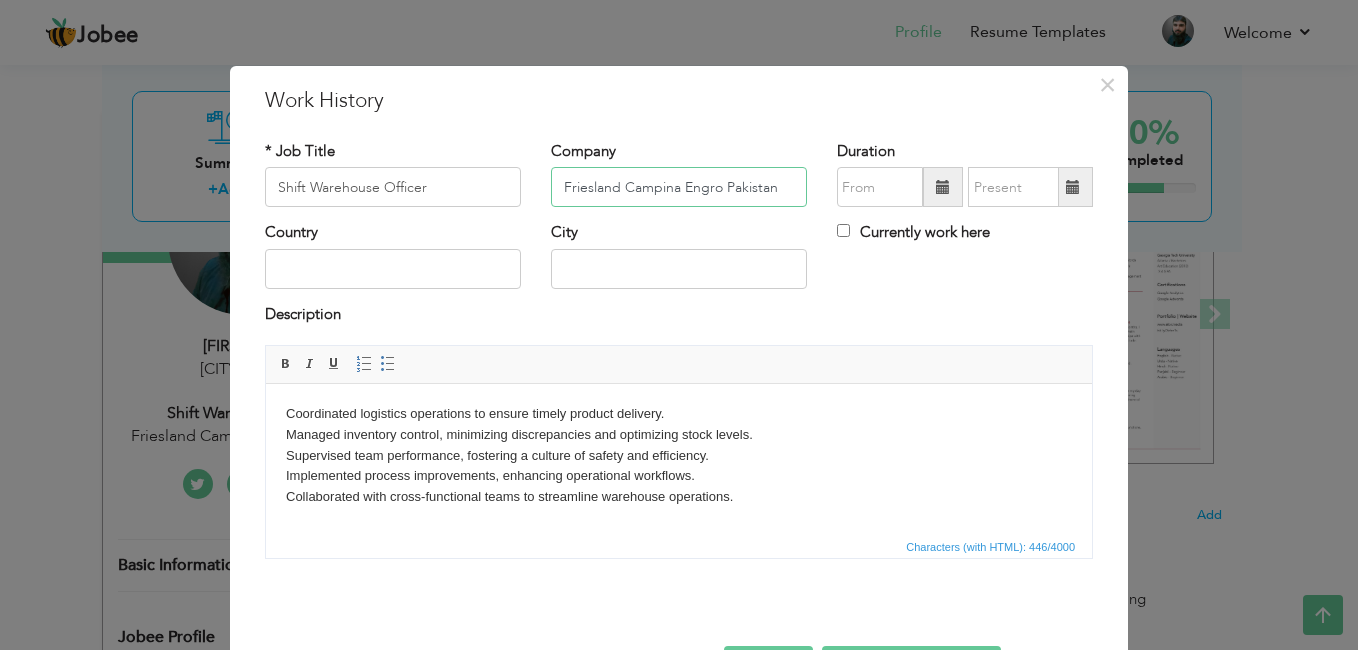 type on "Friesland Campina Engro Pakistan" 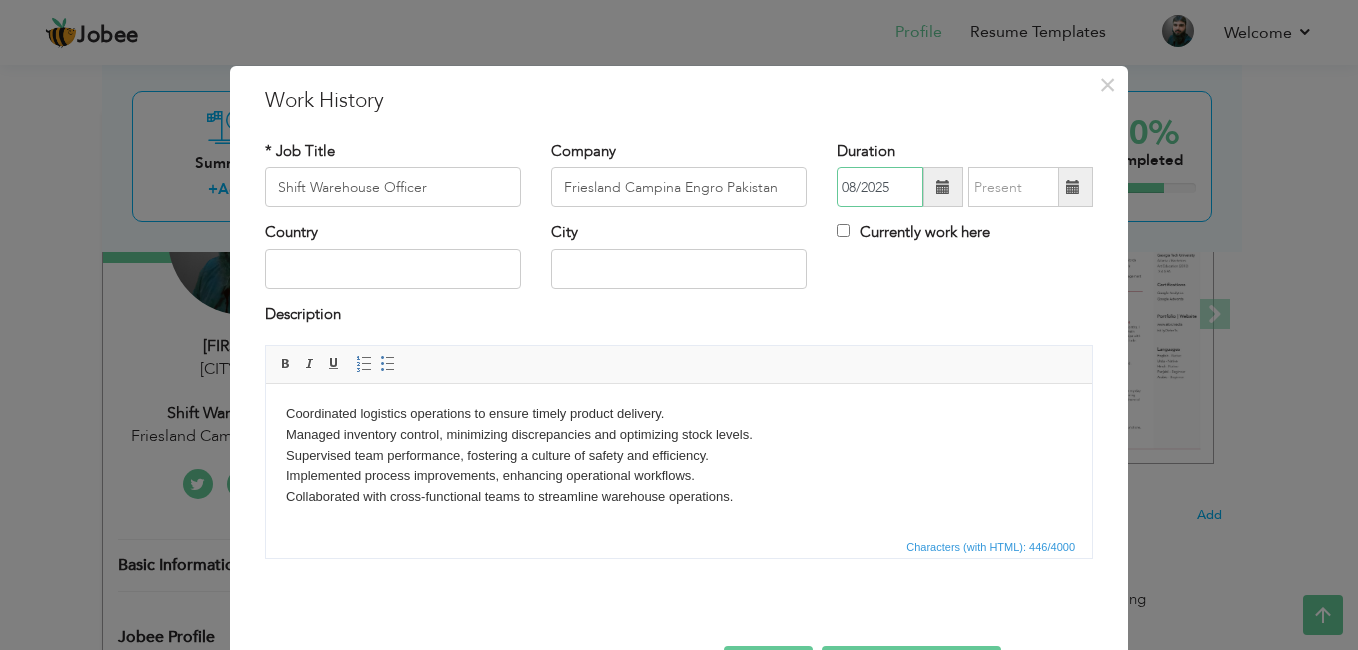 click on "08/2025" at bounding box center [880, 187] 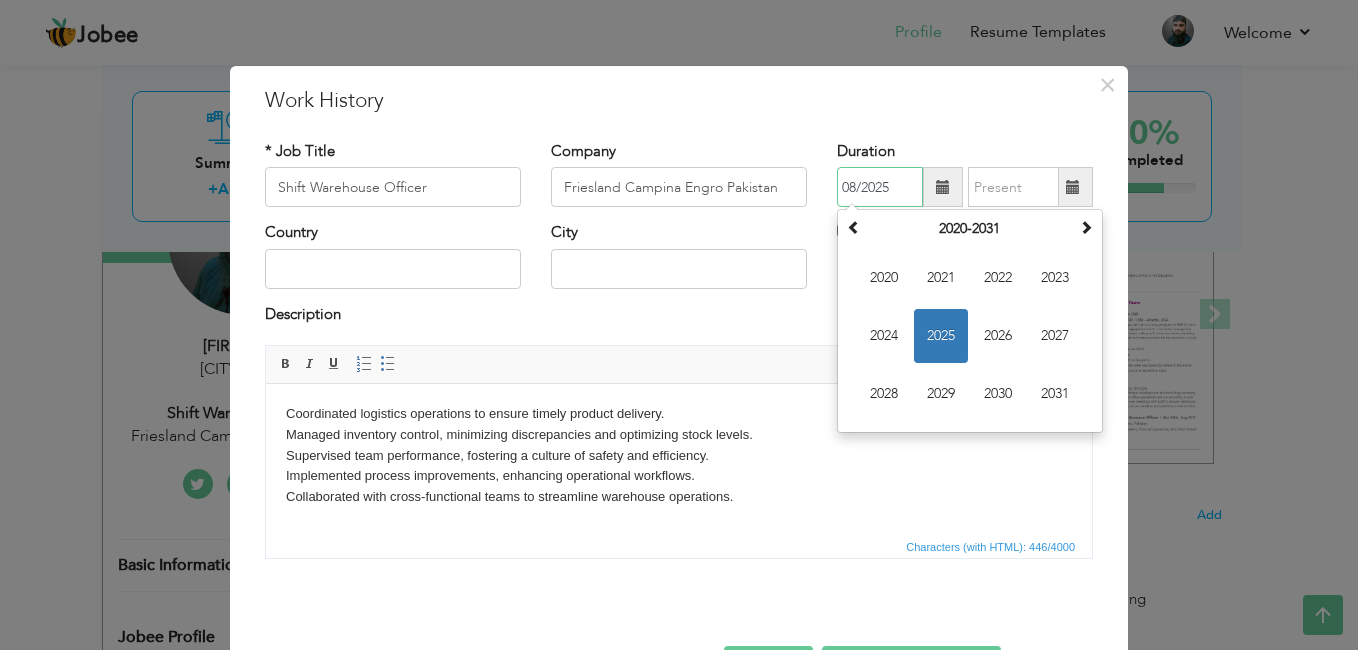 click on "2025" at bounding box center (941, 336) 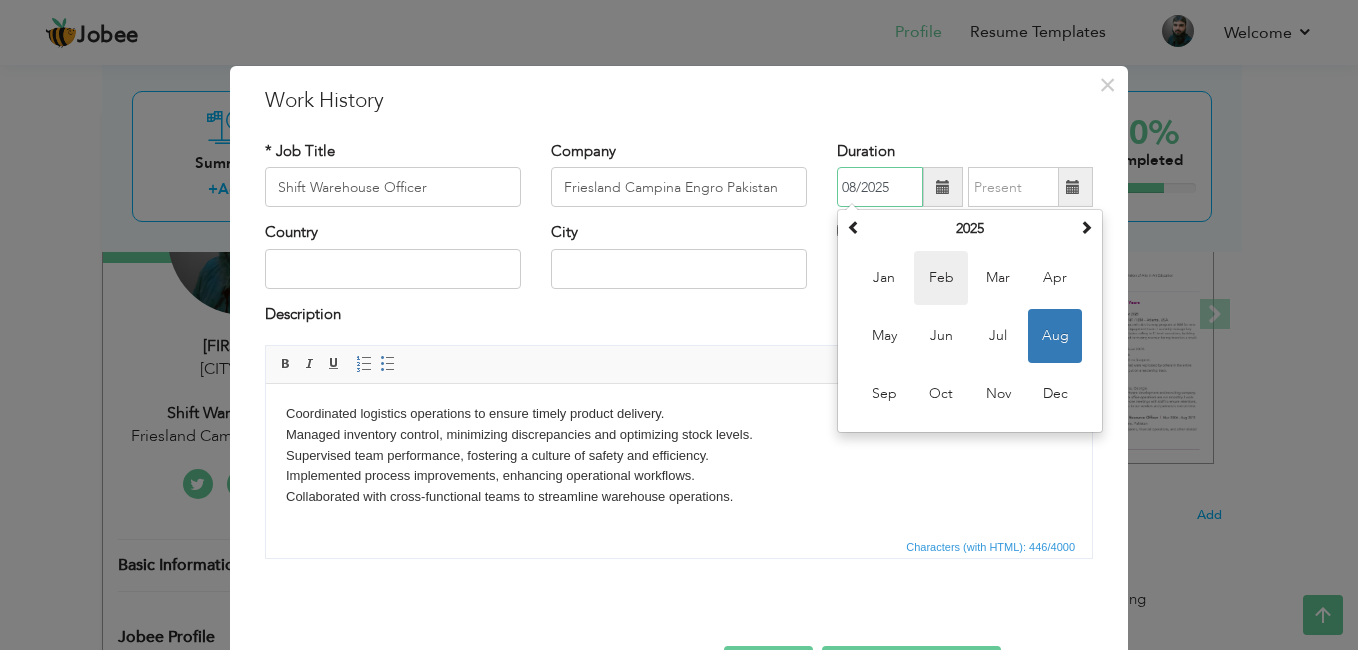 click on "Feb" at bounding box center [941, 278] 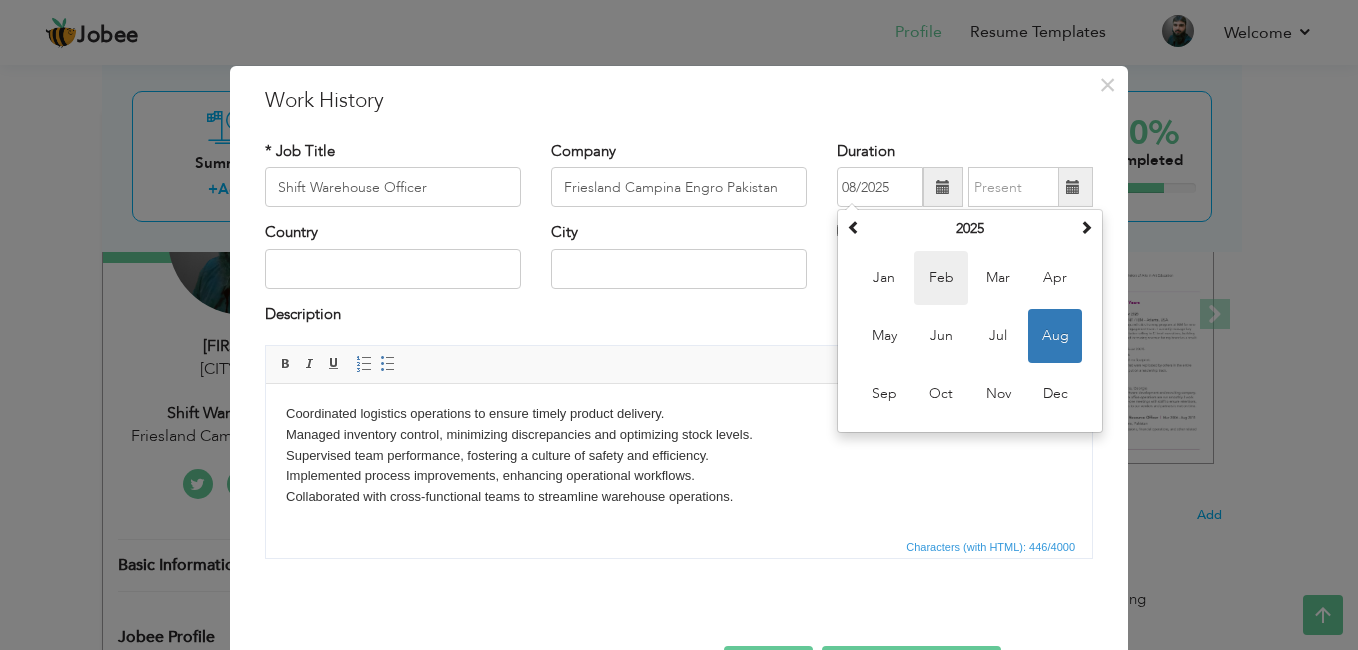 type on "02/2025" 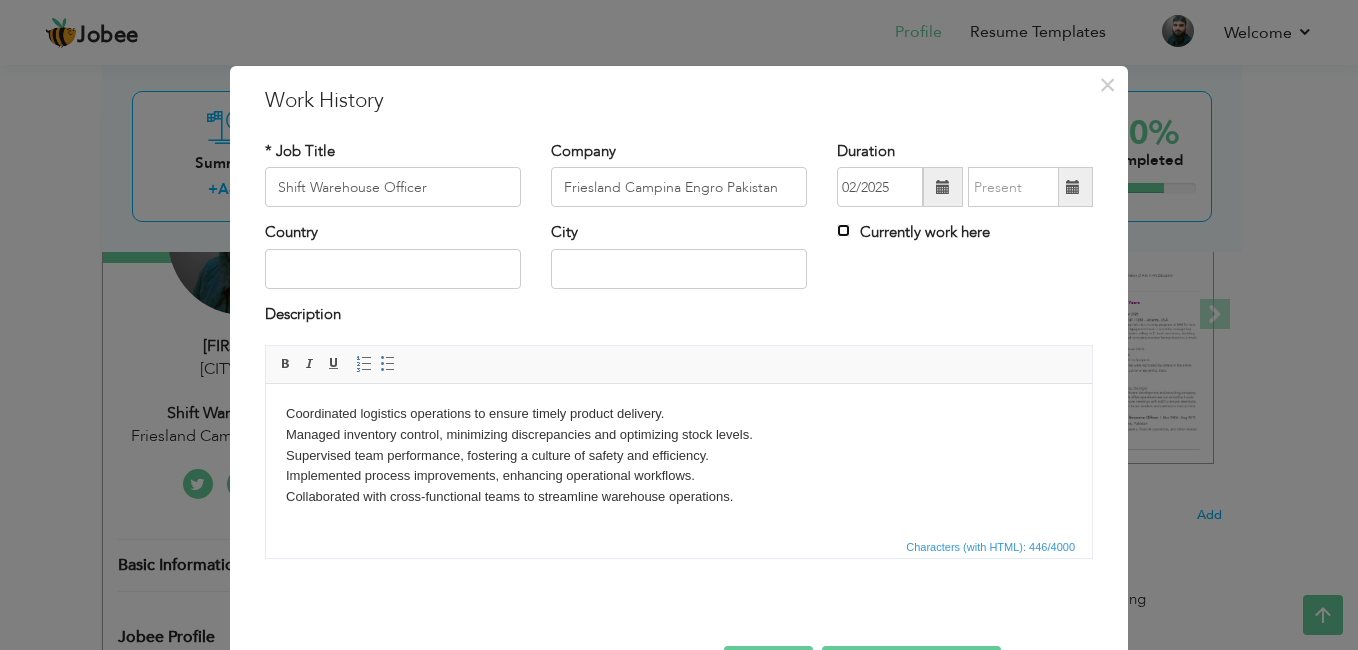 click on "Currently work here" at bounding box center (843, 230) 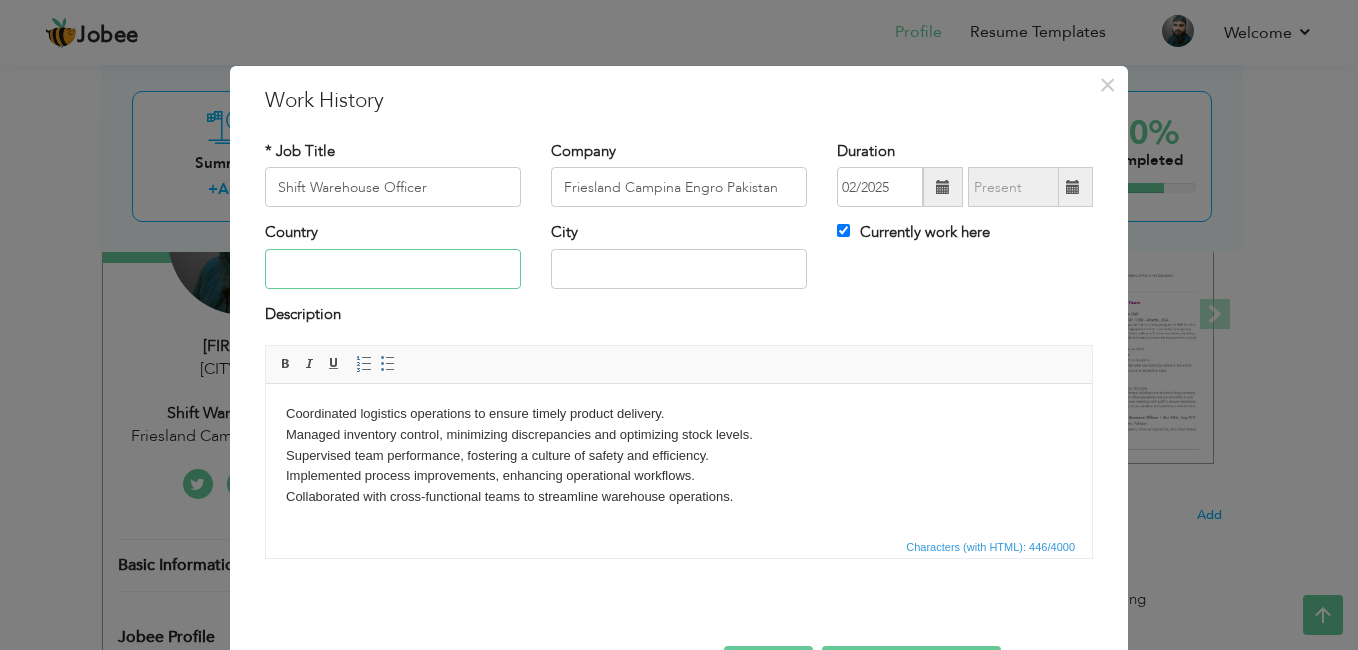 click at bounding box center [393, 269] 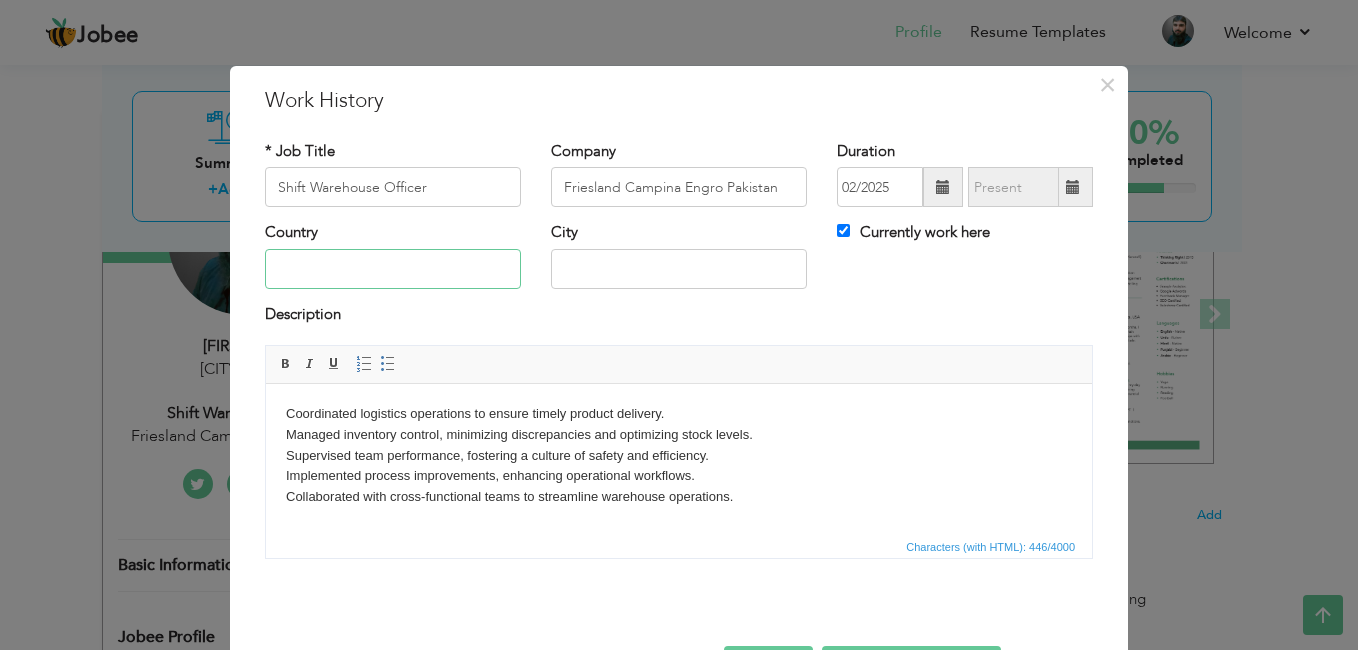 type on "Pakistan" 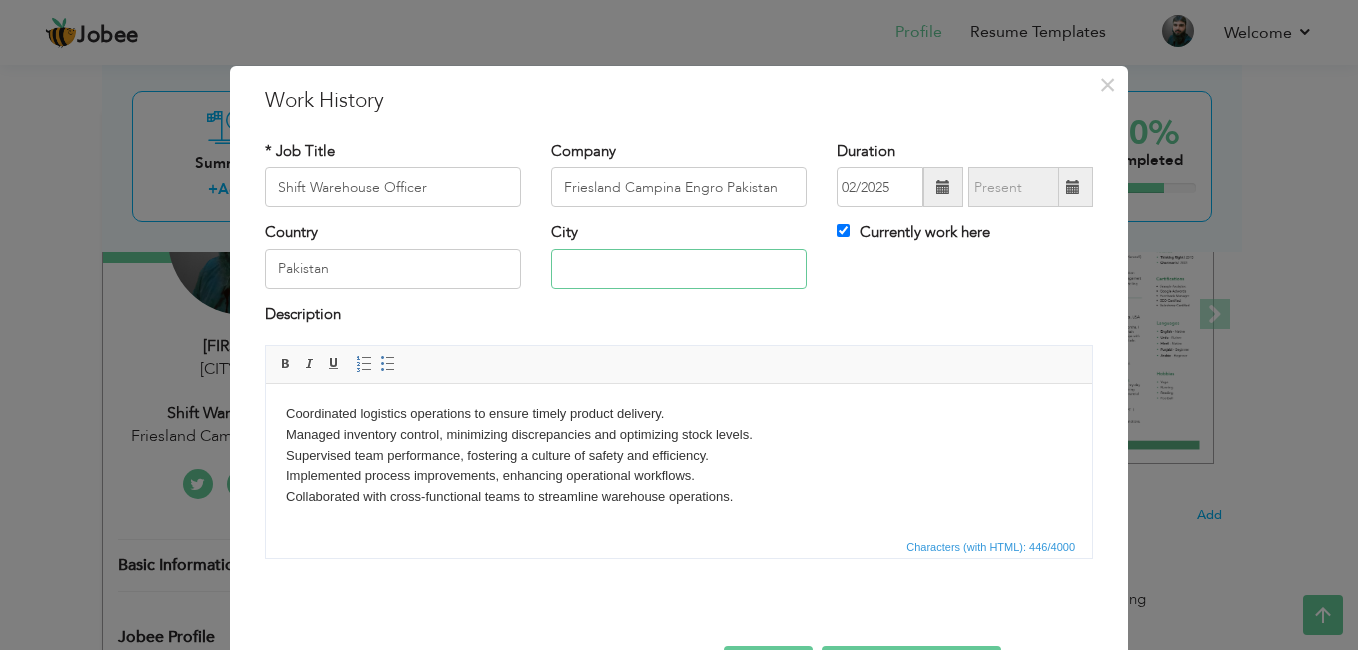 type on "[CITY]" 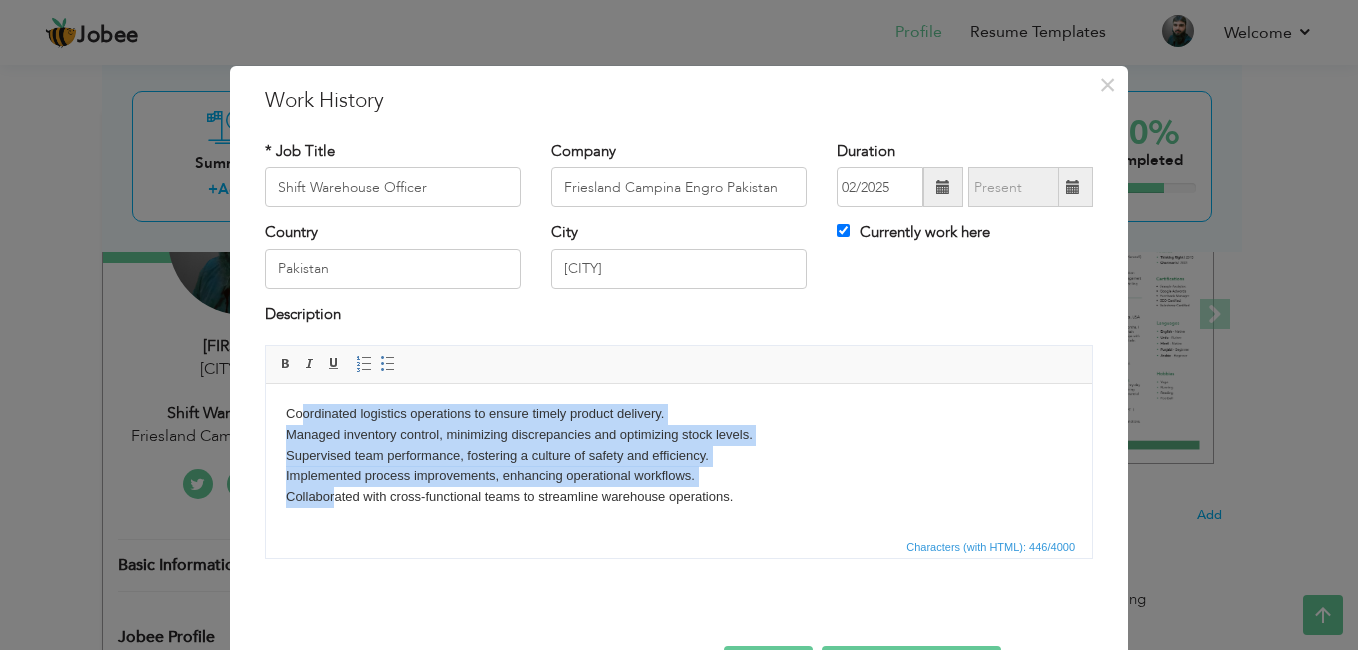 drag, startPoint x: 292, startPoint y: 409, endPoint x: 329, endPoint y: 487, distance: 86.33076 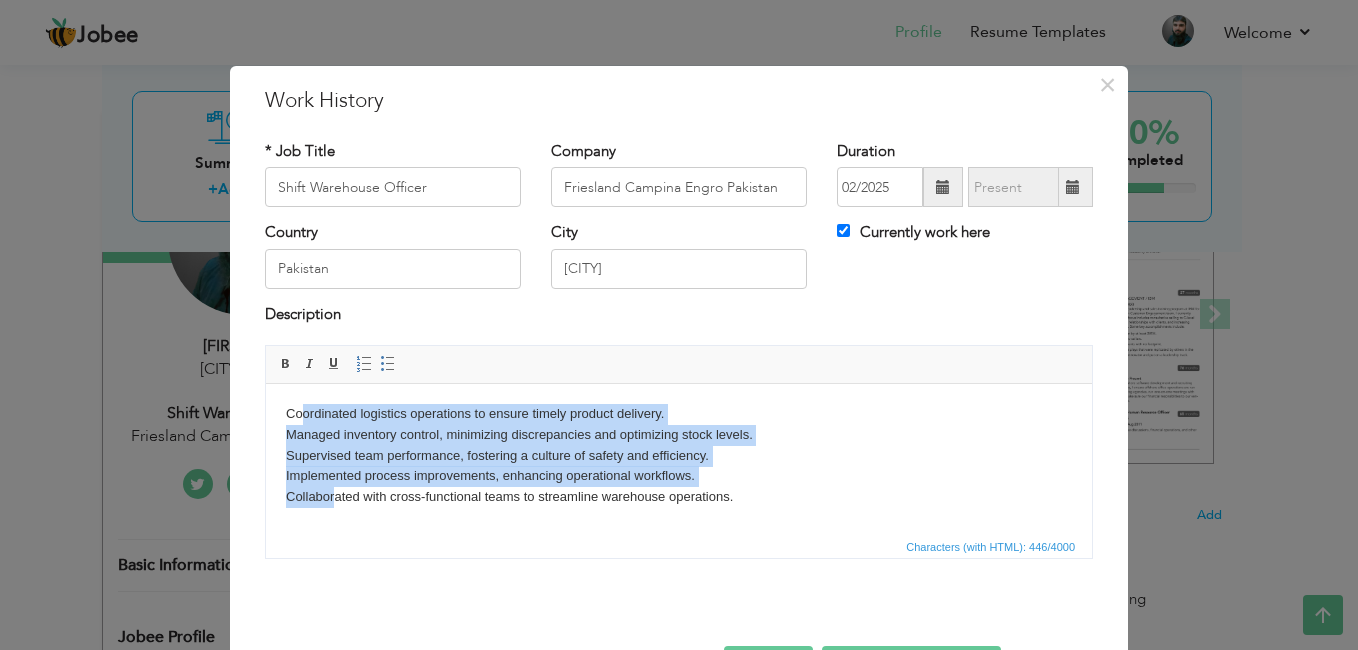drag, startPoint x: 779, startPoint y: 499, endPoint x: 245, endPoint y: 391, distance: 544.8119 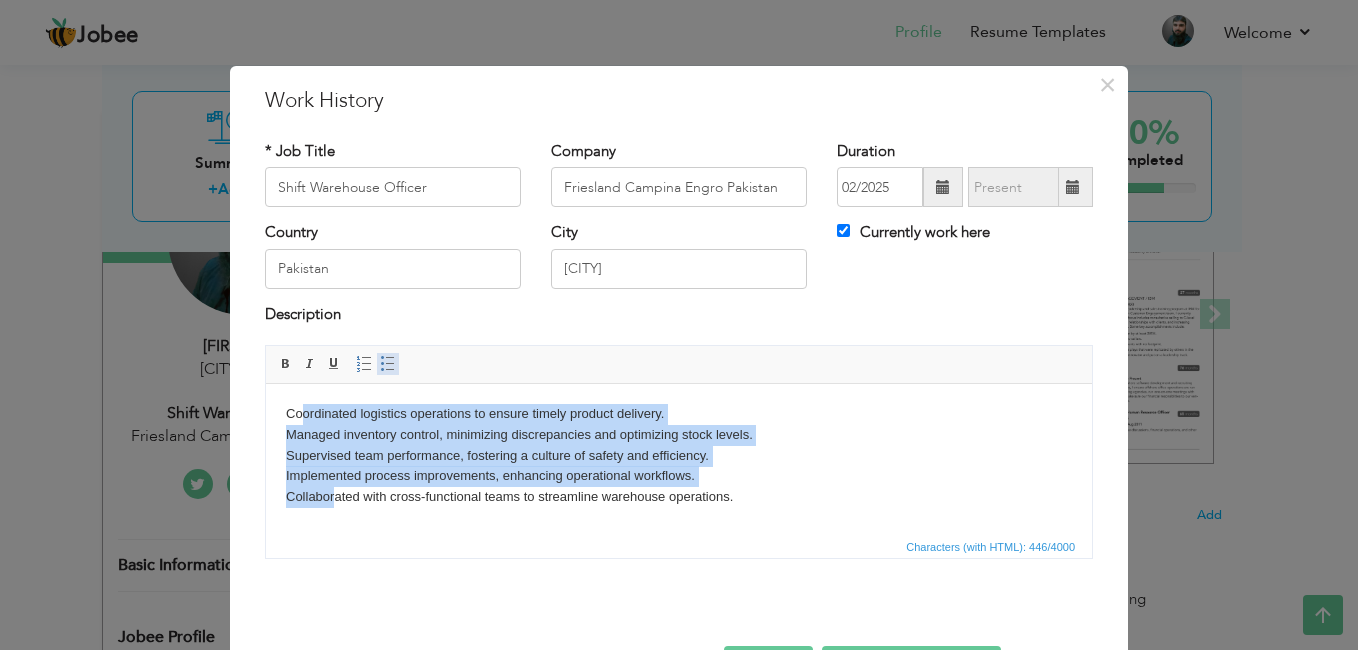 click at bounding box center [388, 364] 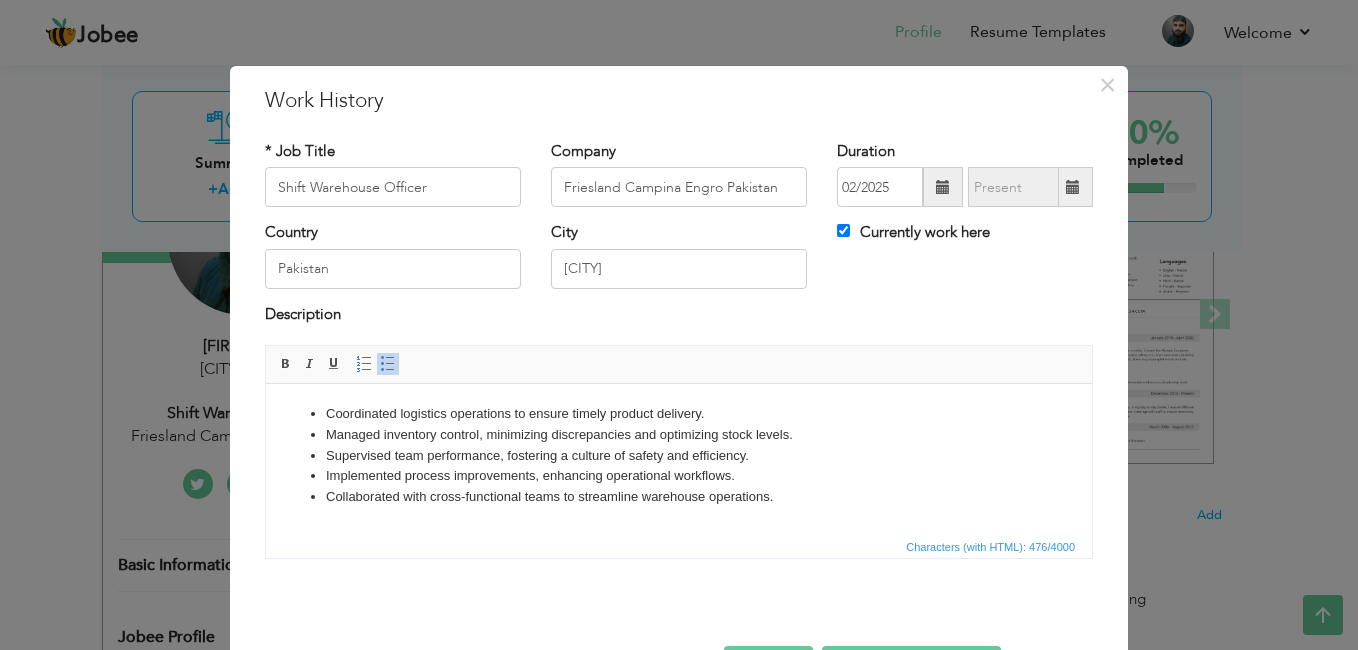 click on "Collaborated with cross-functional teams to streamline warehouse operations." at bounding box center [679, 497] 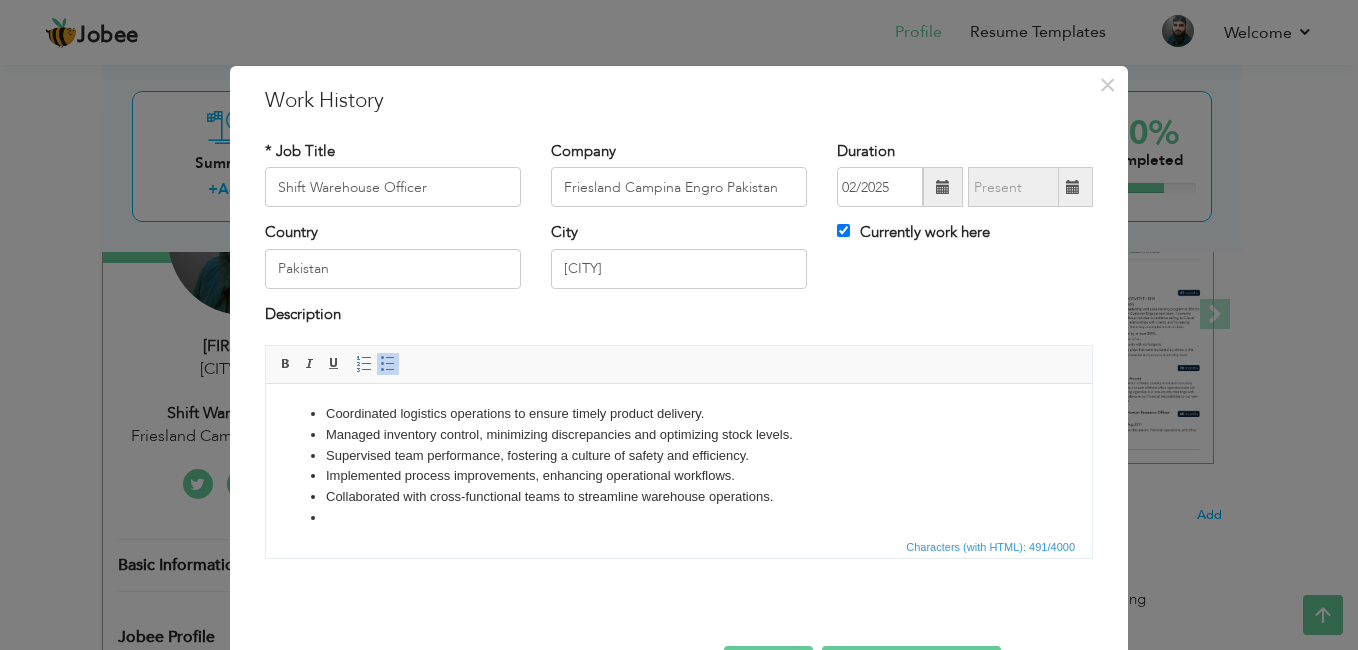 click on "Coordinated logistics operations to ensure timely product delivery.    Managed inventory control, minimizing discrepancies and optimizing stock levels.    Supervised team performance, fostering a culture of safety and efficiency.    Implemented process improvements, enhancing operational workflows.    Collaborated with cross-functional teams to streamline warehouse operations." at bounding box center [679, 466] 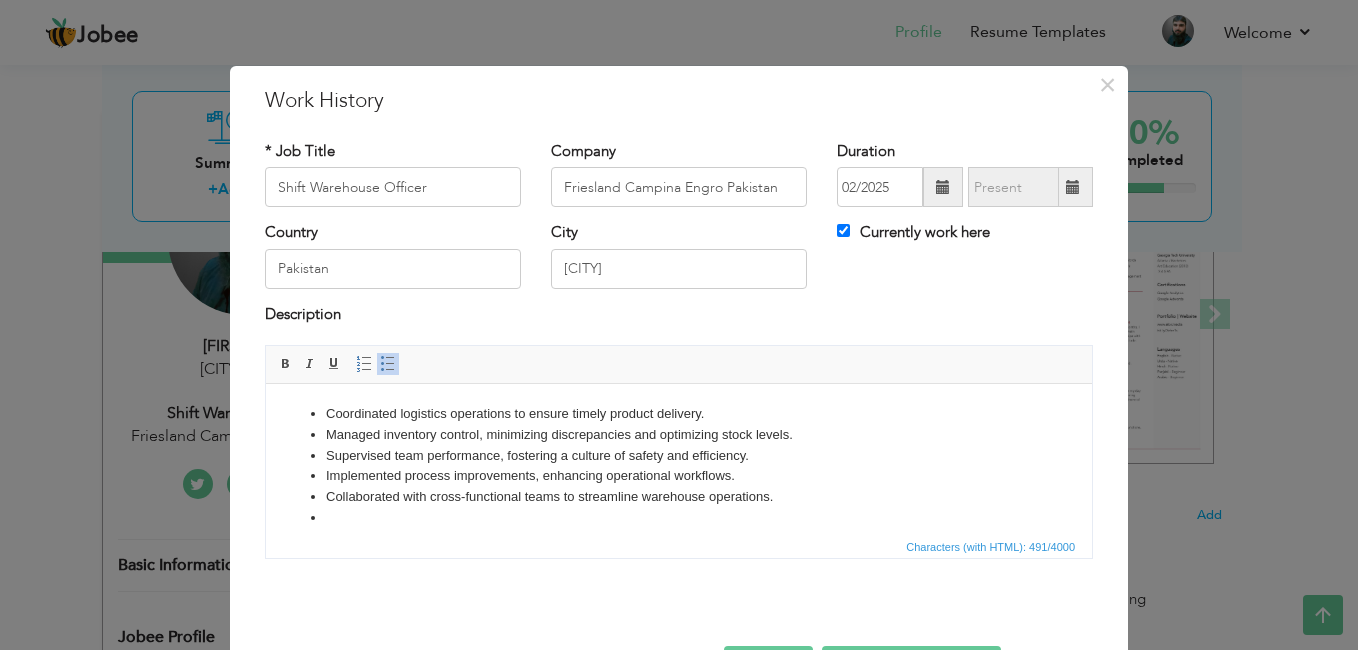 click on "Collaborated with cross-functional teams to streamline warehouse operations." at bounding box center (679, 497) 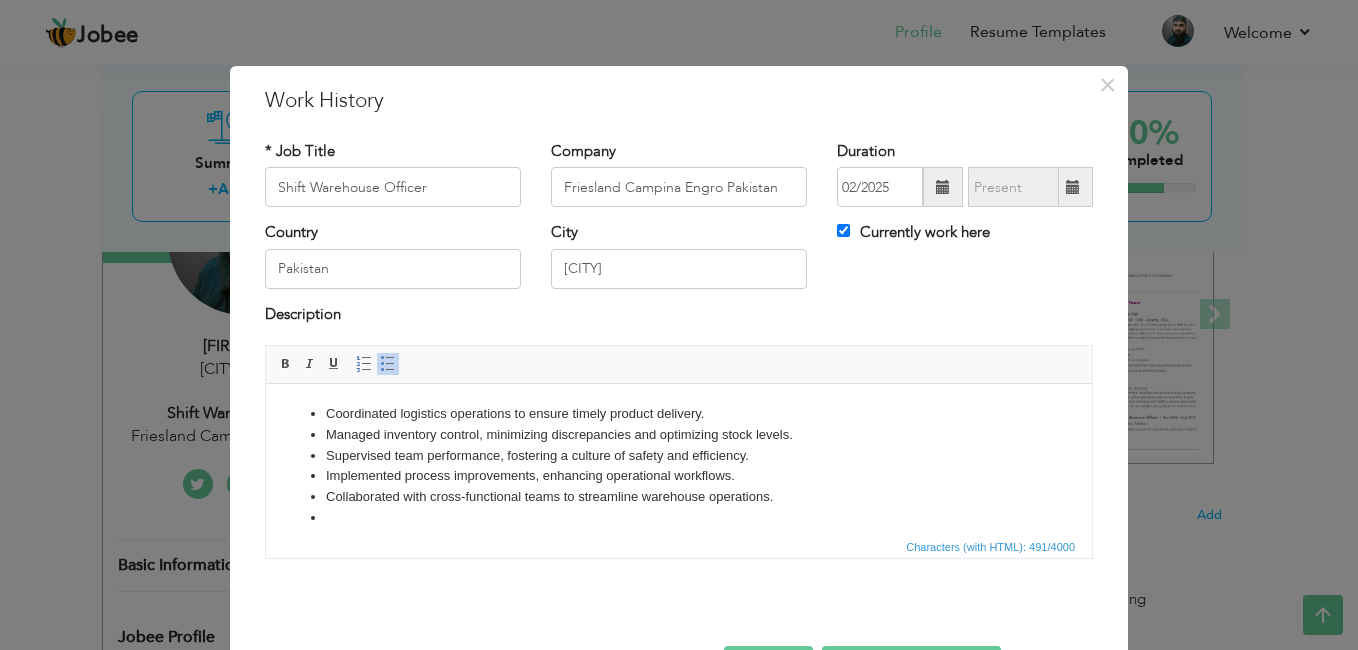 click at bounding box center [679, 518] 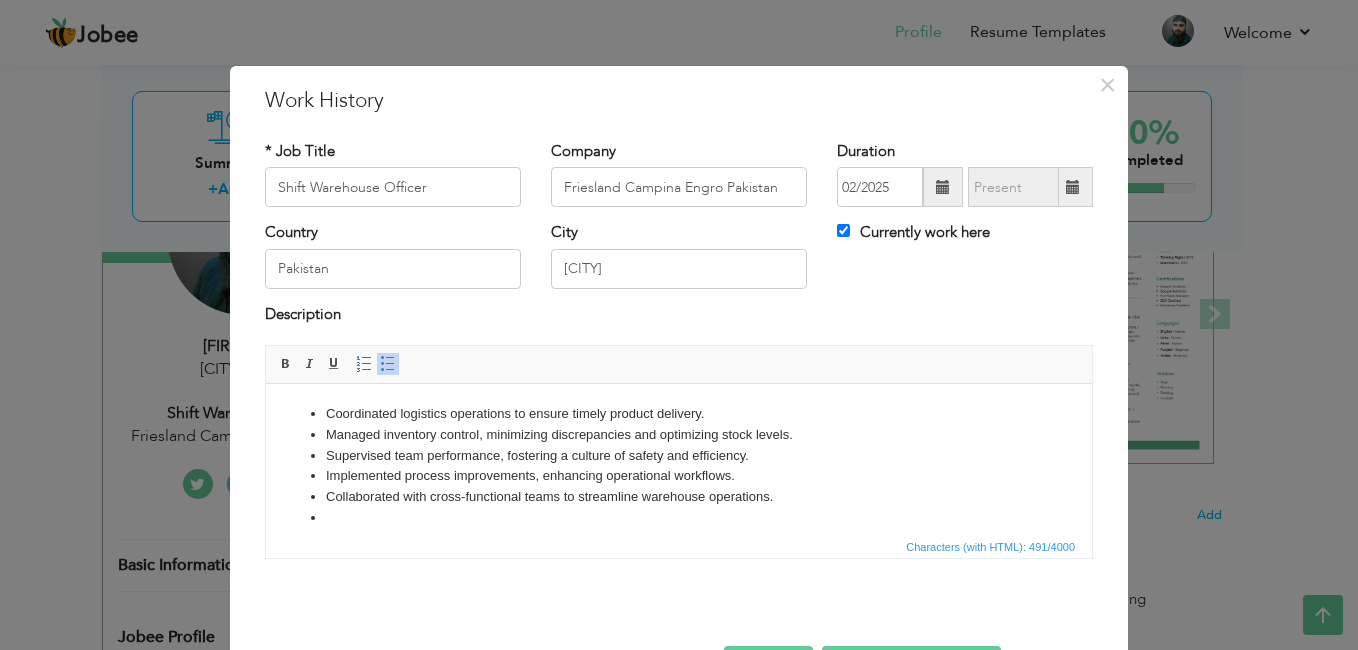 click at bounding box center (679, 518) 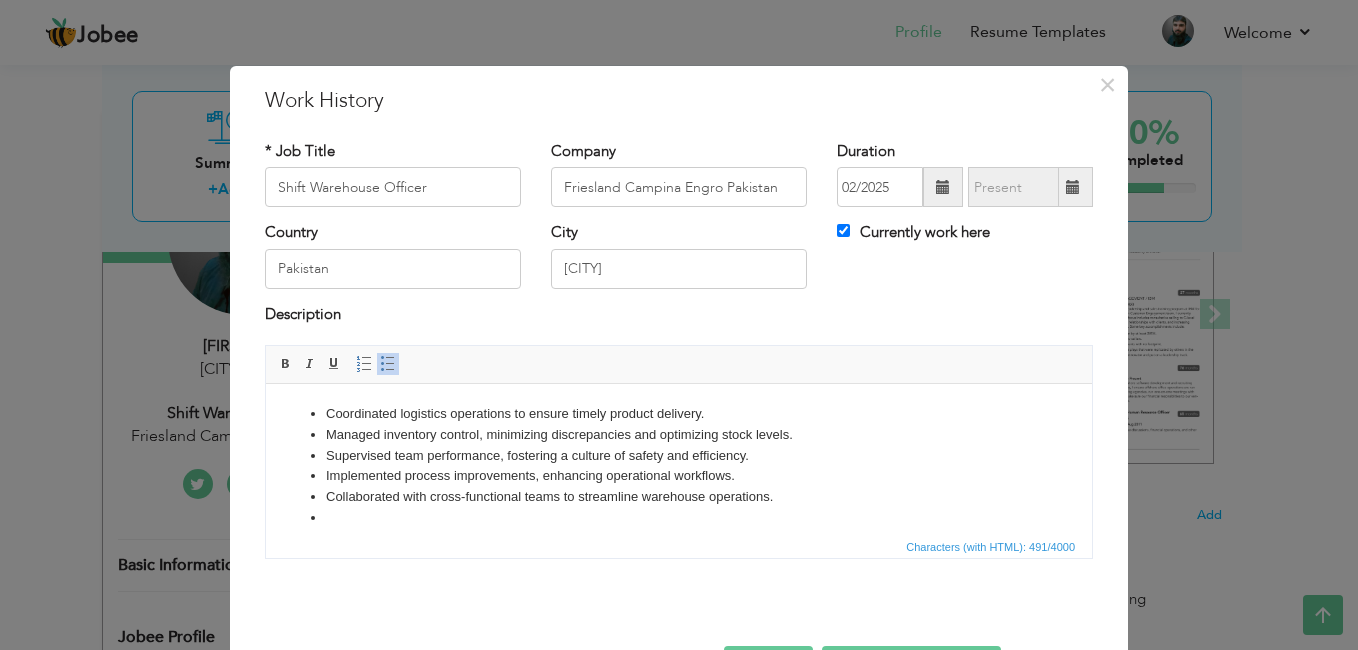 type 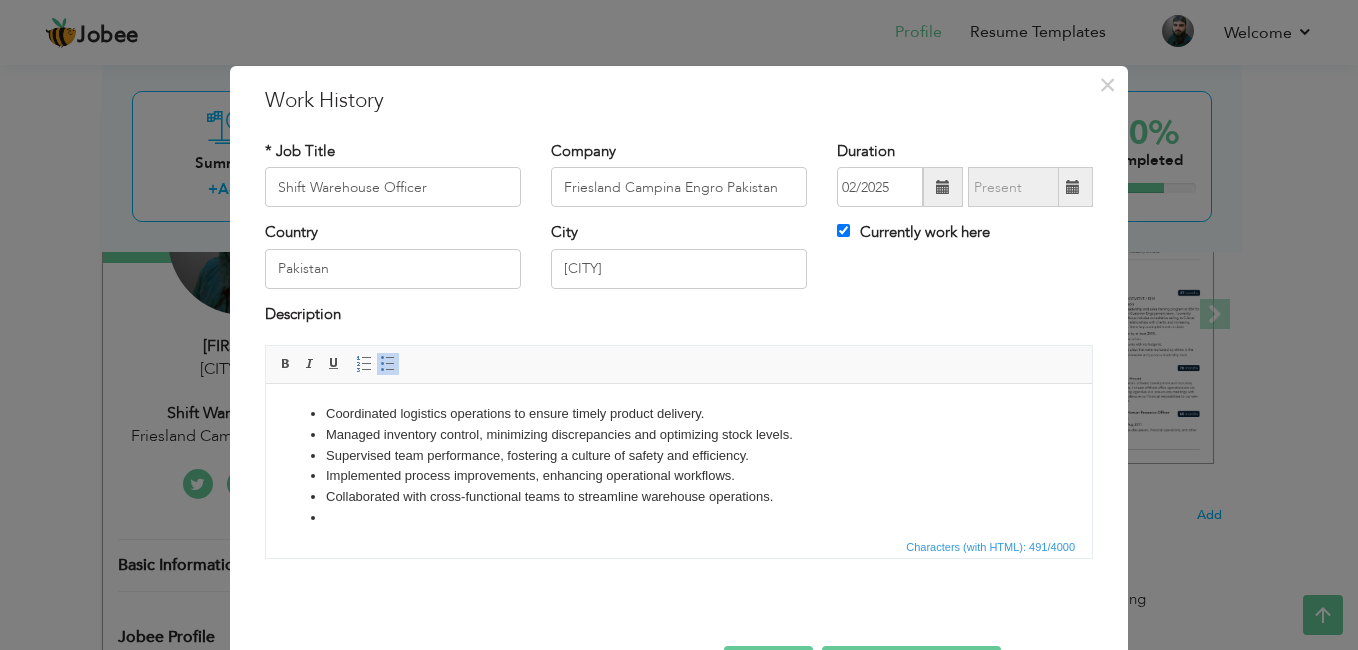 click on "Insert/Remove Bulleted List" at bounding box center (388, 364) 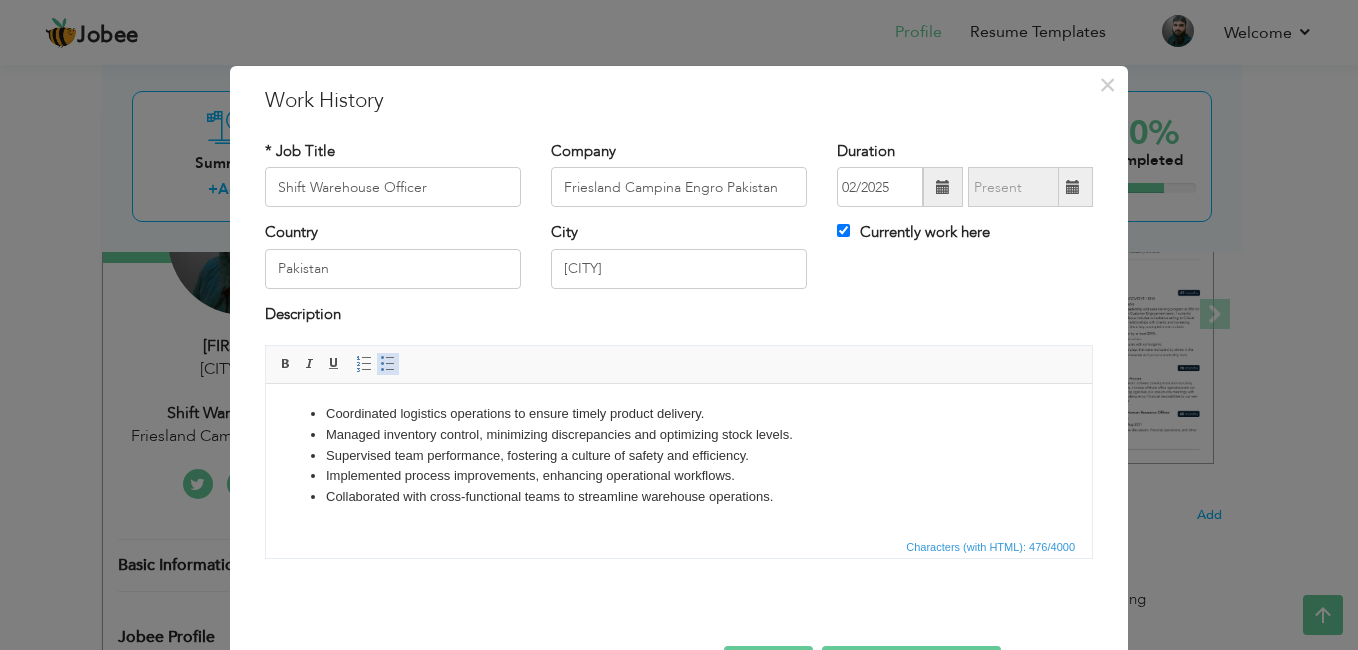 click on "Insert/Remove Bulleted List" at bounding box center (388, 364) 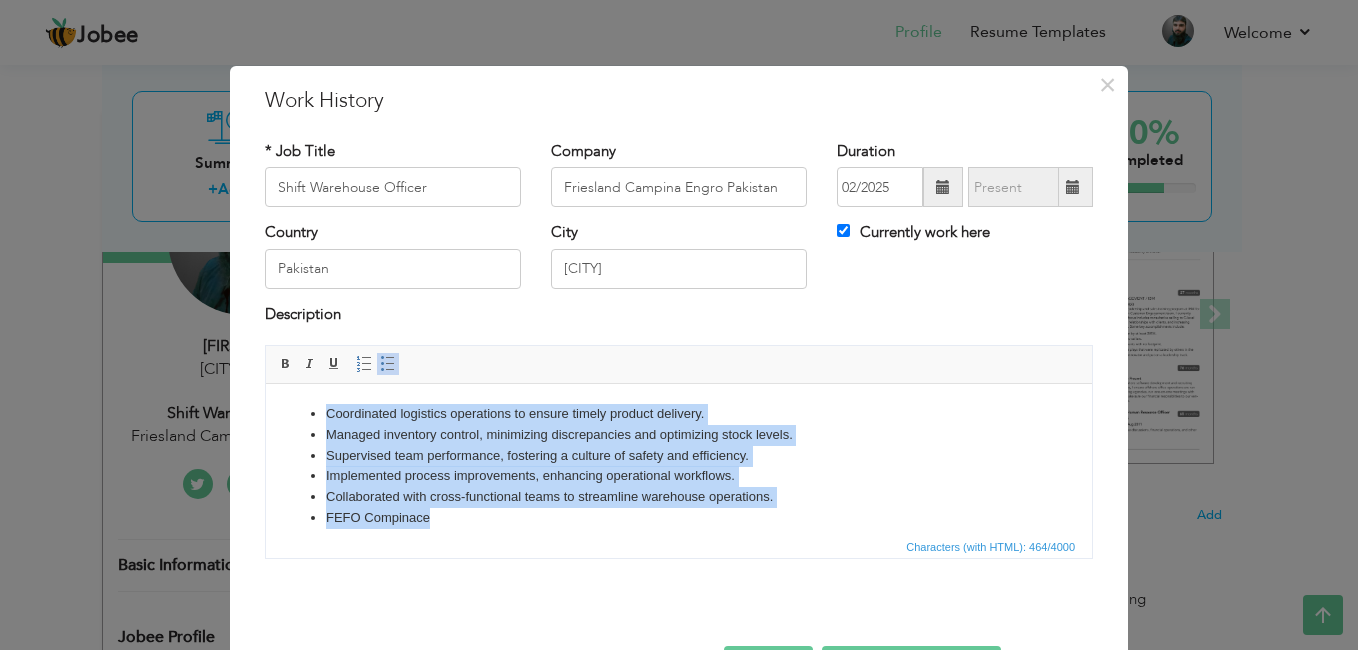 drag, startPoint x: 494, startPoint y: 527, endPoint x: 294, endPoint y: 416, distance: 228.73784 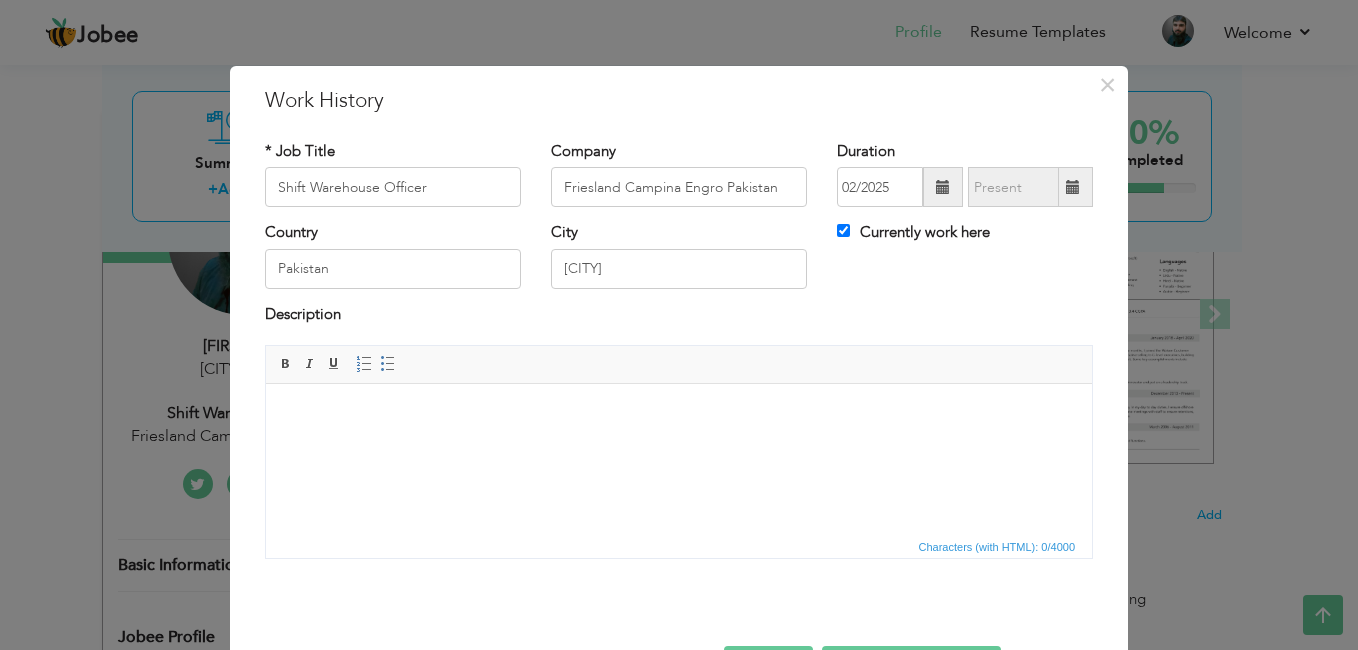click at bounding box center (679, 414) 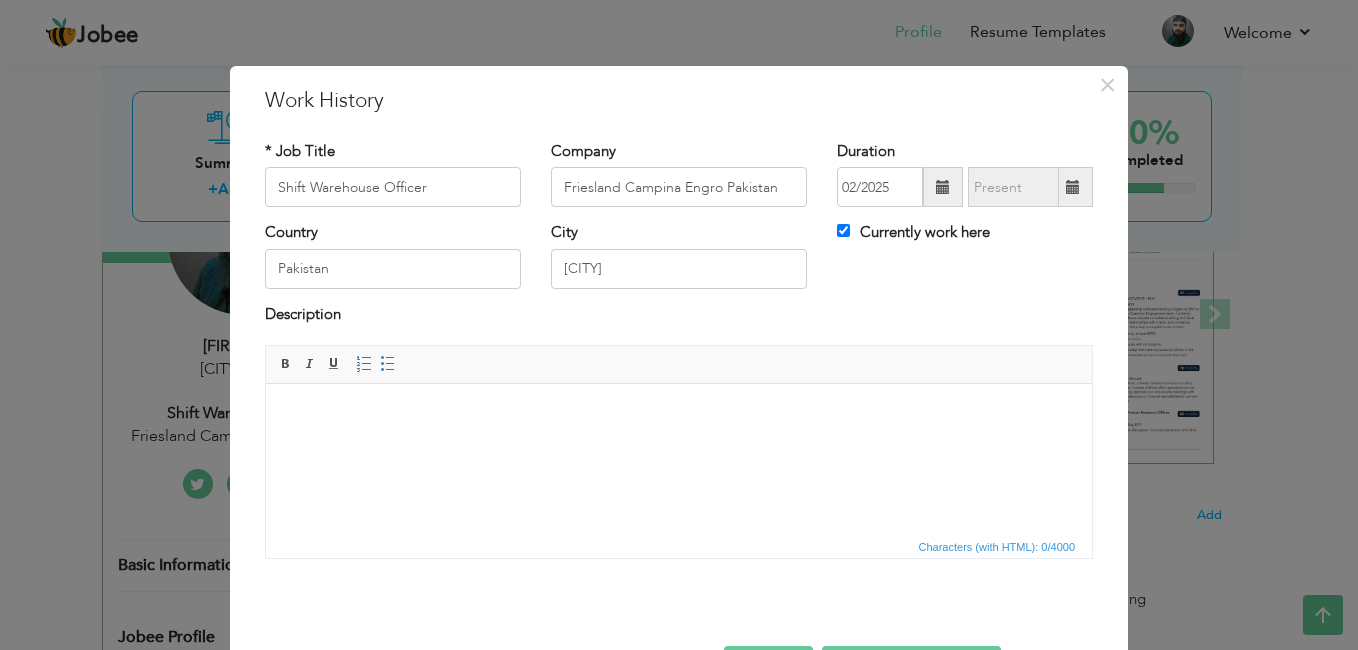 click at bounding box center (679, 414) 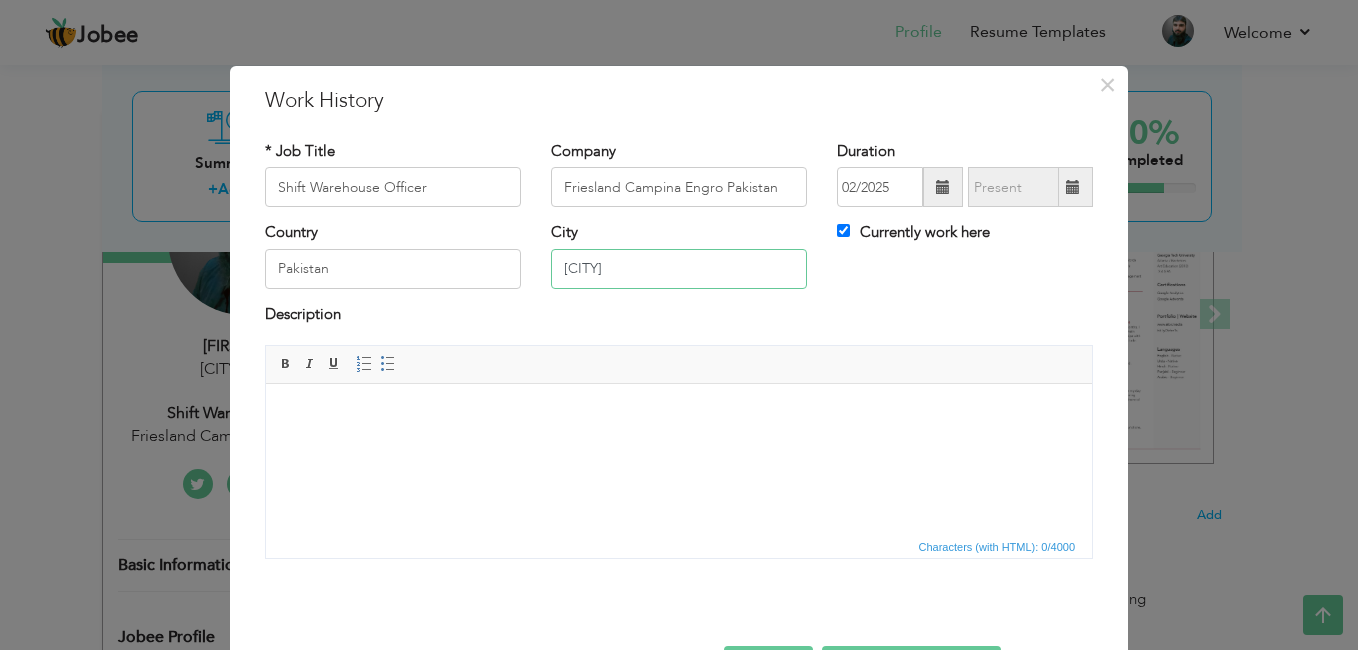 click on "[CITY]" at bounding box center (679, 269) 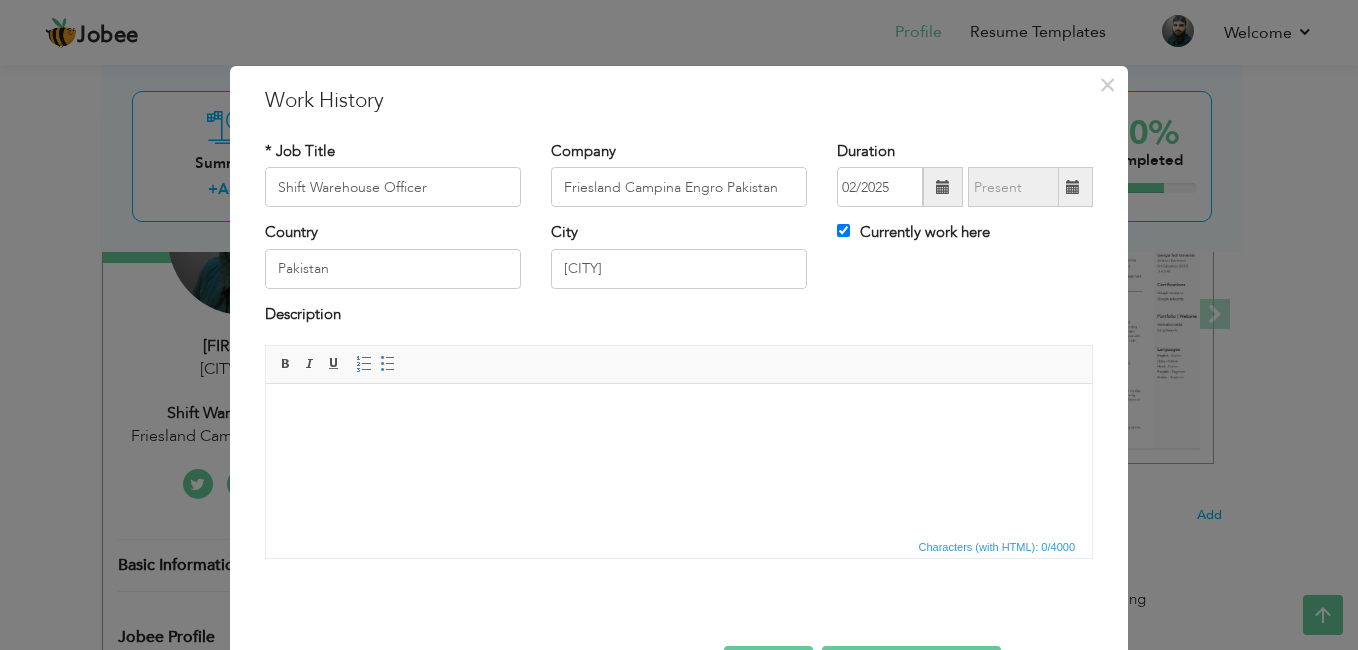 click at bounding box center [679, 414] 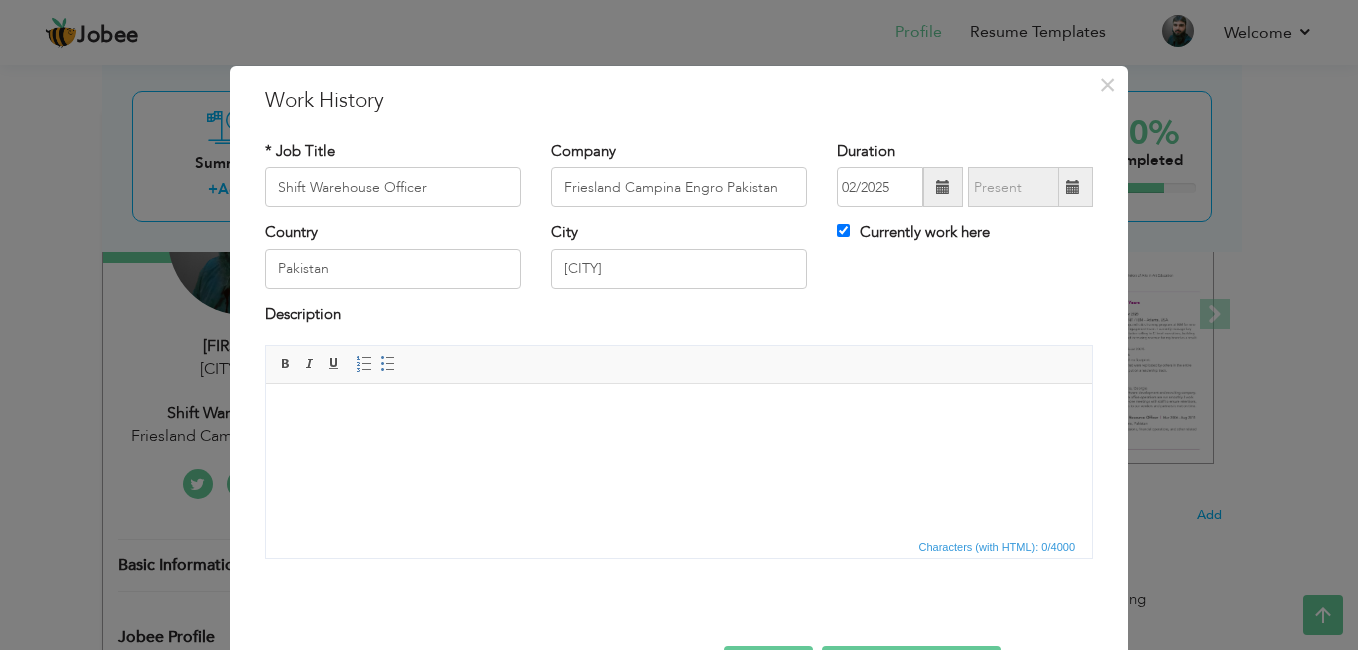 click at bounding box center [679, 414] 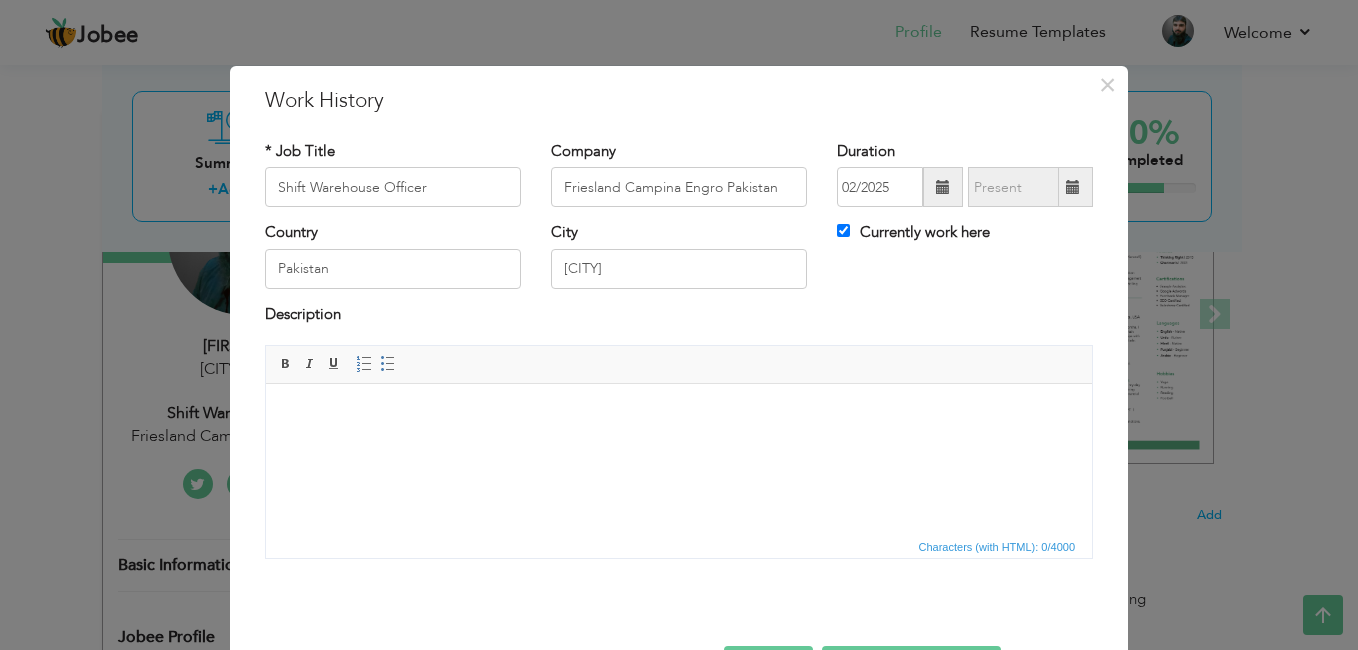 click at bounding box center [679, 414] 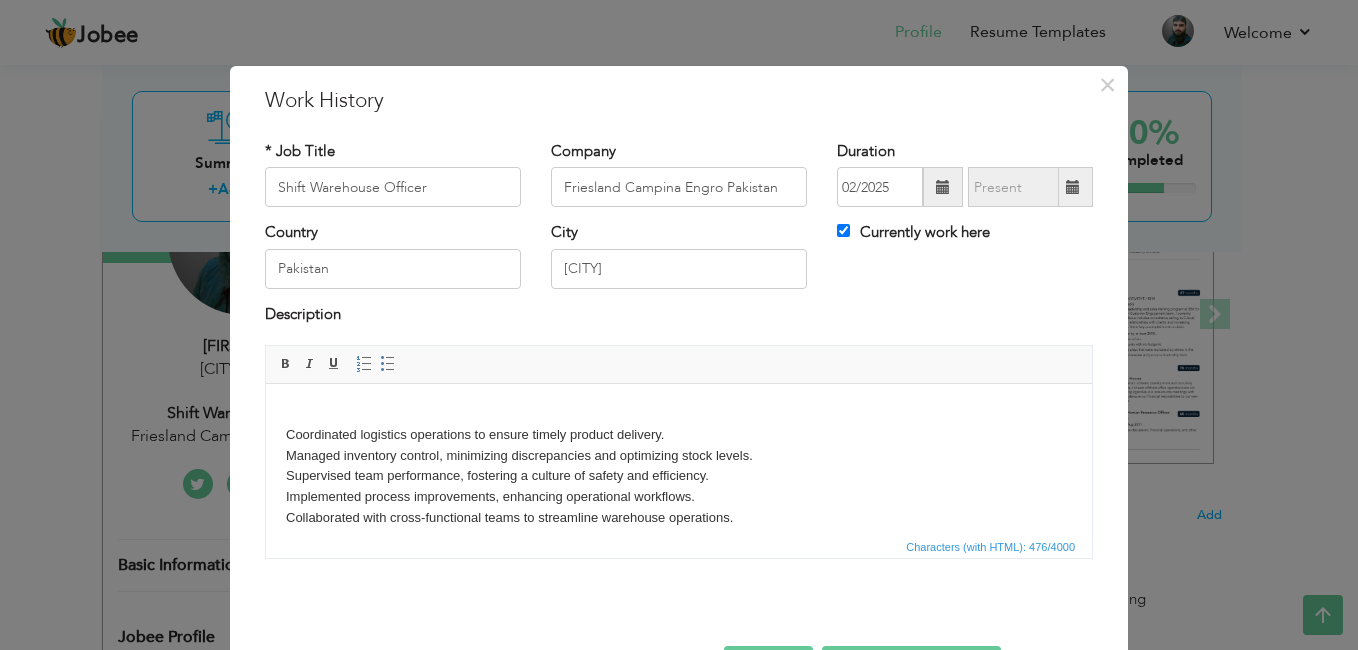 click on "Coordinated logistics operations to ensure timely product delivery.    Managed inventory control, minimizing discrepancies and optimizing stock levels.    Supervised team performance, fostering a culture of safety and efficiency.    Implemented process improvements, enhancing operational workflows.    Collaborated with cross-functional teams to streamline warehouse operations.  ​​​​​​​" at bounding box center (679, 487) 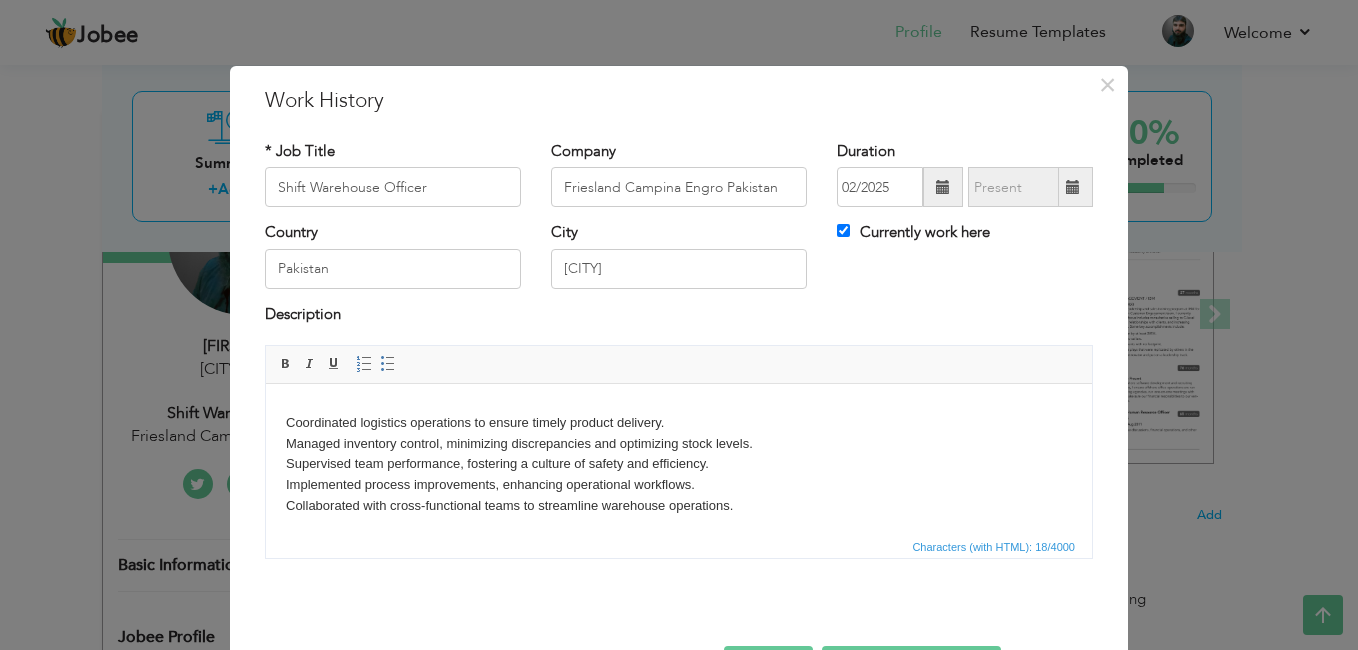 scroll, scrollTop: 0, scrollLeft: 0, axis: both 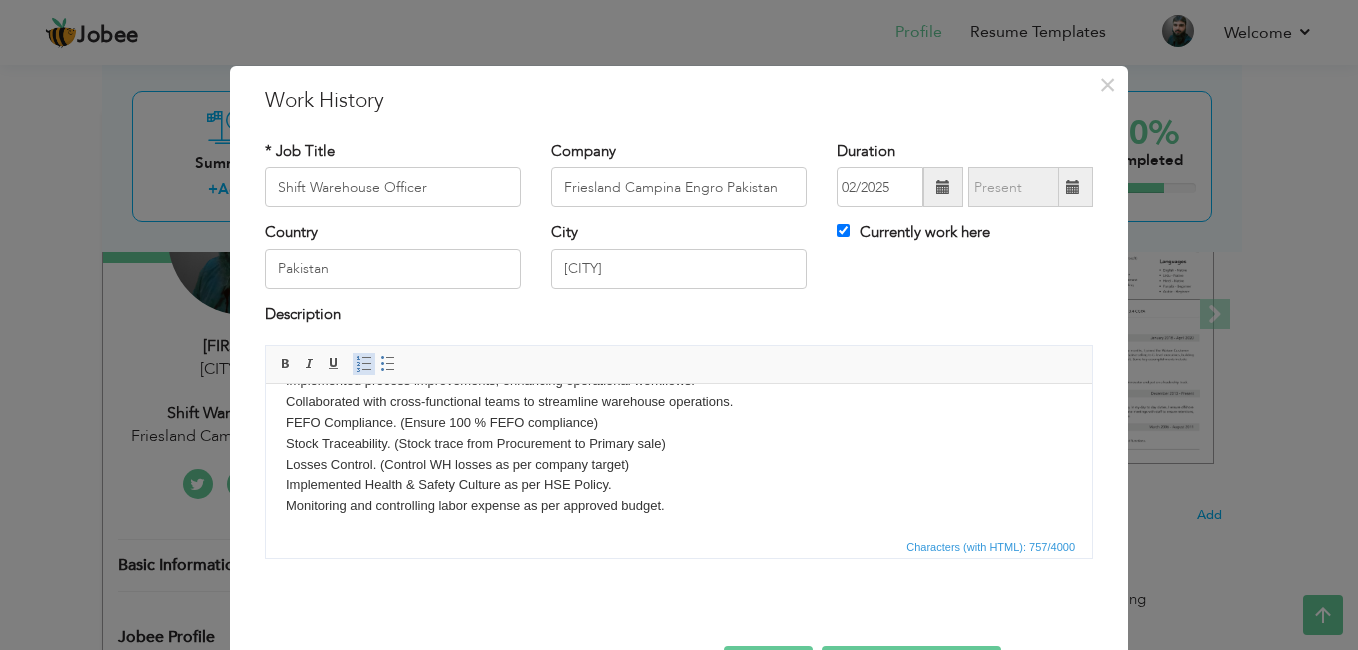 click on "Insert/Remove Numbered List" at bounding box center (364, 364) 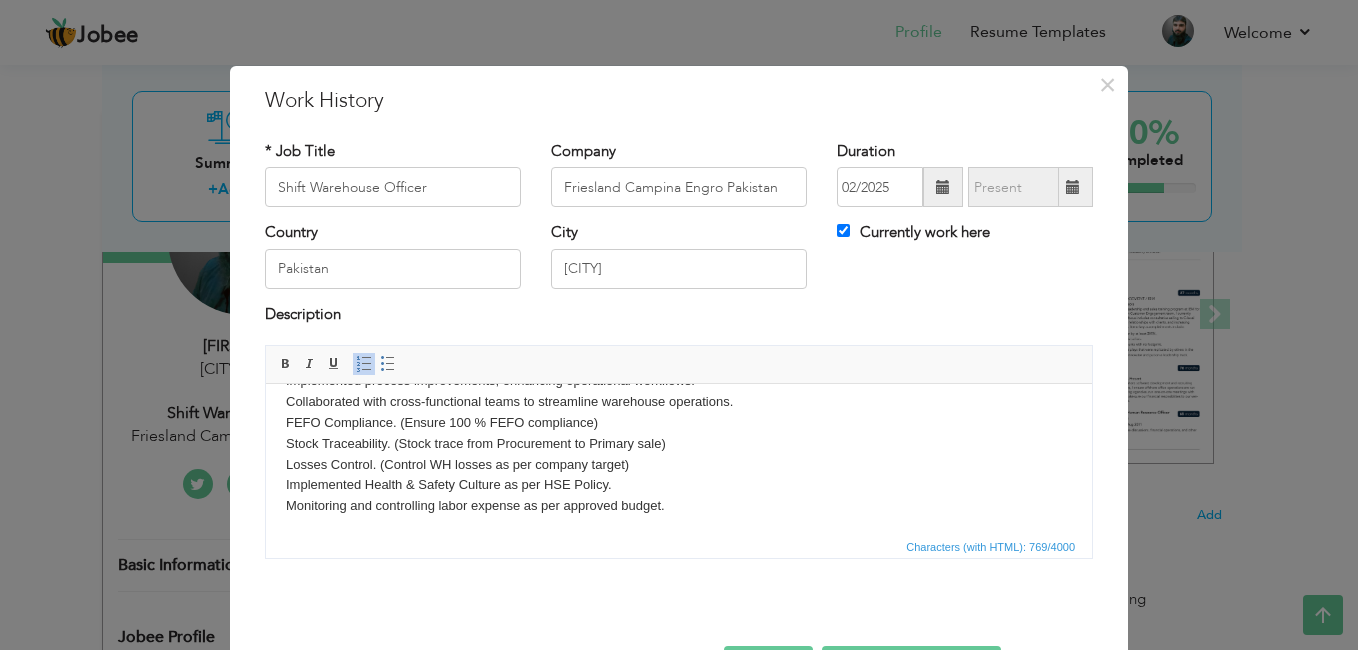 scroll, scrollTop: 0, scrollLeft: 0, axis: both 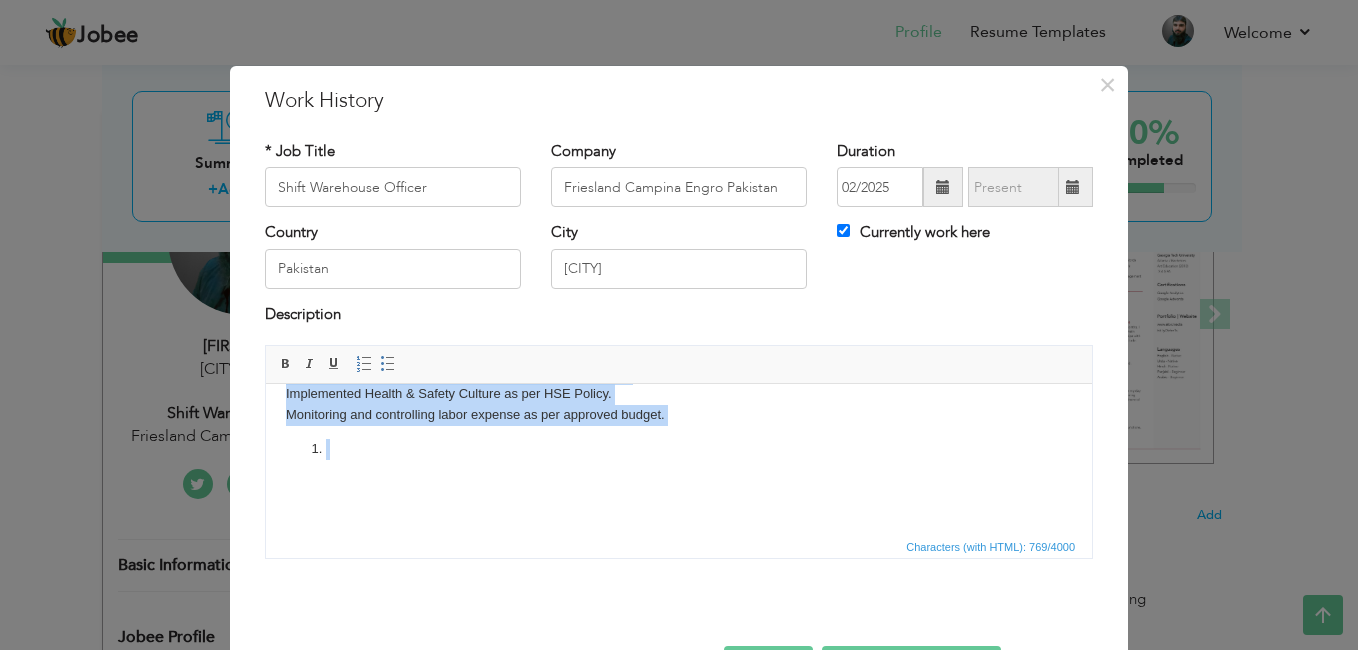 drag, startPoint x: 284, startPoint y: 409, endPoint x: 367, endPoint y: 430, distance: 85.61542 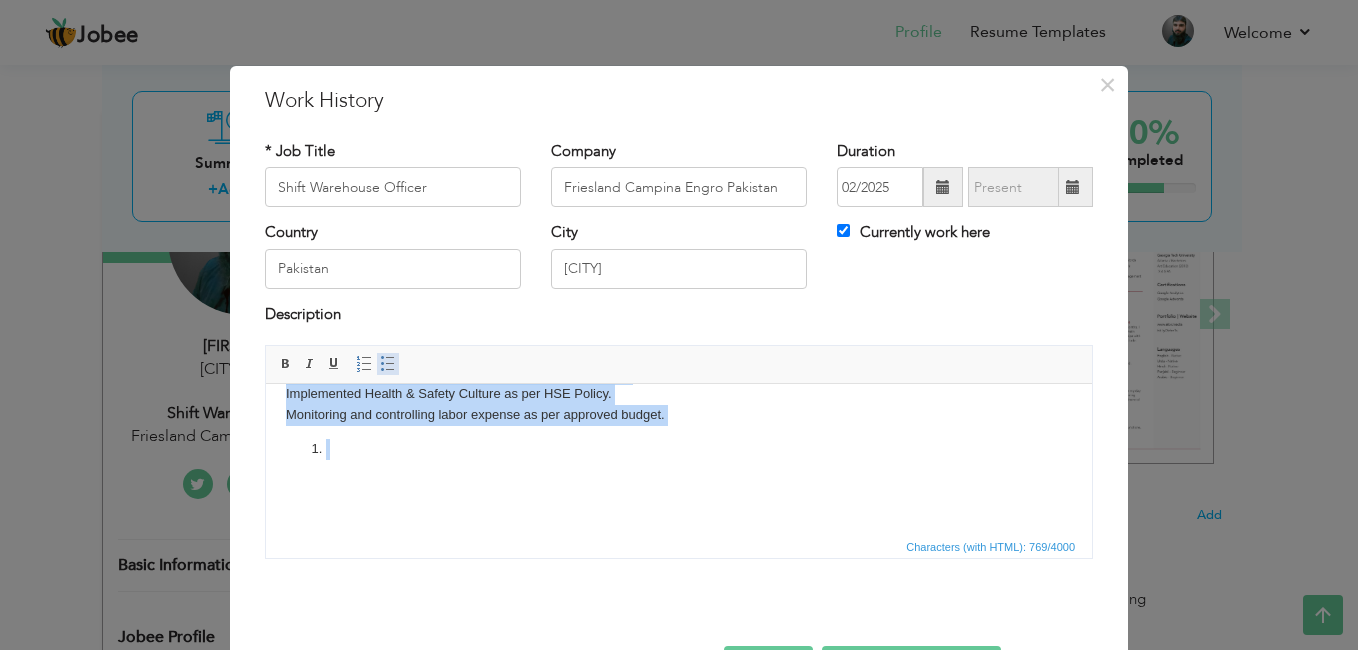 click at bounding box center (388, 364) 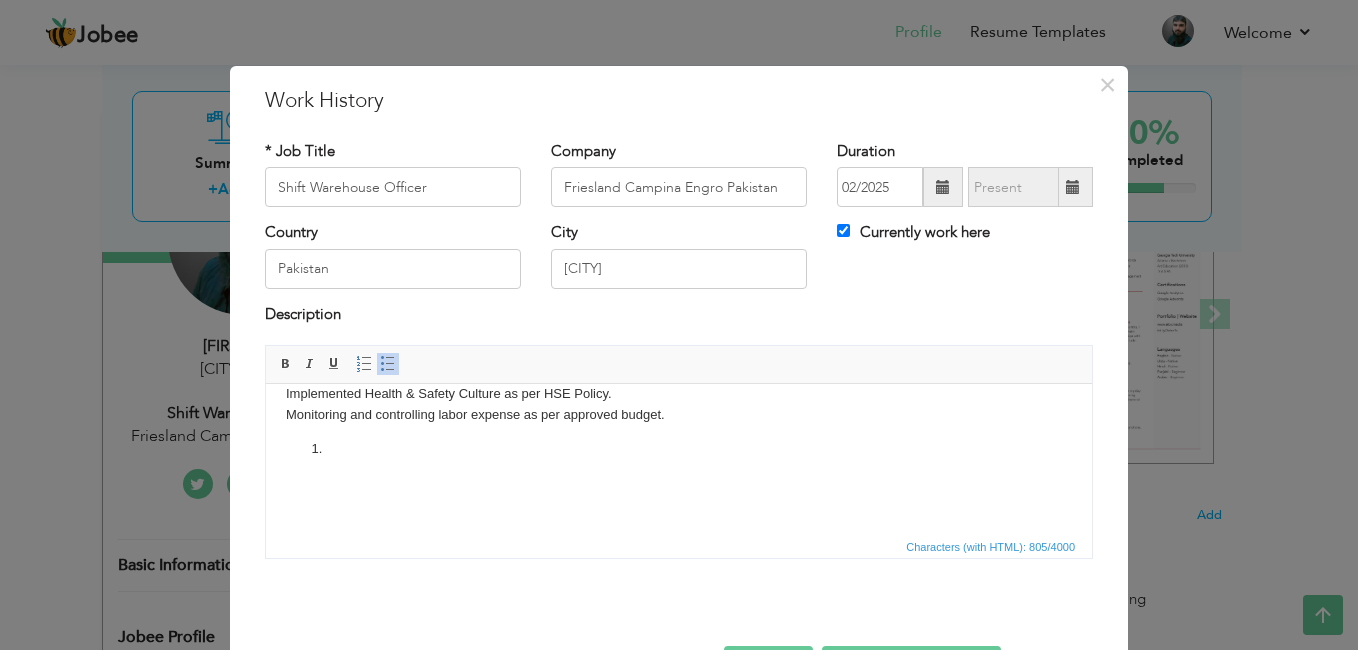 scroll, scrollTop: 173, scrollLeft: 0, axis: vertical 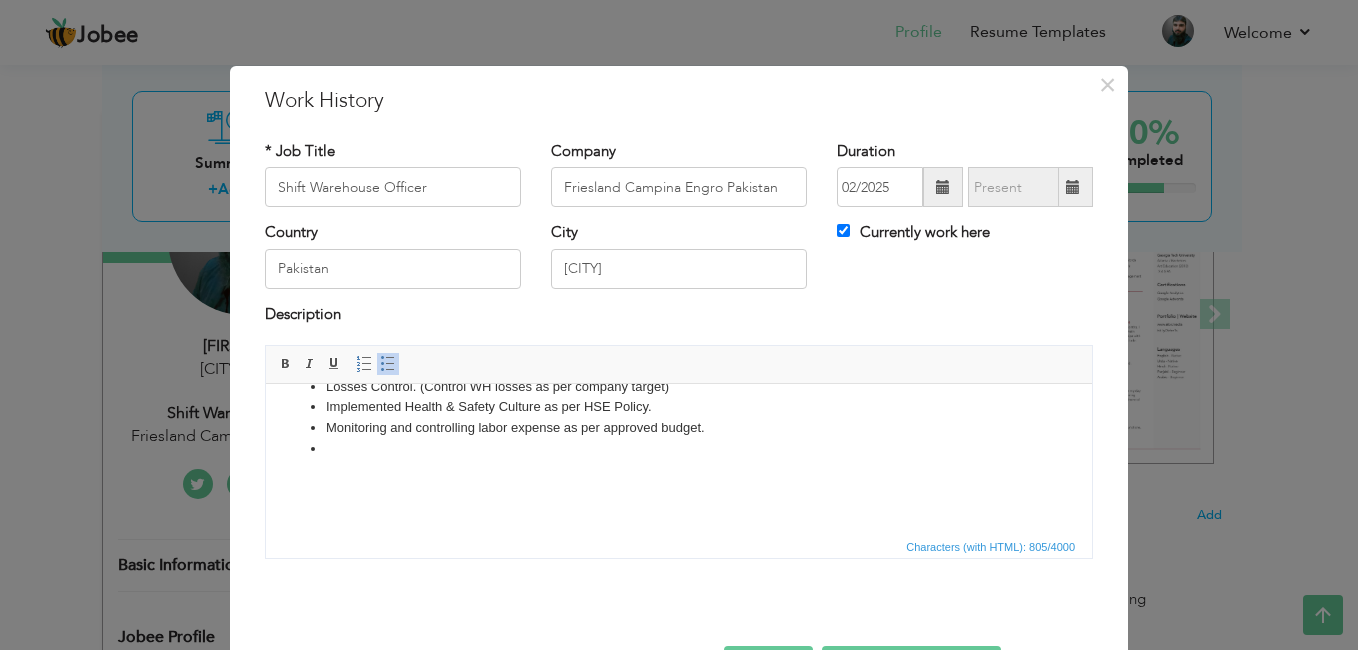 click at bounding box center [679, 449] 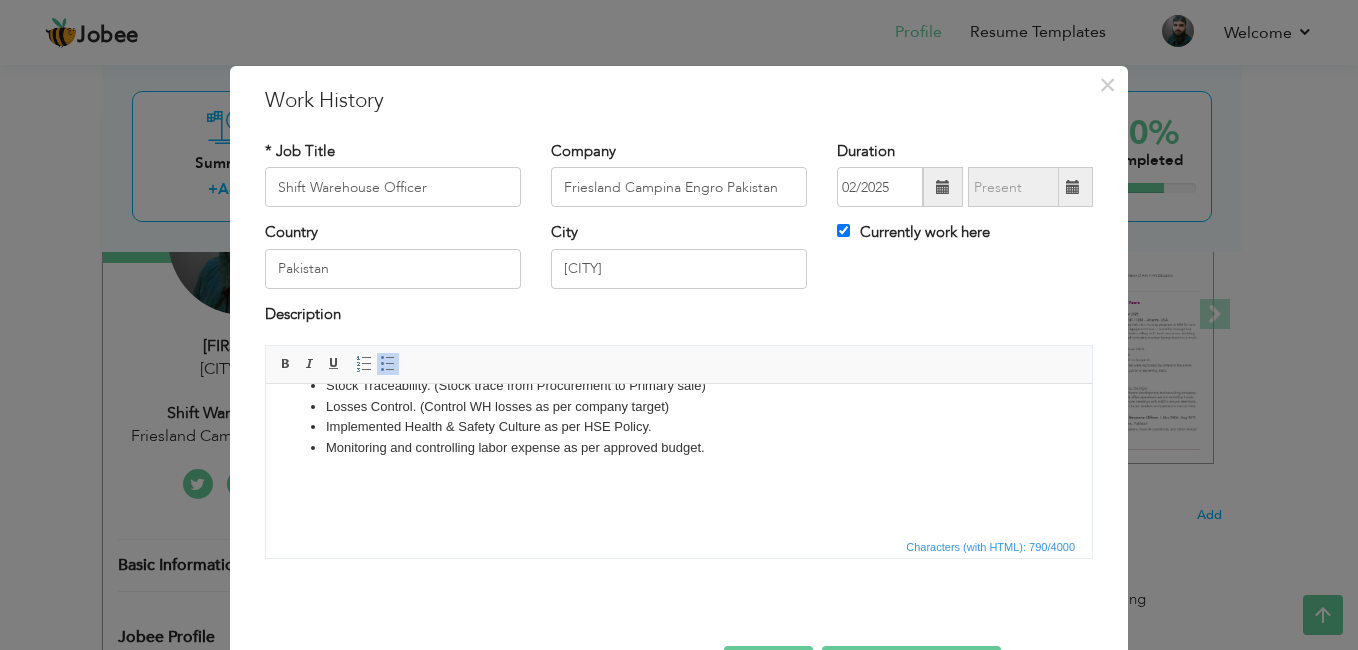 scroll, scrollTop: 71, scrollLeft: 0, axis: vertical 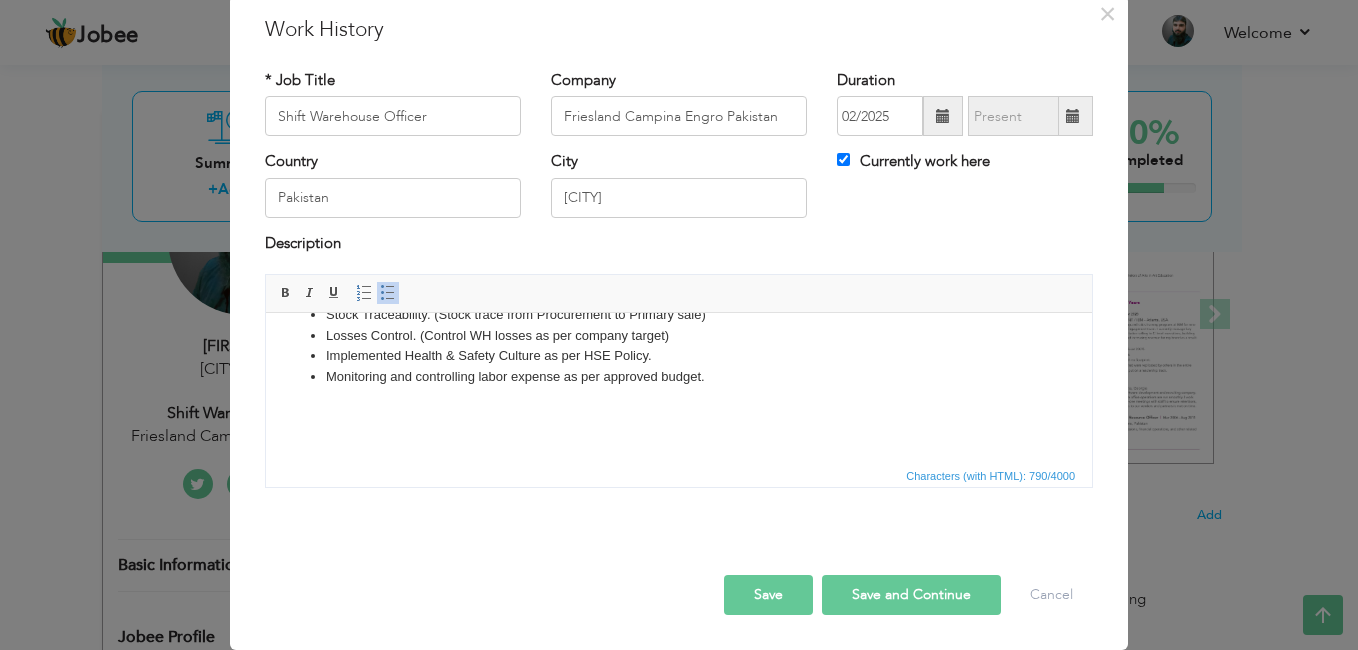 click on "Save and Continue" at bounding box center [911, 595] 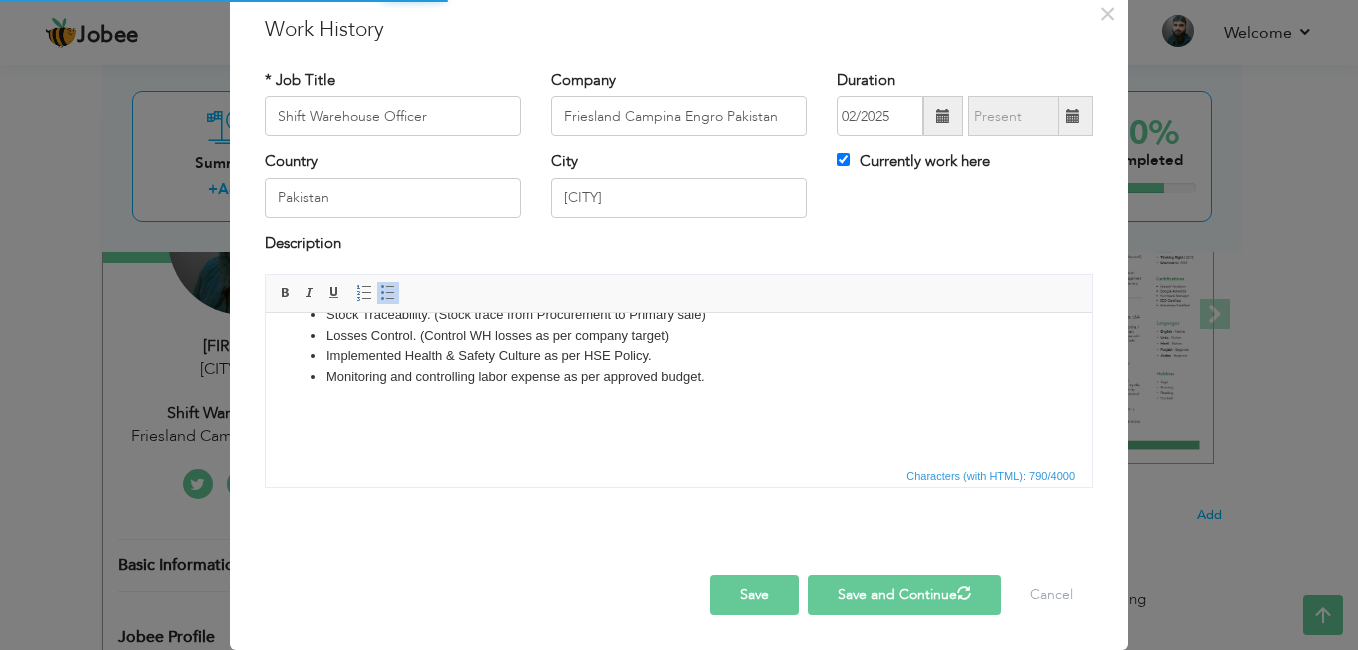 type 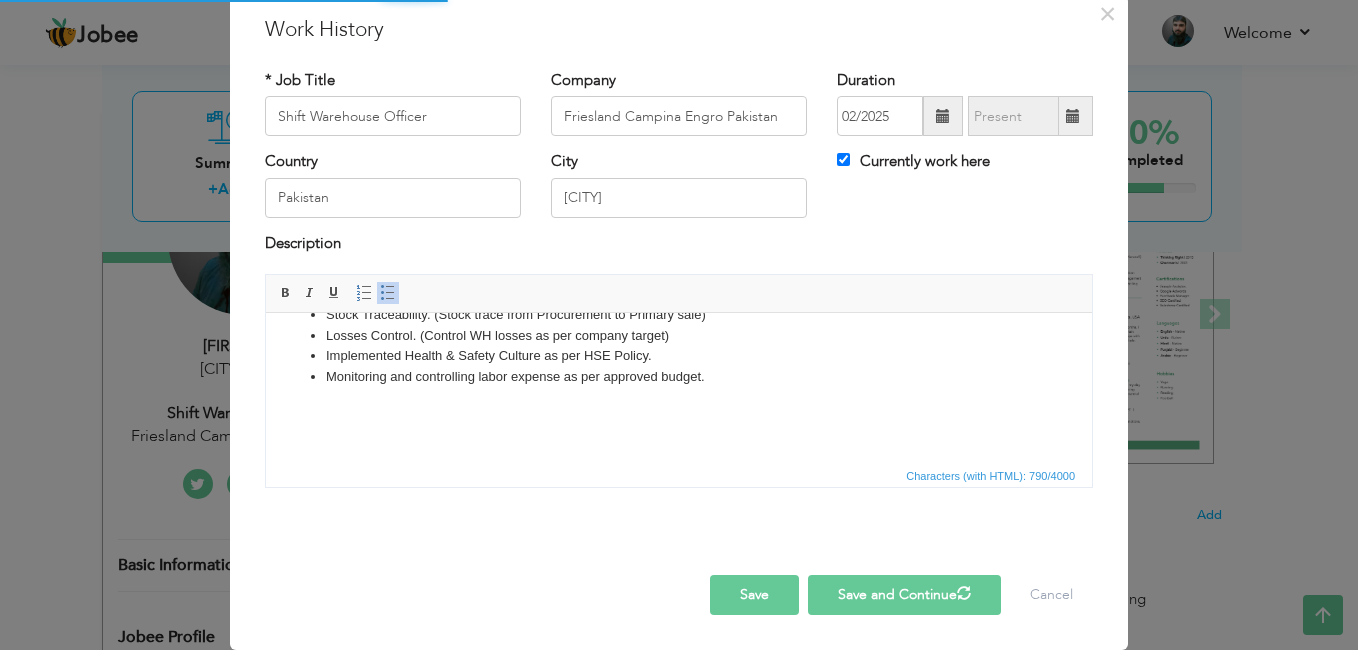 type 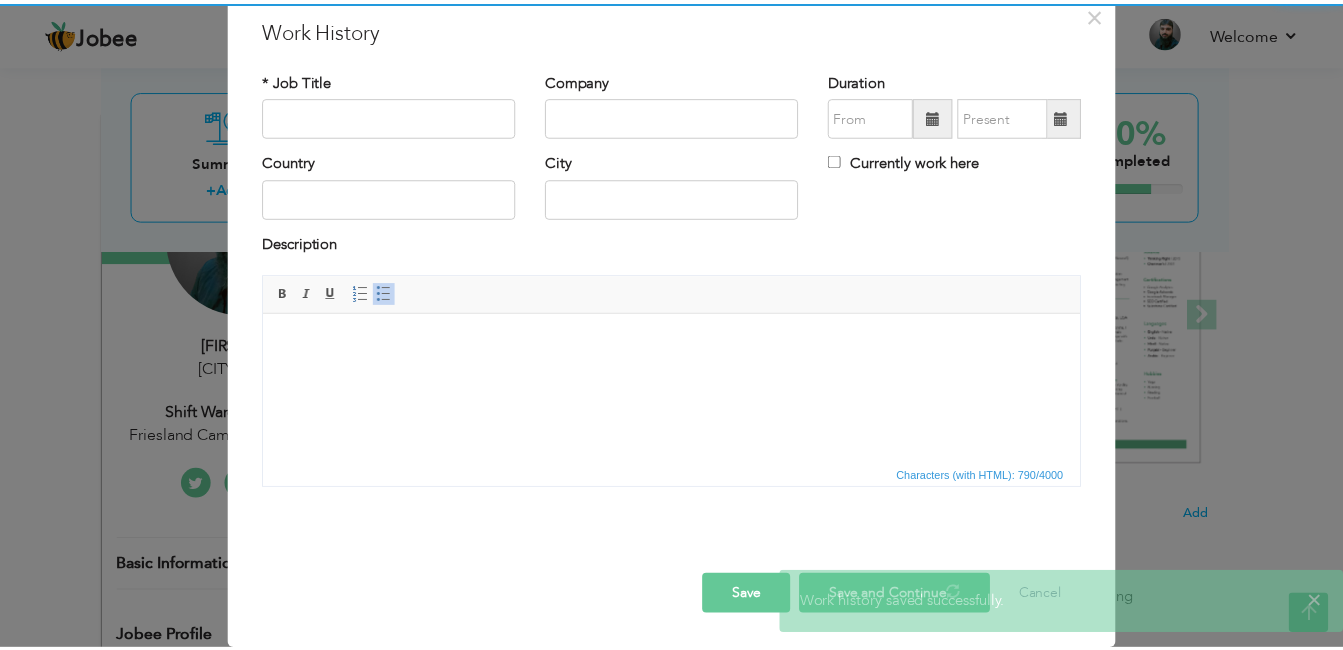scroll, scrollTop: 0, scrollLeft: 0, axis: both 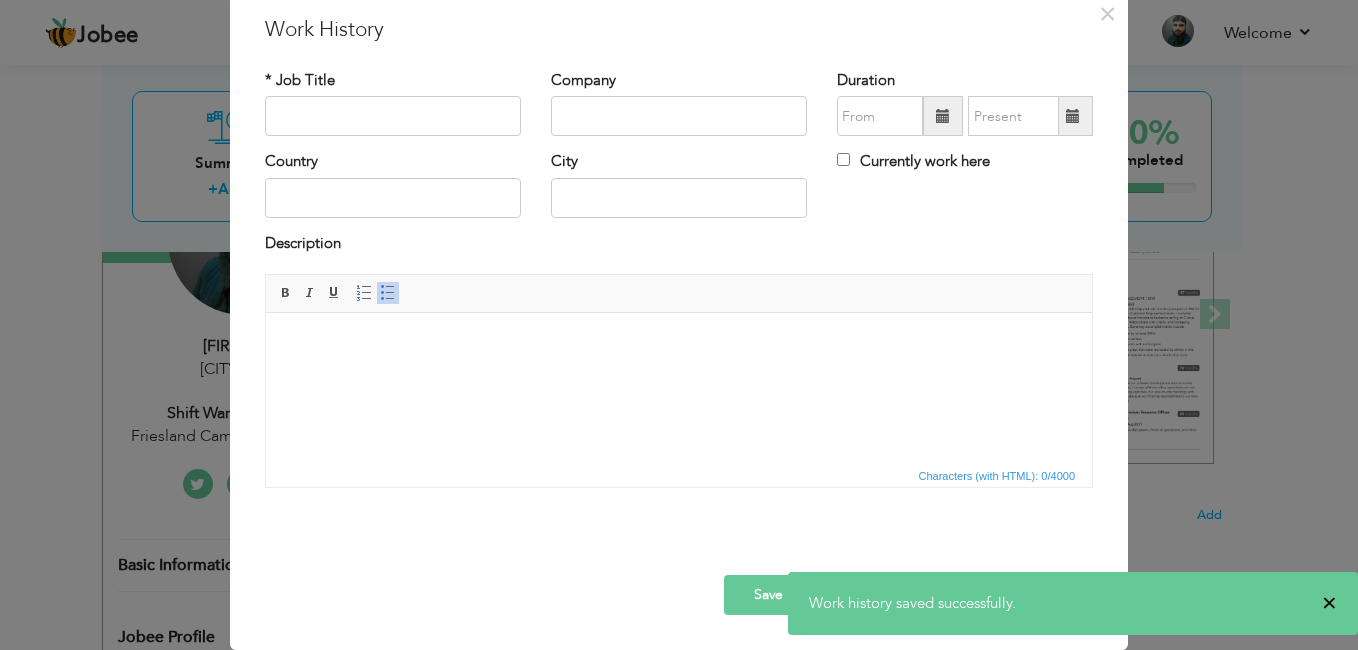 click on "×" at bounding box center (1329, 603) 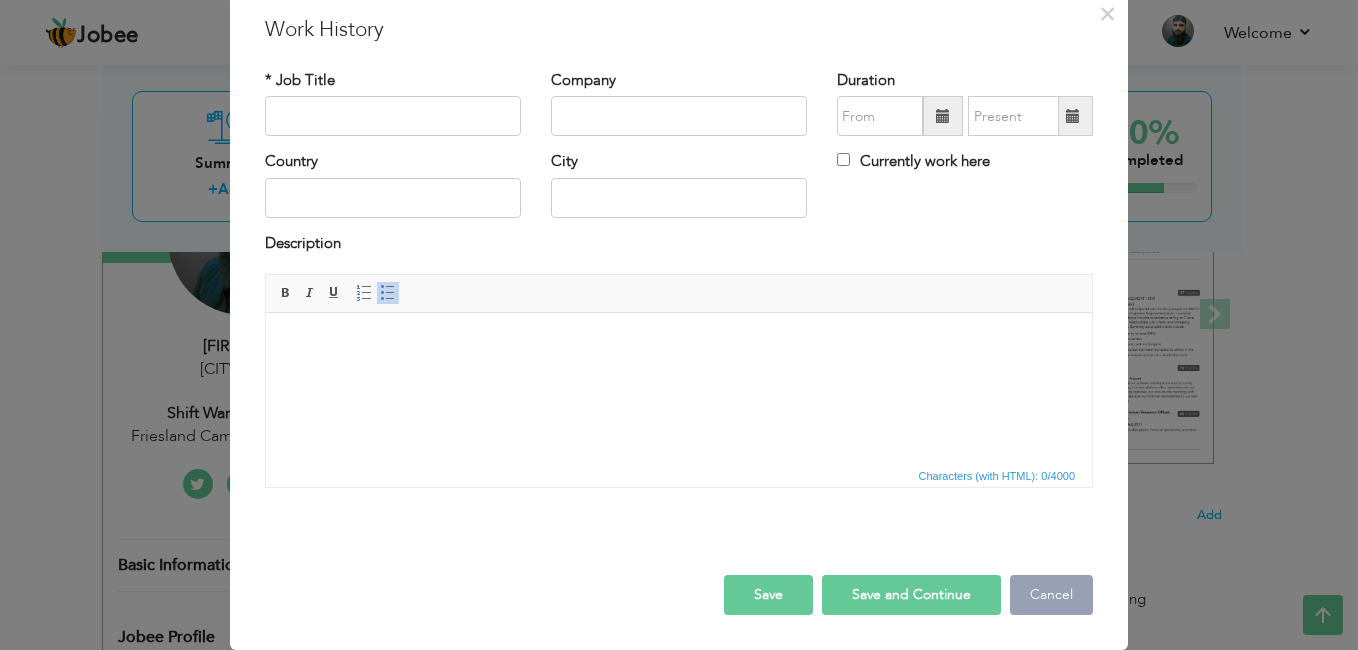 click on "Cancel" at bounding box center (1051, 595) 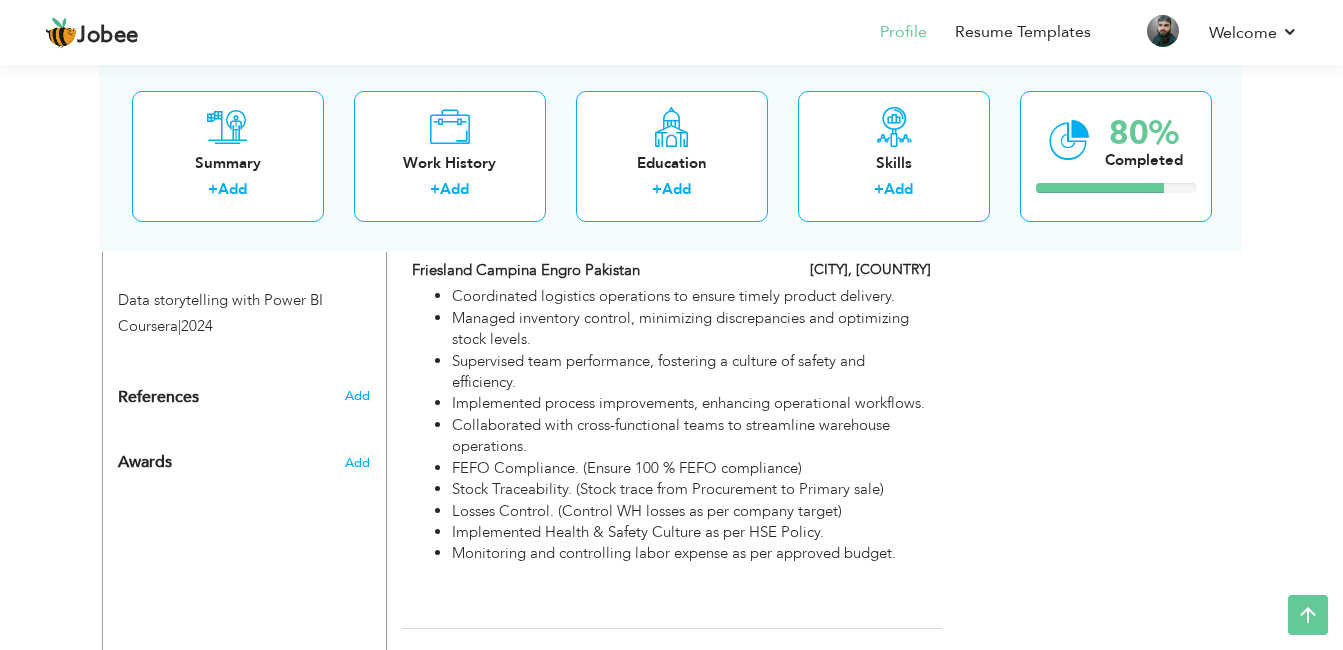 scroll, scrollTop: 1471, scrollLeft: 0, axis: vertical 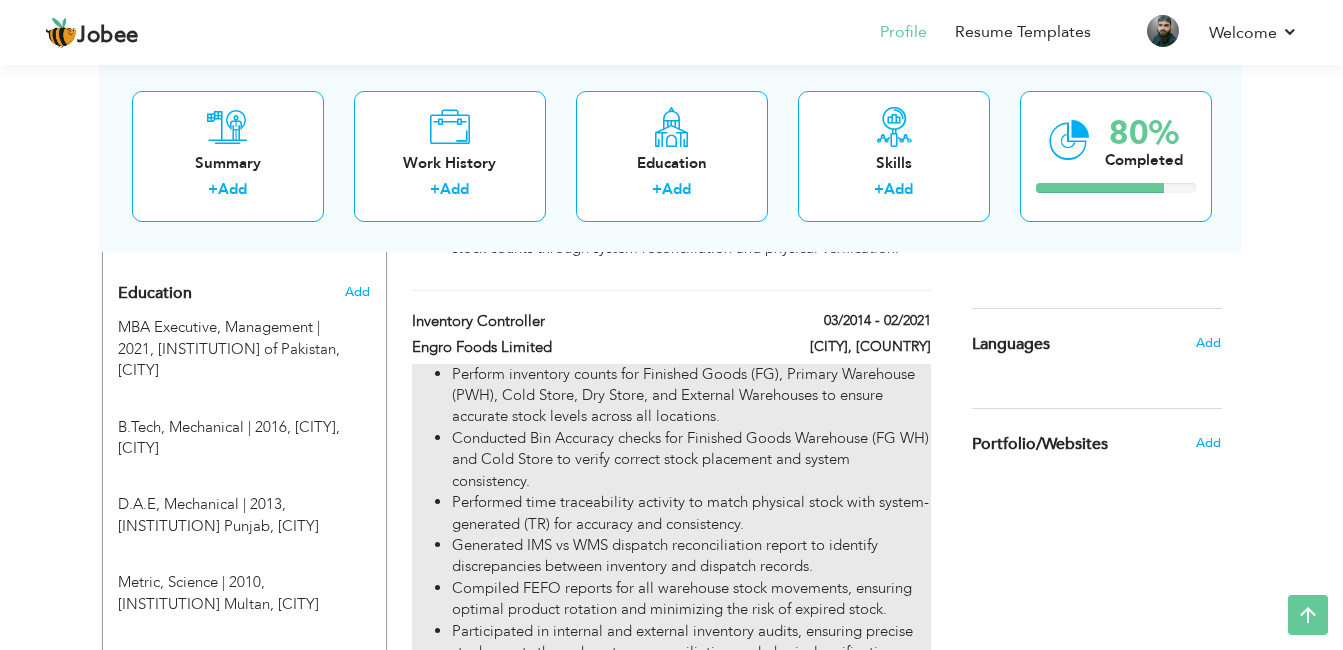 drag, startPoint x: 413, startPoint y: 318, endPoint x: 608, endPoint y: 402, distance: 212.32286 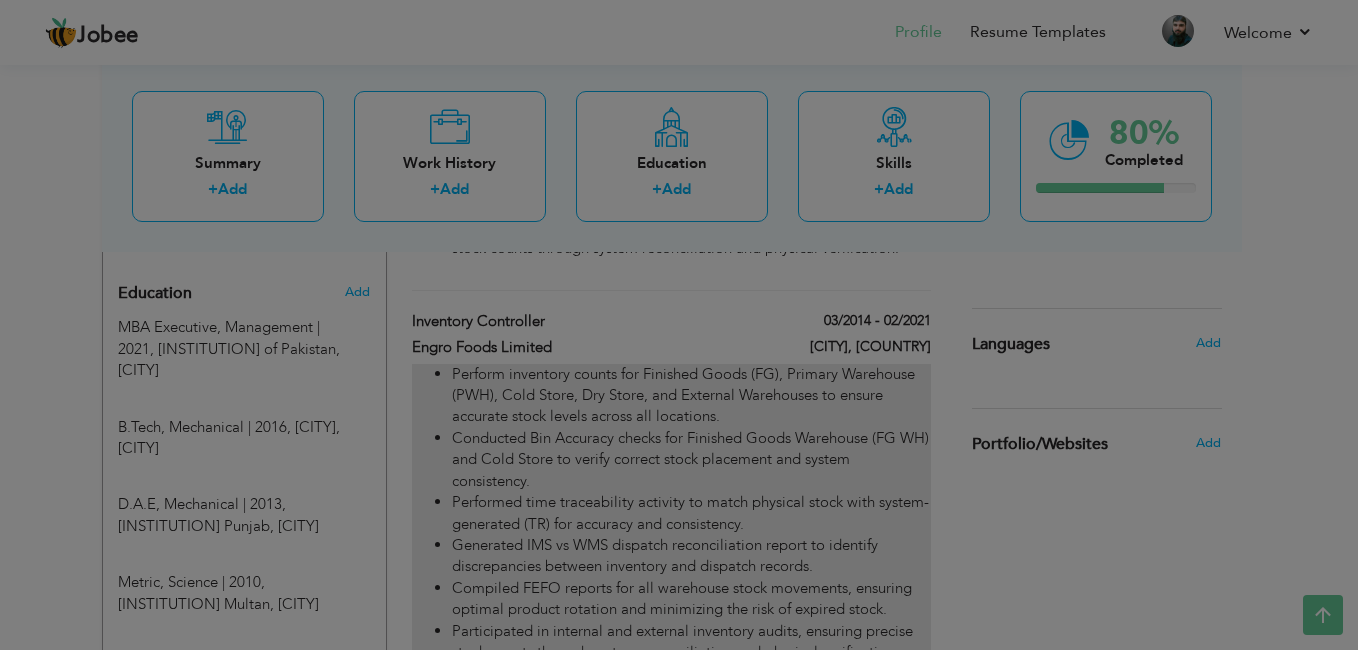 scroll, scrollTop: 0, scrollLeft: 0, axis: both 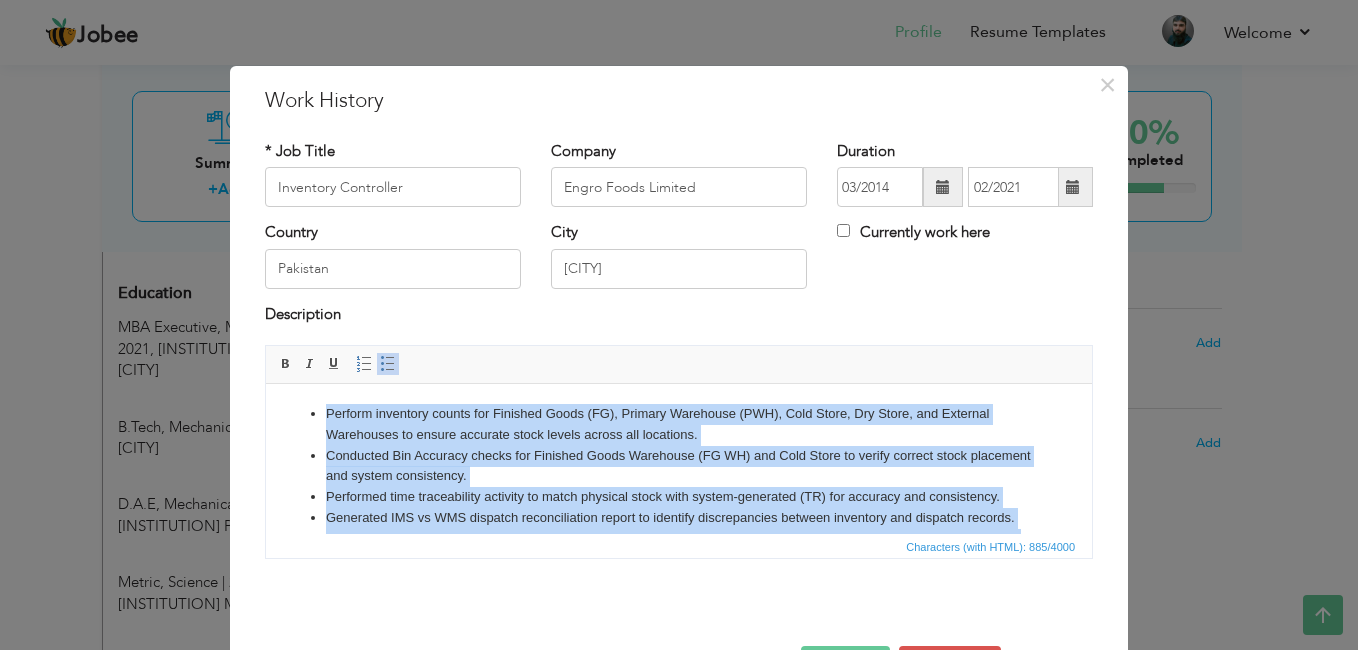 drag, startPoint x: 720, startPoint y: 520, endPoint x: 212, endPoint y: 359, distance: 532.9024 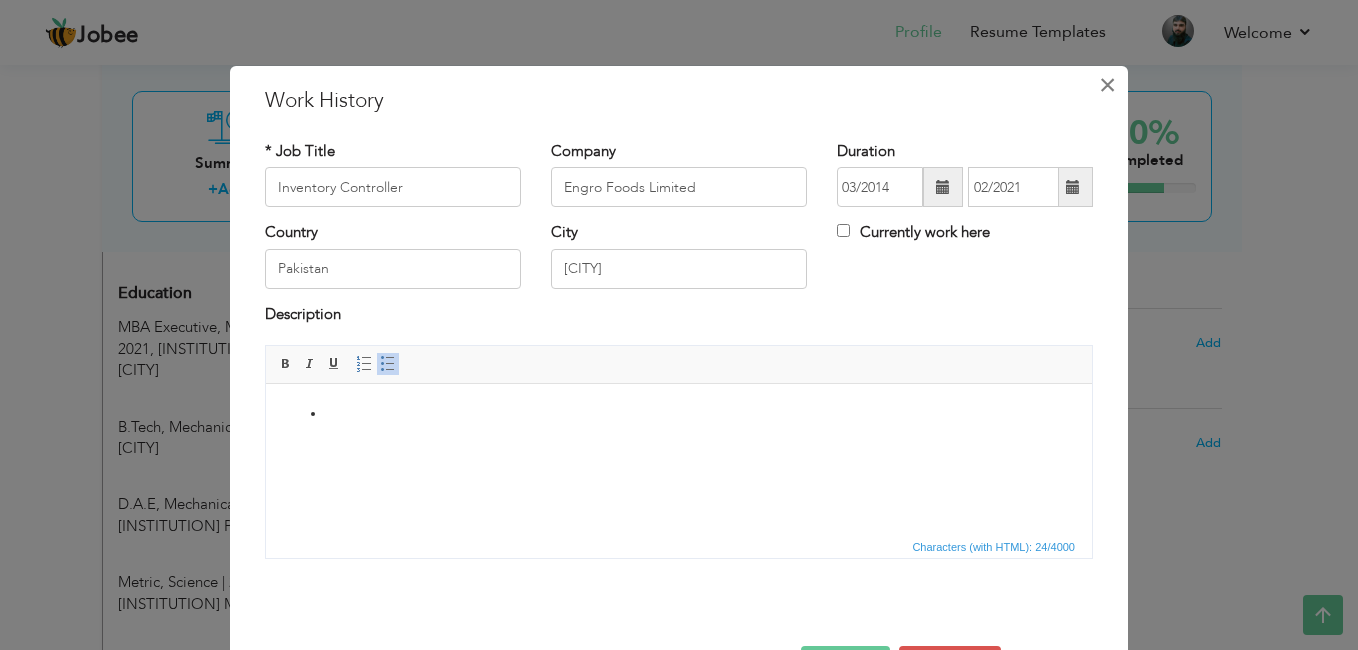 click on "×" at bounding box center [1107, 85] 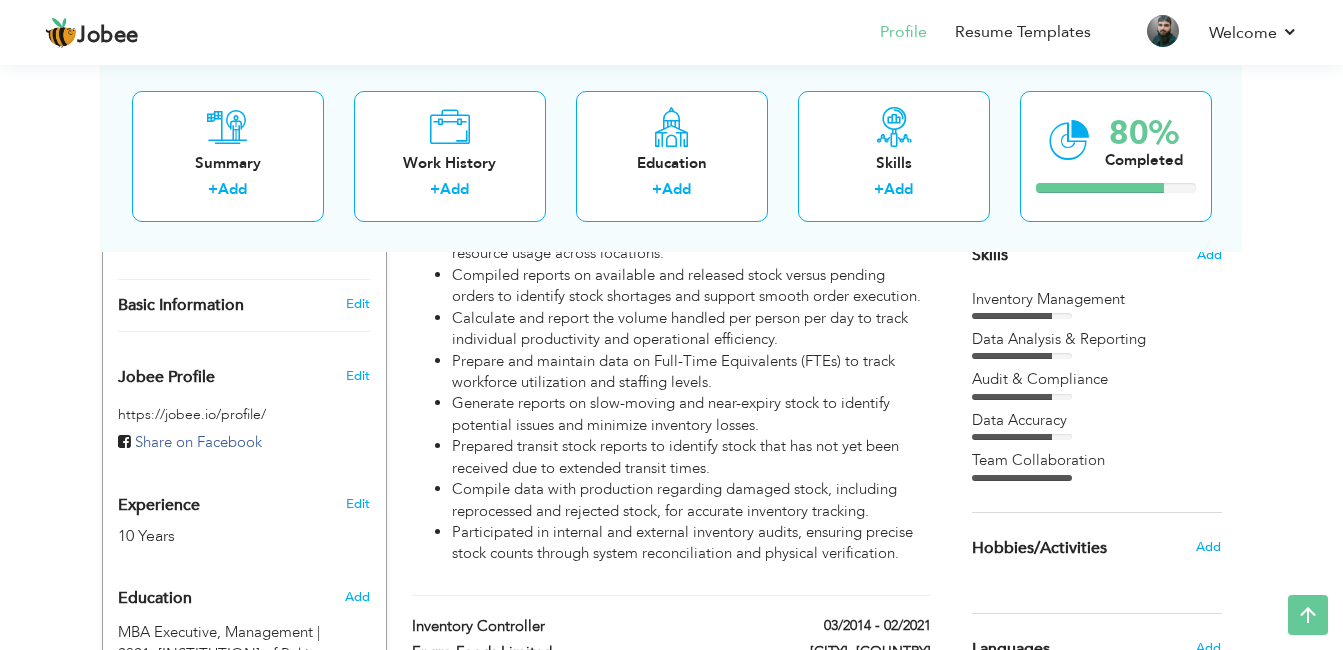 scroll, scrollTop: 469, scrollLeft: 0, axis: vertical 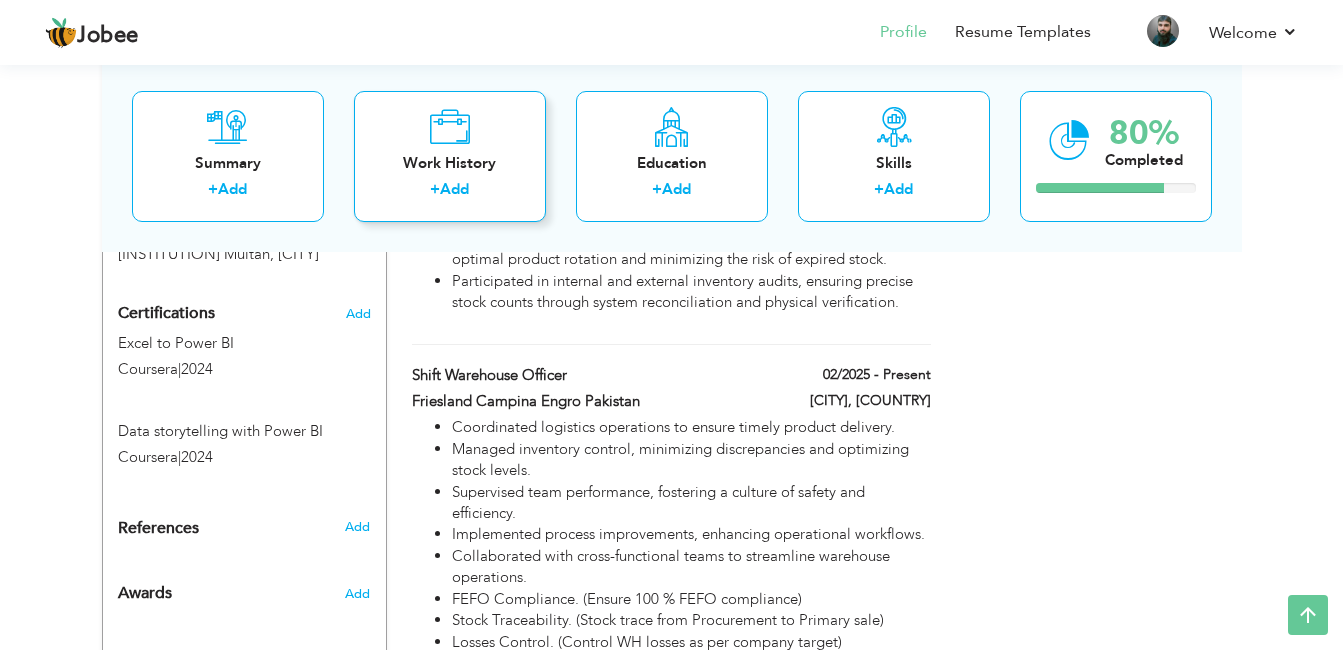 click at bounding box center [449, 126] 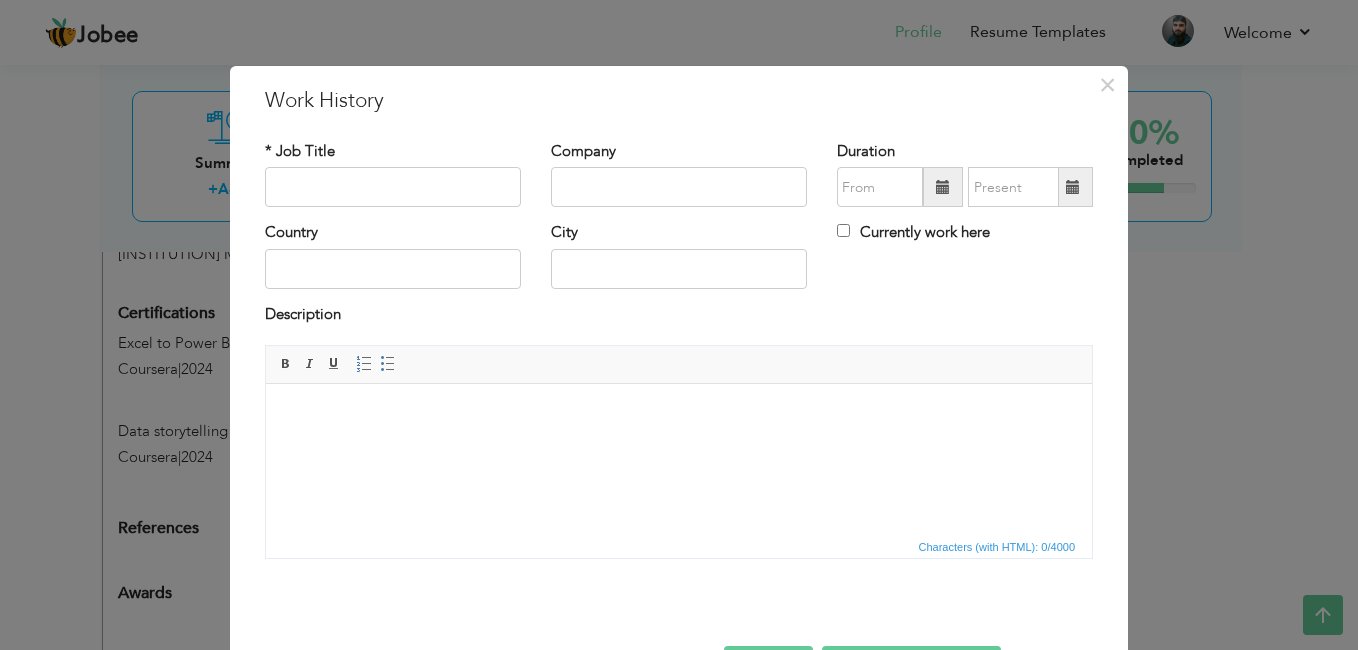 click at bounding box center (679, 414) 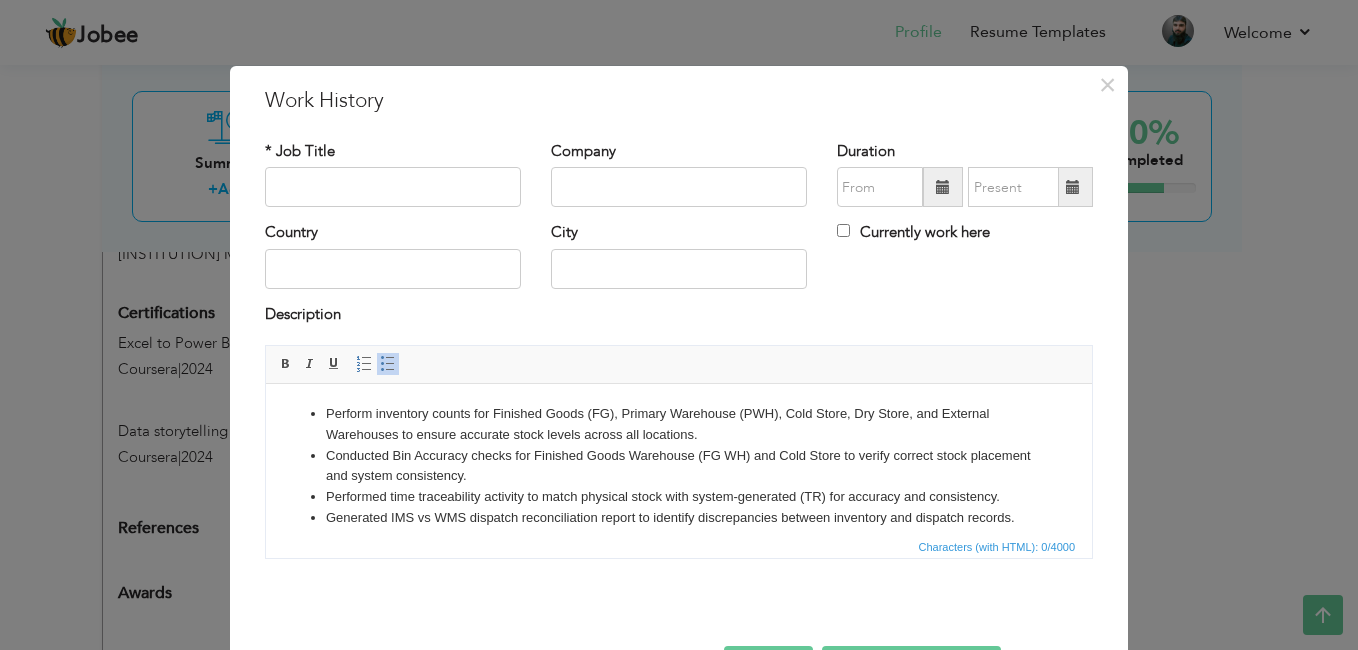 scroll, scrollTop: 74, scrollLeft: 0, axis: vertical 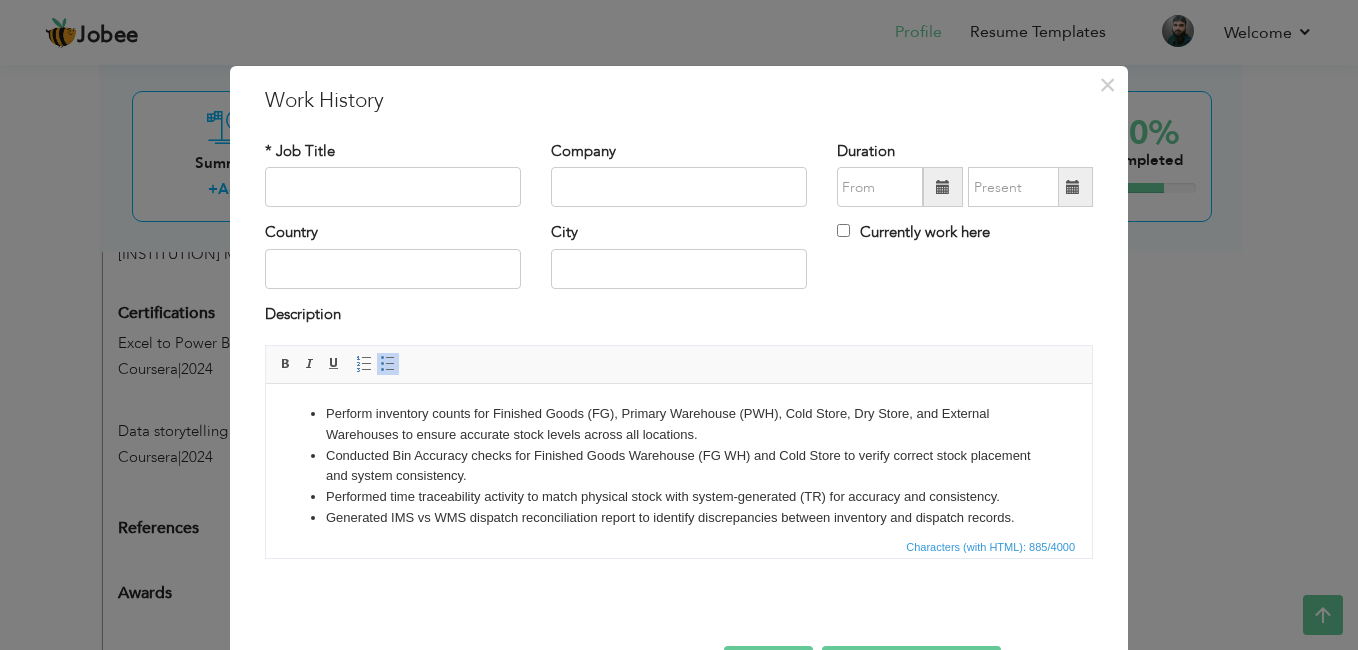 drag, startPoint x: 1084, startPoint y: 485, endPoint x: 1351, endPoint y: 731, distance: 363.0496 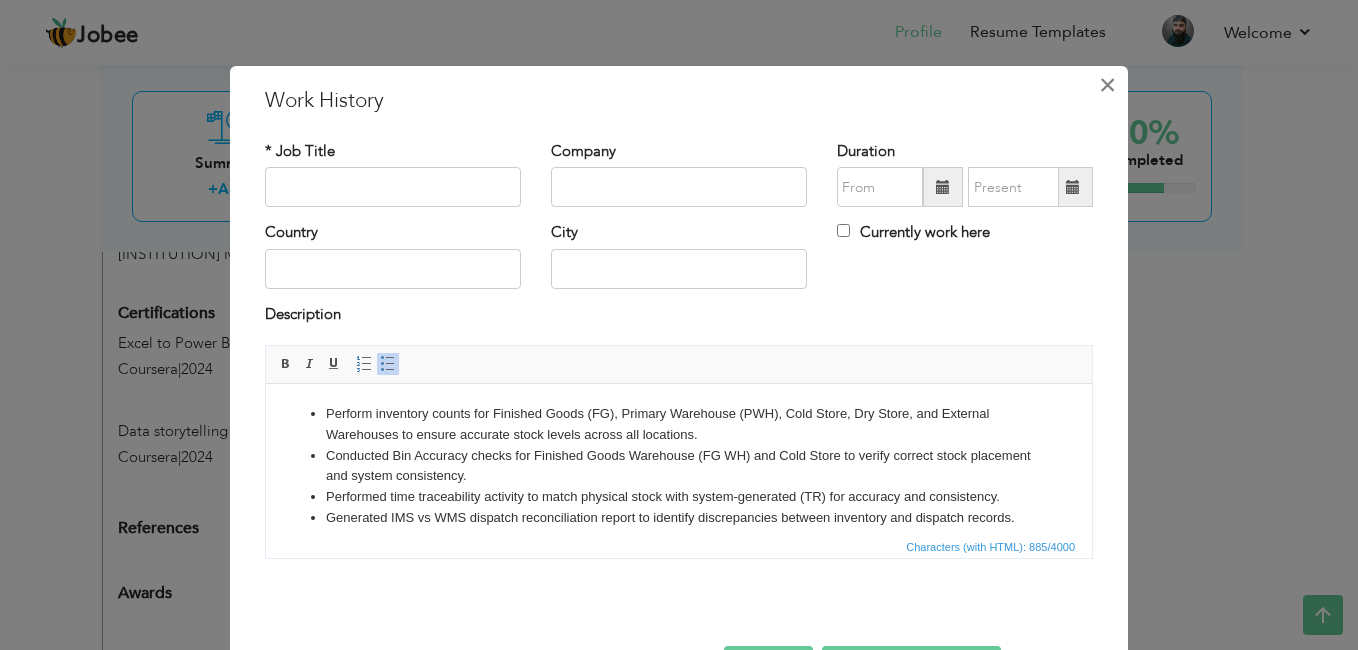 click on "×" at bounding box center [1107, 85] 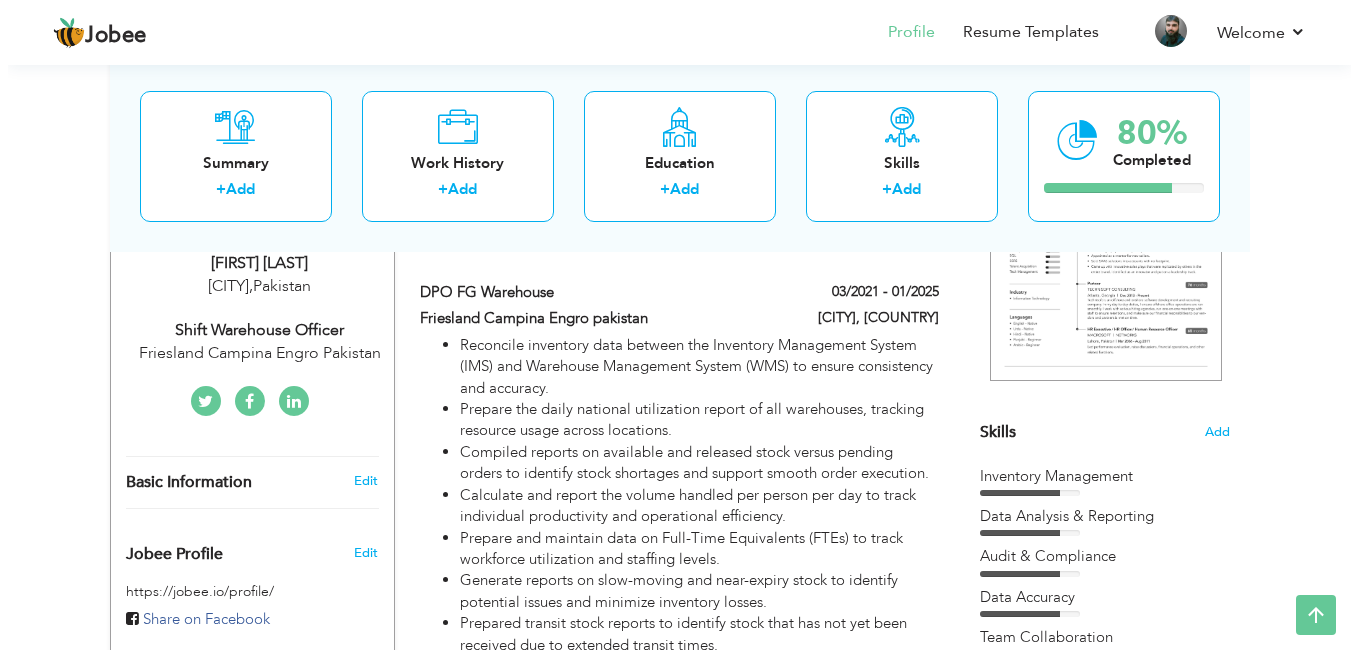 scroll, scrollTop: 351, scrollLeft: 0, axis: vertical 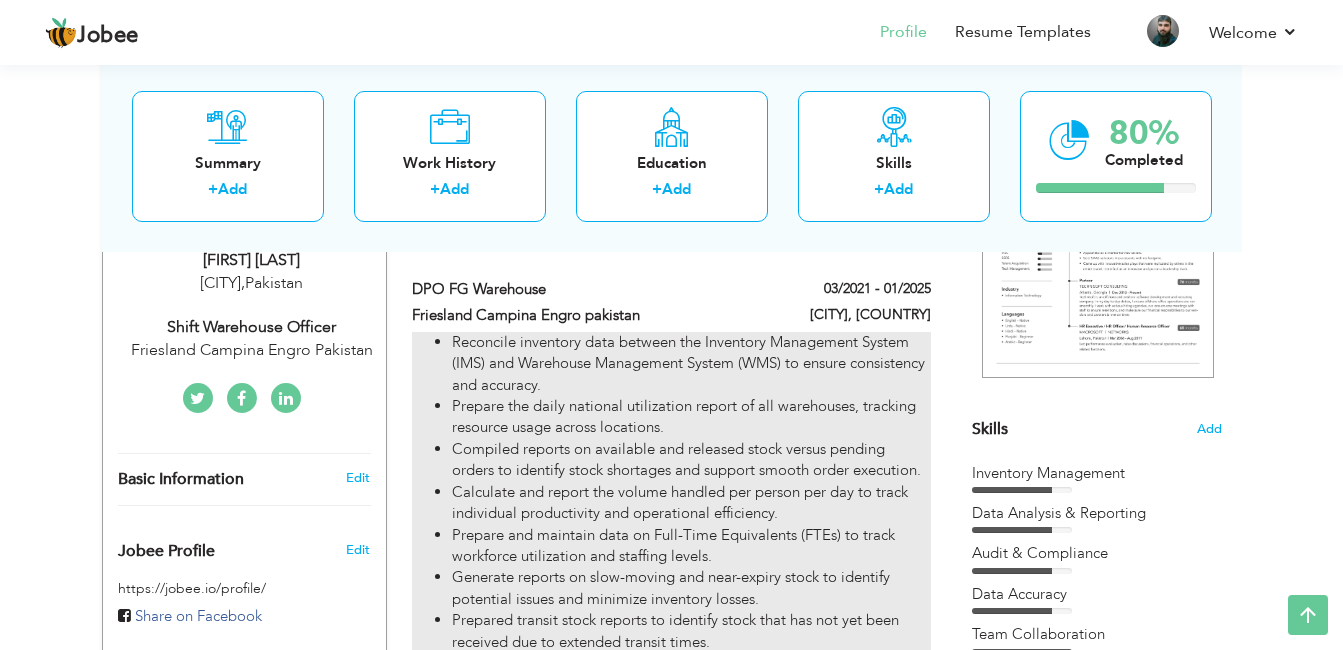 click on "Reconcile inventory data between the Inventory Management System (IMS) and Warehouse Management System (WMS) to ensure consistency and accuracy." at bounding box center [691, 364] 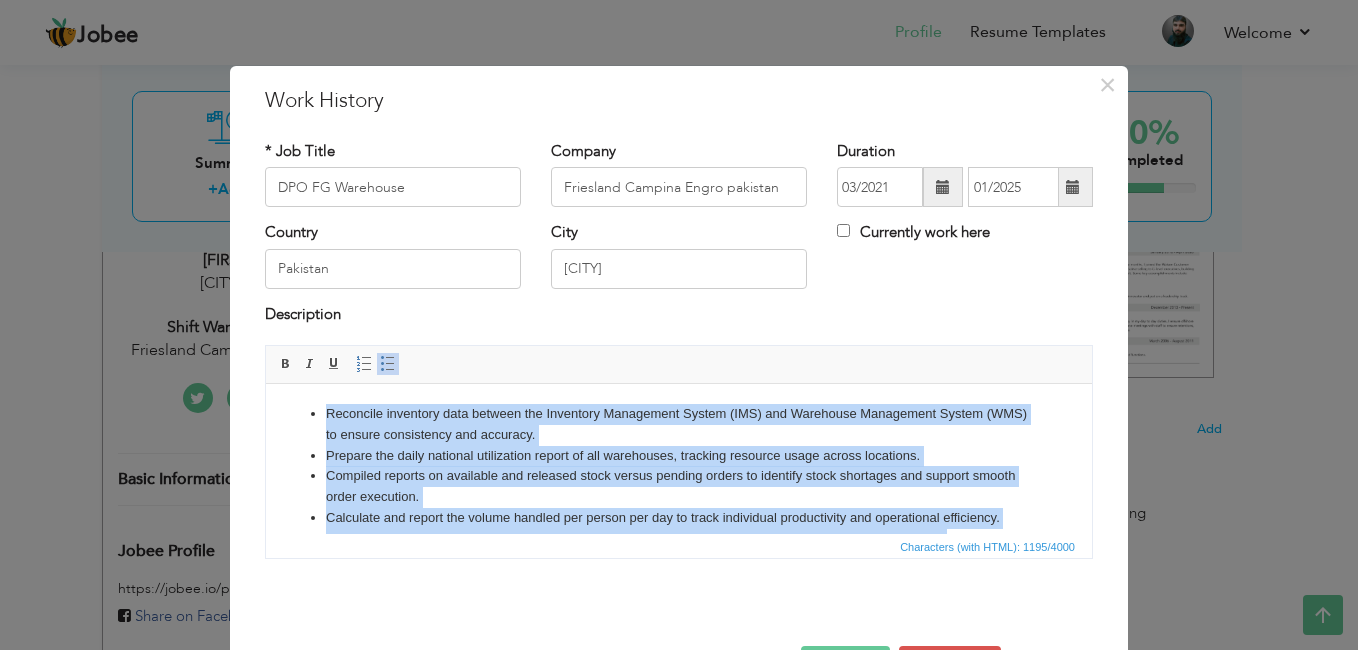 scroll, scrollTop: 160, scrollLeft: 0, axis: vertical 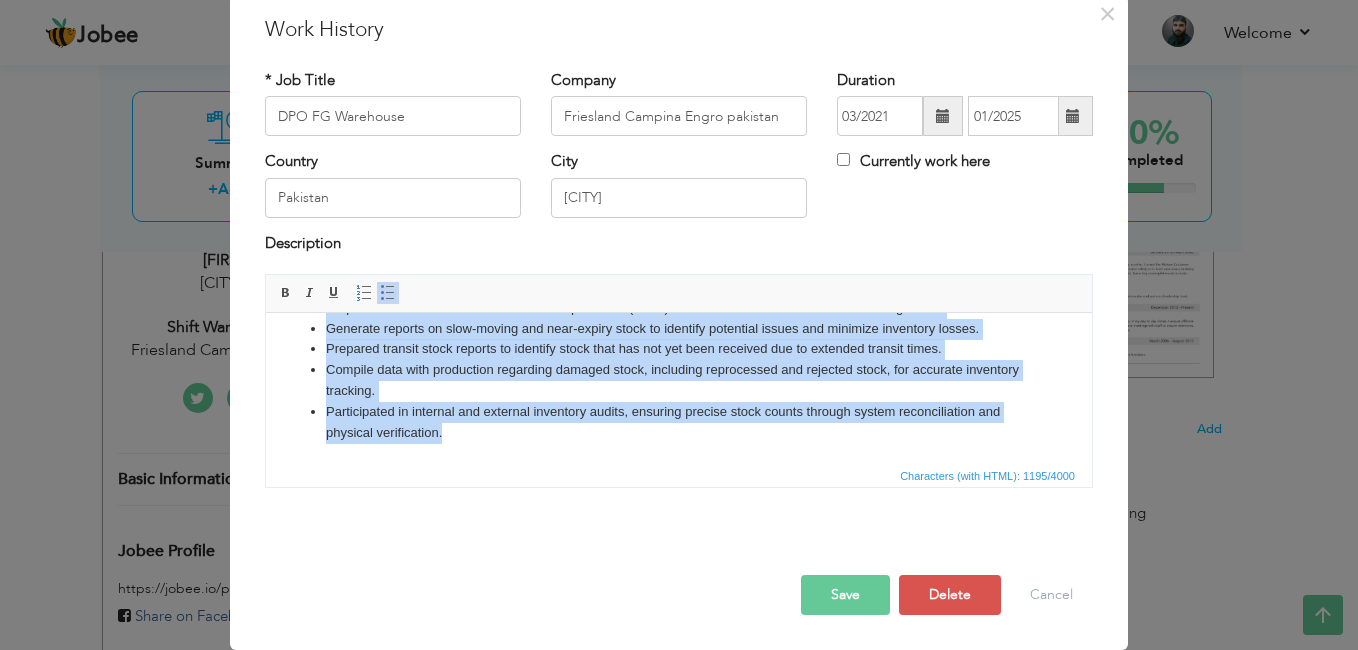 drag, startPoint x: 326, startPoint y: 337, endPoint x: 795, endPoint y: 803, distance: 661.14825 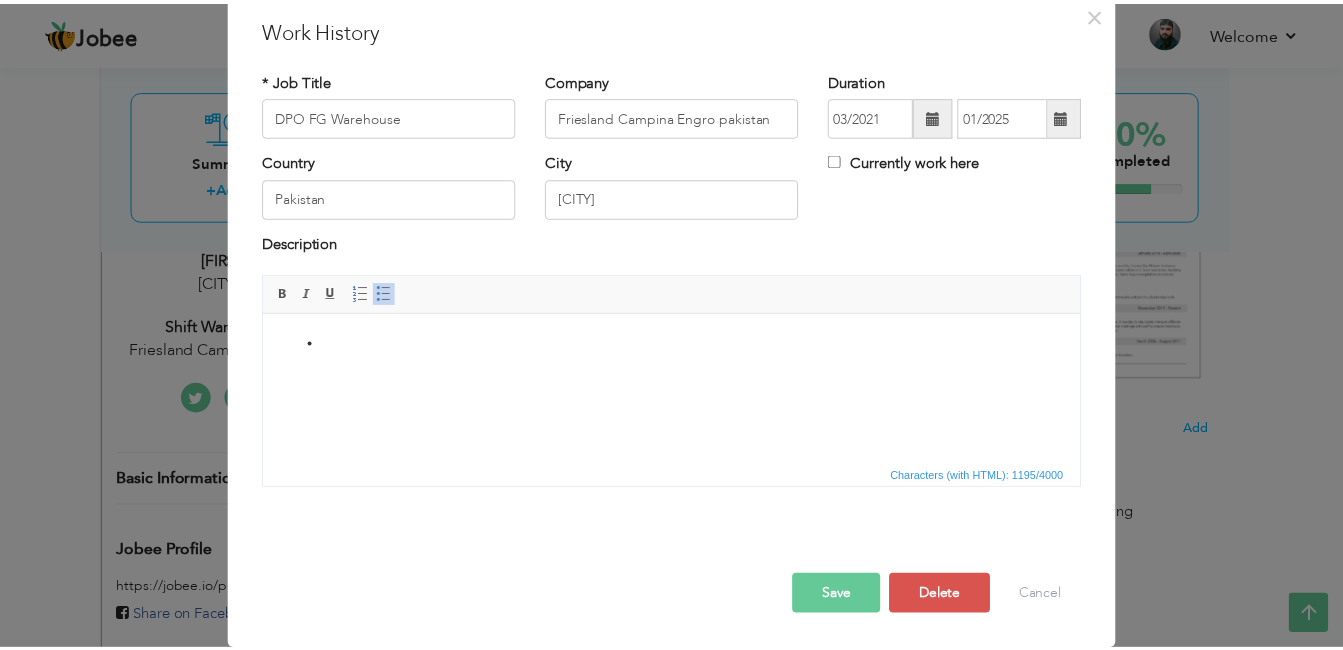 scroll, scrollTop: 0, scrollLeft: 0, axis: both 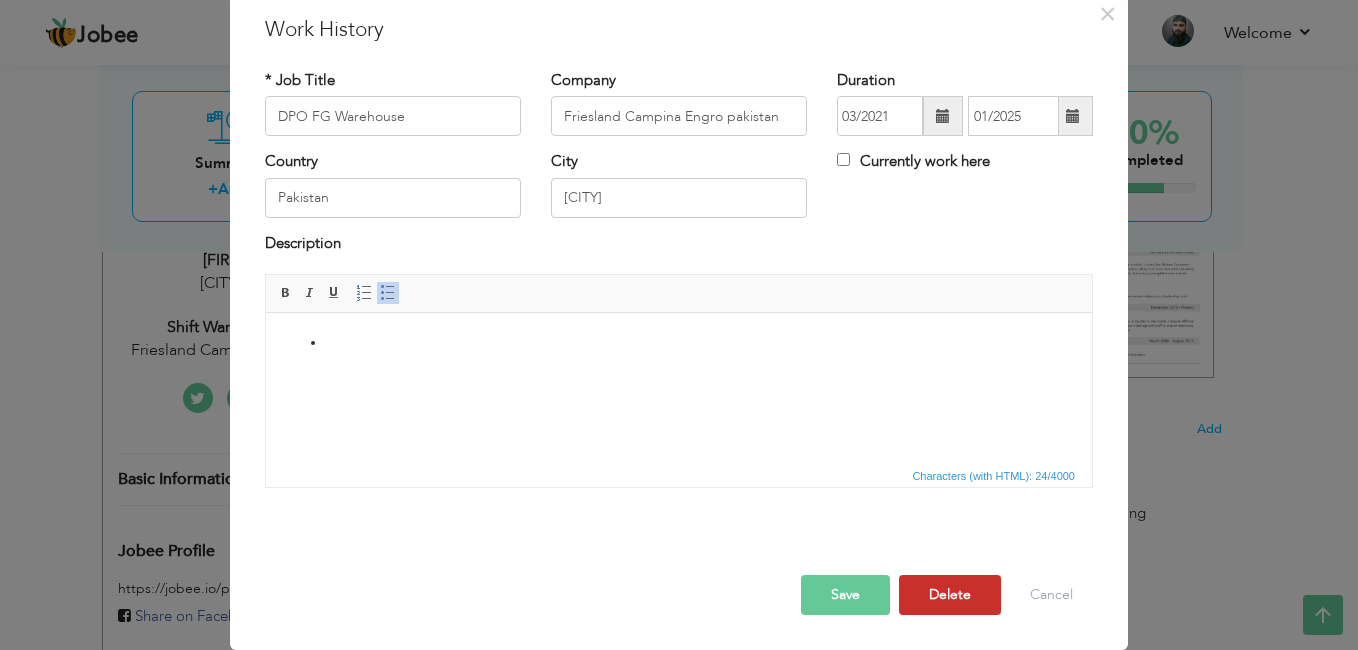 click on "Delete" at bounding box center (950, 595) 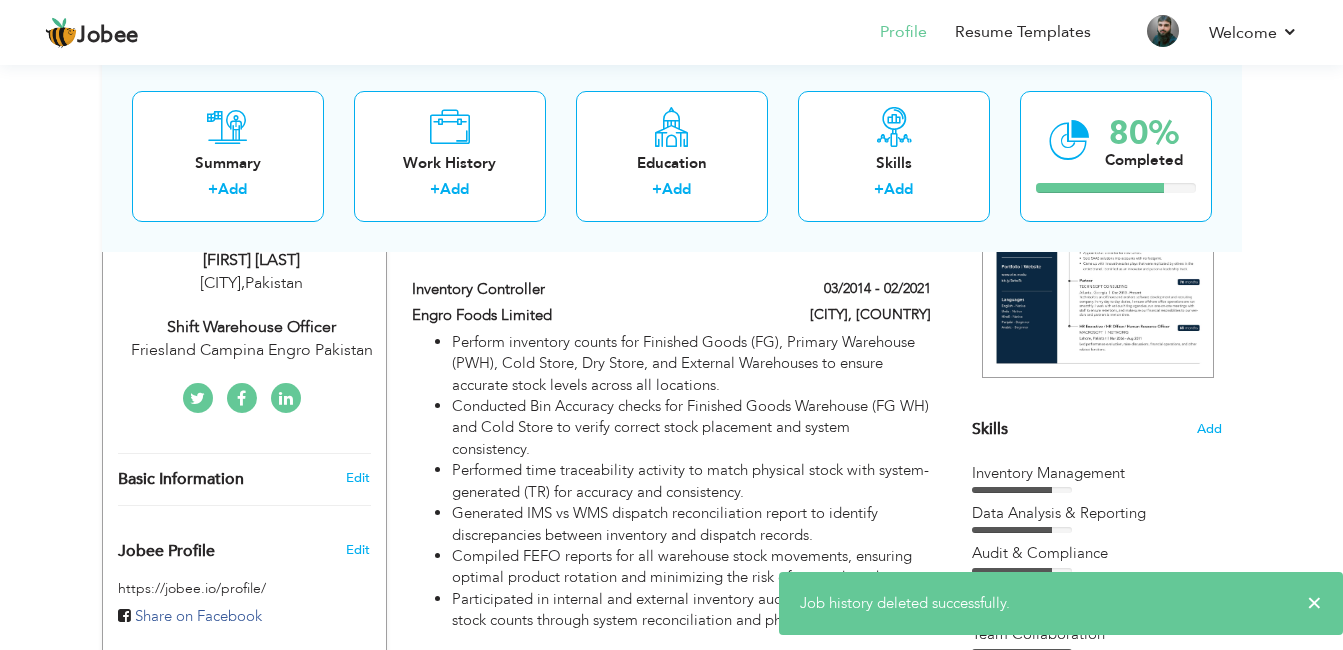 click on "×
Job history deleted successfully." at bounding box center [1061, 603] 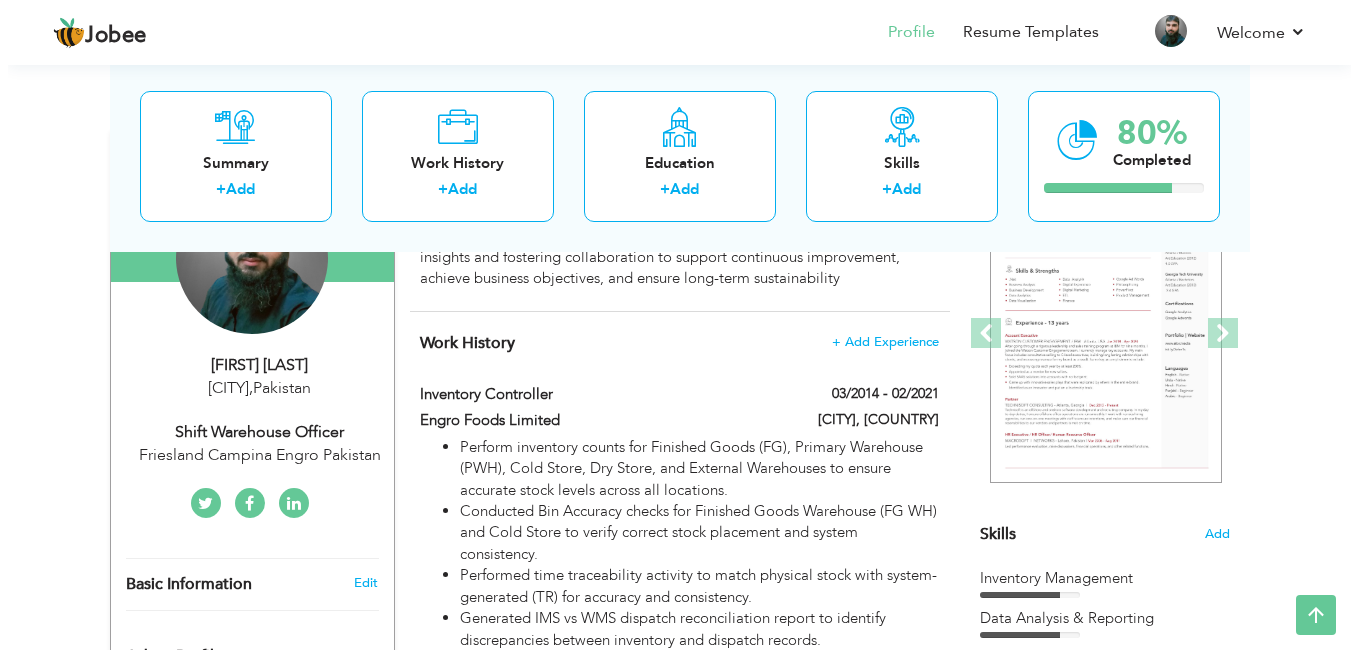 scroll, scrollTop: 242, scrollLeft: 0, axis: vertical 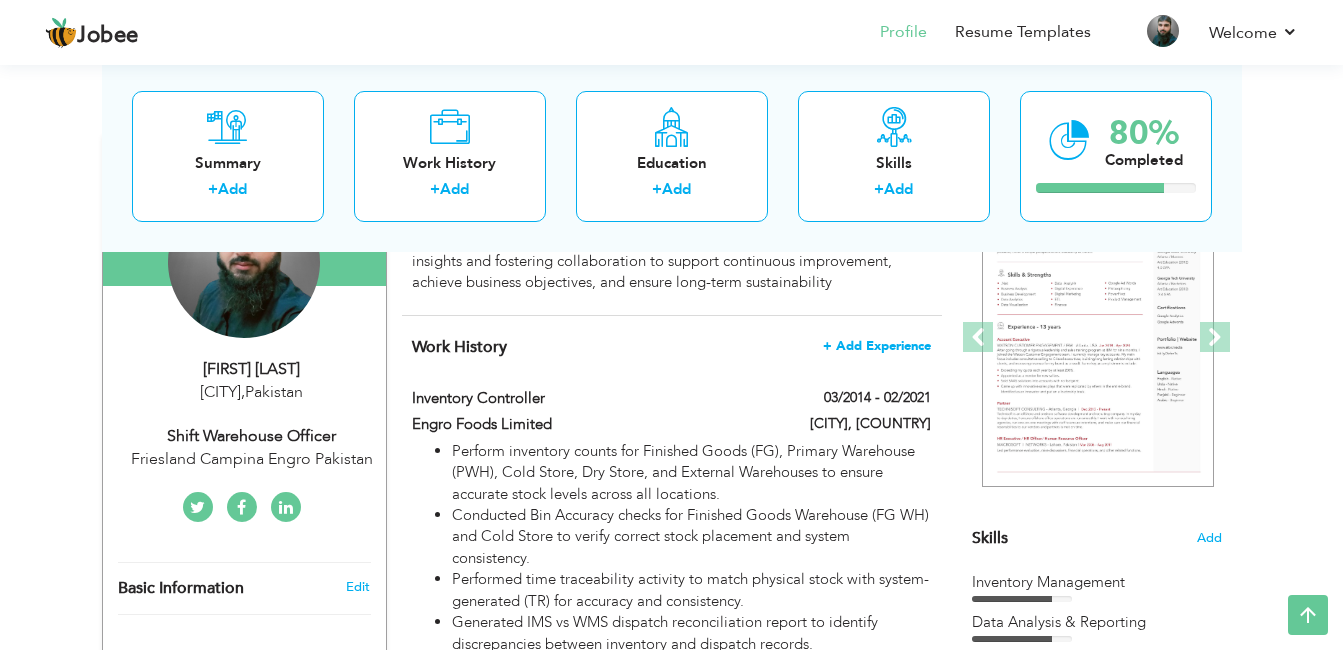 click on "+ Add Experience" at bounding box center [877, 346] 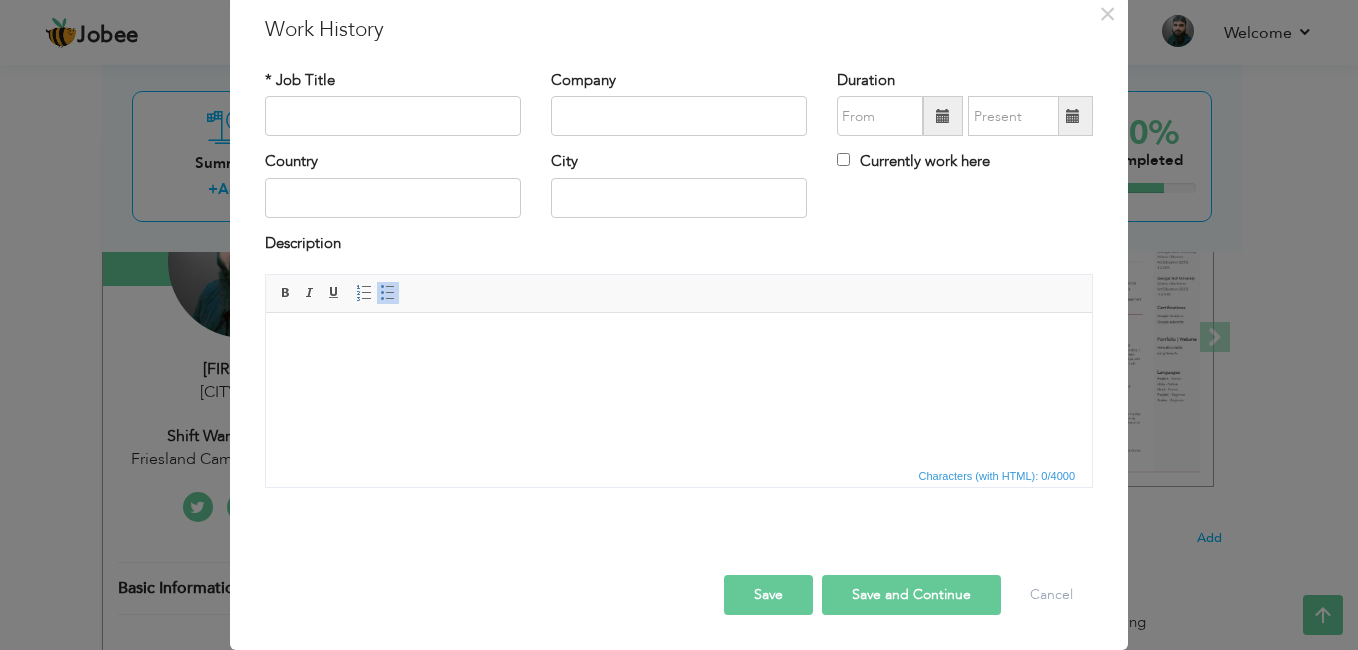 scroll, scrollTop: 0, scrollLeft: 0, axis: both 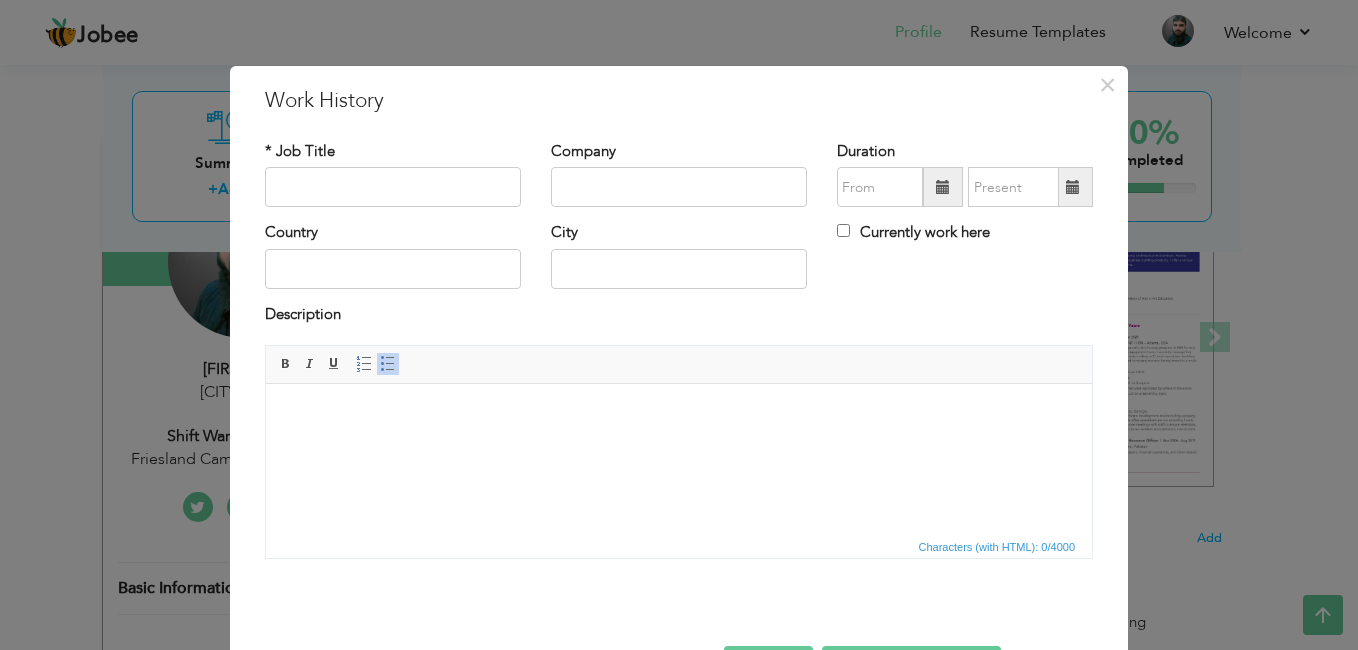 click at bounding box center [679, 414] 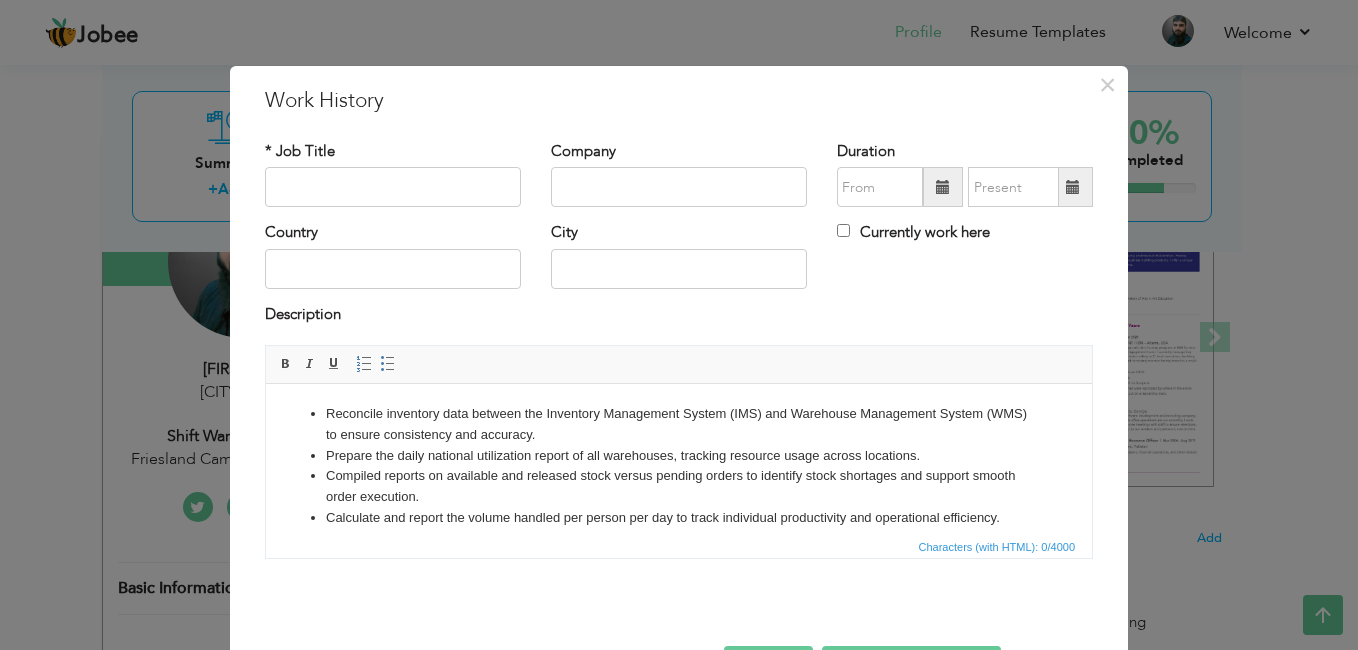 scroll, scrollTop: 137, scrollLeft: 0, axis: vertical 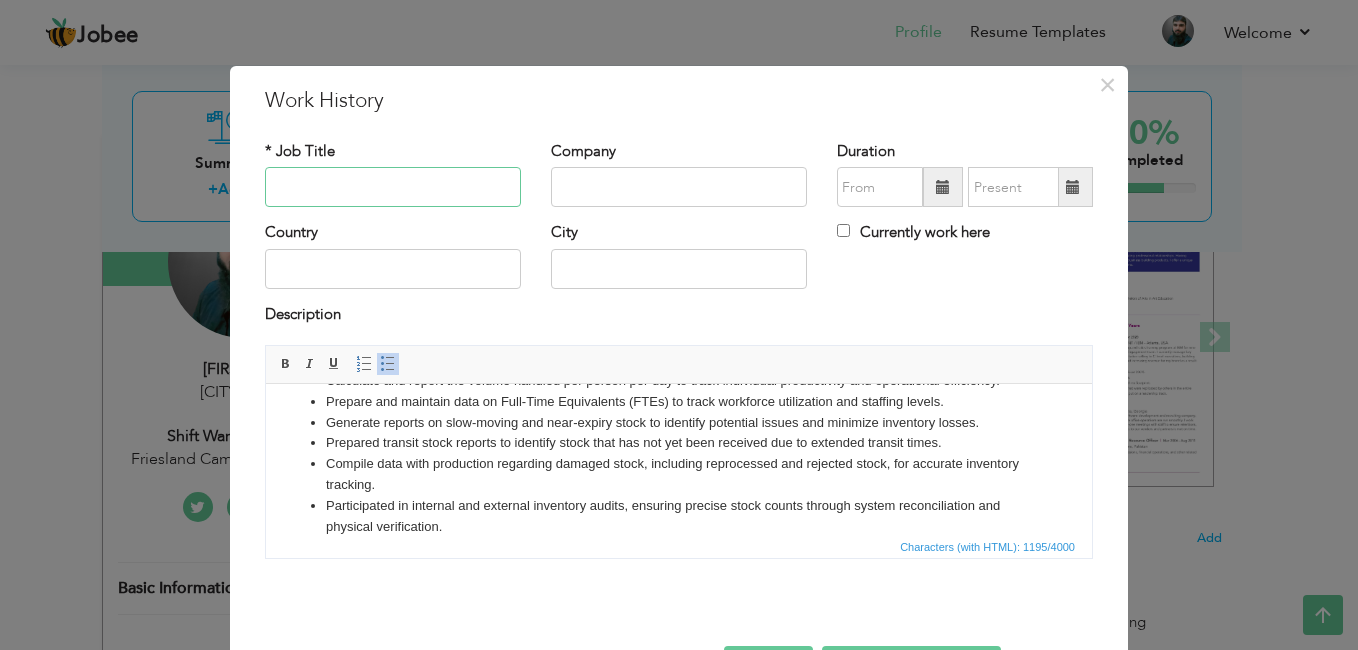 click at bounding box center [393, 187] 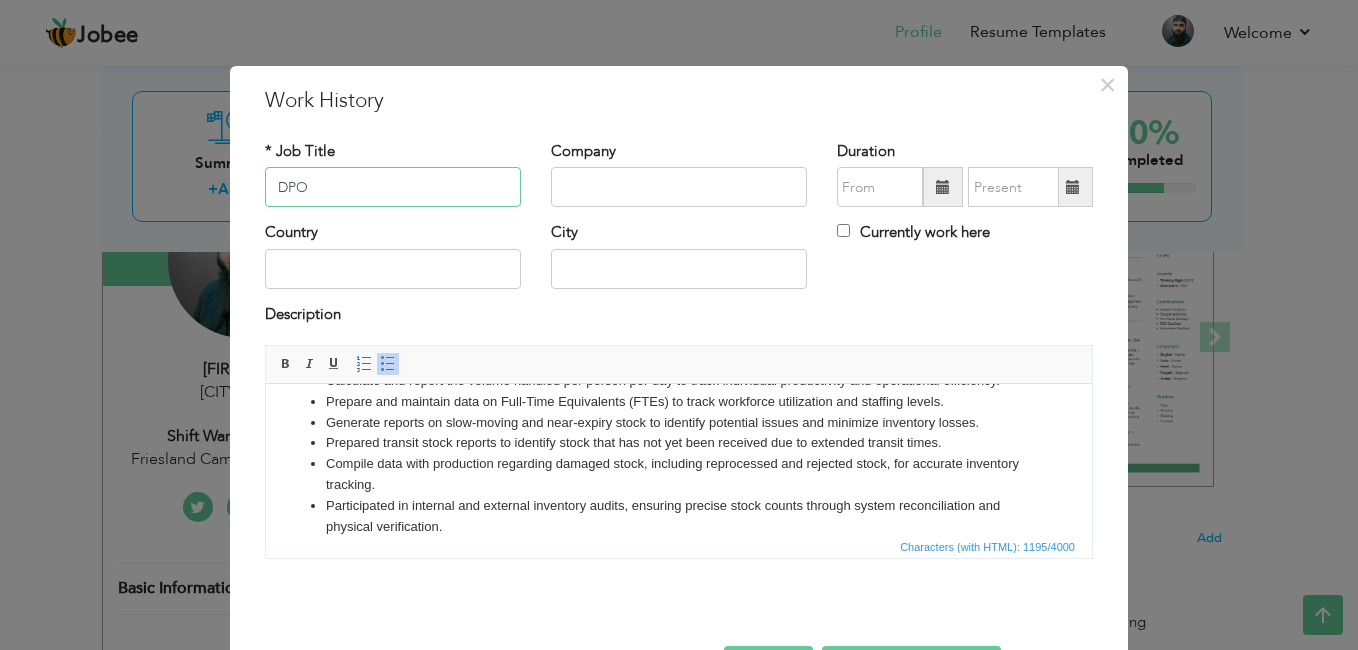 type on "DPO" 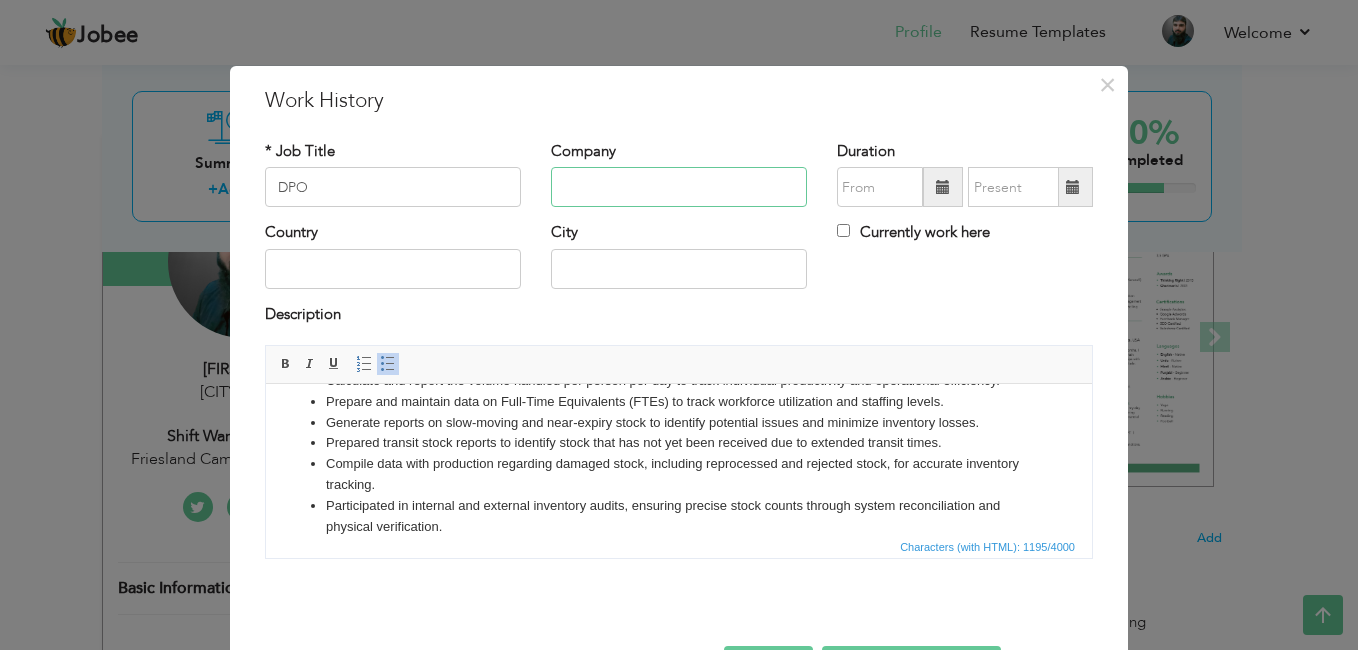 click at bounding box center (679, 187) 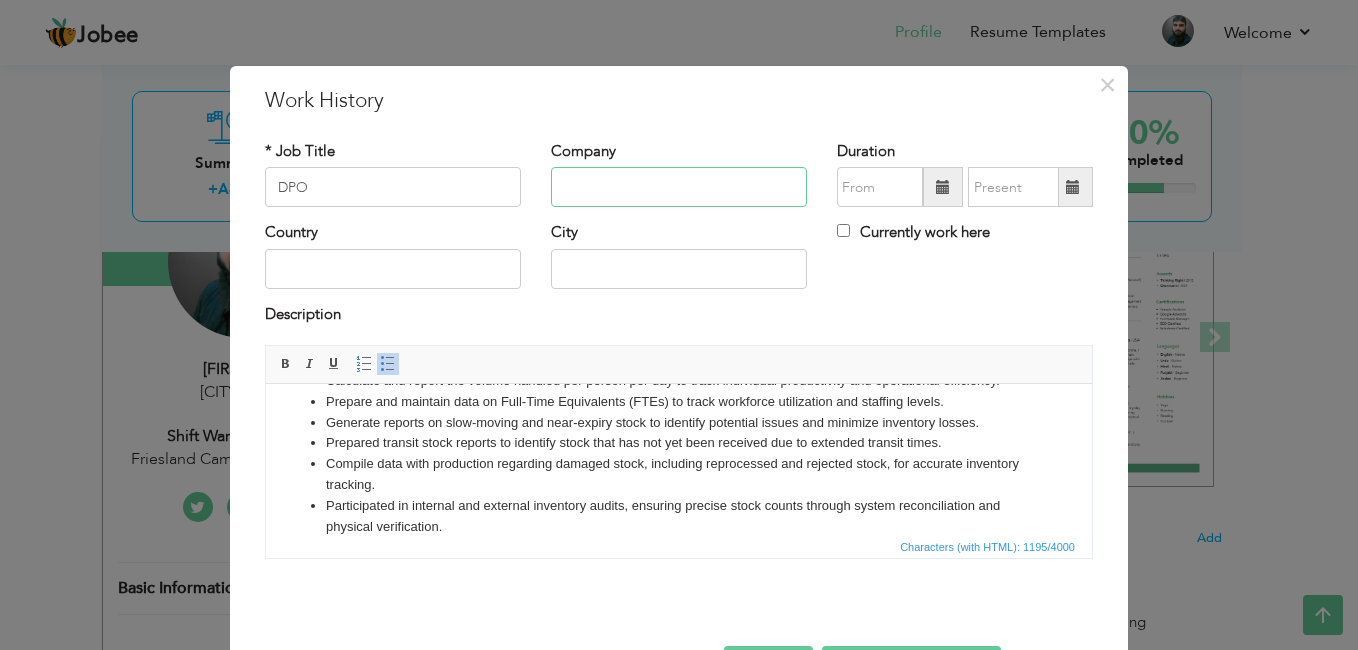 paste on "Reconcile inventory data between the Inventory Management System (IMS) and Warehouse Management System (WMS) to ensure consistency and accuracy. Prepa" 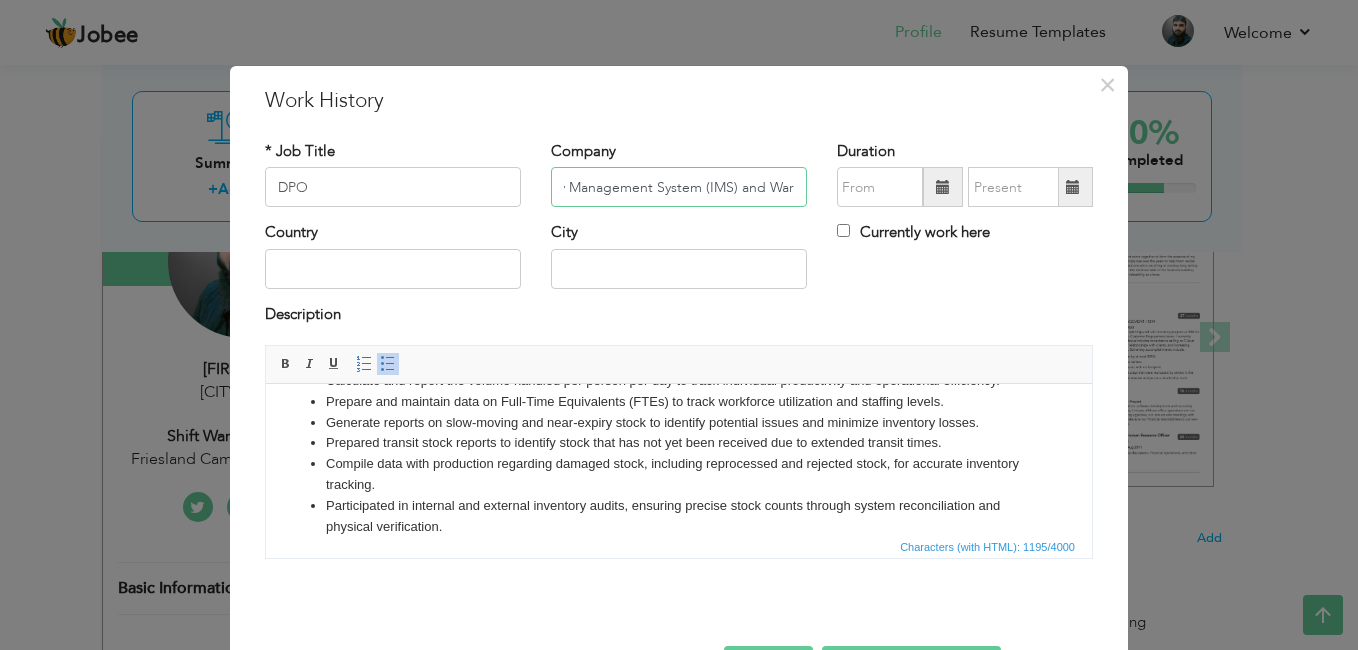 scroll, scrollTop: 0, scrollLeft: 0, axis: both 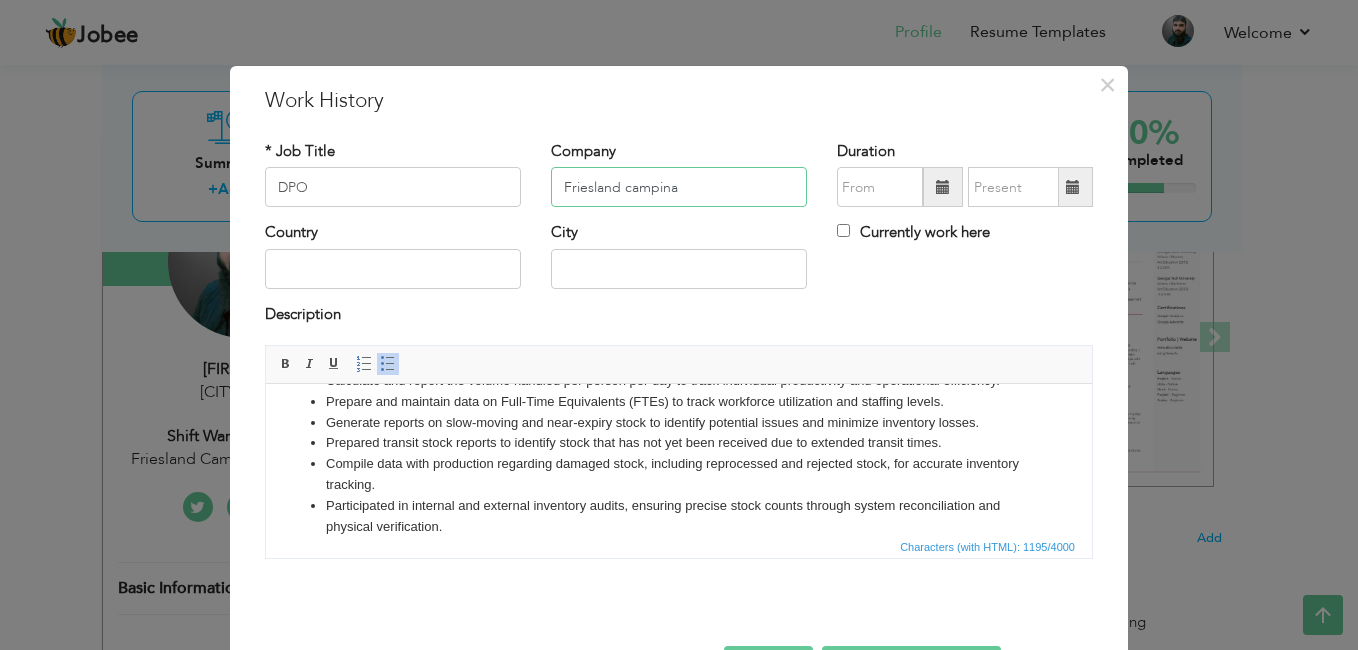 drag, startPoint x: 685, startPoint y: 187, endPoint x: 412, endPoint y: 167, distance: 273.73163 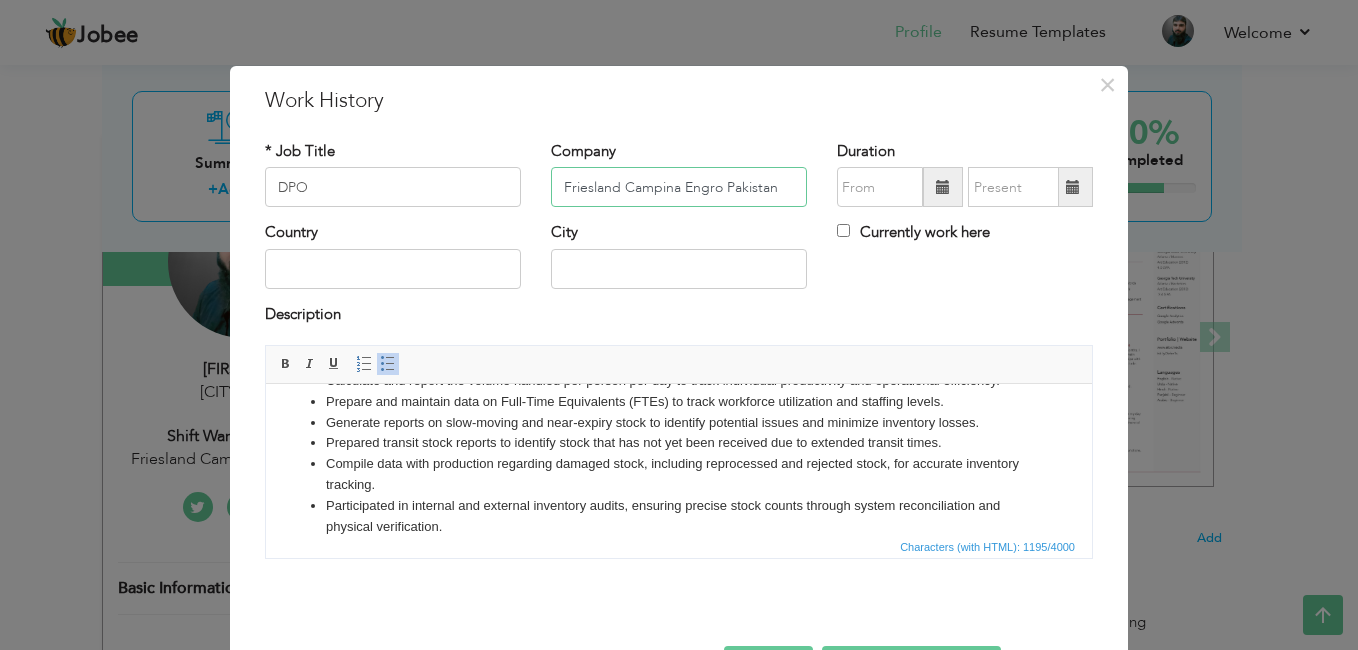 type on "Friesland Campina Engro Pakistan" 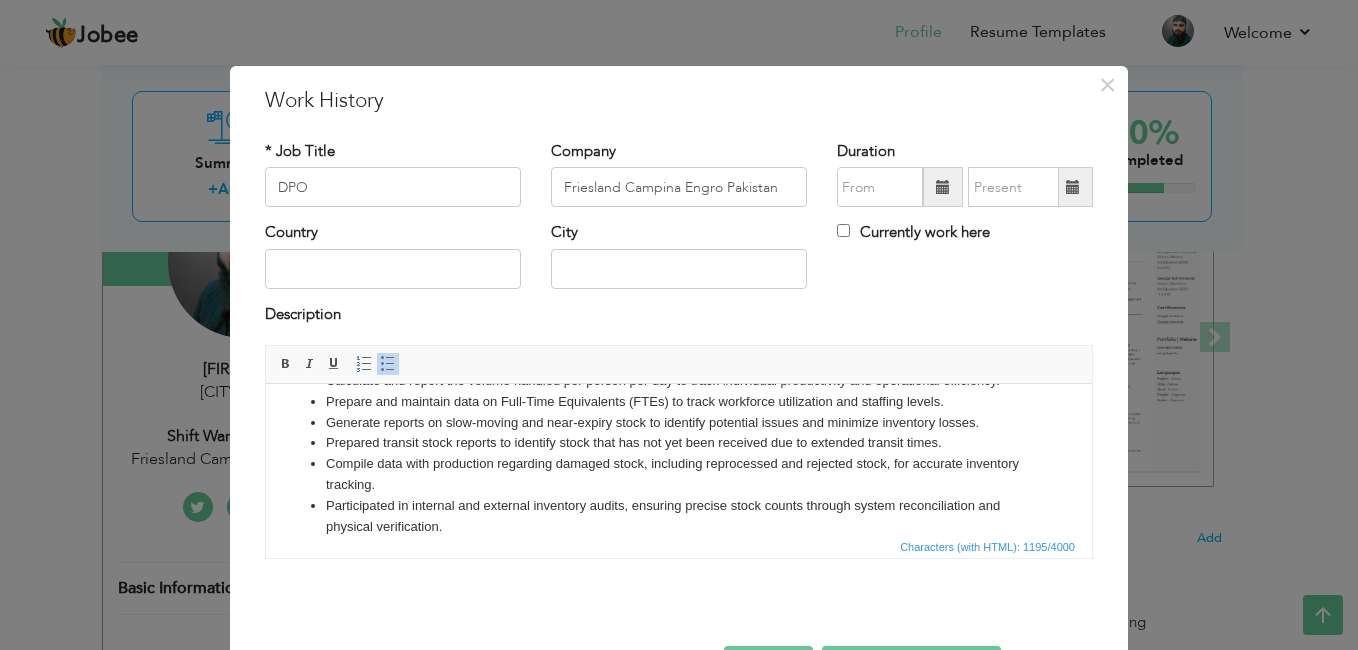 click at bounding box center [943, 187] 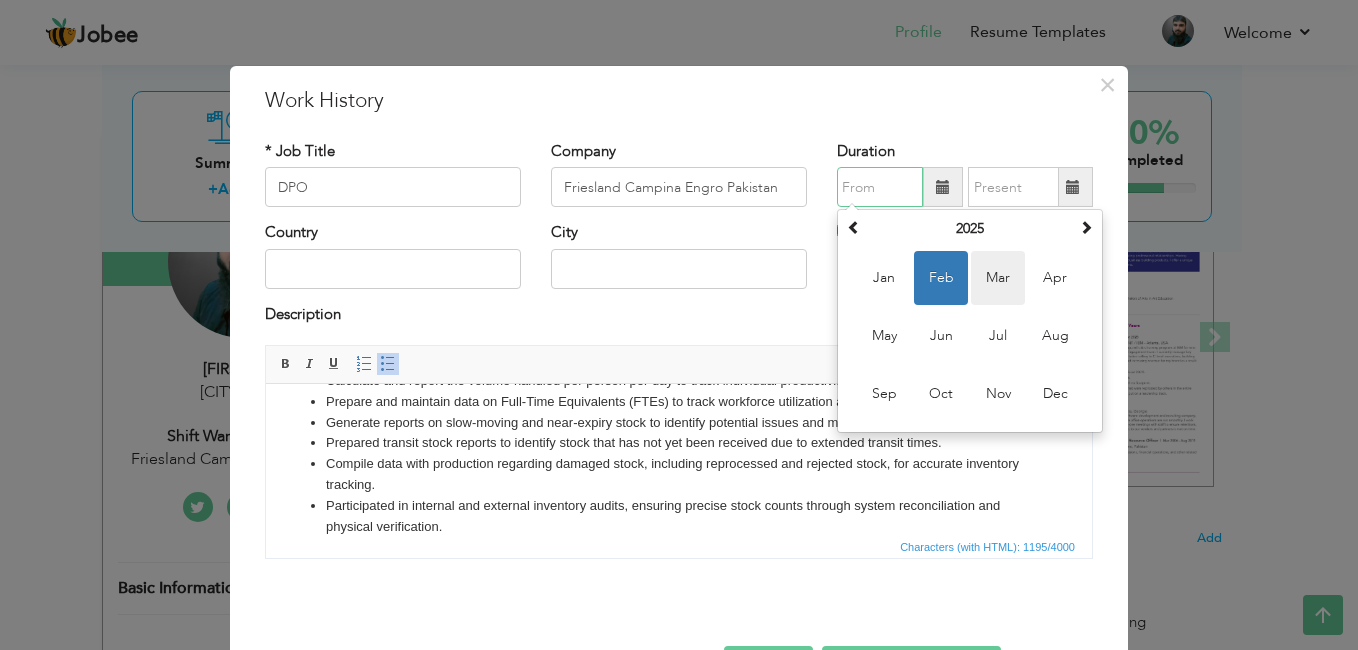 click on "Mar" at bounding box center [998, 278] 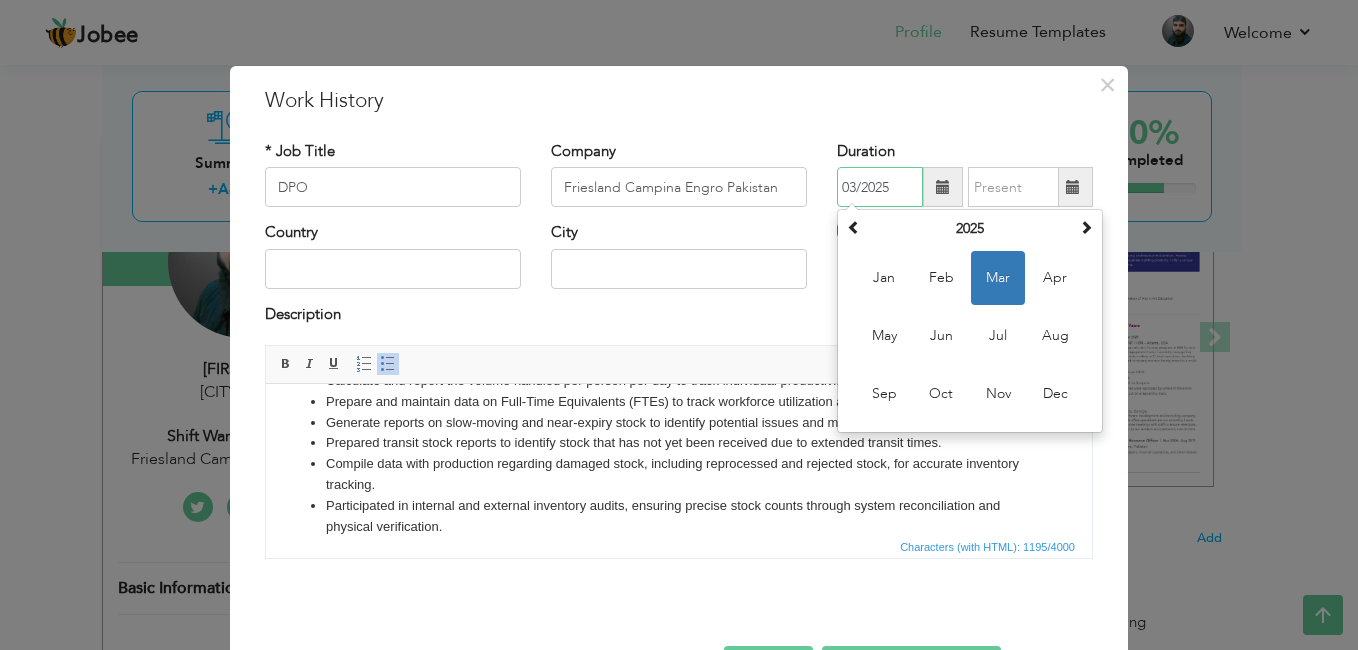 click on "03/2025" at bounding box center [880, 187] 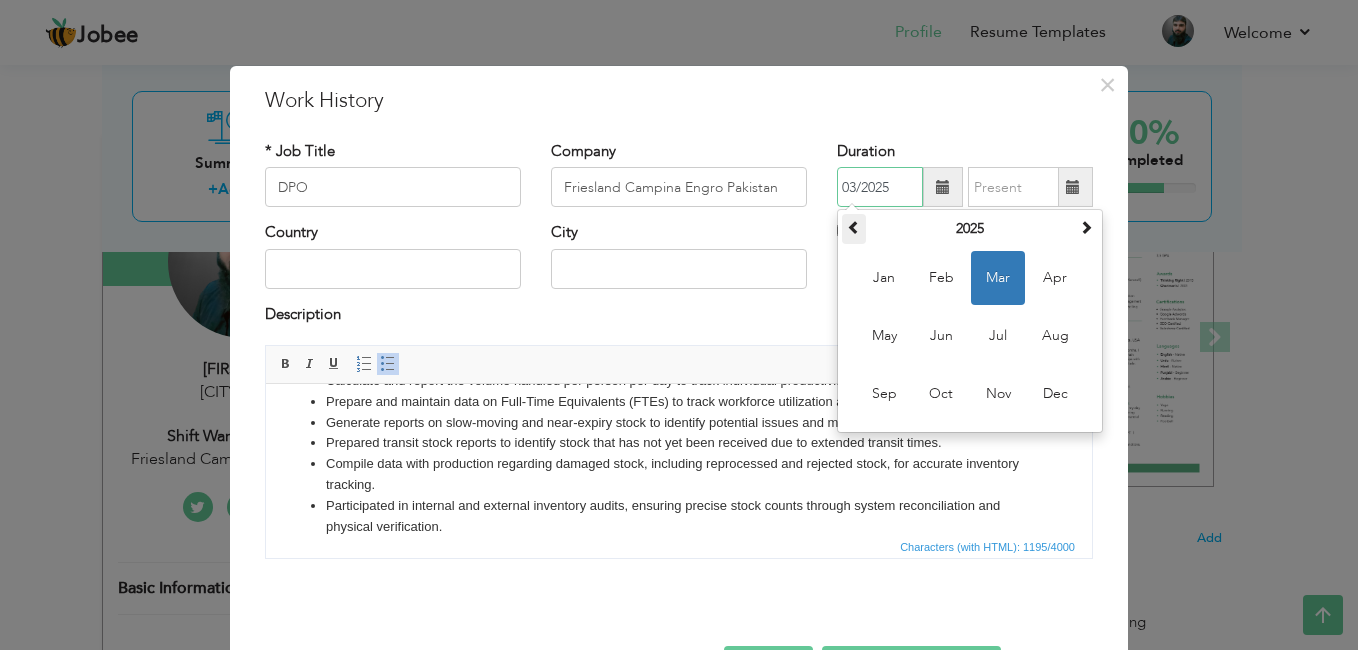 click at bounding box center (854, 227) 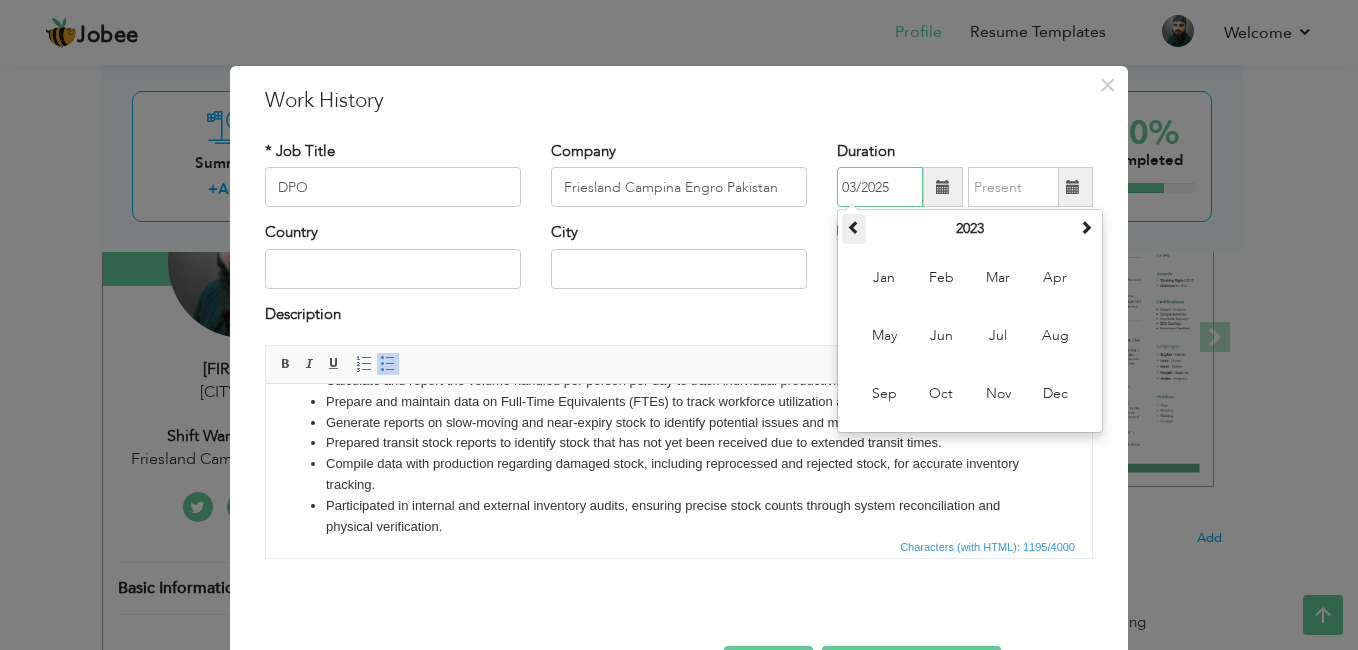 click at bounding box center (854, 227) 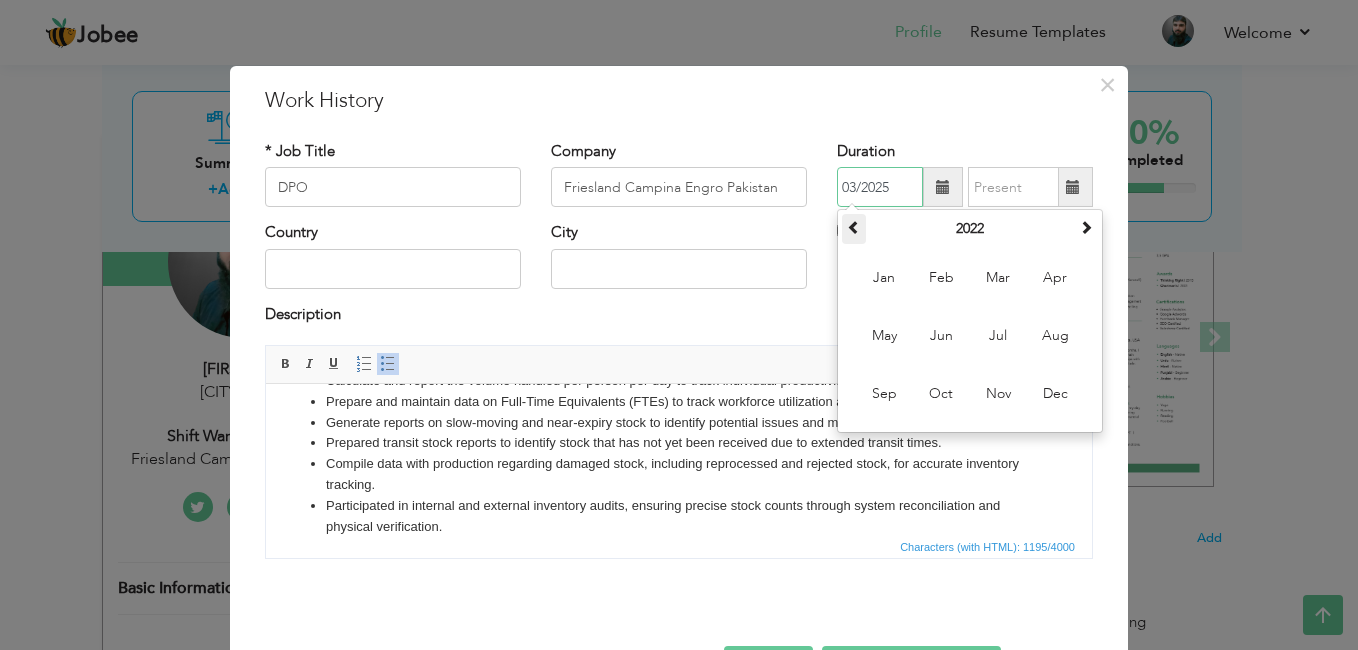 click at bounding box center (854, 227) 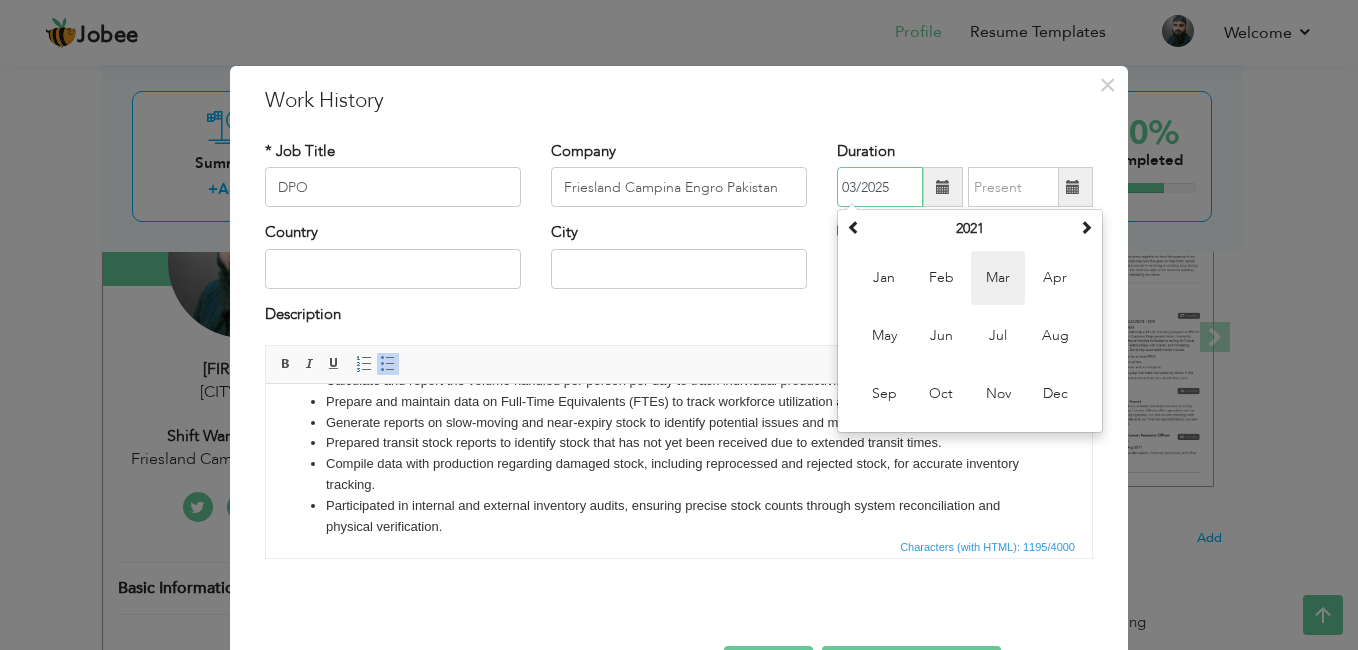 click on "Mar" at bounding box center [998, 278] 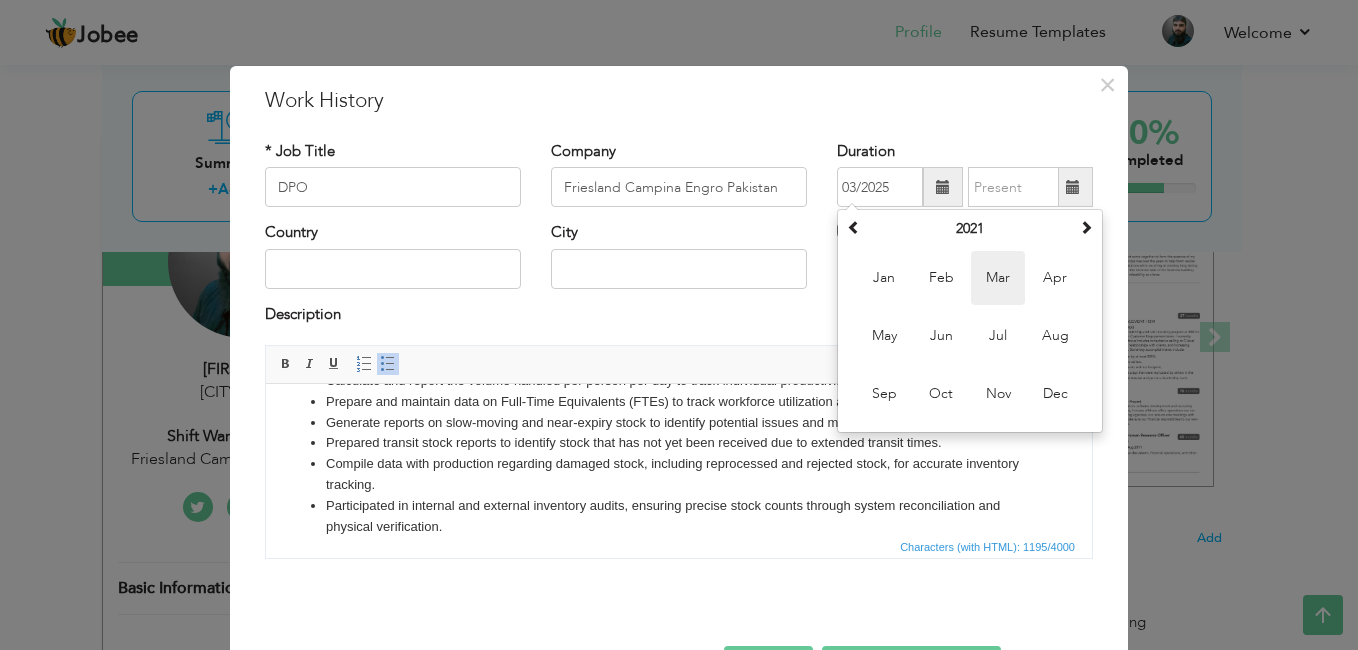 type on "03/2021" 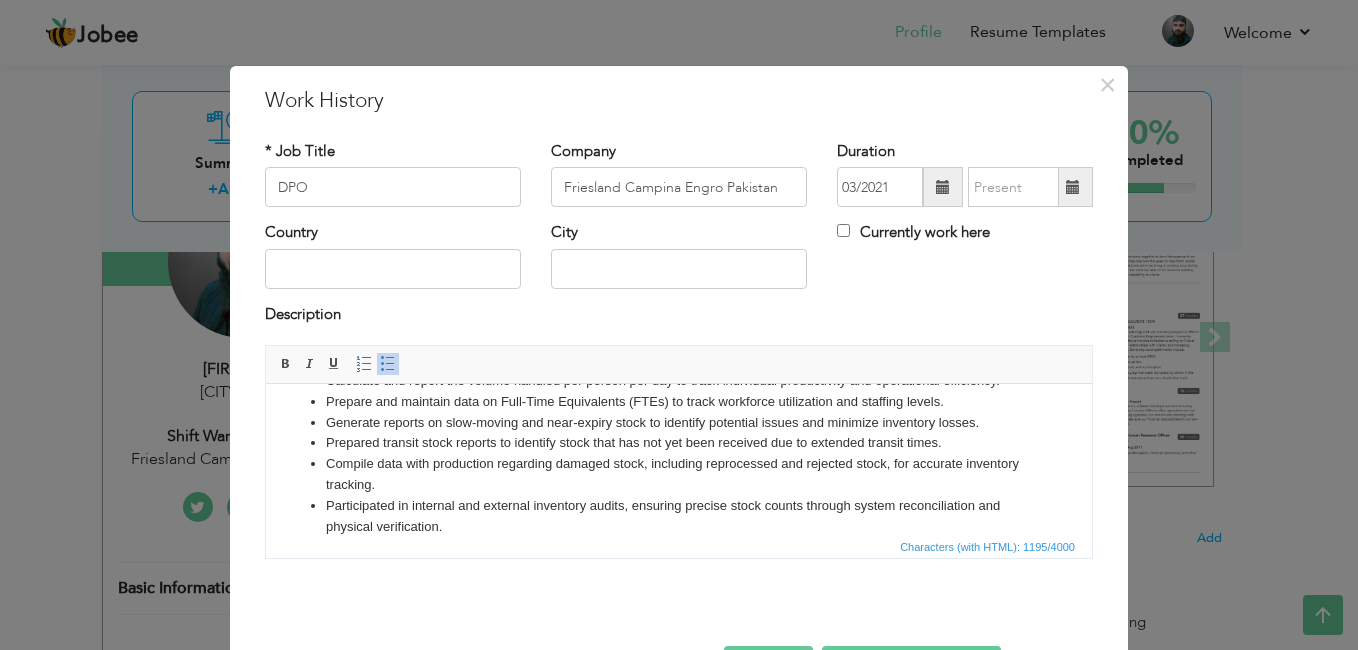 click at bounding box center [1073, 187] 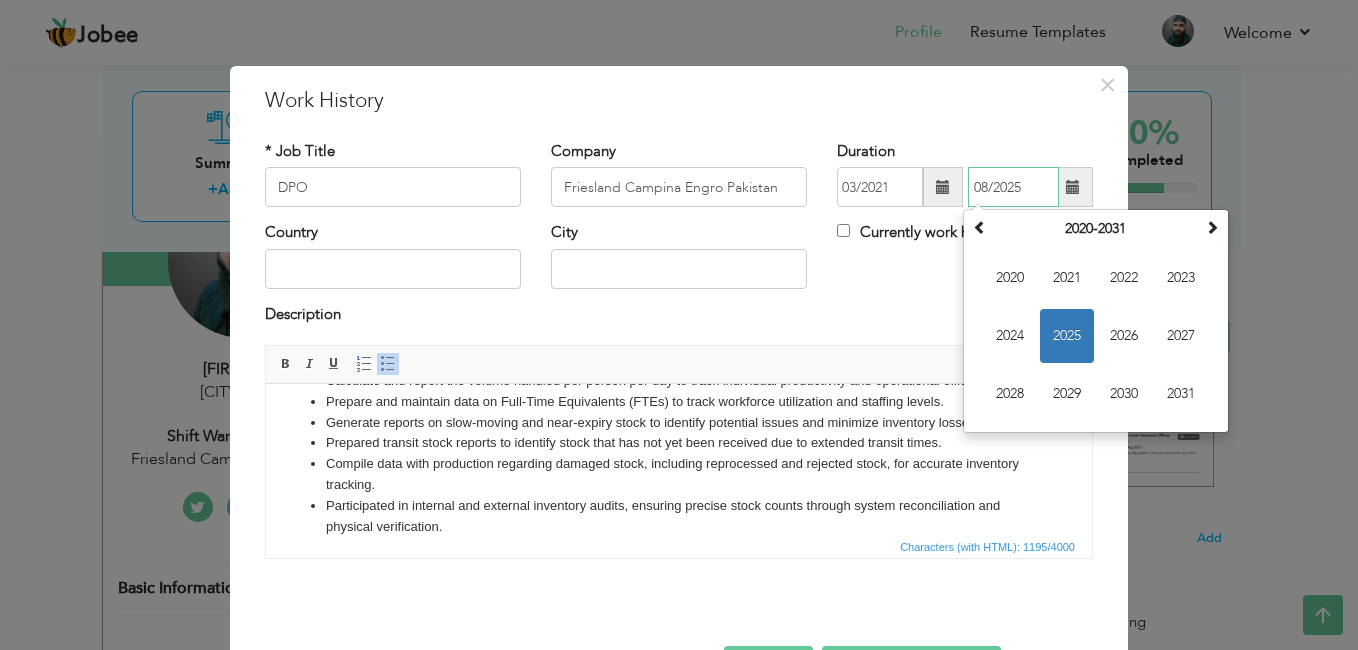 click on "2025" at bounding box center [1067, 336] 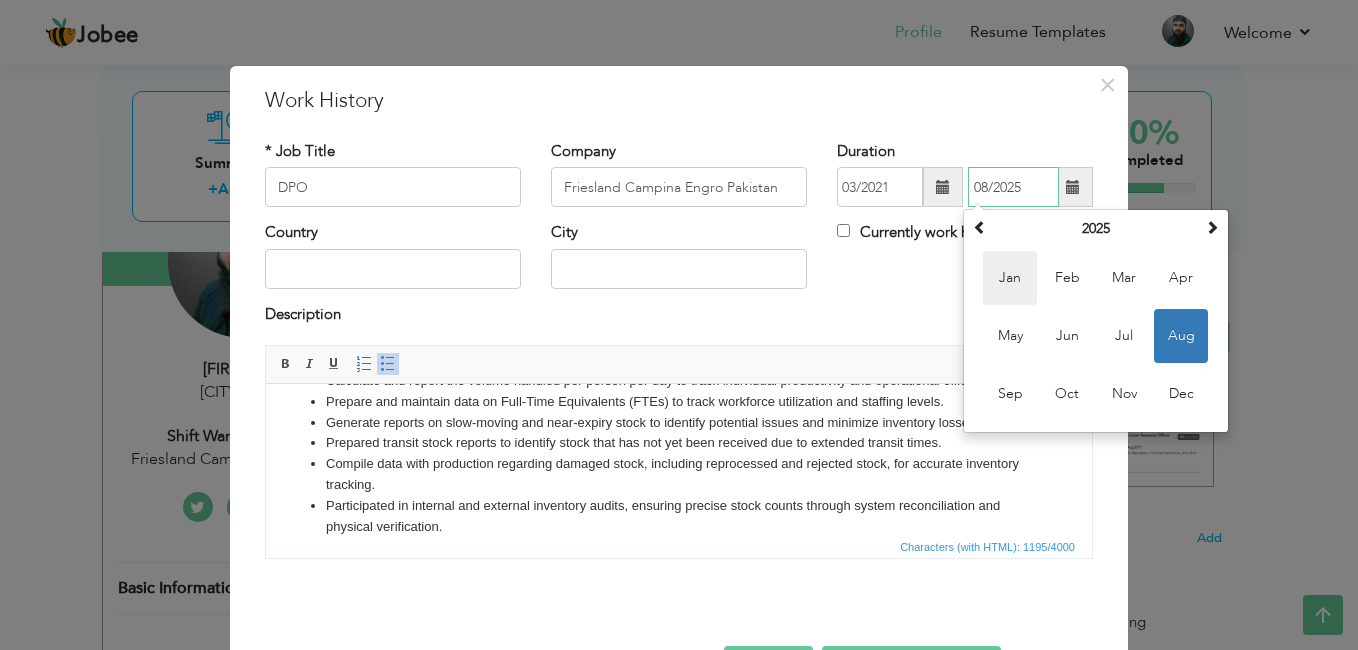 click on "Jan" at bounding box center (1010, 278) 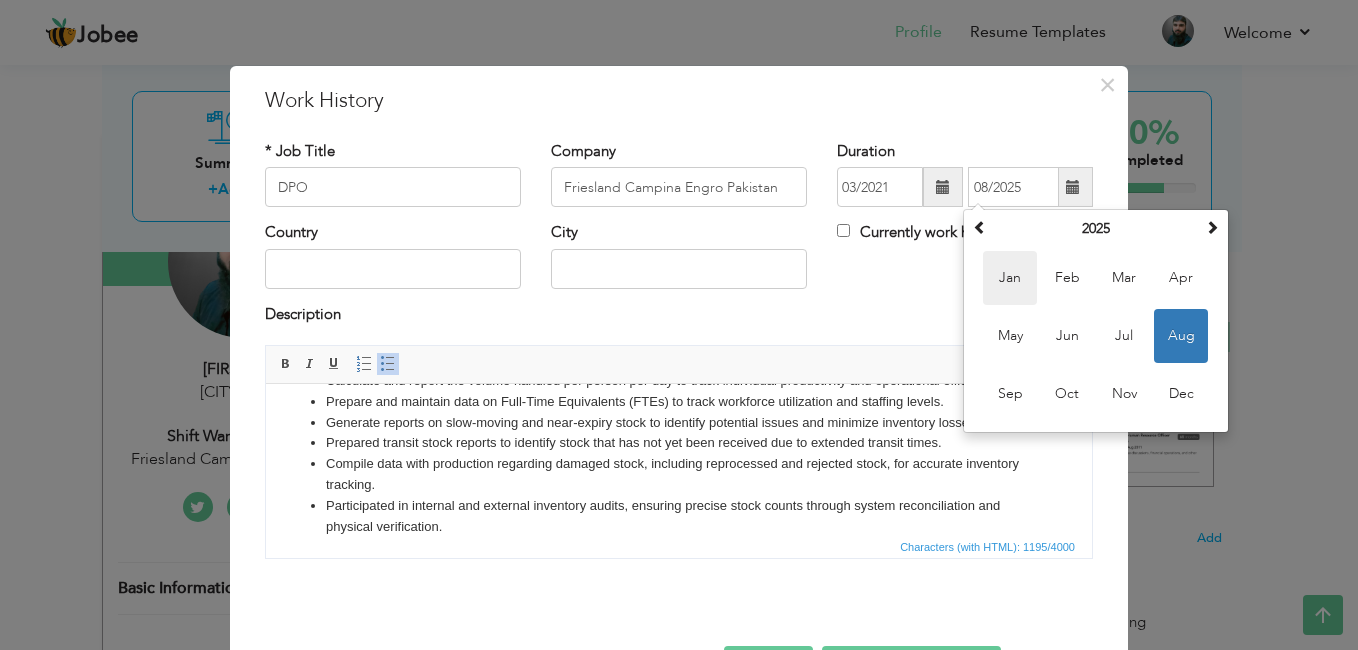 type on "01/2025" 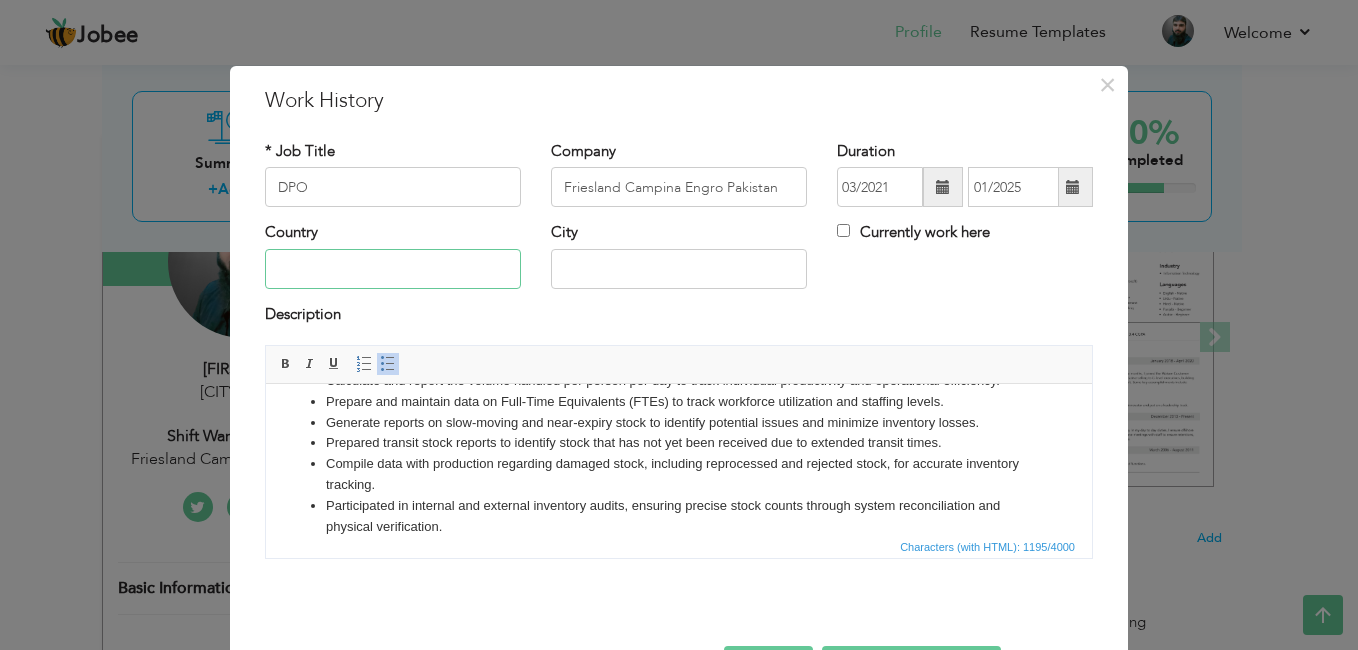 click at bounding box center (393, 269) 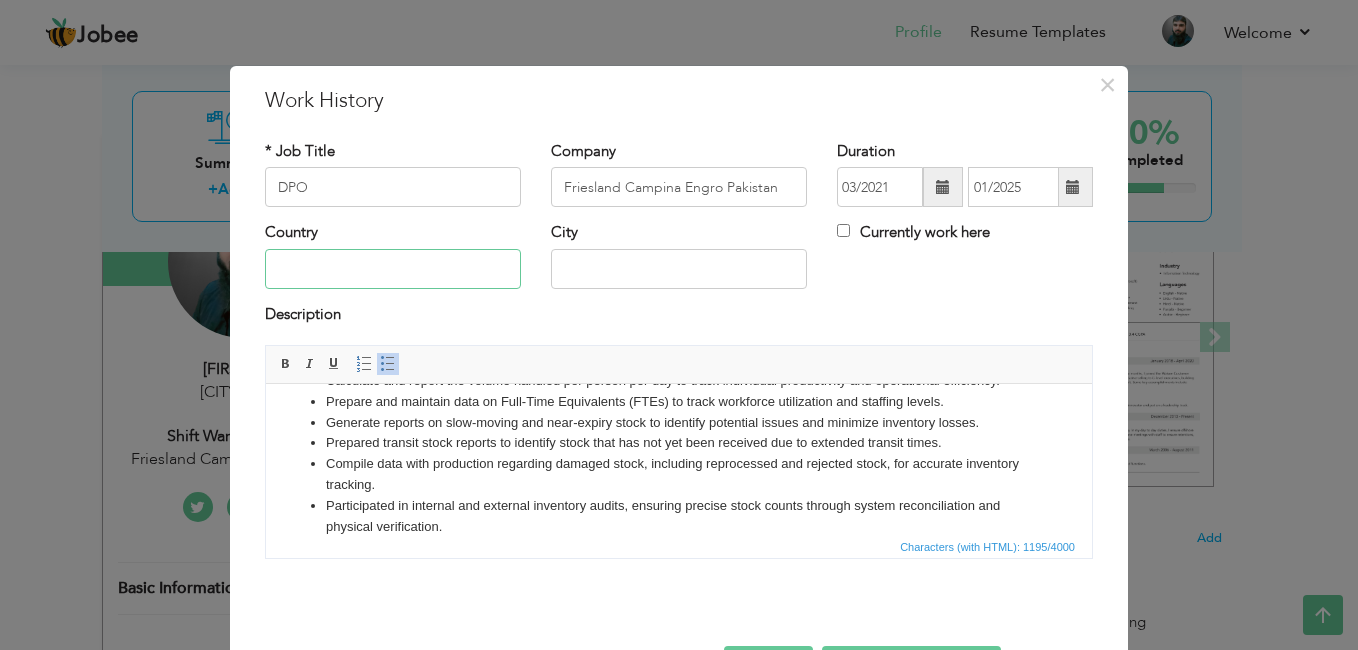 type on "Pakistan" 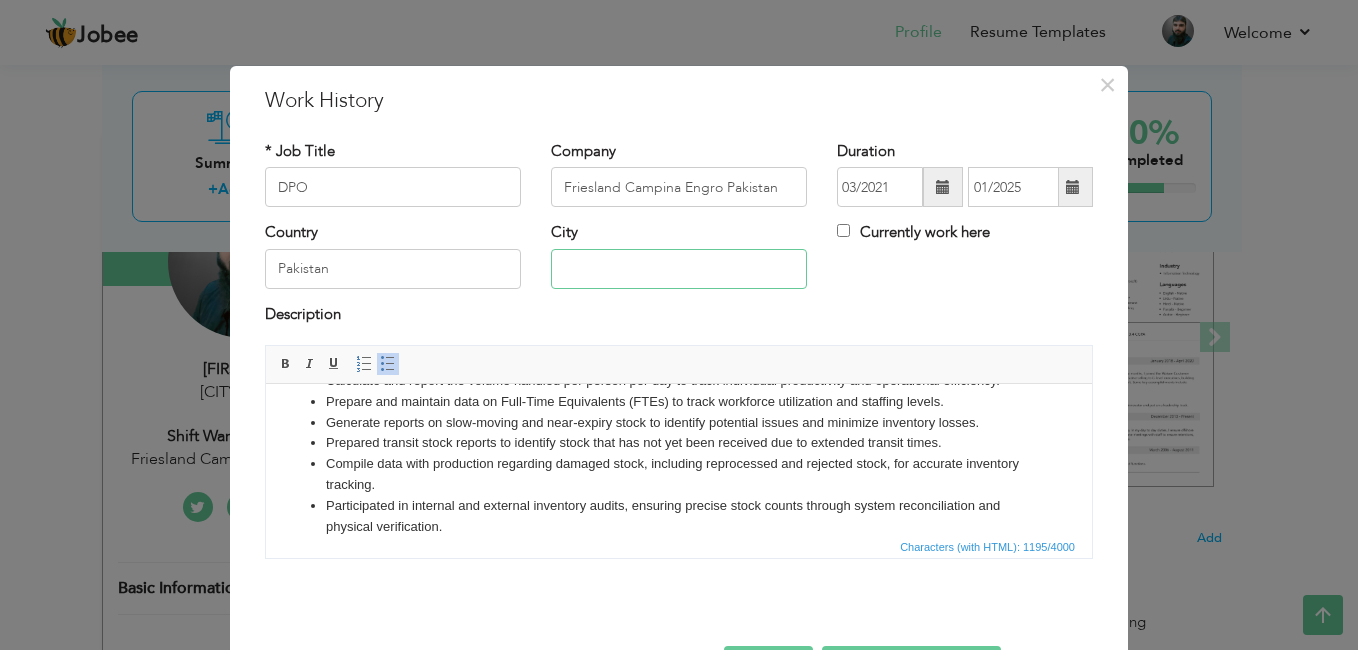type on "[CITY]" 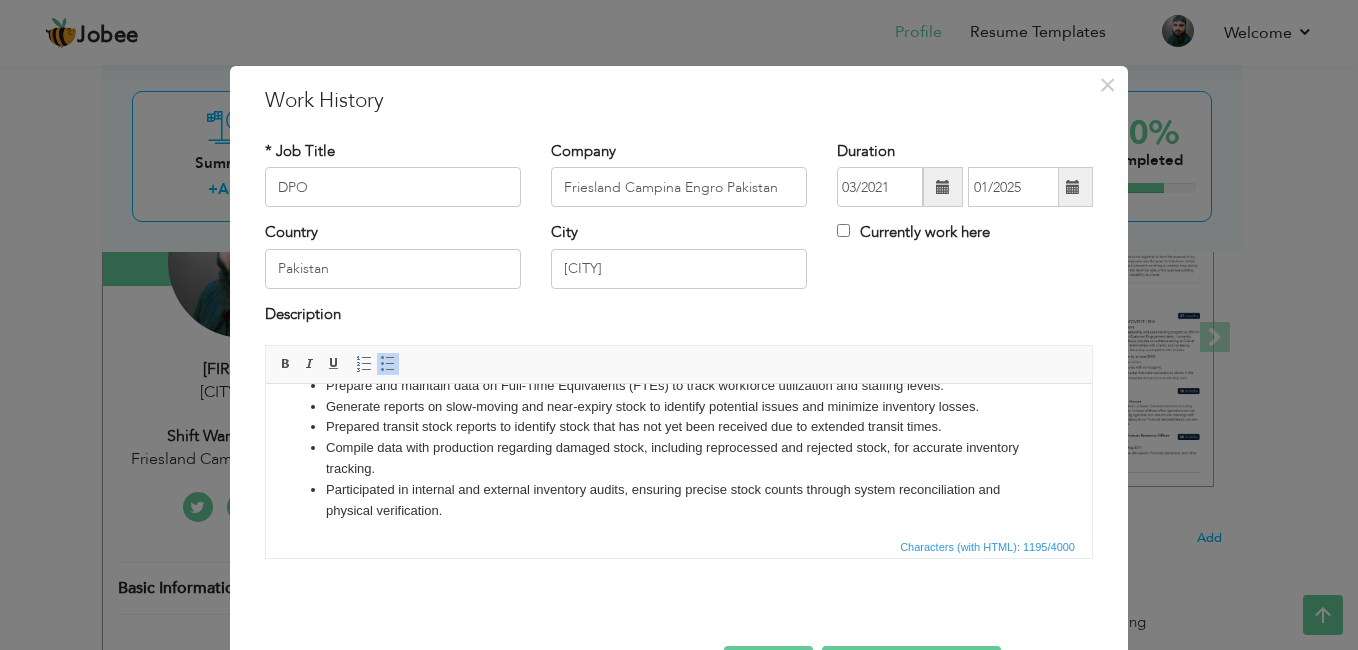 scroll, scrollTop: 160, scrollLeft: 0, axis: vertical 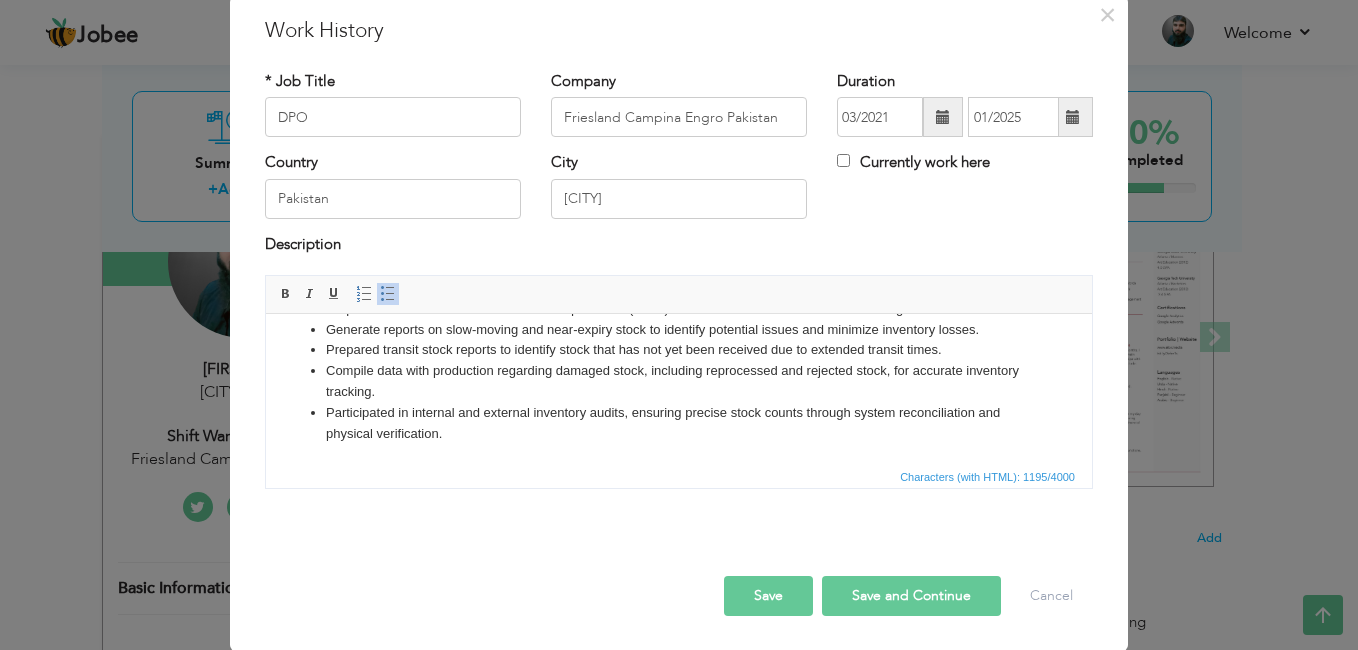 click on "Save and Continue" at bounding box center (911, 596) 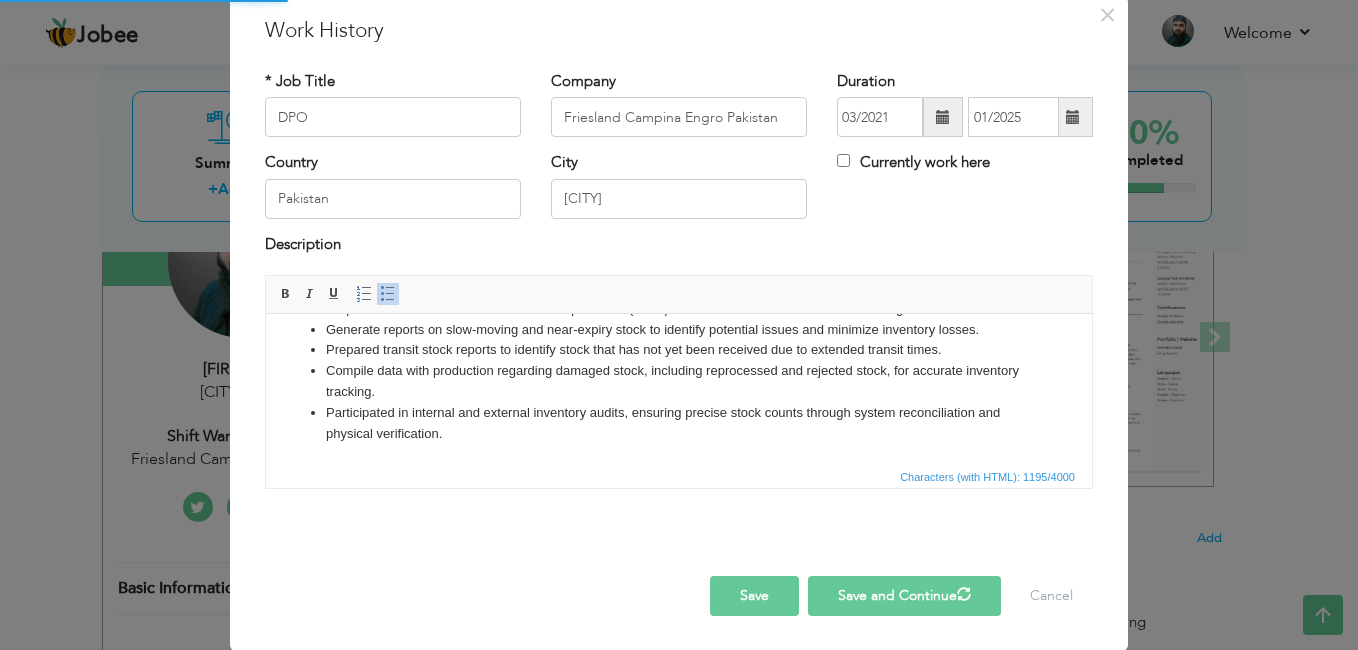 type 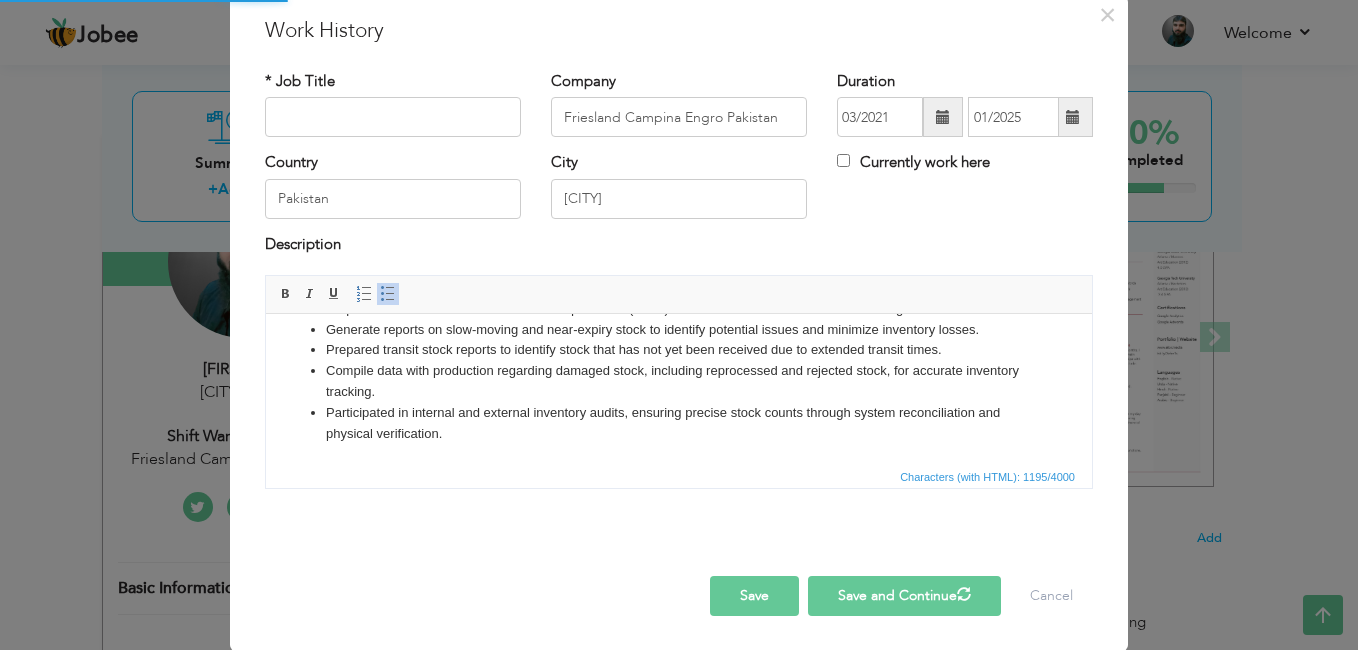 type 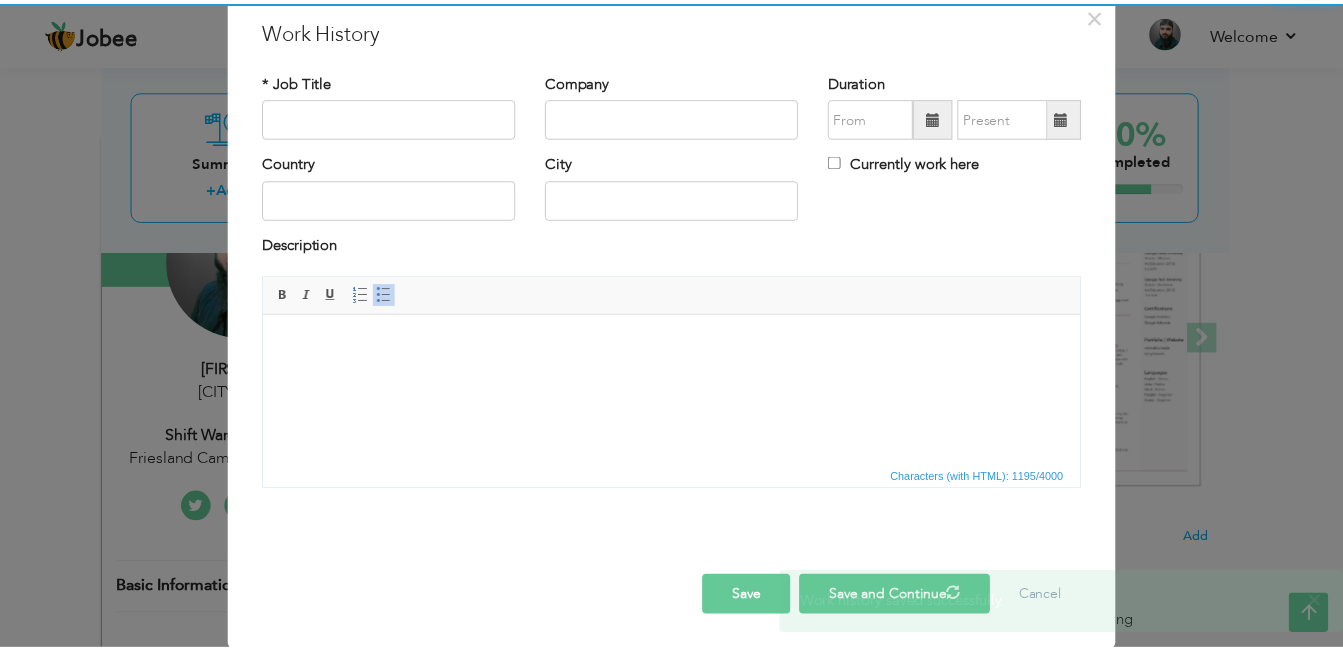 scroll, scrollTop: 0, scrollLeft: 0, axis: both 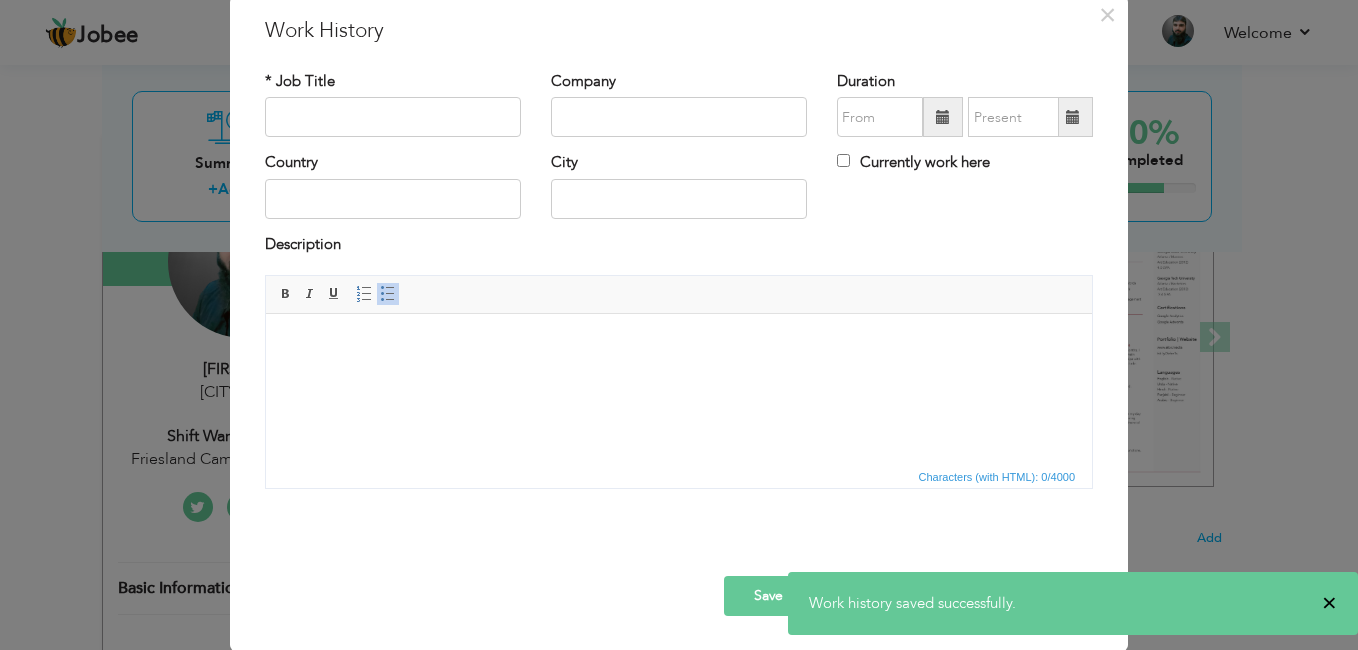 click on "×" at bounding box center [1329, 603] 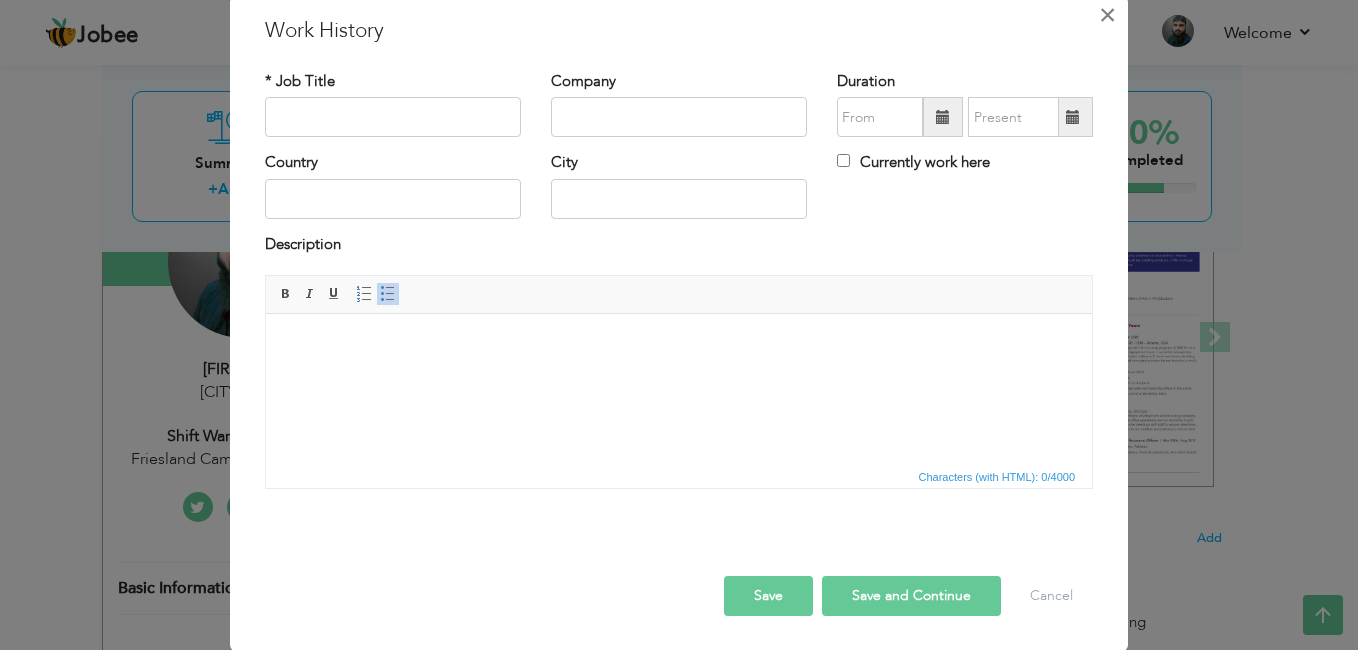 click on "×" at bounding box center (1107, 15) 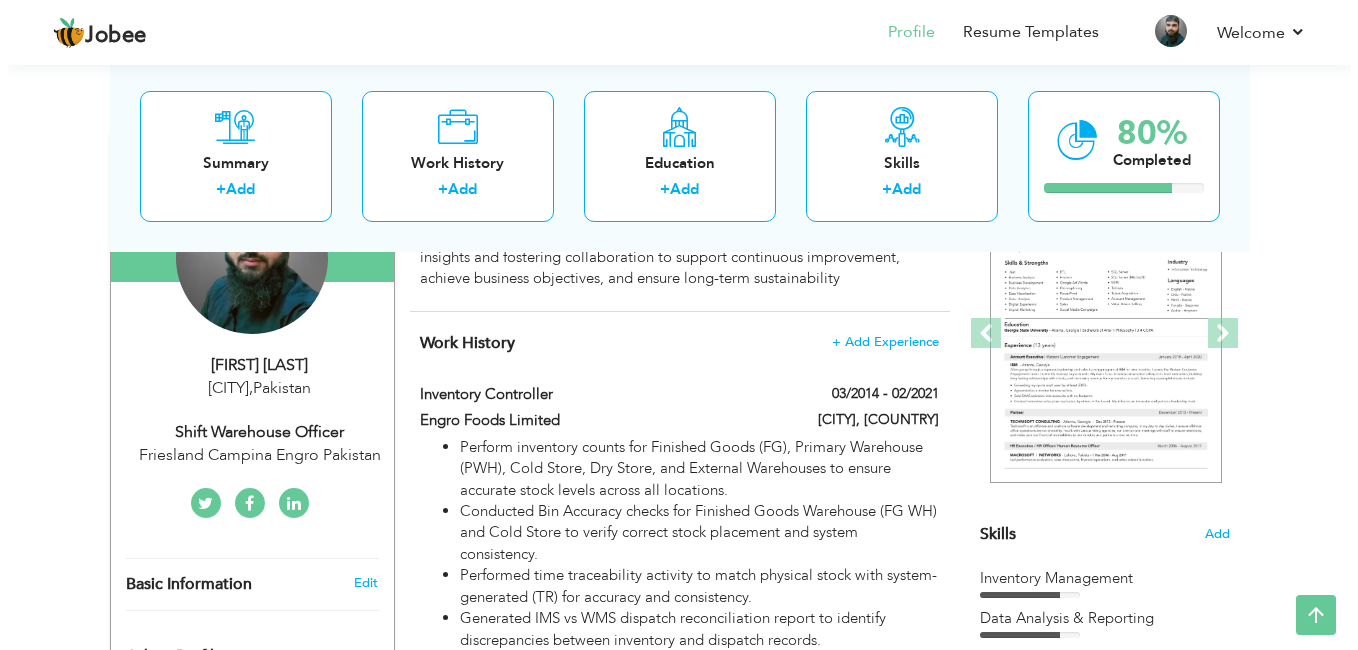 scroll, scrollTop: 239, scrollLeft: 0, axis: vertical 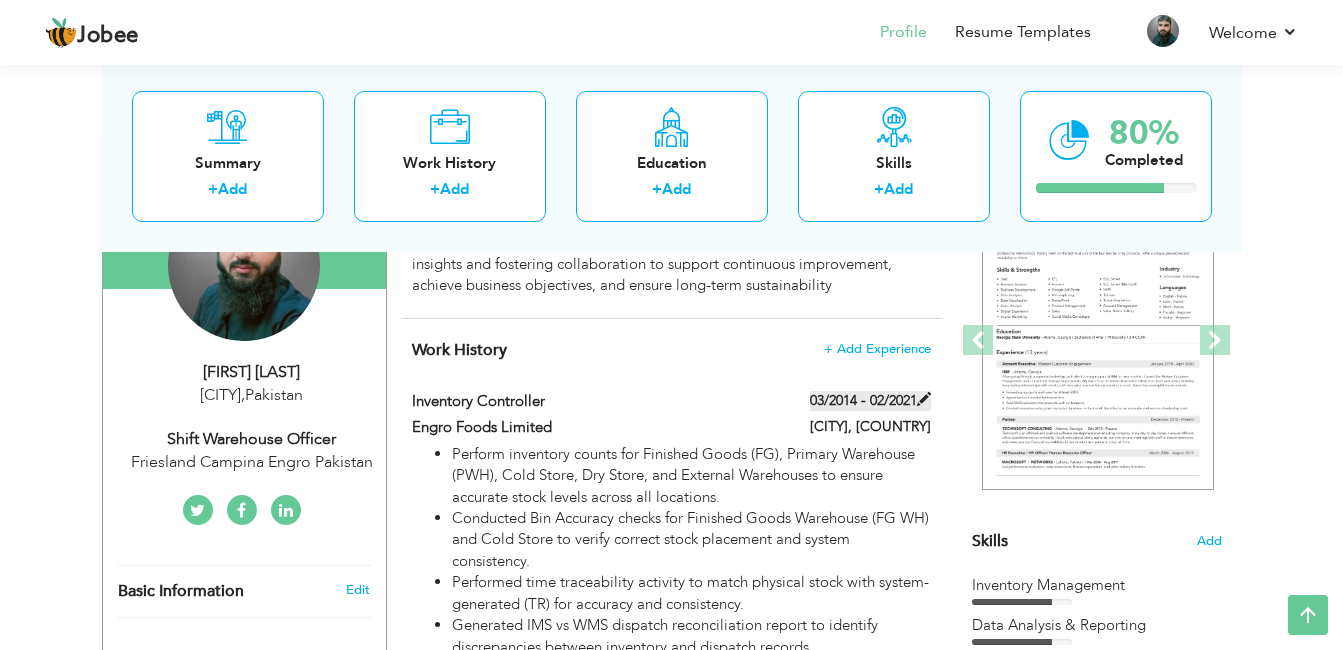 click on "03/2014 - 02/2021" at bounding box center (870, 401) 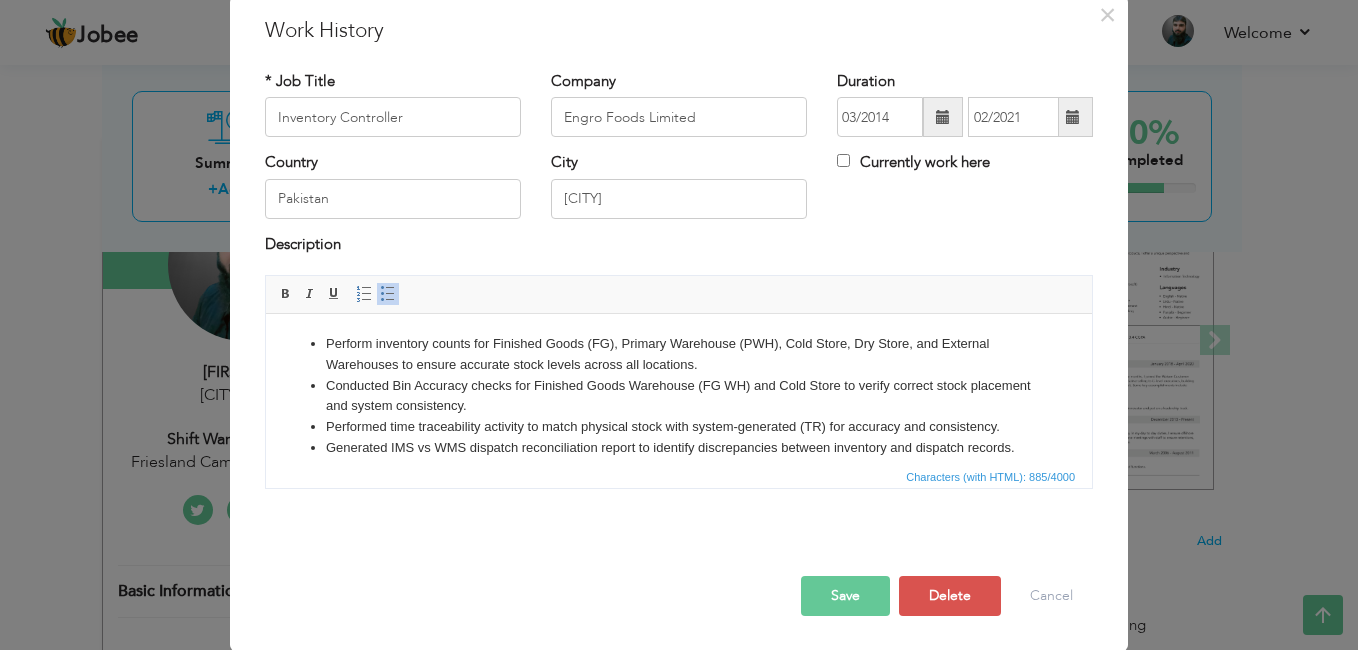 scroll, scrollTop: 0, scrollLeft: 0, axis: both 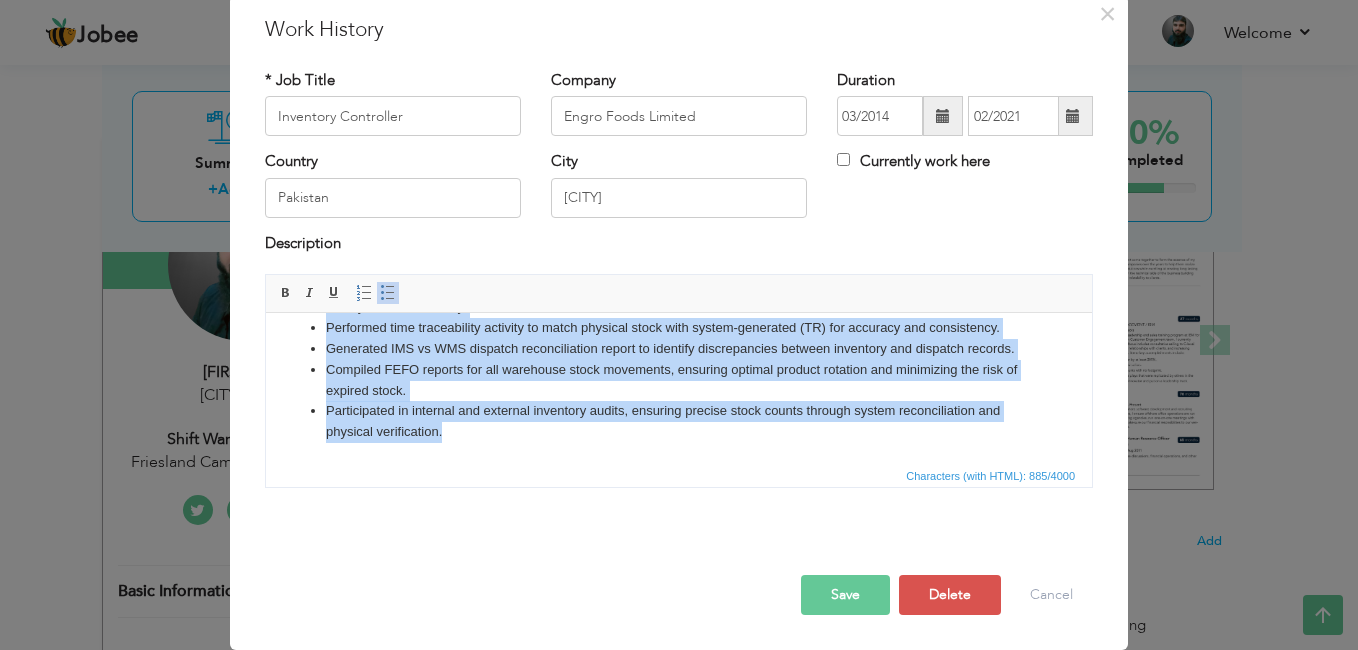 drag, startPoint x: 325, startPoint y: 342, endPoint x: 641, endPoint y: 474, distance: 342.46167 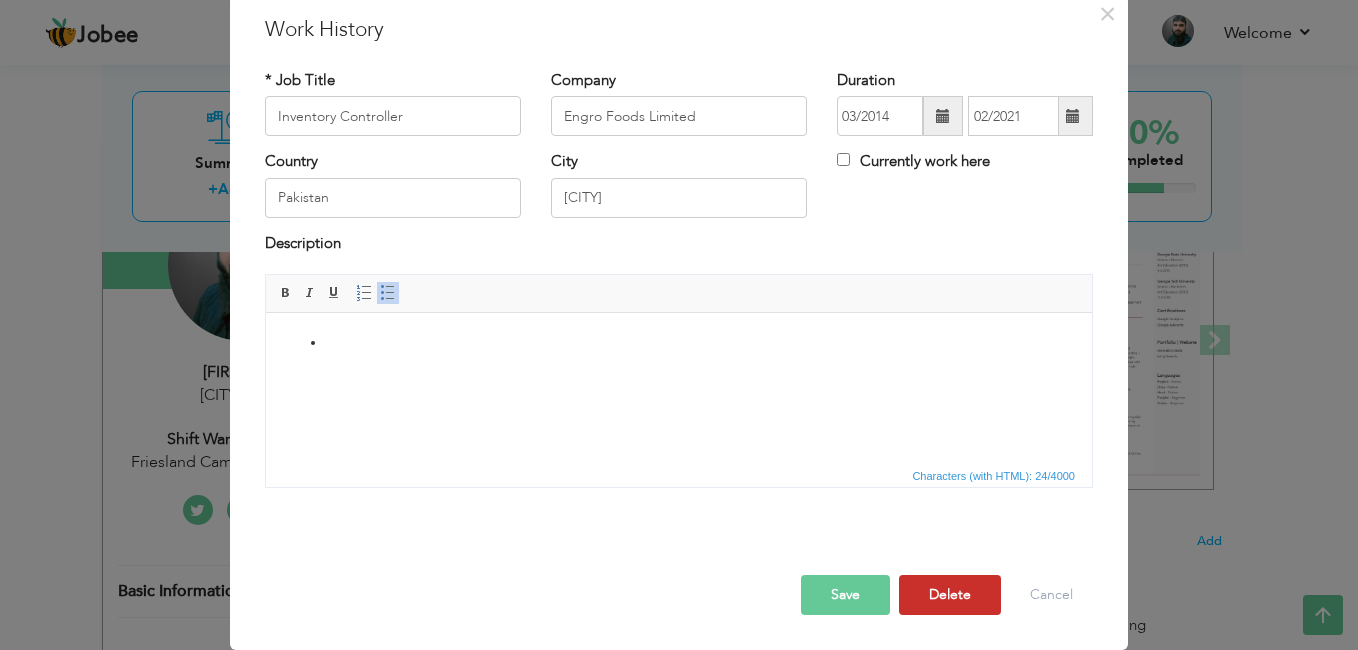 click on "Delete" at bounding box center (950, 595) 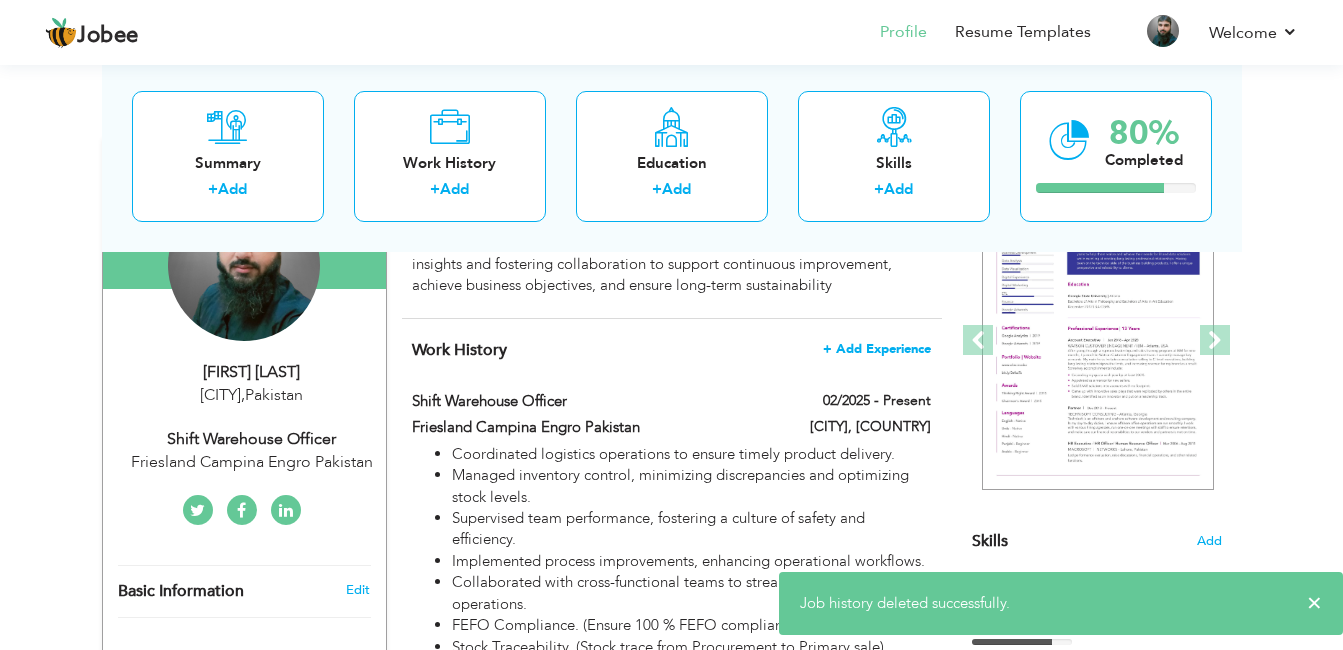 click on "+ Add Experience" at bounding box center [877, 349] 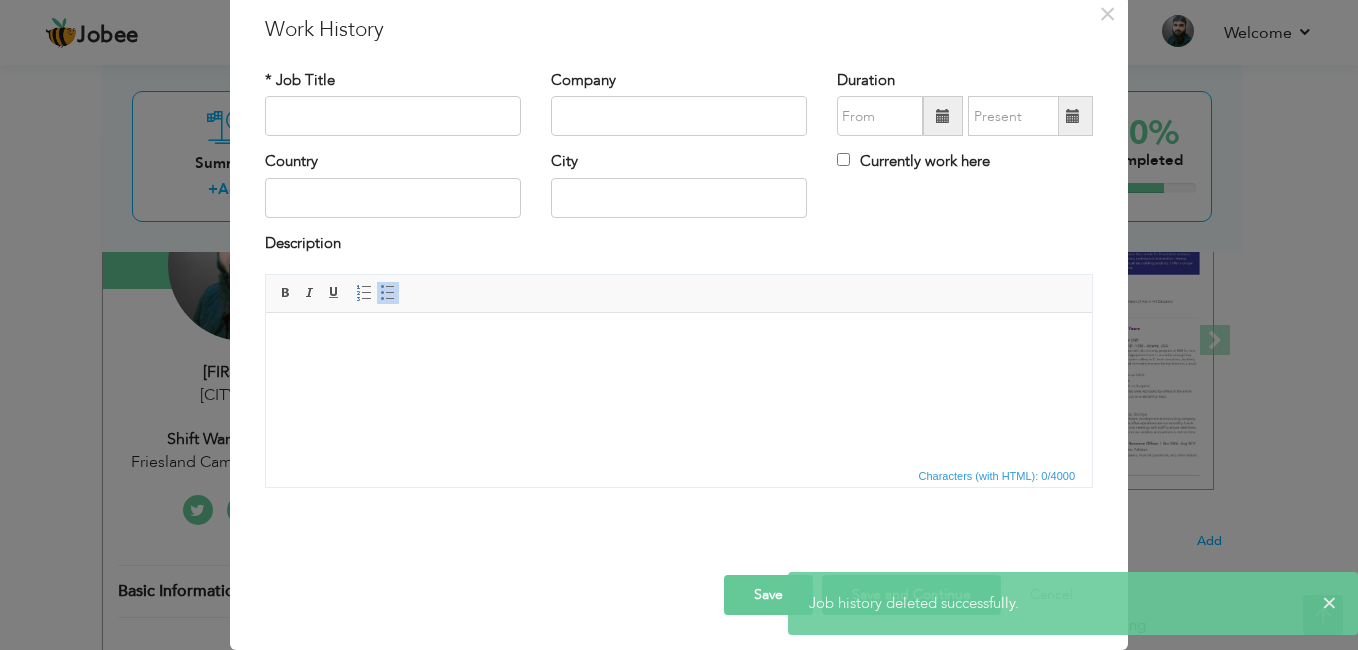 scroll, scrollTop: 0, scrollLeft: 0, axis: both 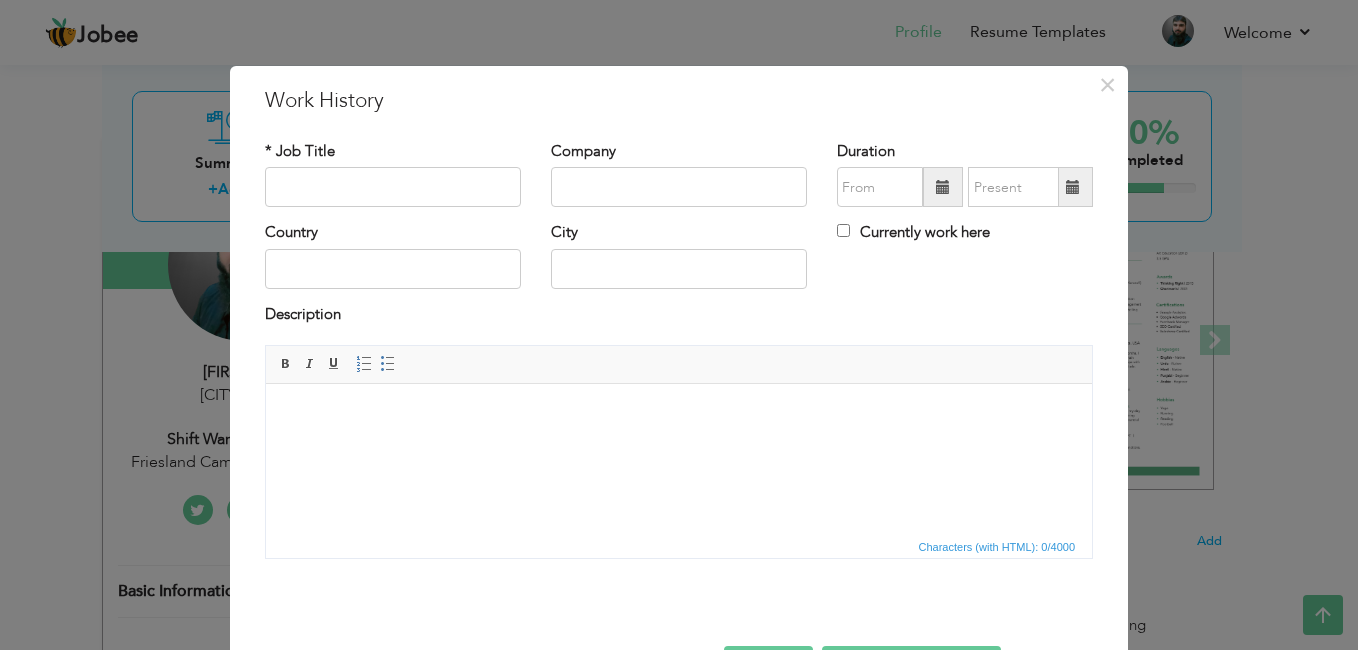 click at bounding box center (679, 414) 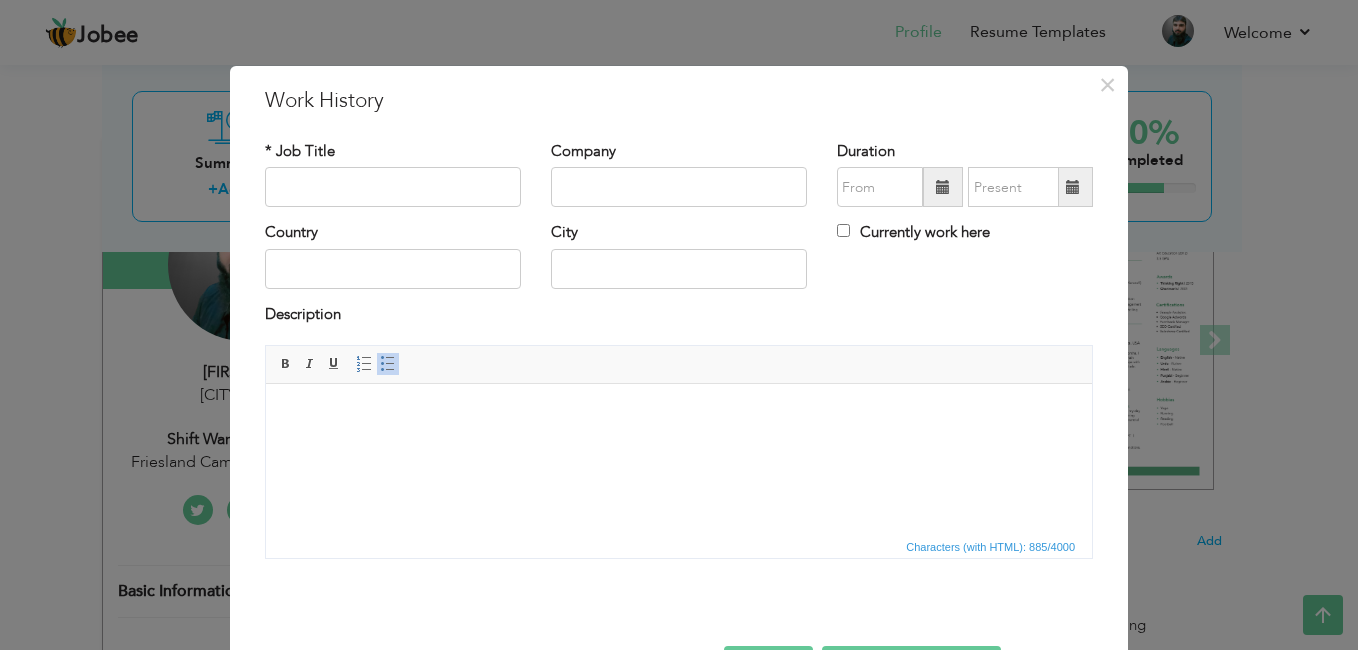 scroll, scrollTop: 74, scrollLeft: 0, axis: vertical 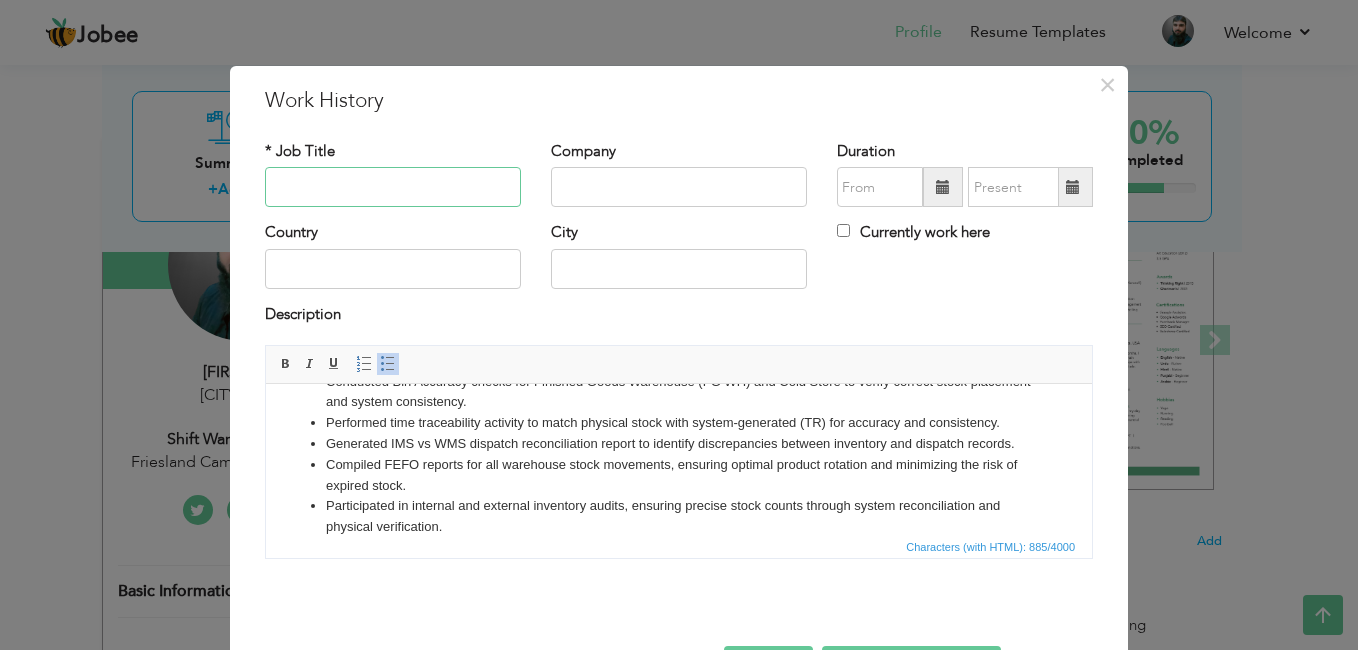 click at bounding box center [393, 187] 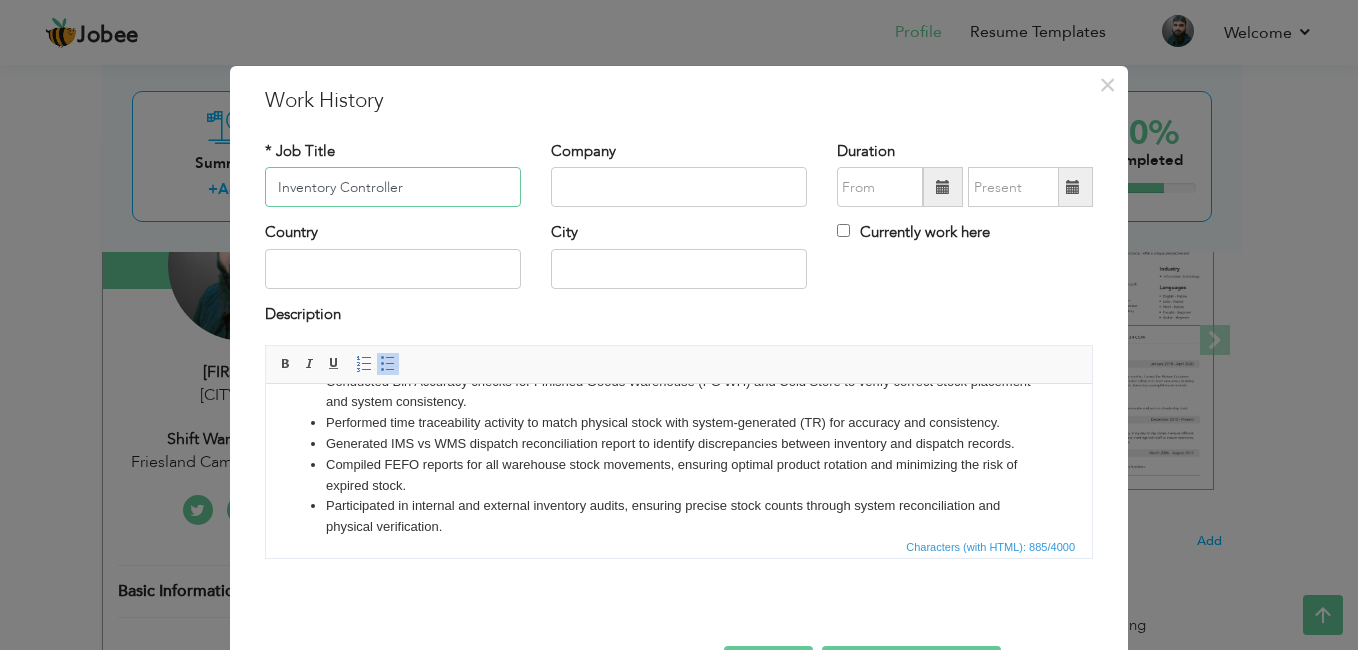 type on "Inventory Controller" 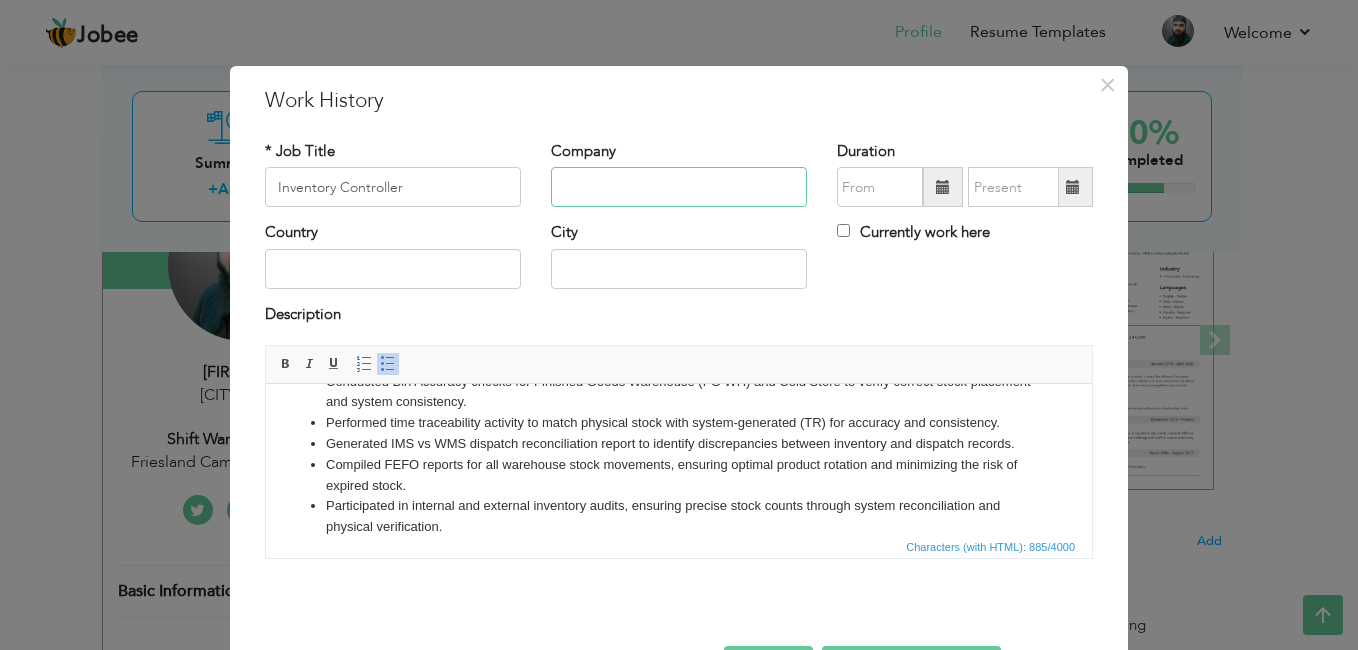 click at bounding box center (679, 187) 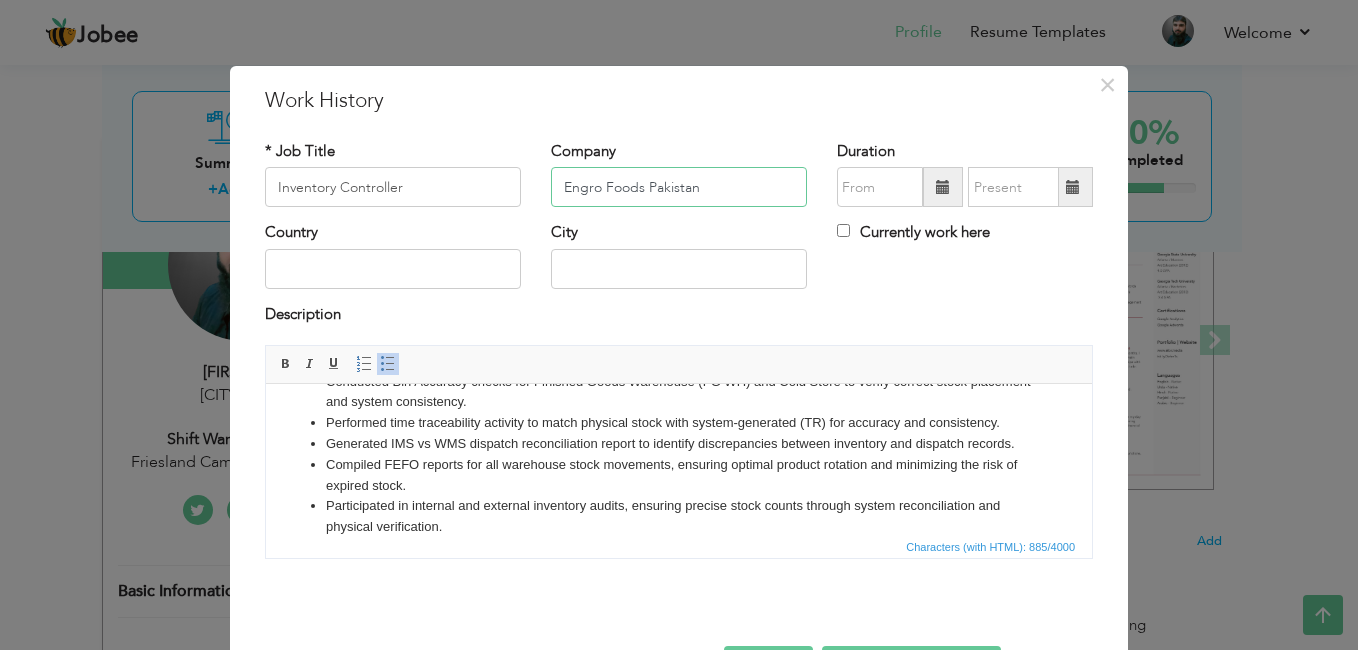 type on "Engro Foods Pakistan" 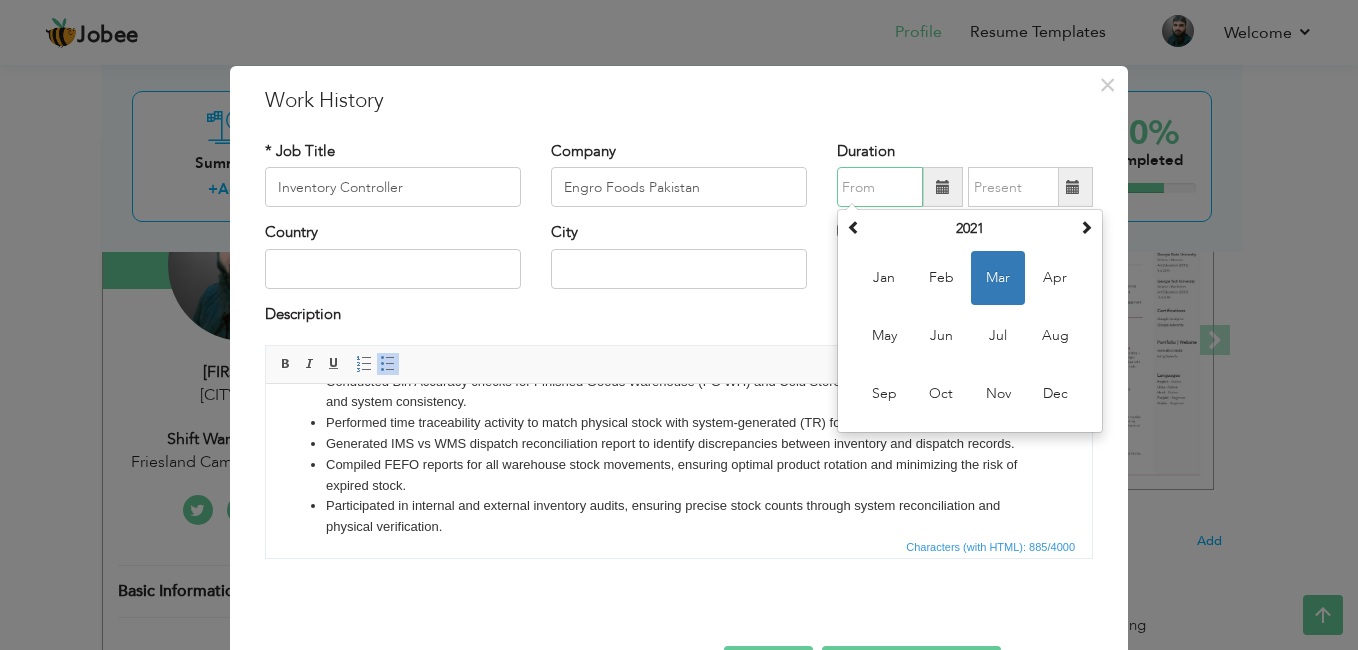 click at bounding box center [880, 187] 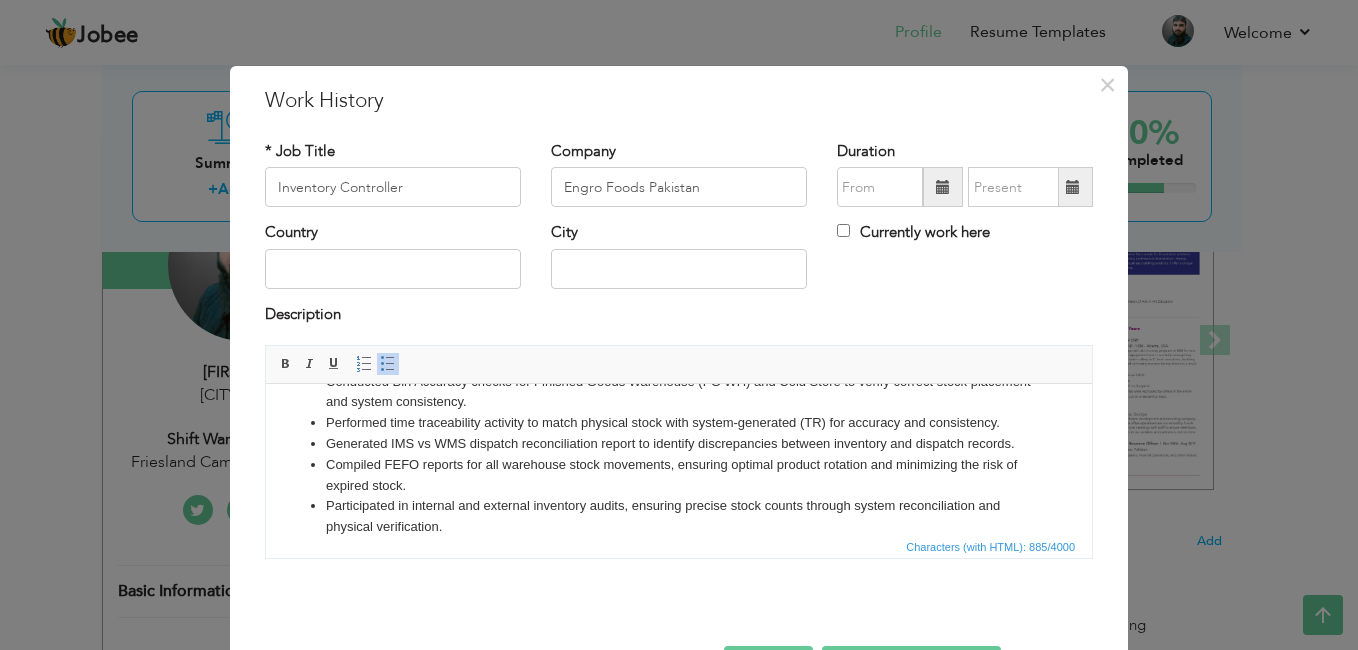 click on "Company
Engro Foods Pakistan" at bounding box center [679, 181] 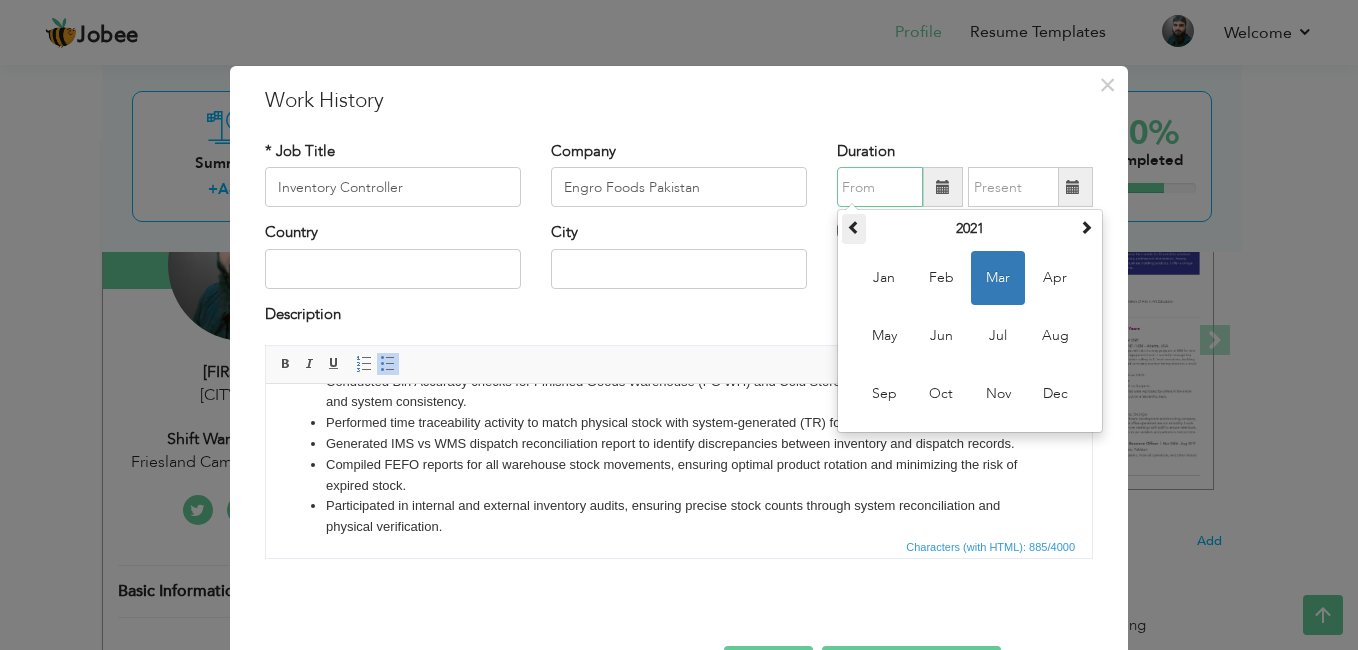 click at bounding box center [854, 227] 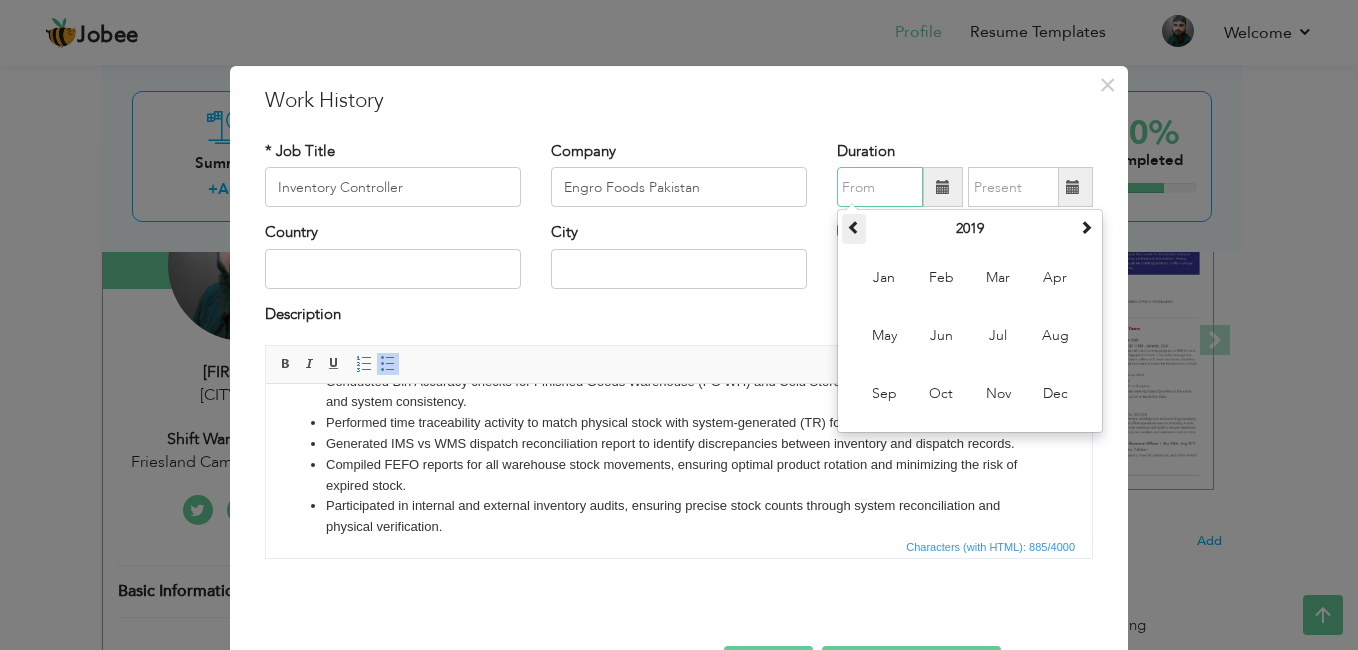 click at bounding box center [854, 227] 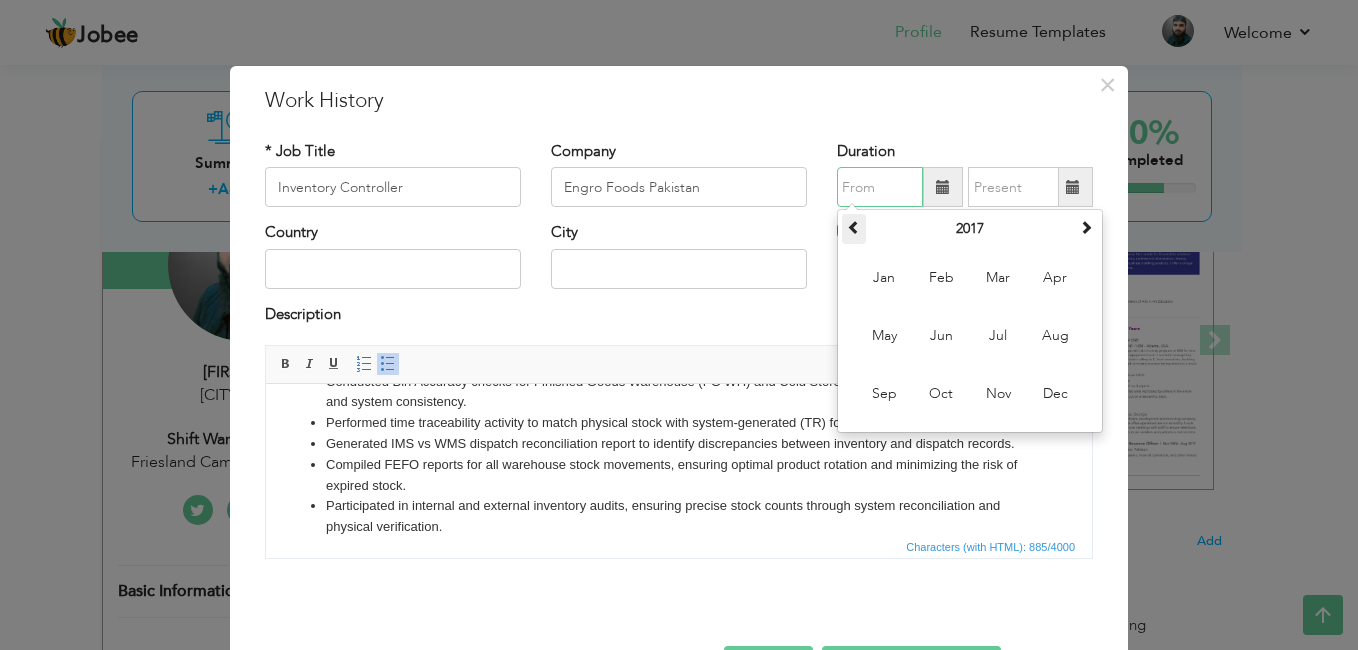 click at bounding box center [854, 227] 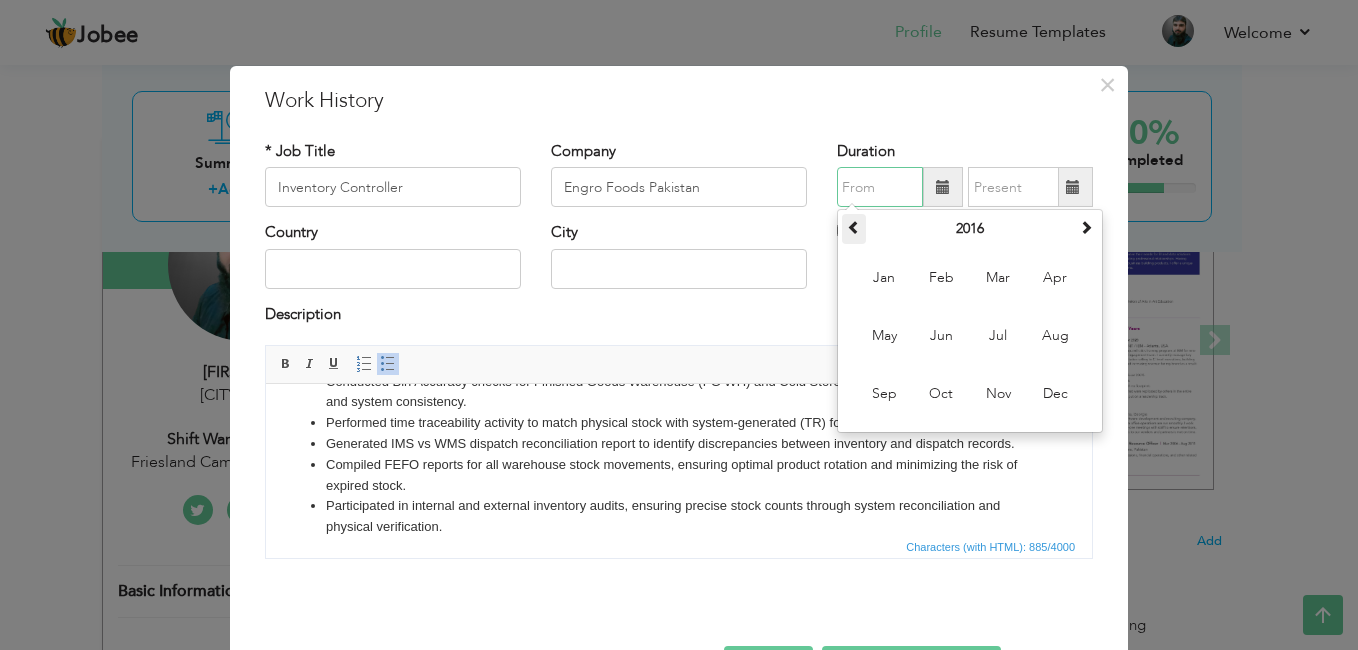 click at bounding box center [854, 227] 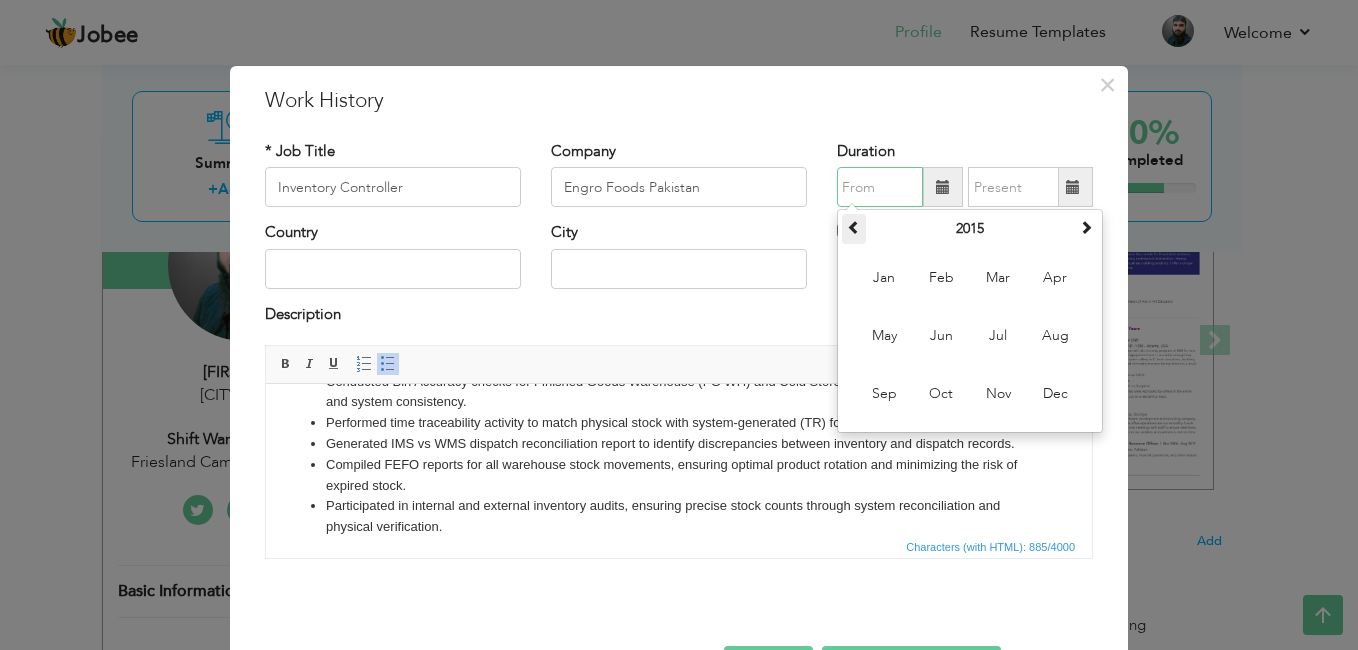 click at bounding box center (854, 227) 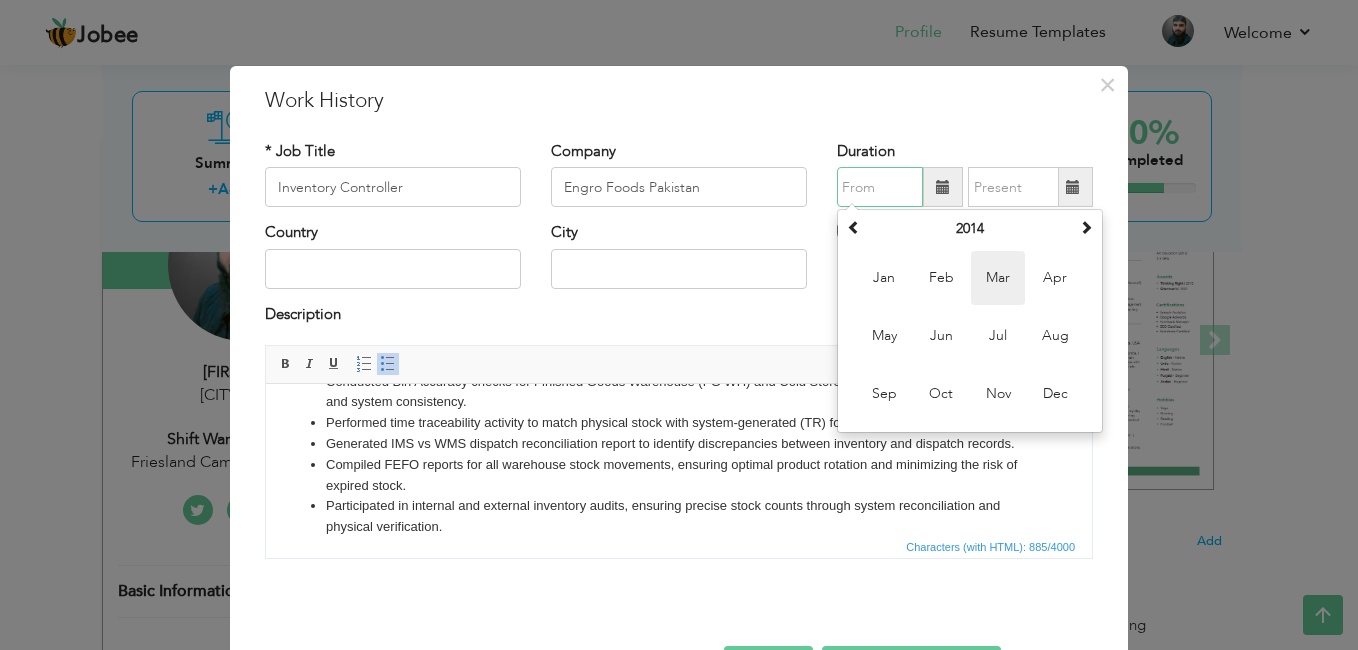 click on "Mar" at bounding box center [998, 278] 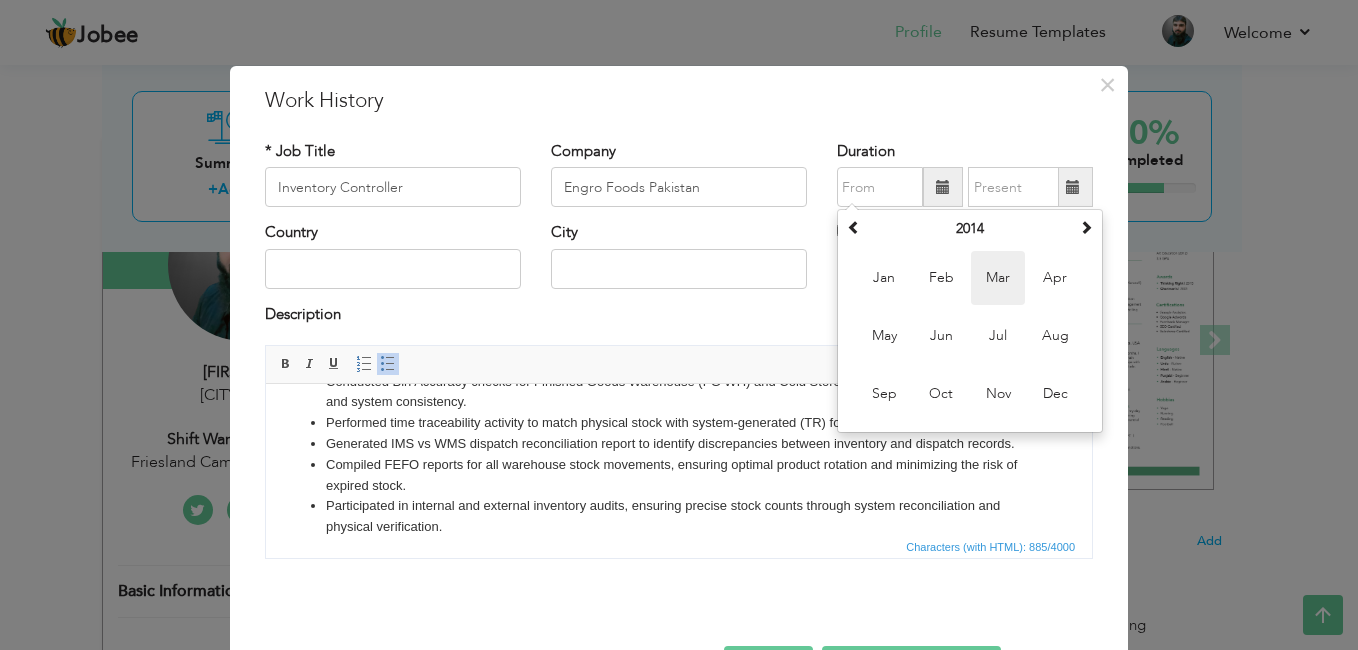 type on "03/2014" 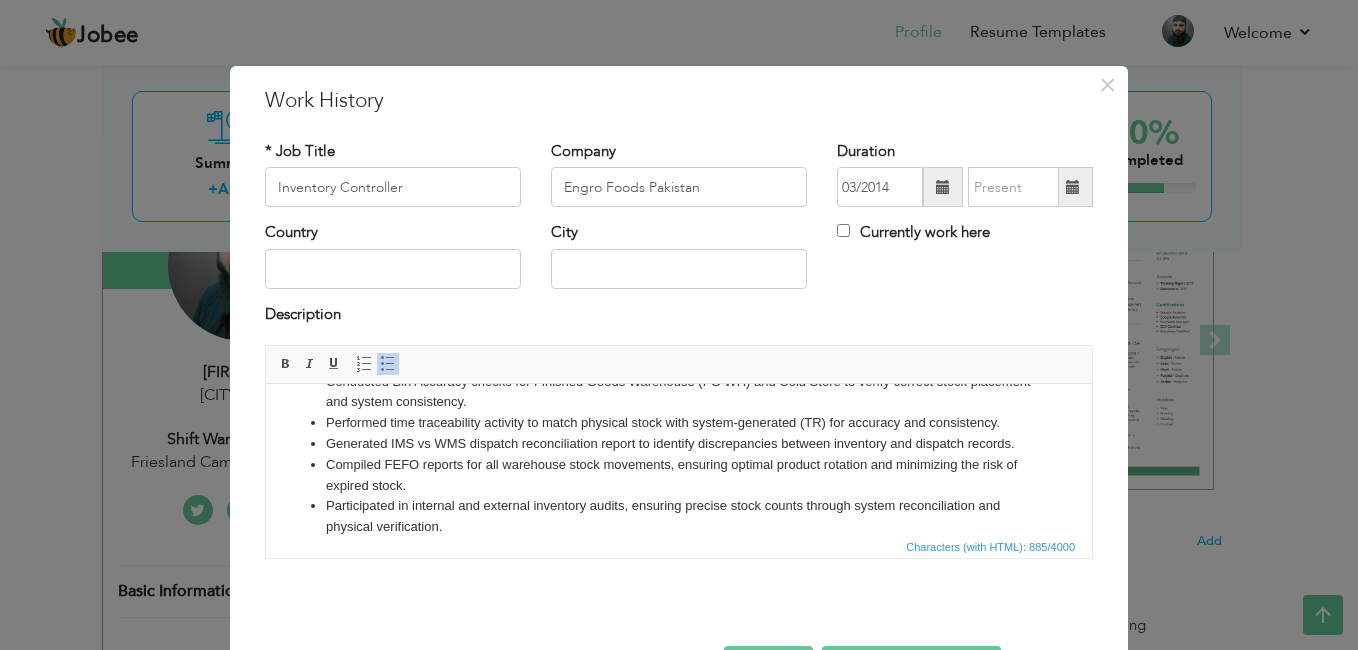 click at bounding box center [1073, 187] 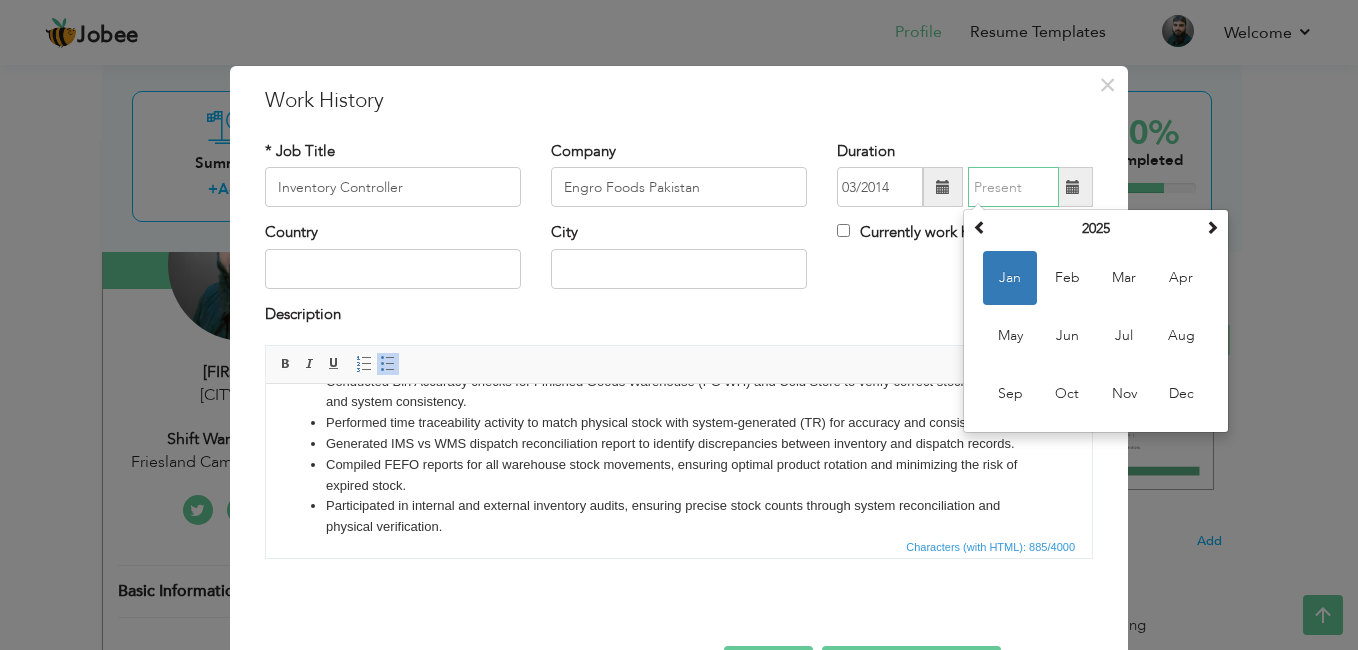 click on "Jan" at bounding box center [1010, 278] 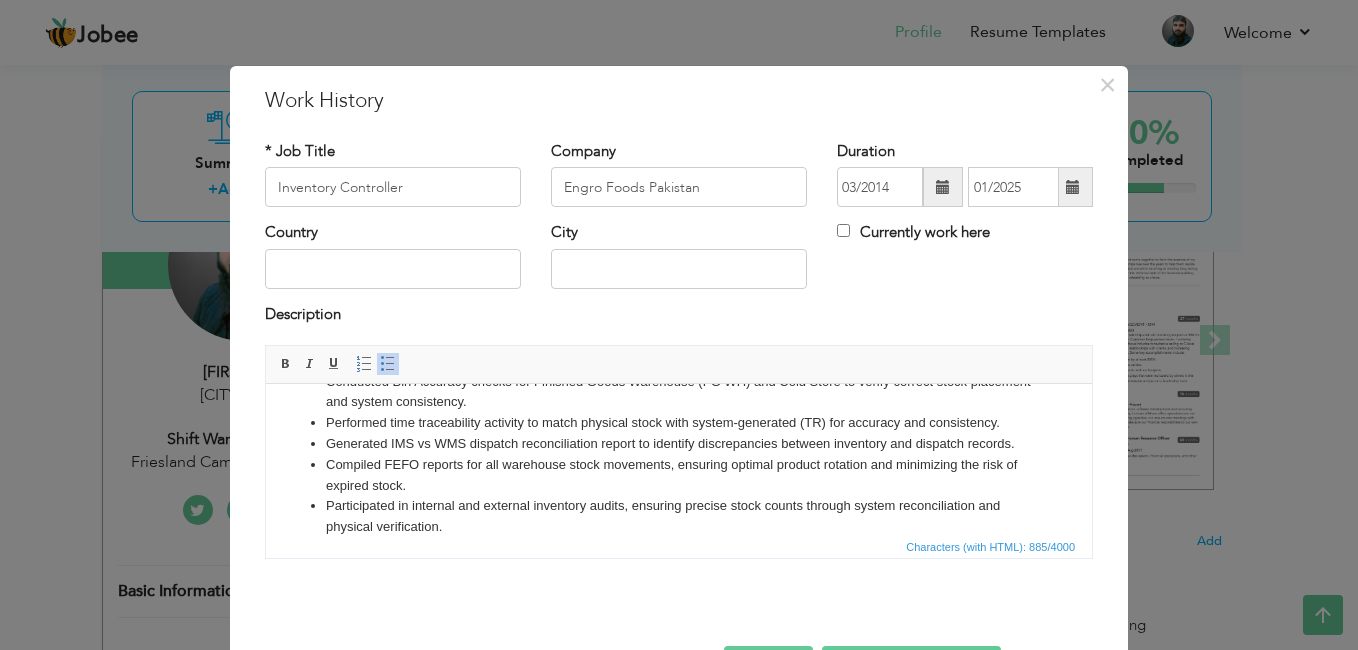 click at bounding box center (1073, 187) 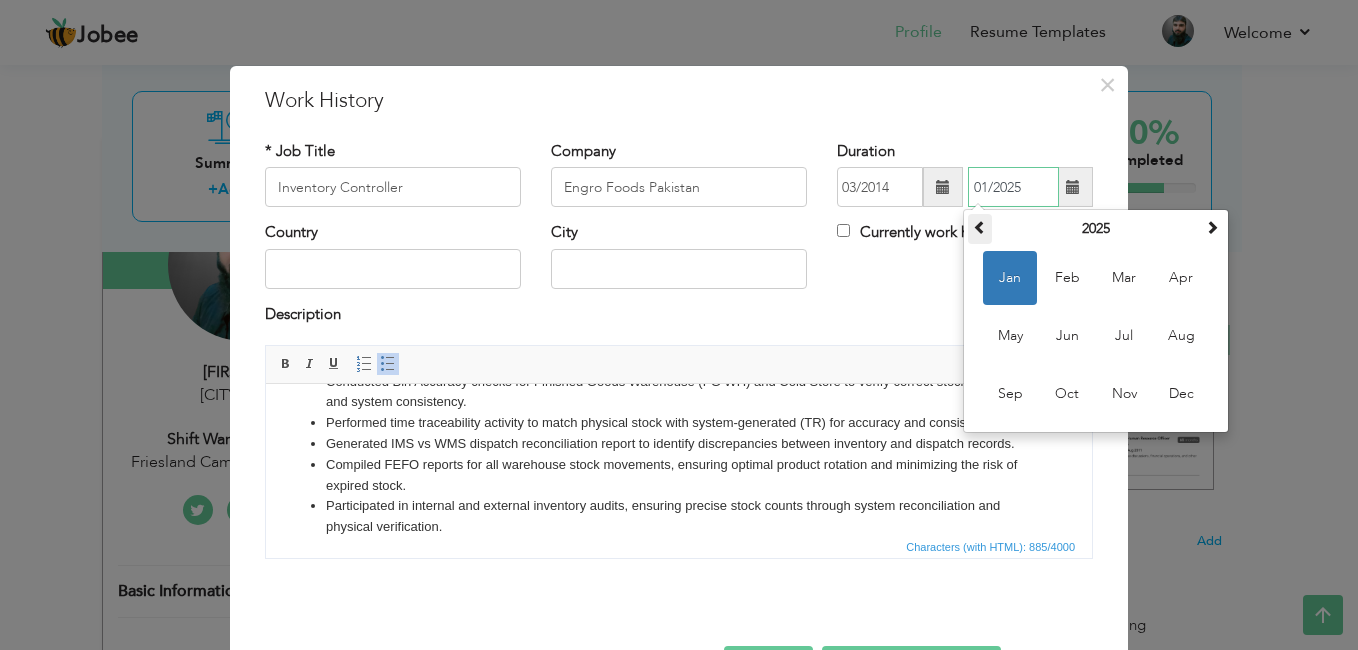 click at bounding box center (980, 229) 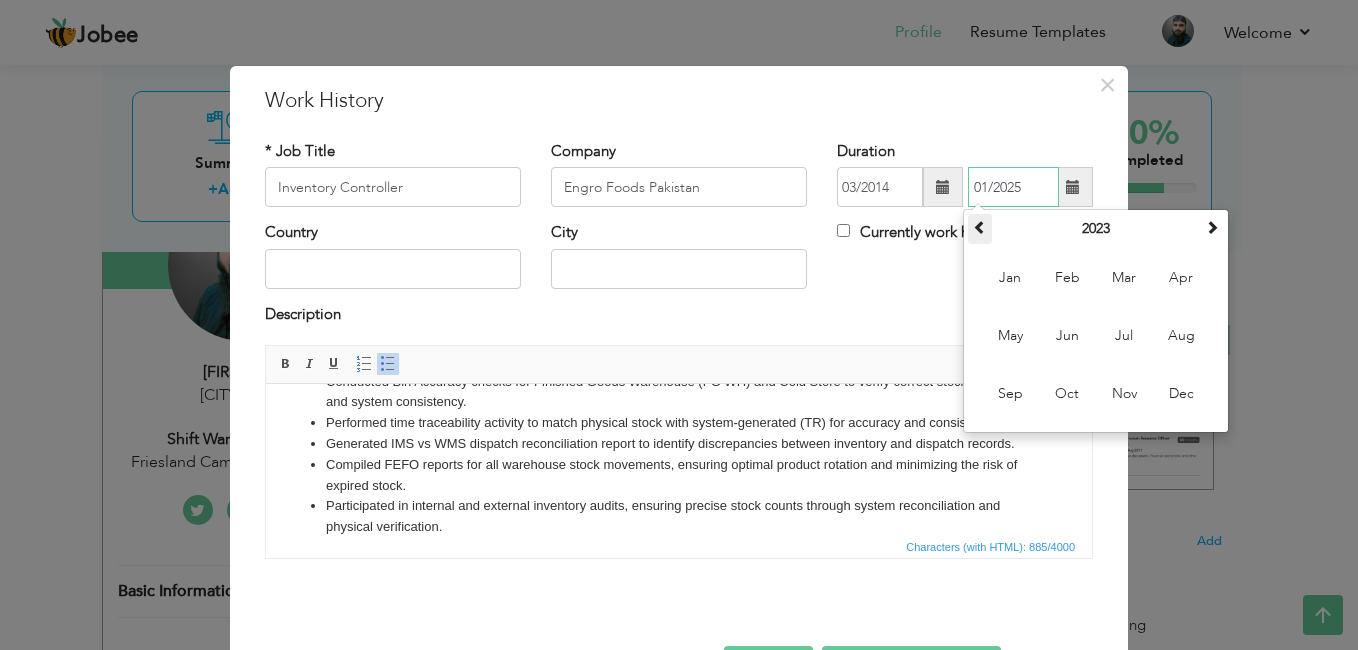 click at bounding box center [980, 229] 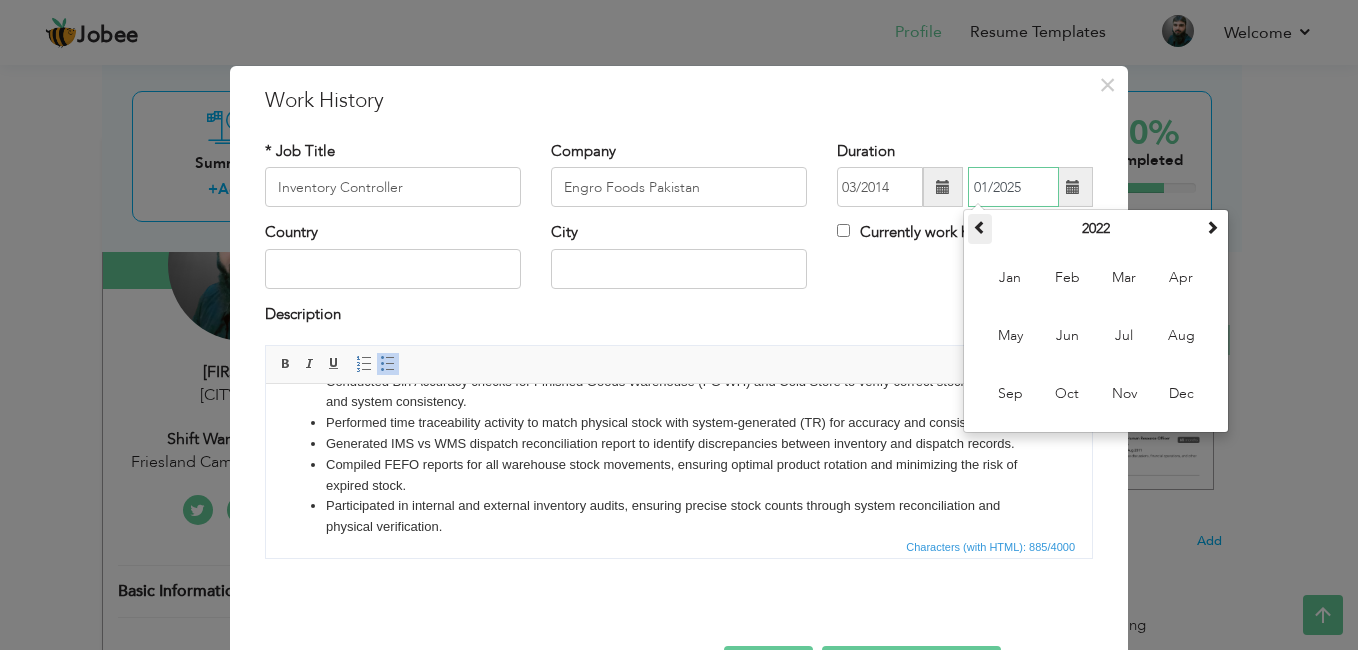 click at bounding box center [980, 229] 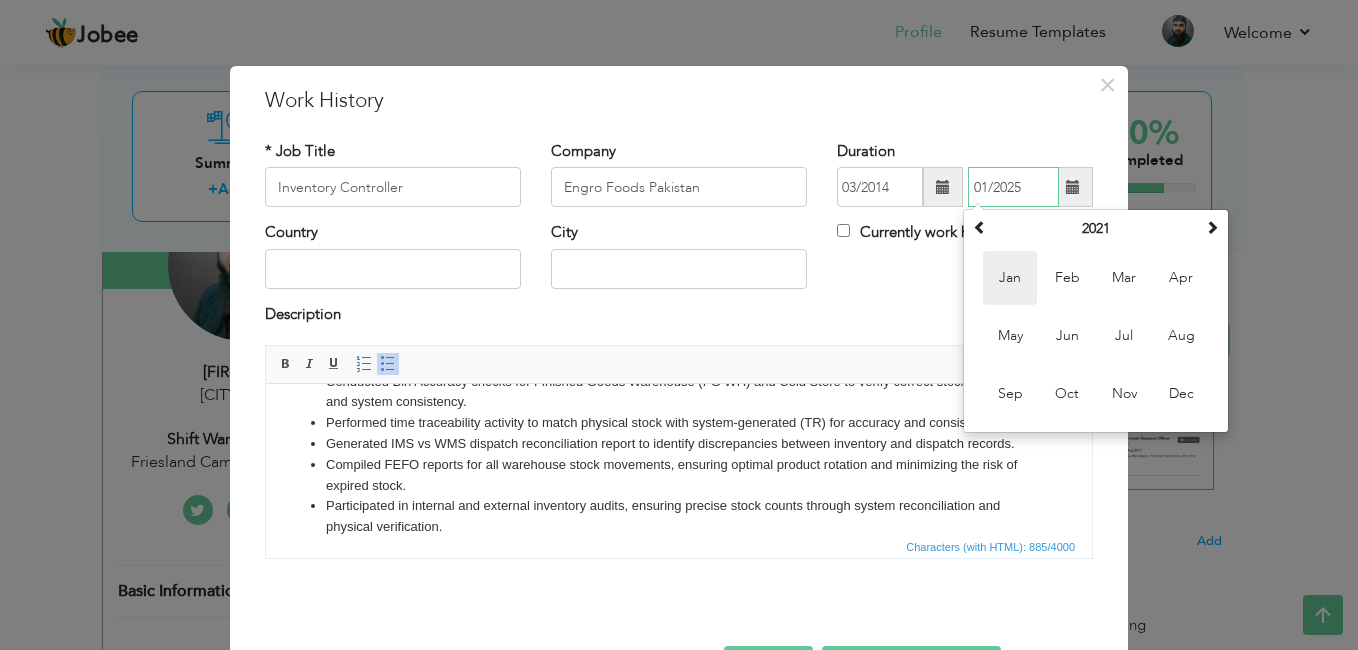 click on "Jan" at bounding box center [1010, 278] 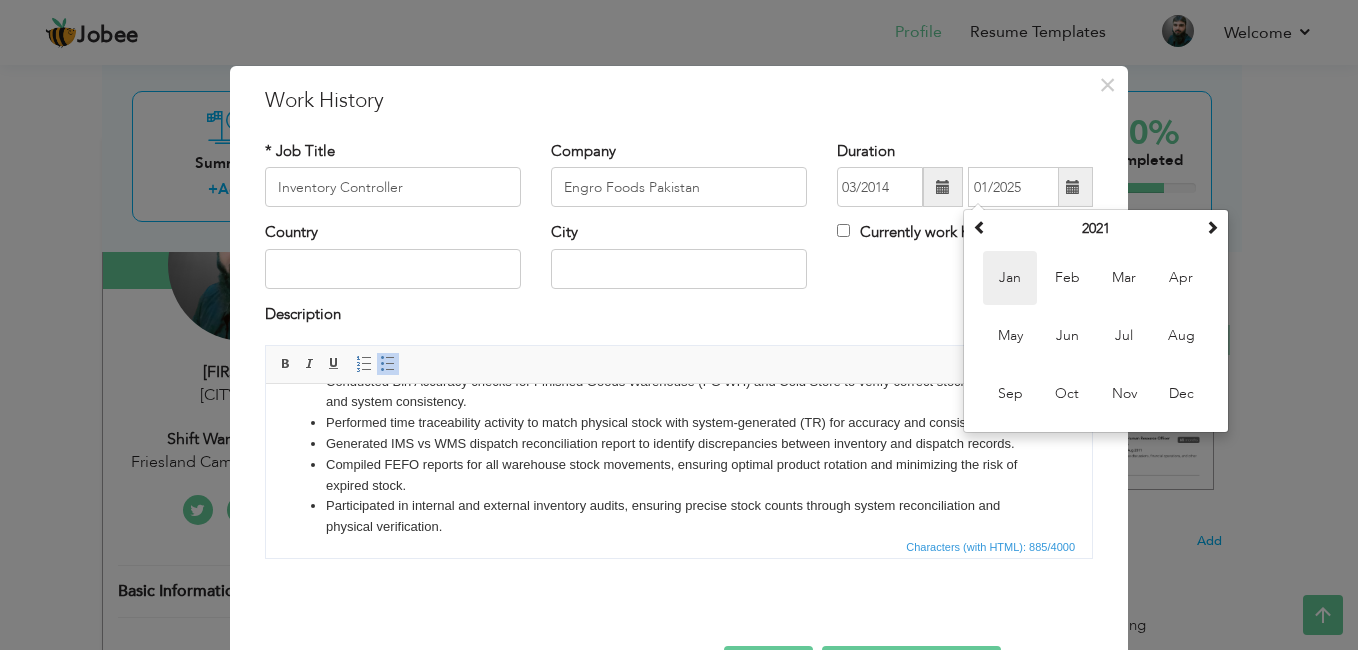 type on "01/2021" 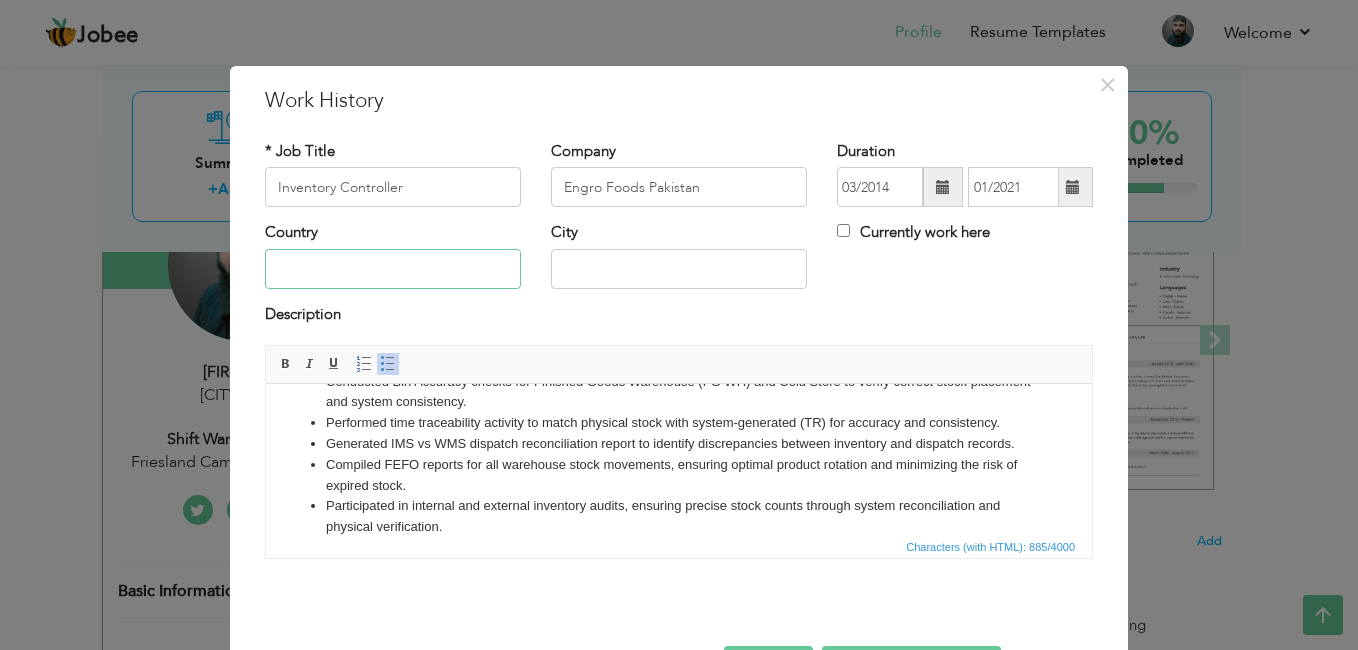 click at bounding box center [393, 269] 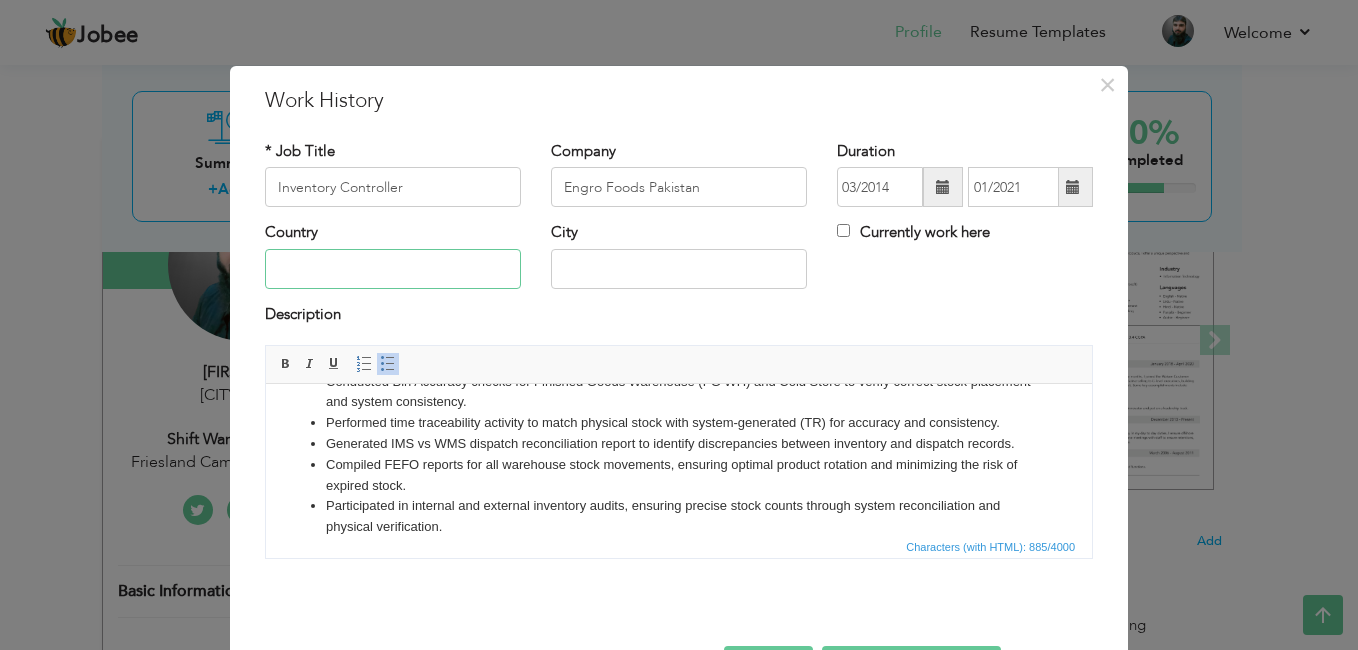 type on "Pakistan" 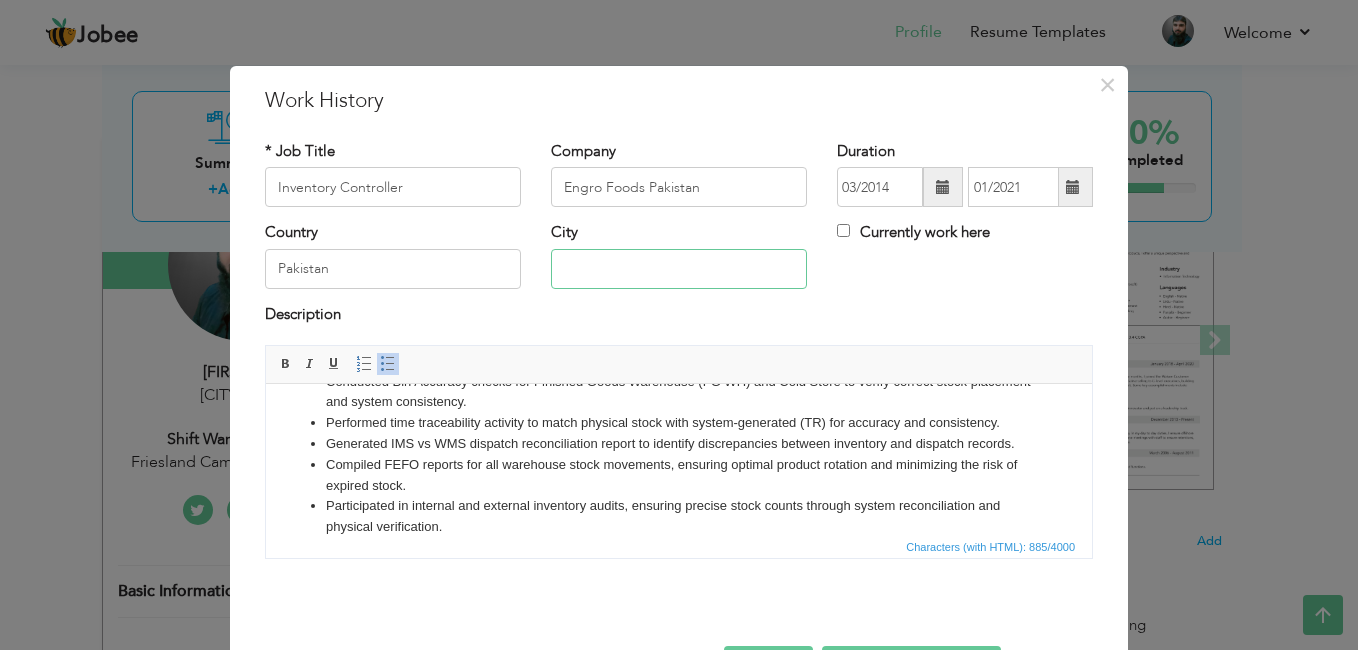 type on "[CITY]" 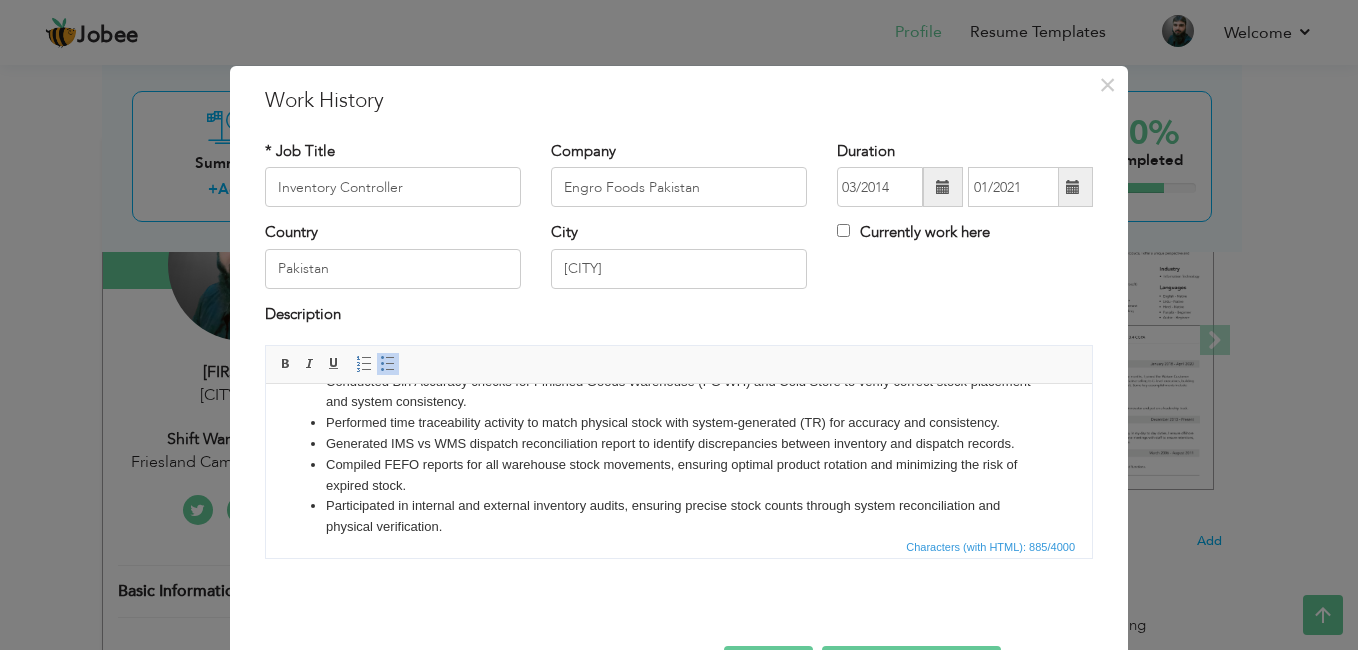 scroll, scrollTop: 71, scrollLeft: 0, axis: vertical 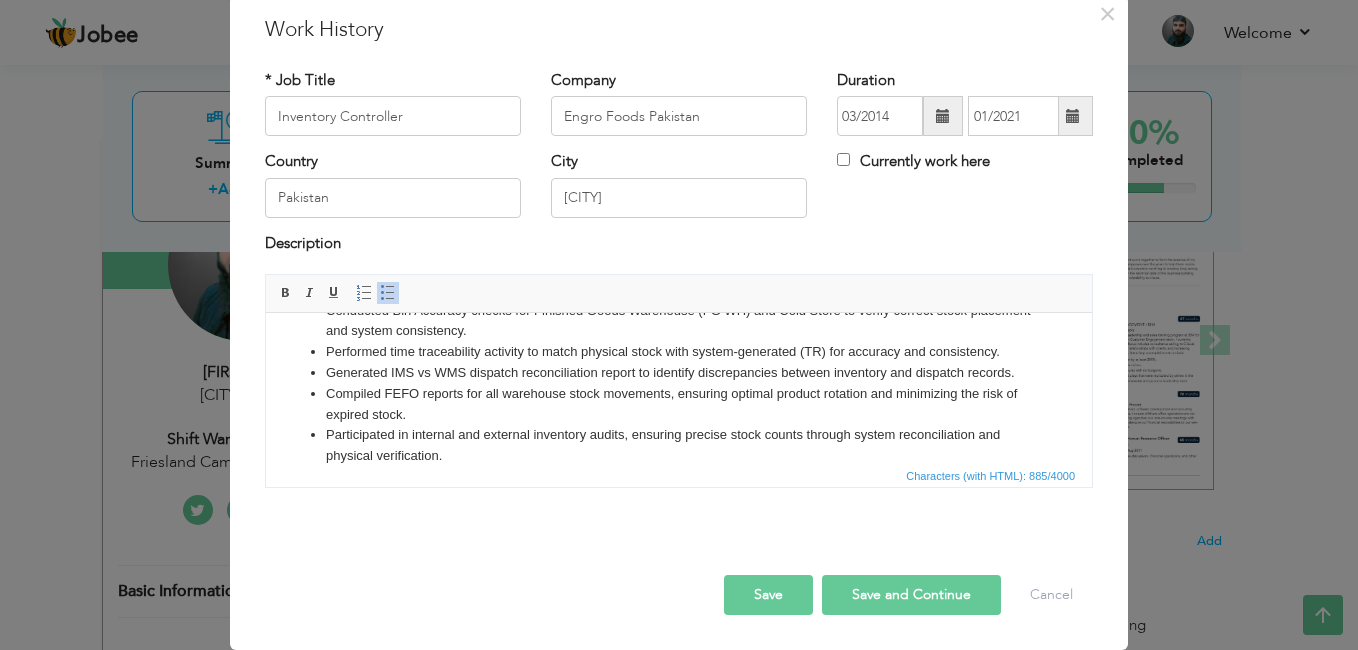 click on "Save and Continue" at bounding box center [911, 595] 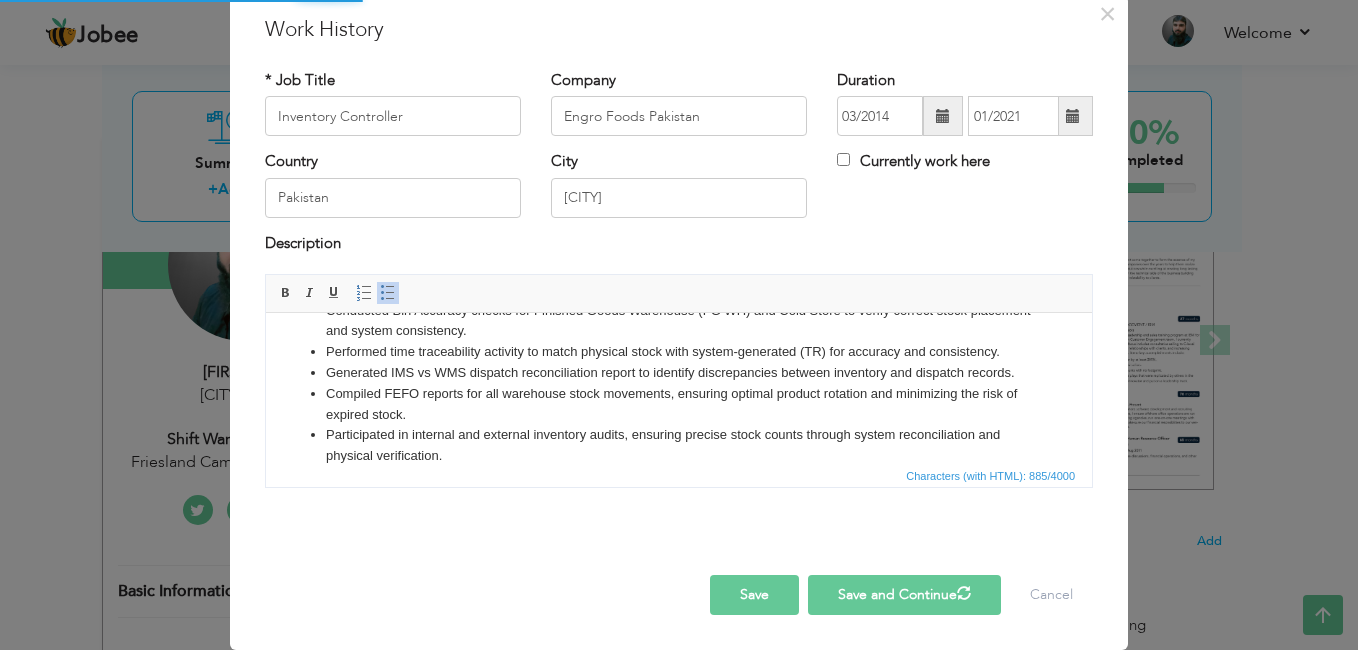 type 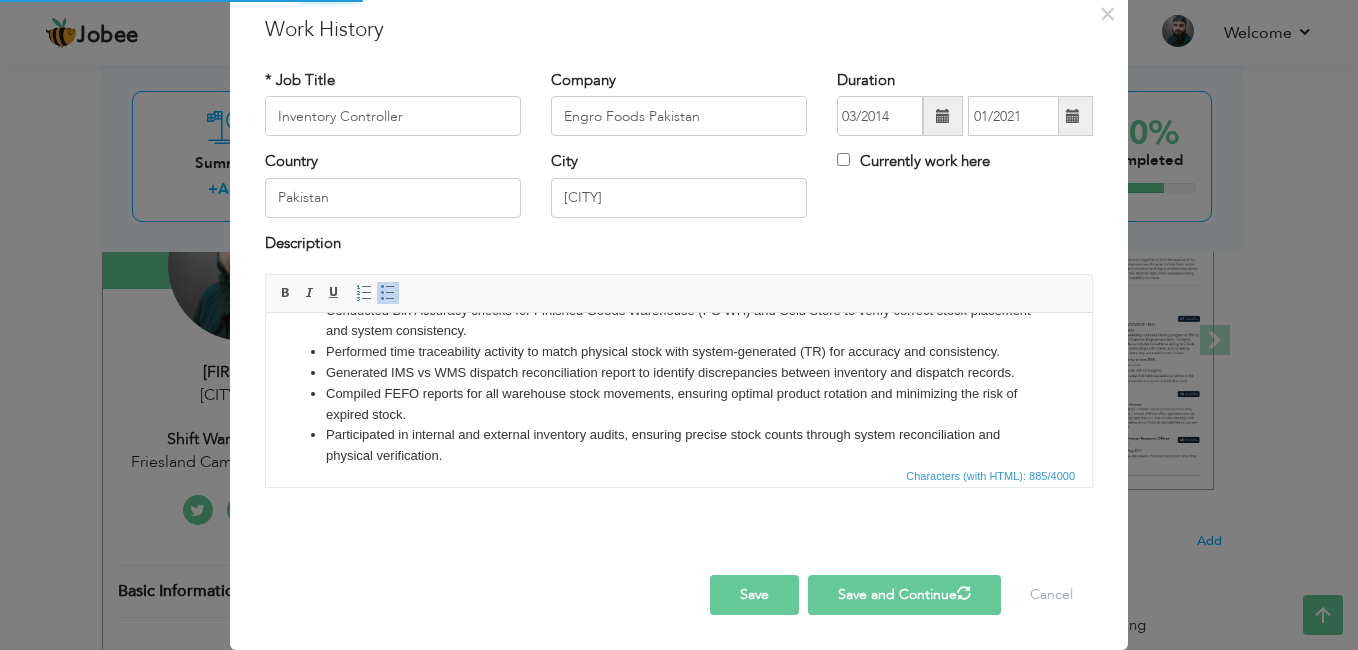 type 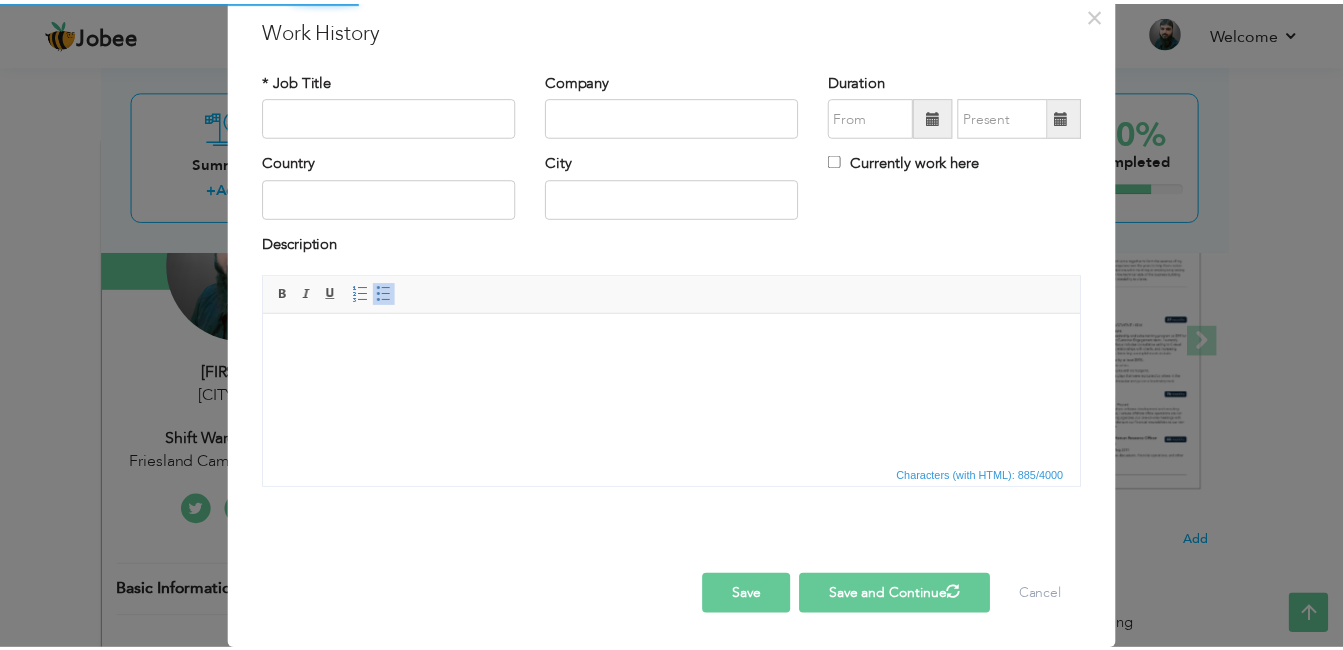 scroll, scrollTop: 0, scrollLeft: 0, axis: both 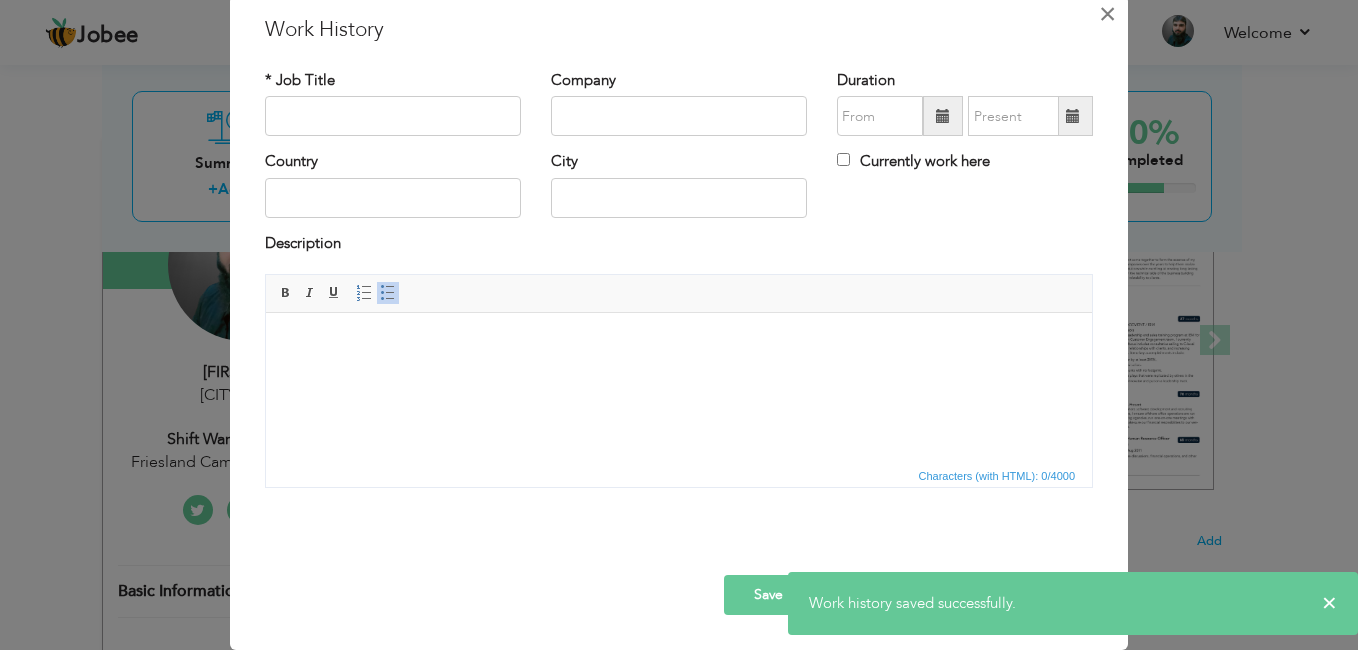 click on "×" at bounding box center (1107, 14) 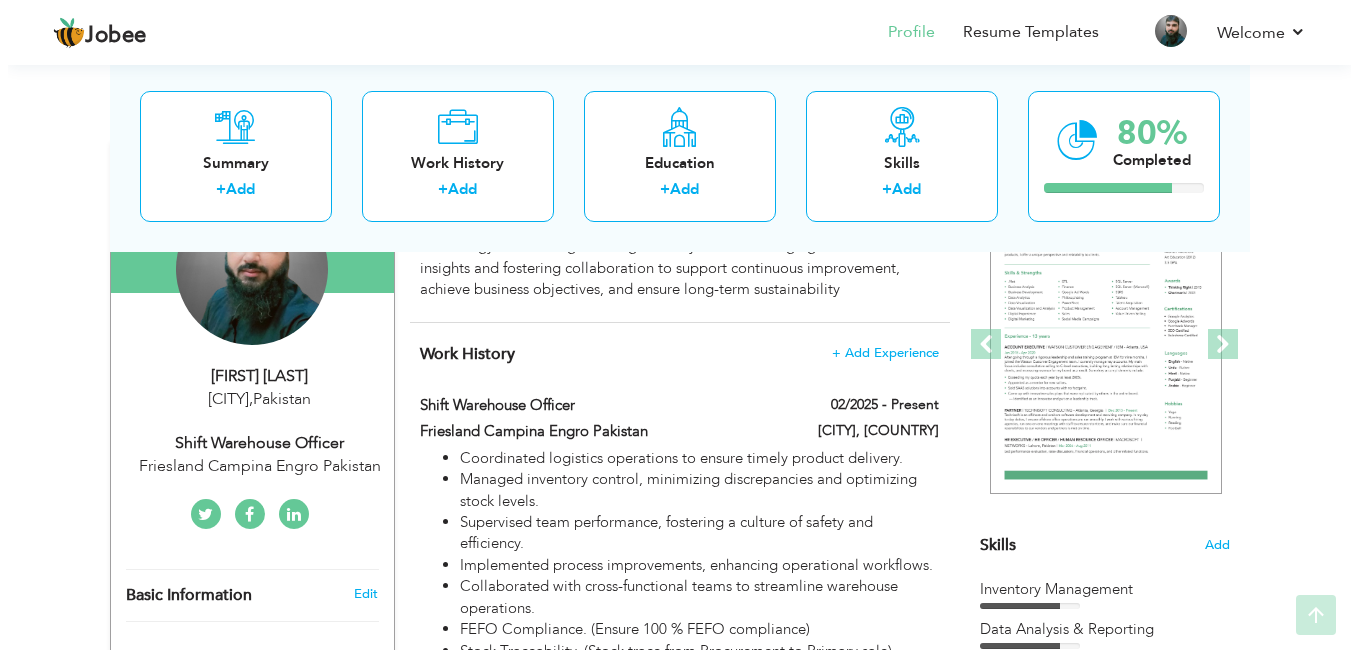 scroll, scrollTop: 228, scrollLeft: 0, axis: vertical 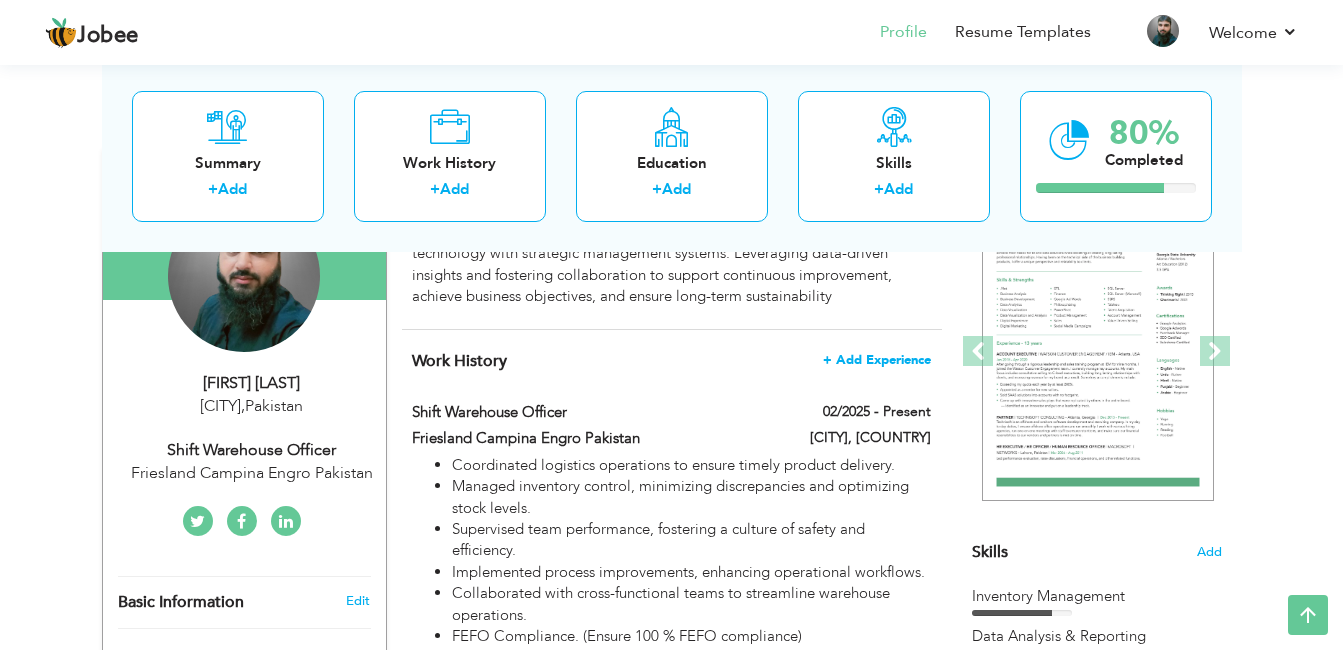 click on "+ Add Experience" at bounding box center [877, 360] 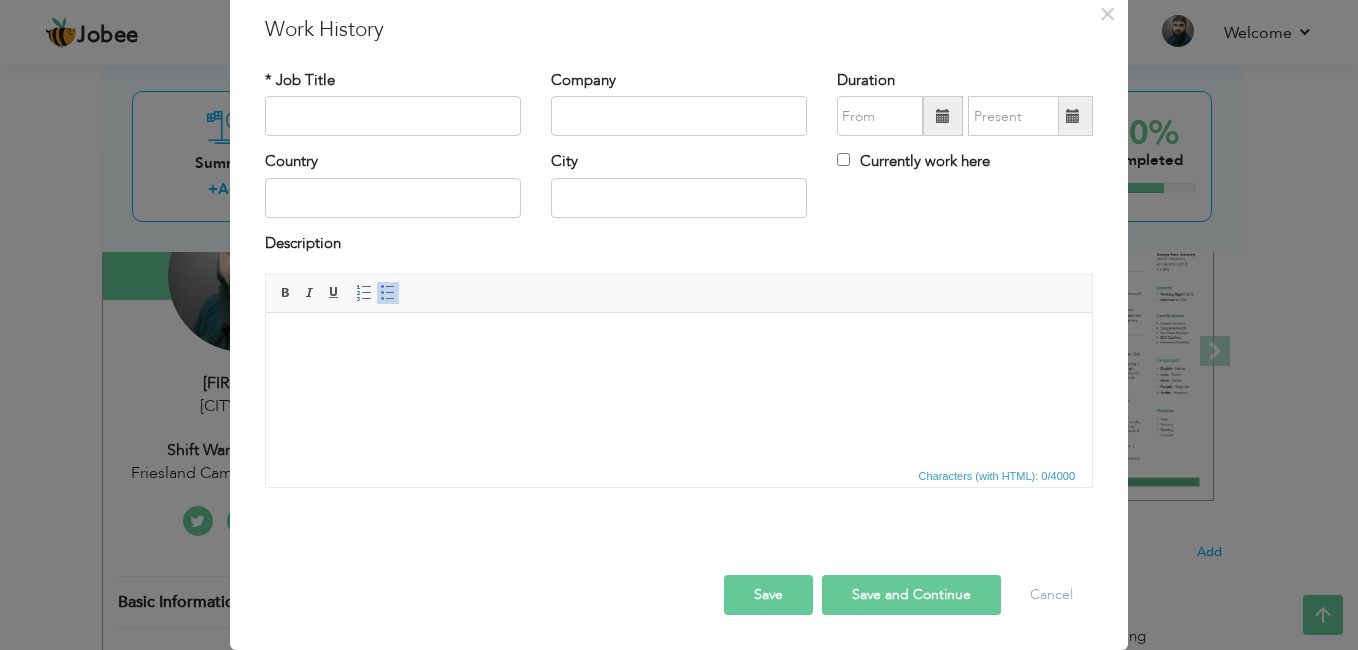 scroll, scrollTop: 0, scrollLeft: 0, axis: both 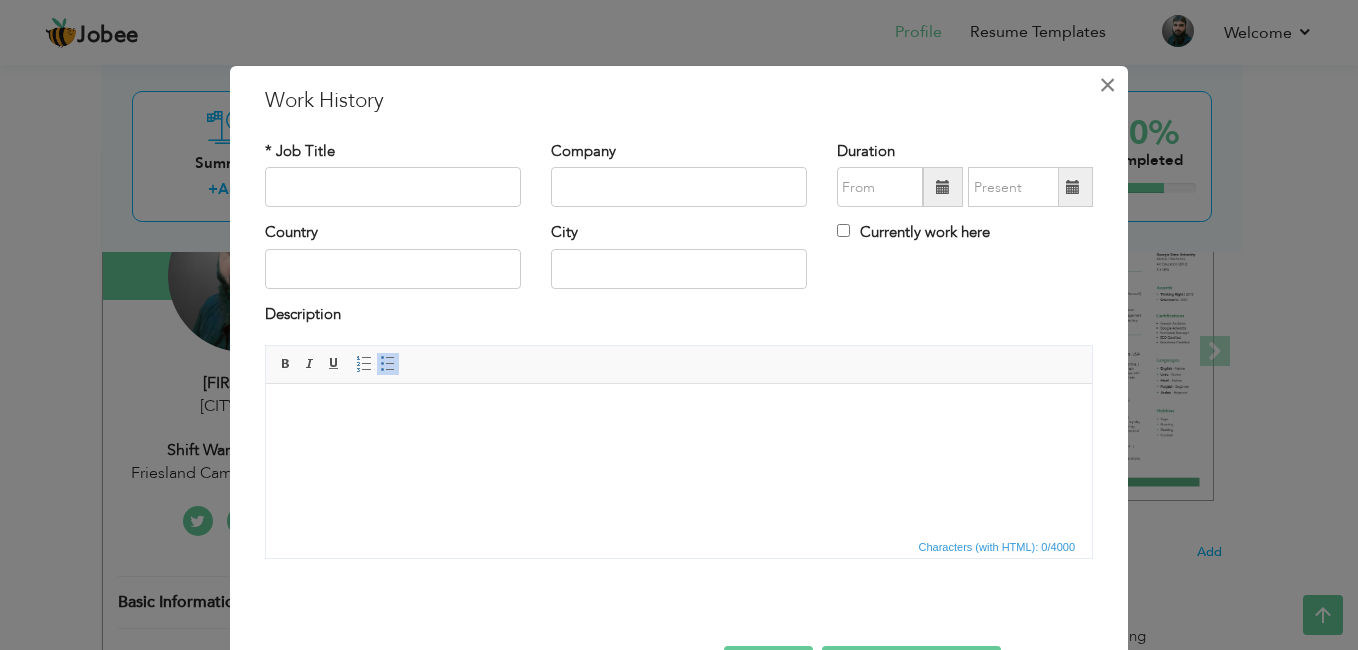 click on "×" at bounding box center (1107, 85) 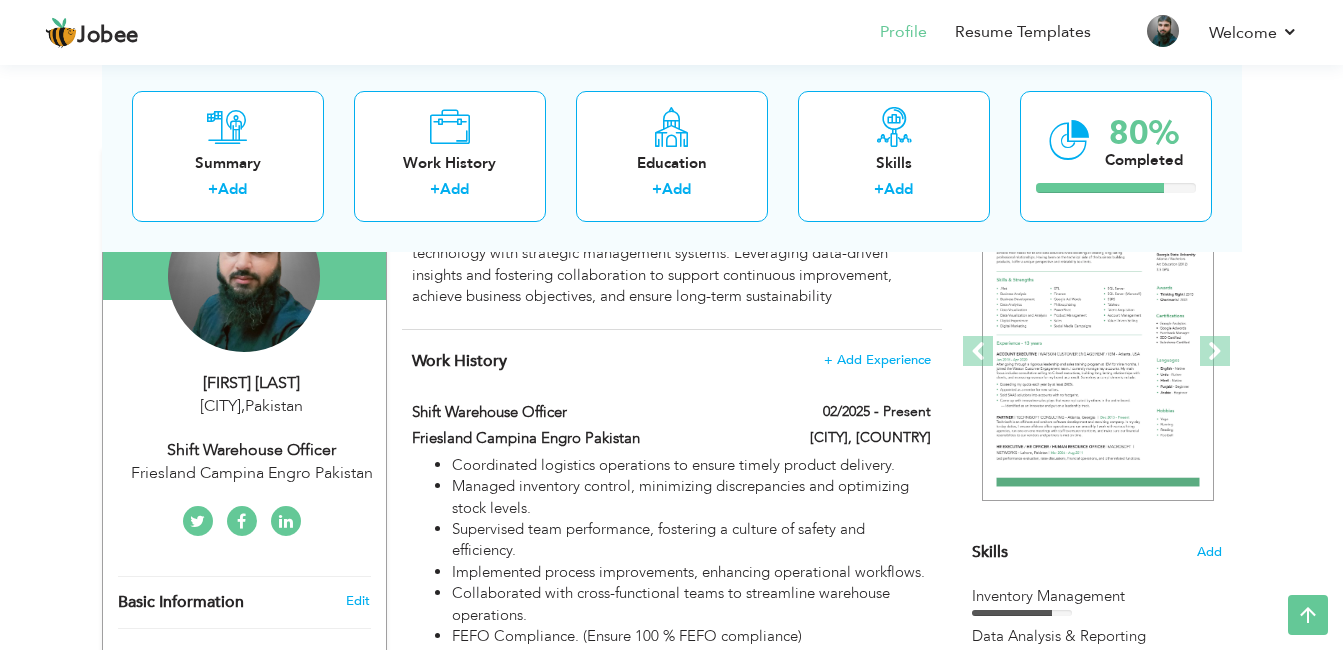 click on "Sahiwal, Pakistan" at bounding box center [854, 440] 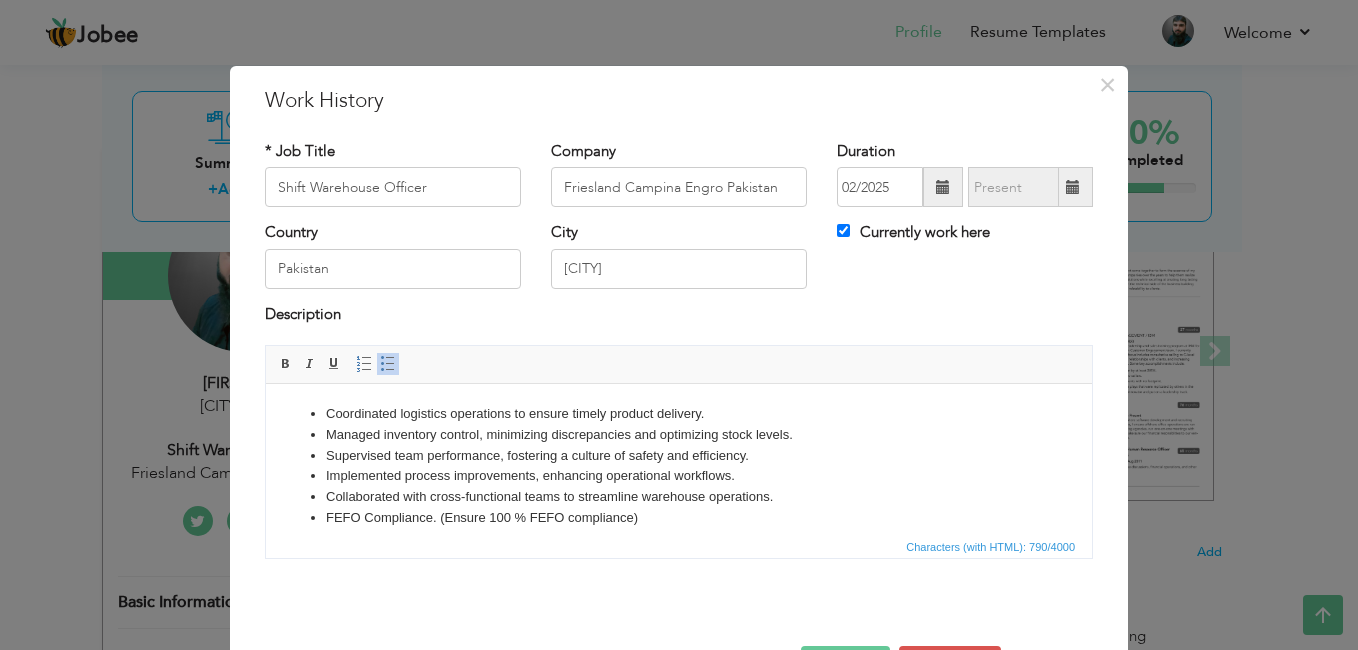scroll, scrollTop: 153, scrollLeft: 0, axis: vertical 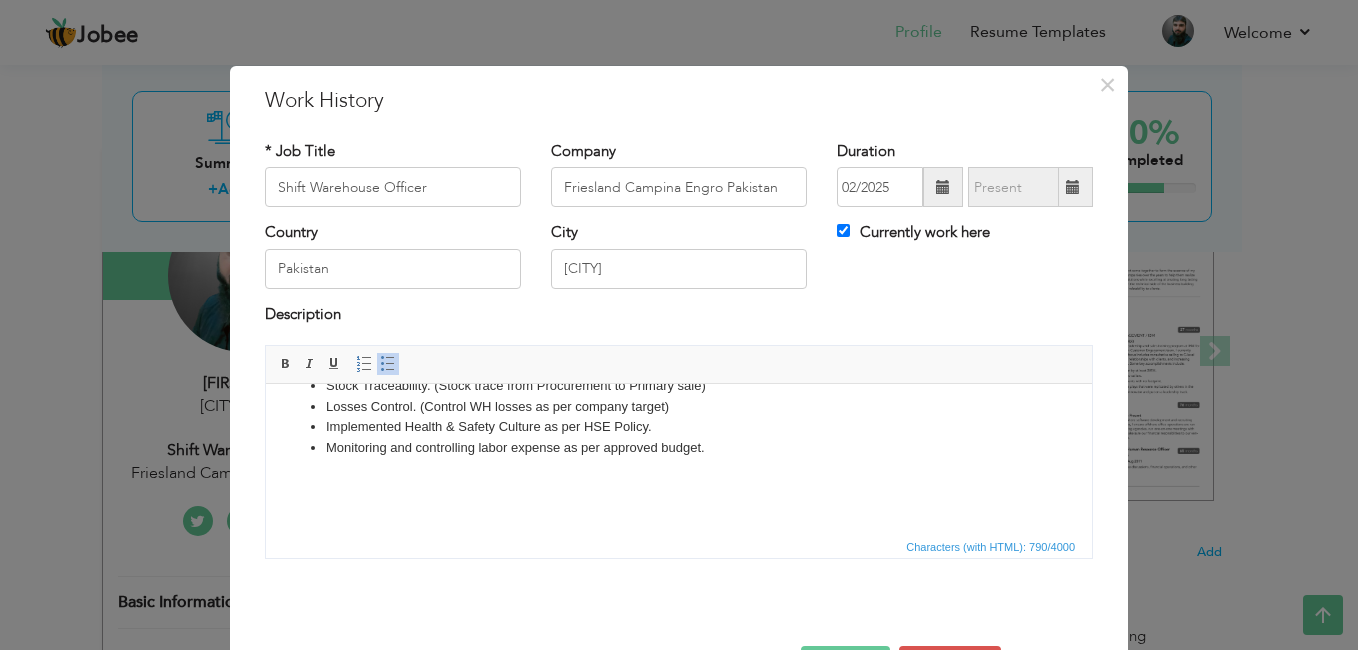 click on "Characters (with HTML): 790/4000" at bounding box center (679, 546) 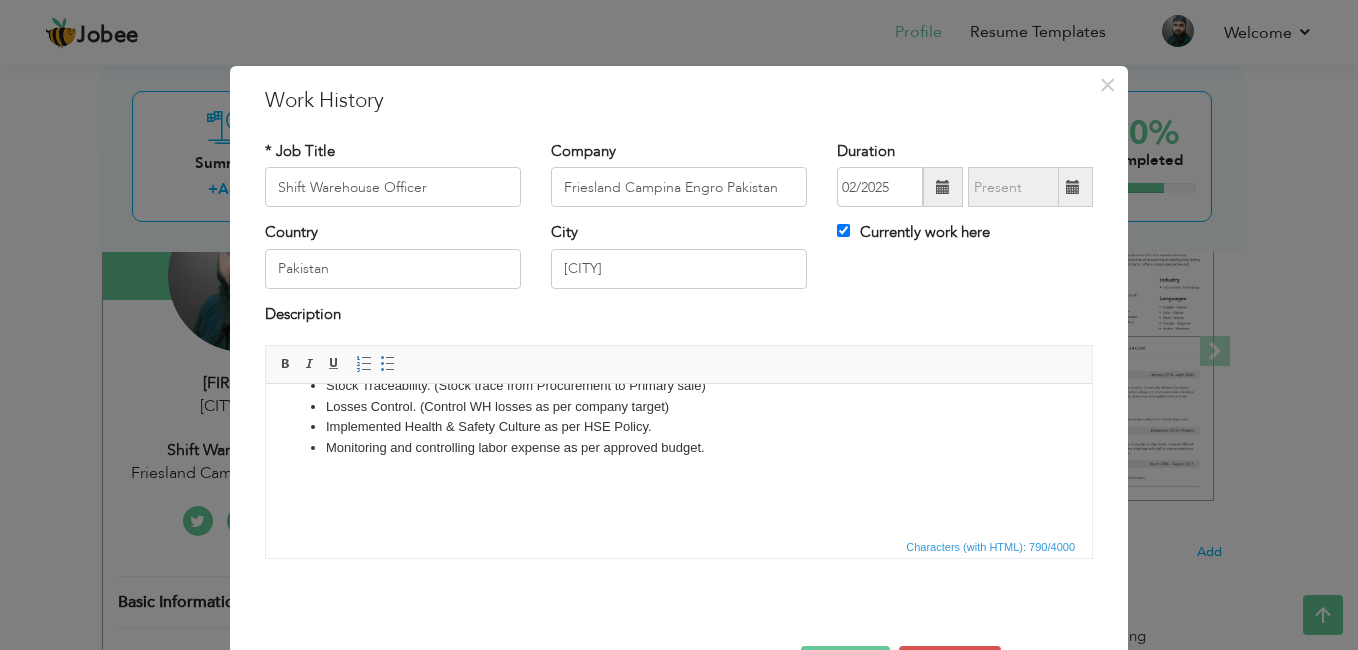 type 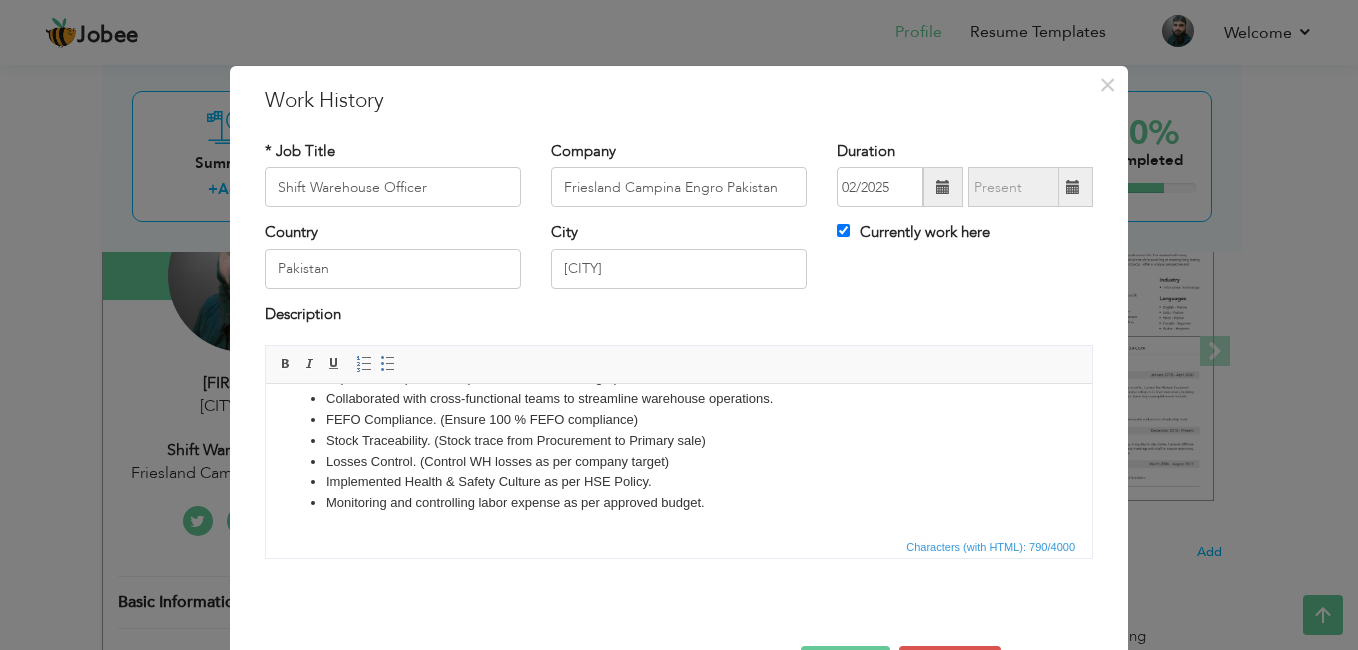 scroll, scrollTop: 98, scrollLeft: 0, axis: vertical 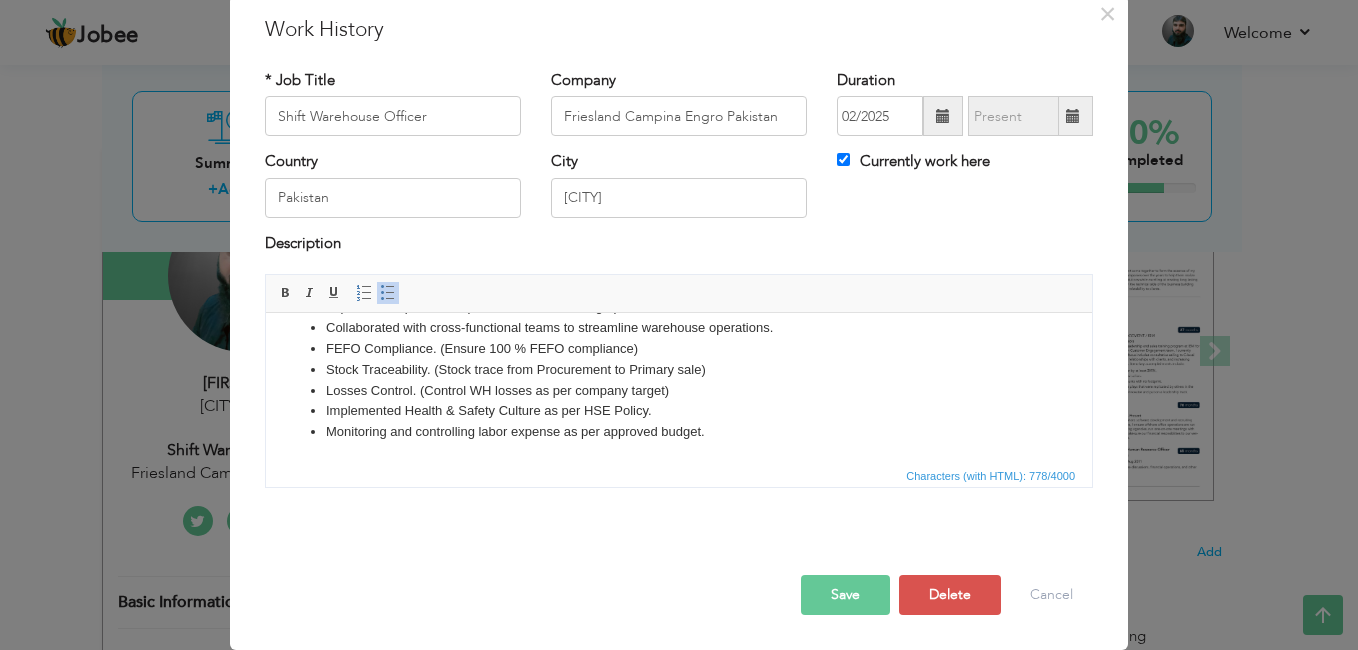 click on "Save" at bounding box center [845, 595] 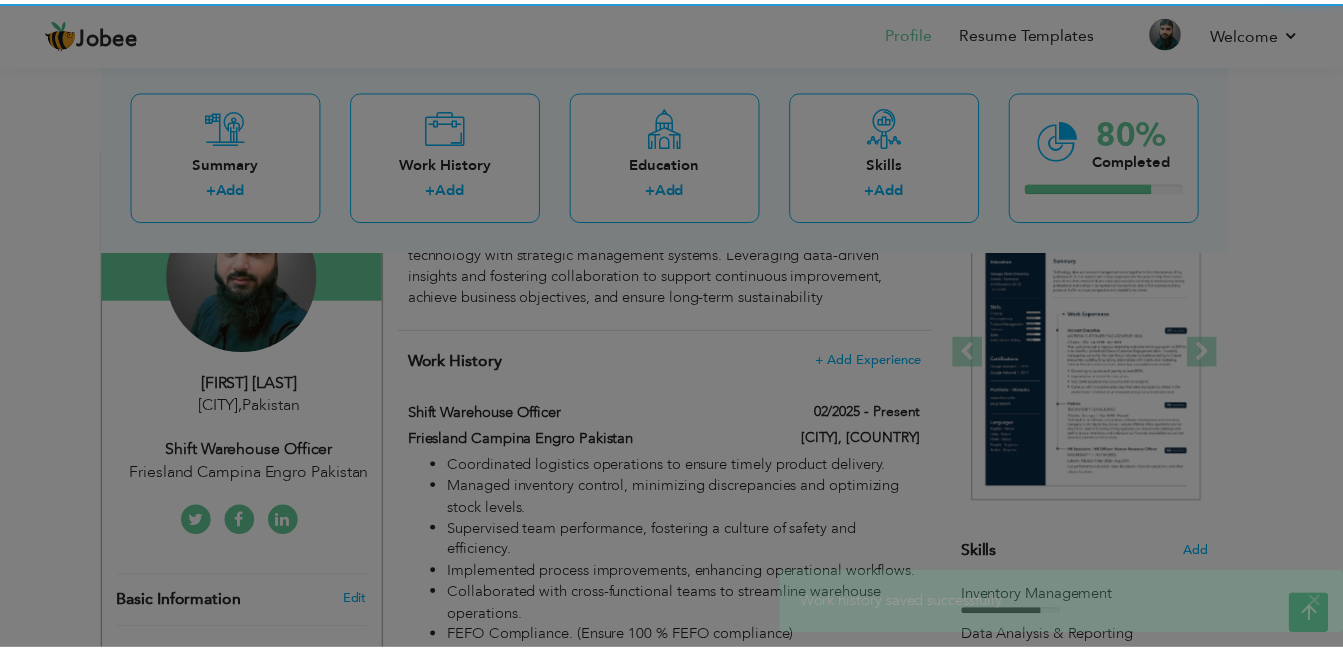 scroll, scrollTop: 0, scrollLeft: 0, axis: both 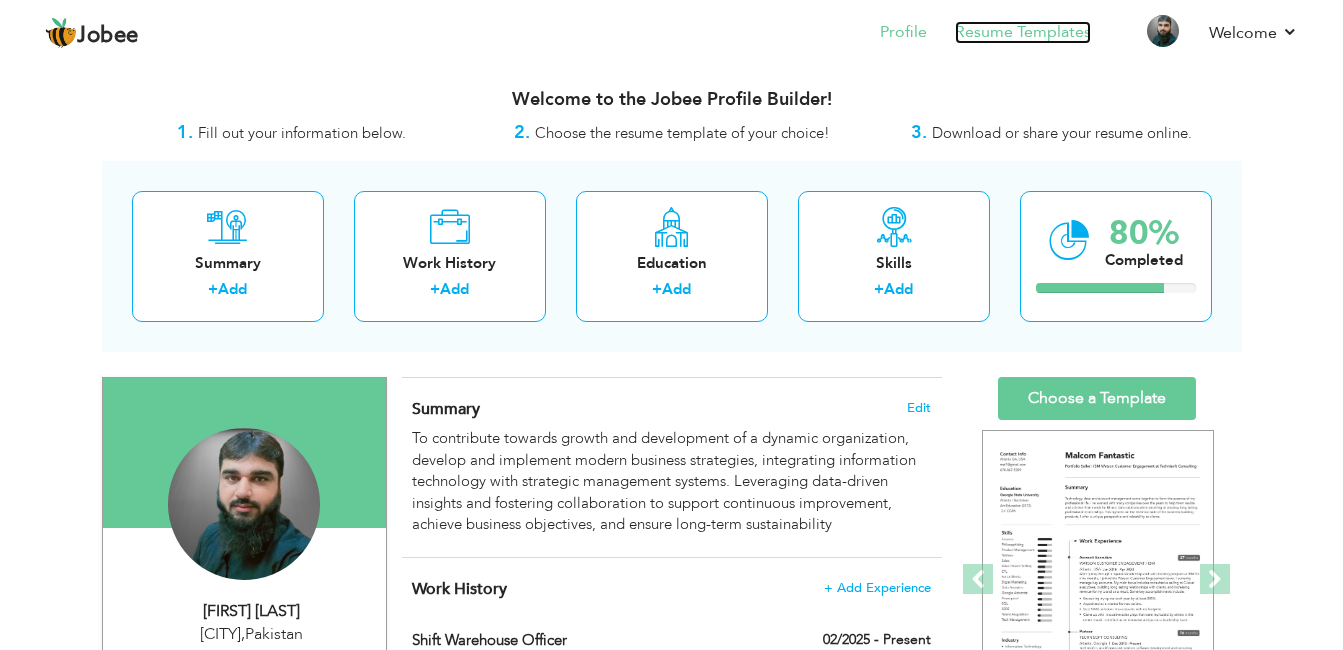 click on "Resume Templates" at bounding box center (1023, 32) 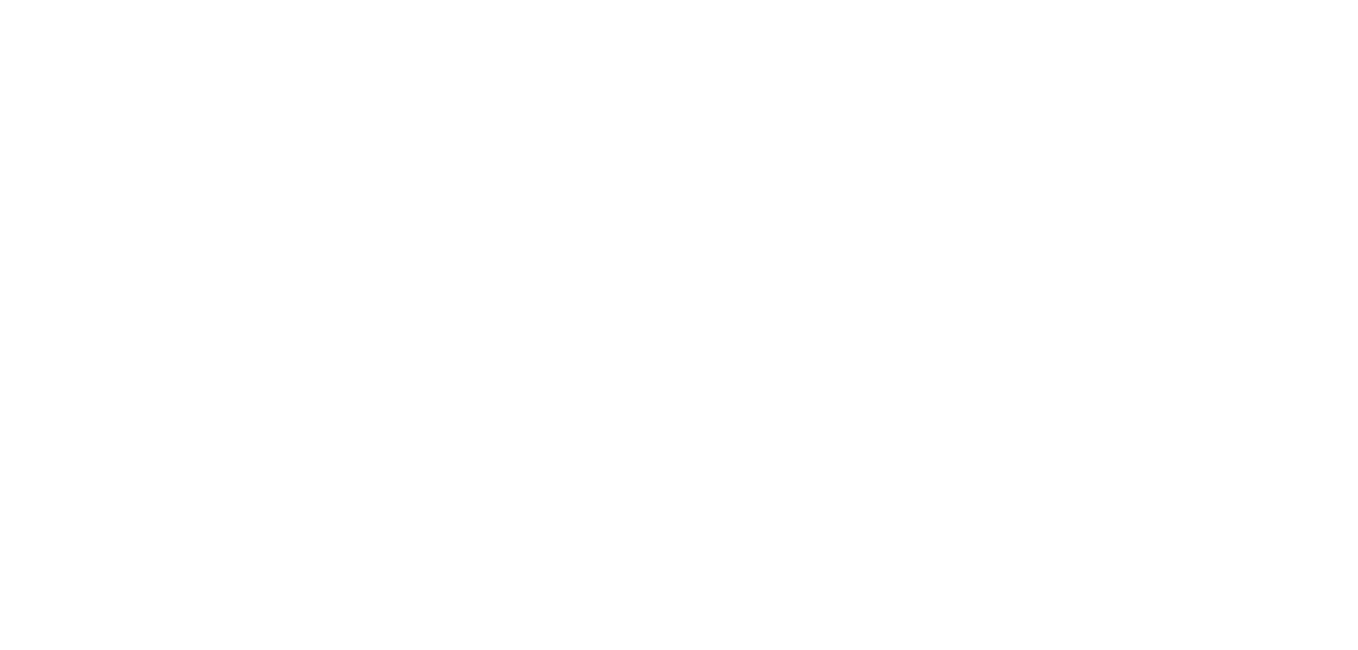 scroll, scrollTop: 0, scrollLeft: 0, axis: both 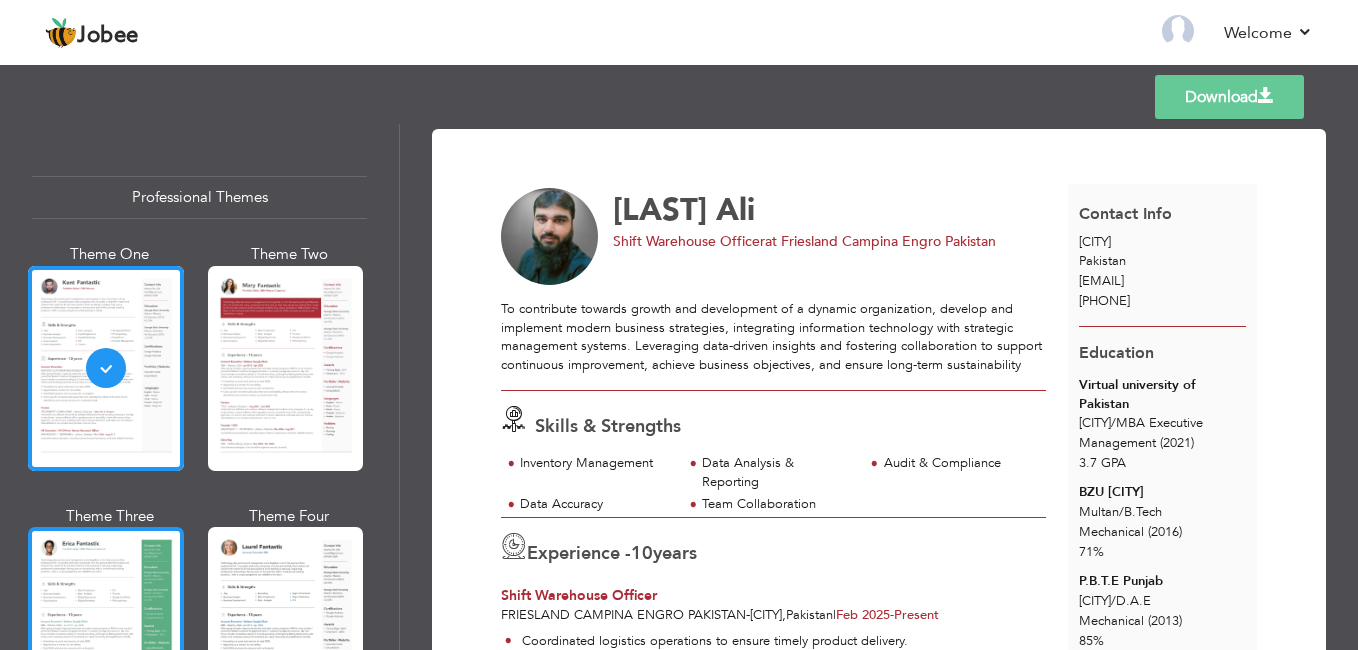 click at bounding box center (106, 629) 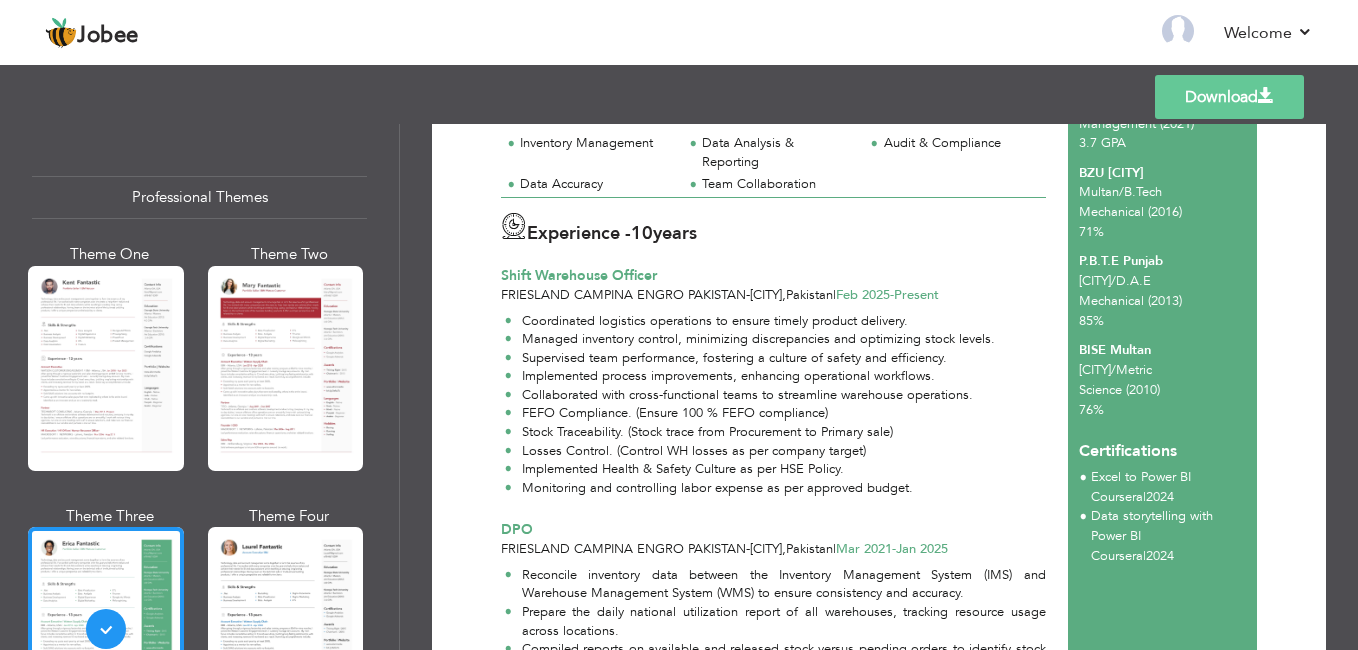 scroll, scrollTop: 465, scrollLeft: 0, axis: vertical 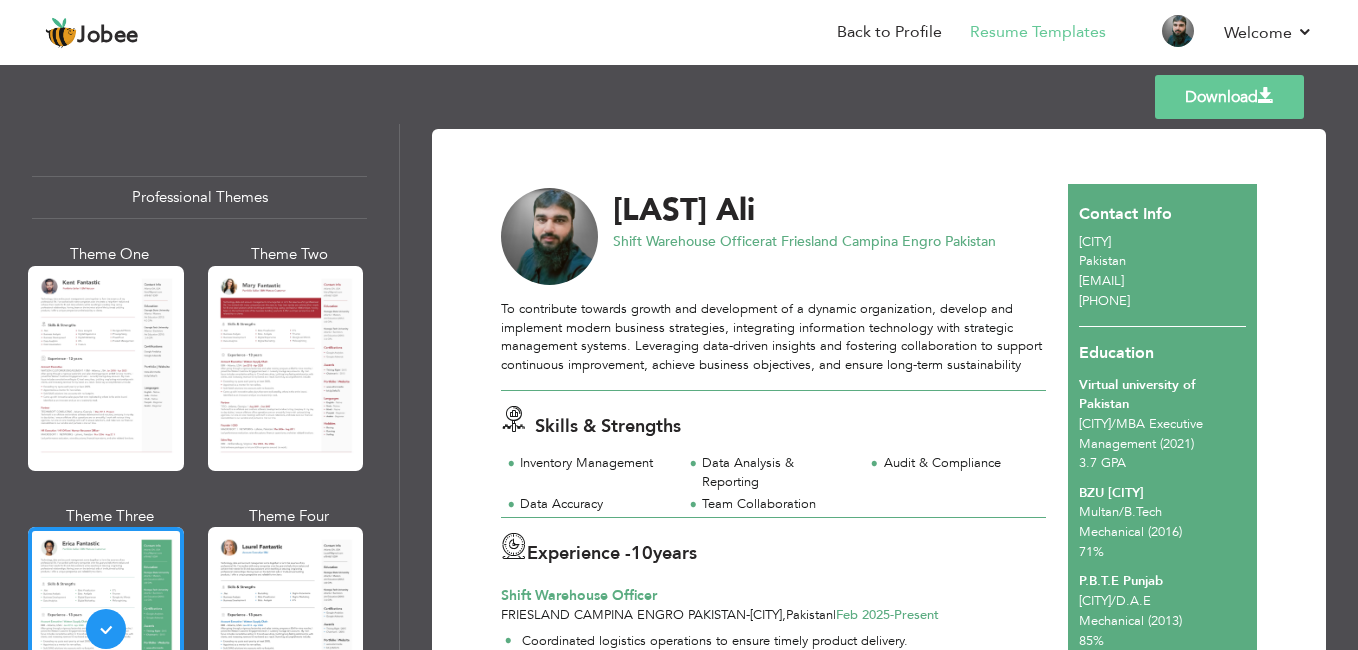 click on "Experience -" at bounding box center (579, 553) 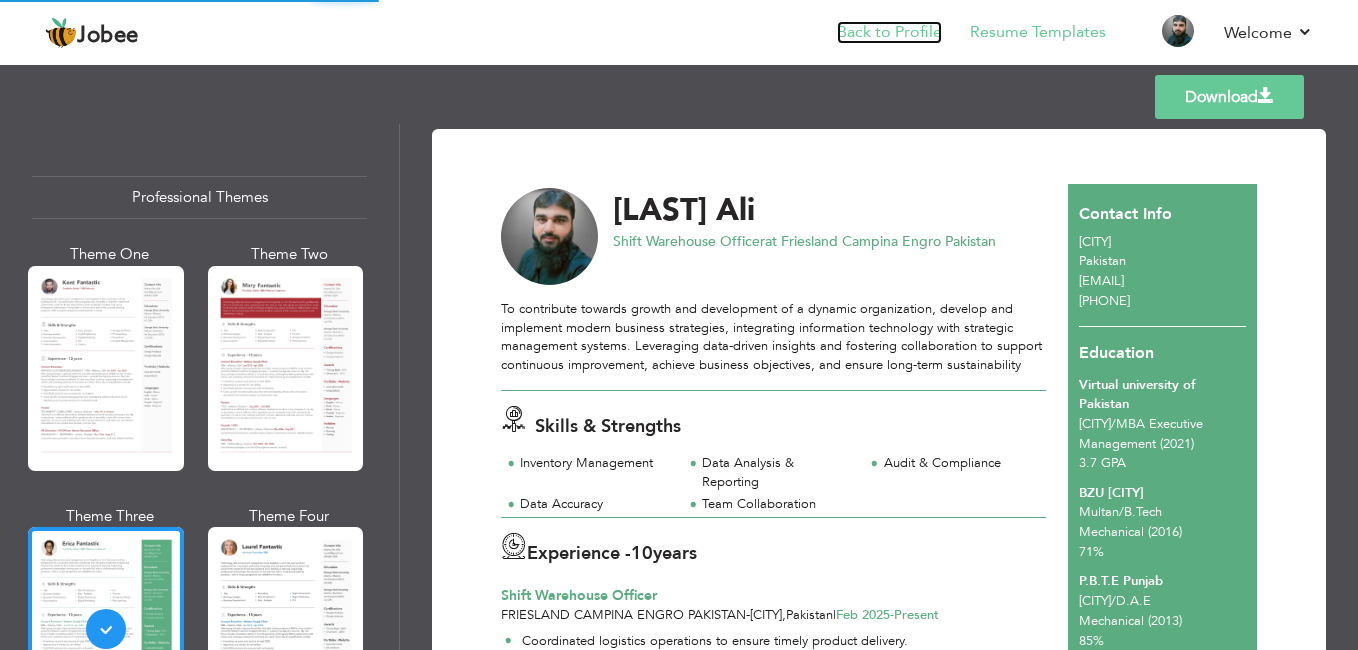 click on "Back to Profile" at bounding box center (889, 32) 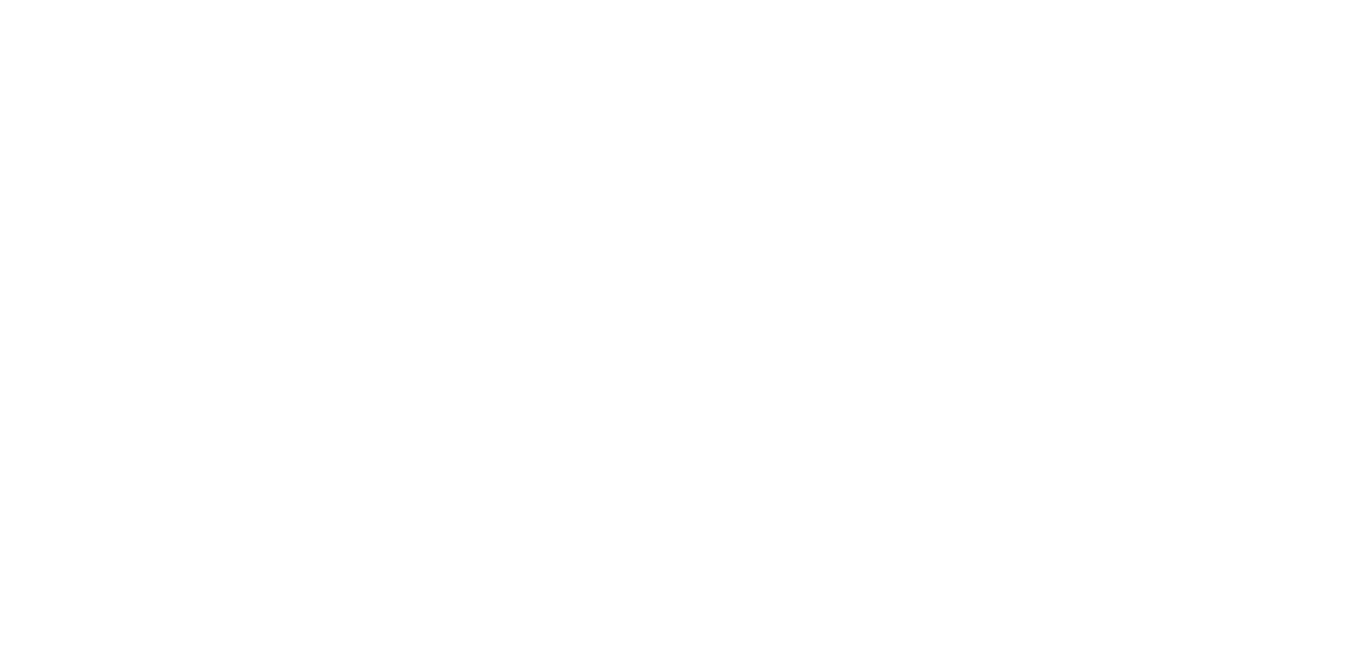 scroll, scrollTop: 0, scrollLeft: 0, axis: both 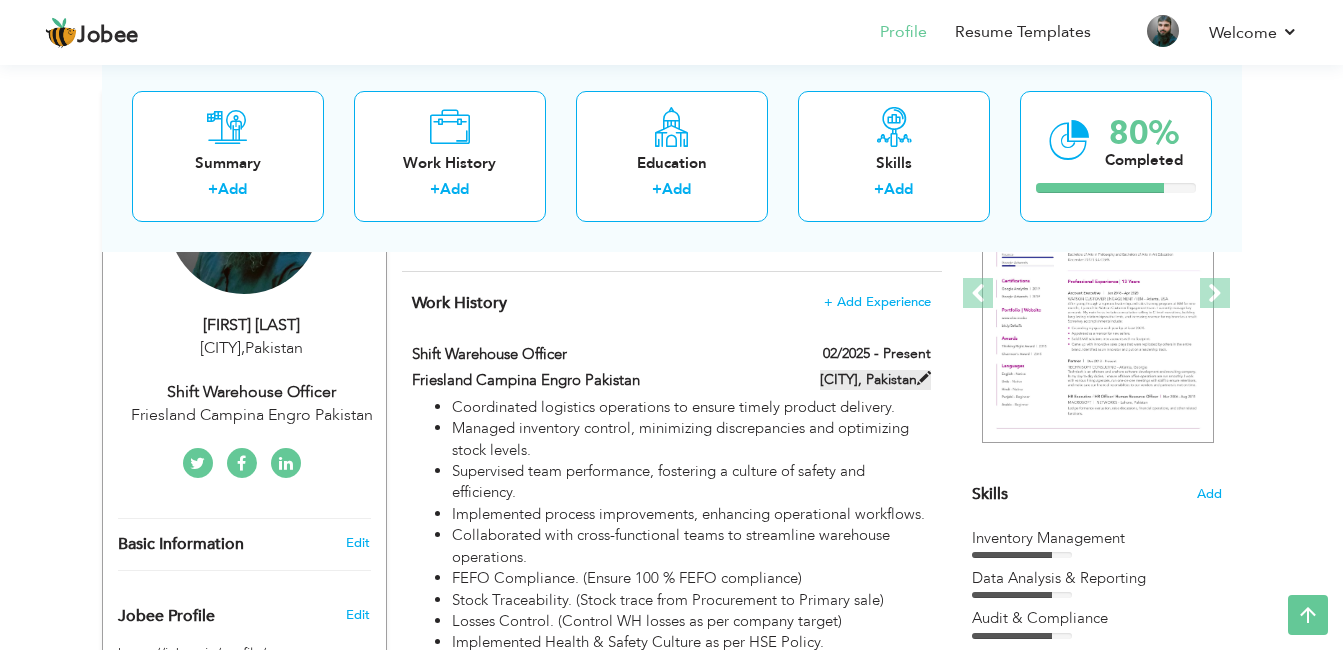 click on "[CITY], Pakistan" at bounding box center (875, 380) 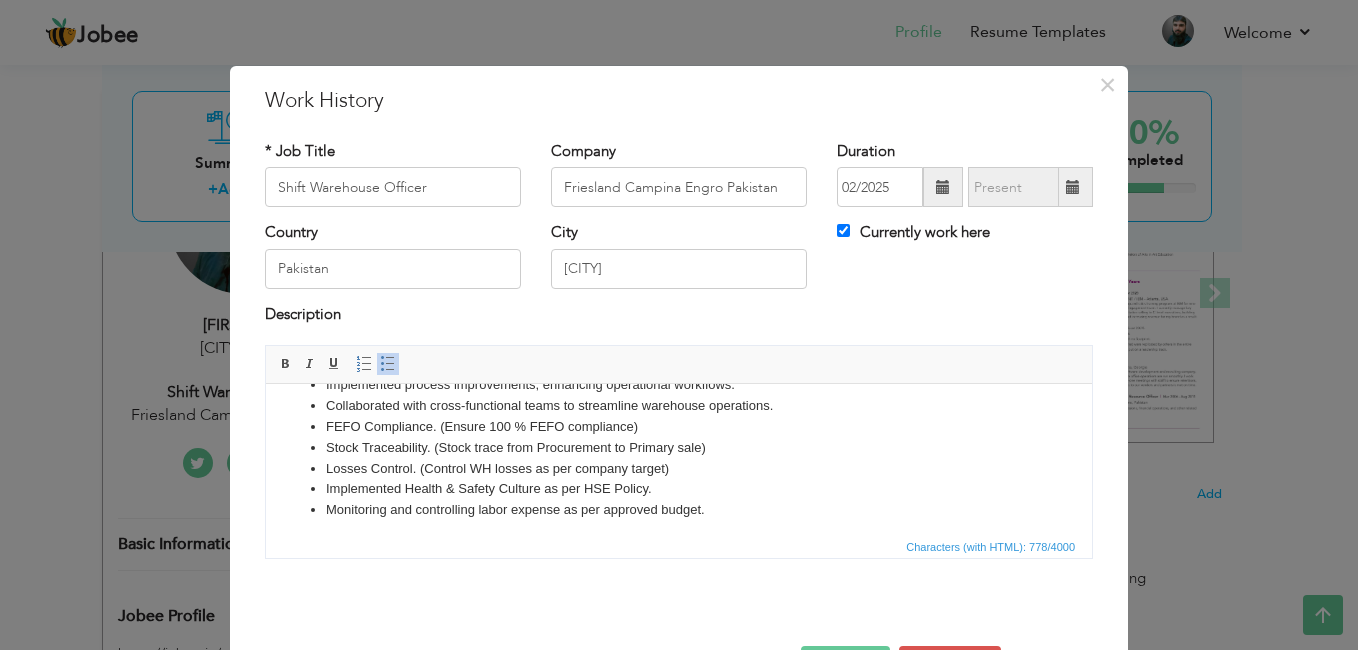 scroll, scrollTop: 98, scrollLeft: 0, axis: vertical 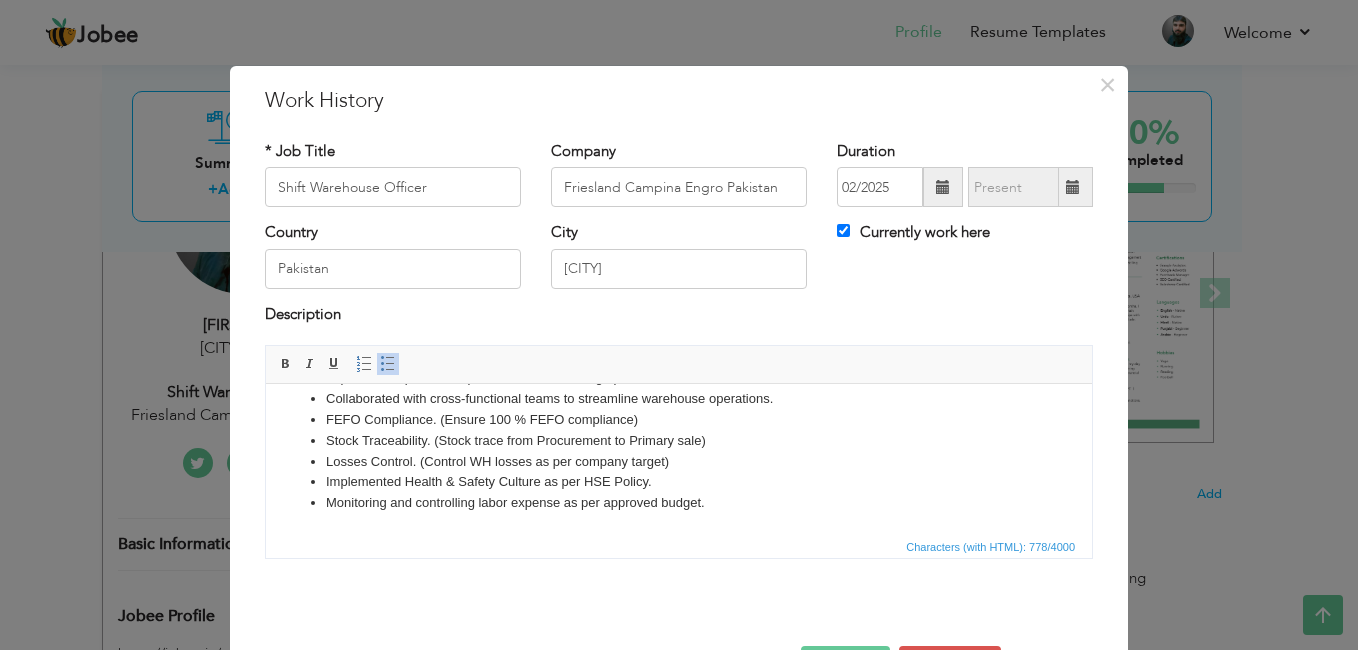 click on "Monitoring and controlling labor expense as per approved budget." at bounding box center (679, 503) 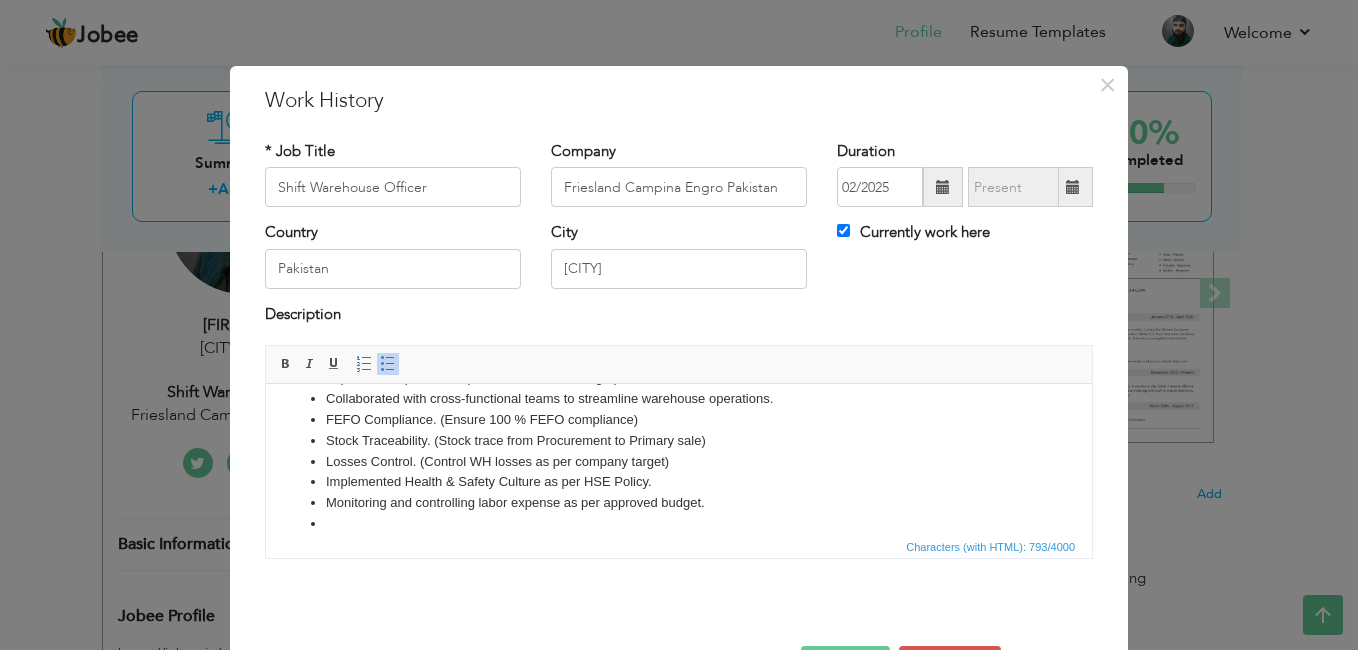 paste 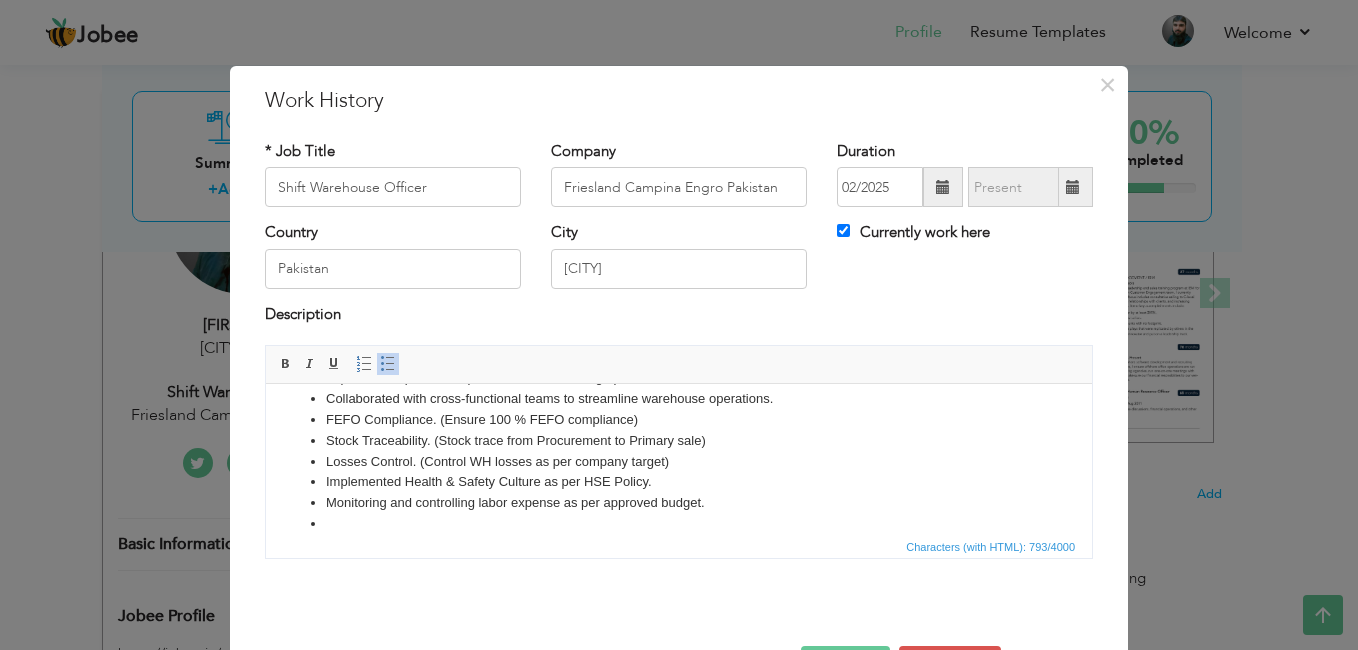 click at bounding box center [679, 524] 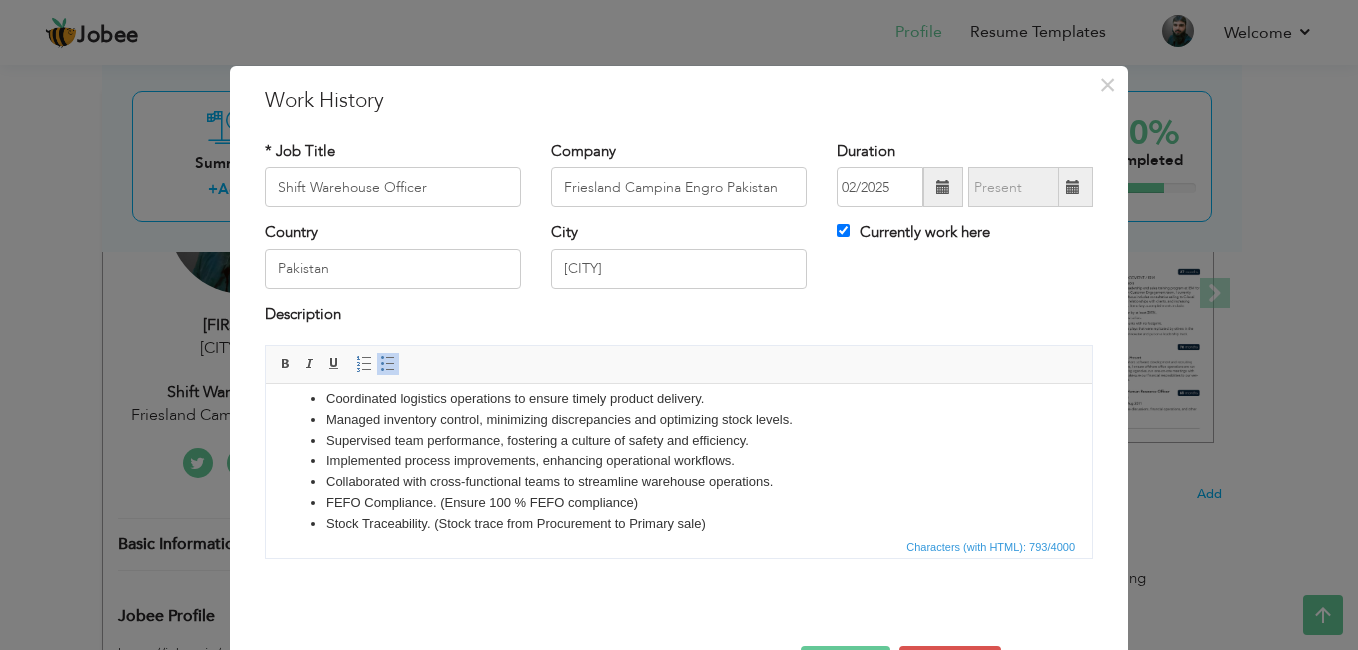 scroll, scrollTop: 0, scrollLeft: 0, axis: both 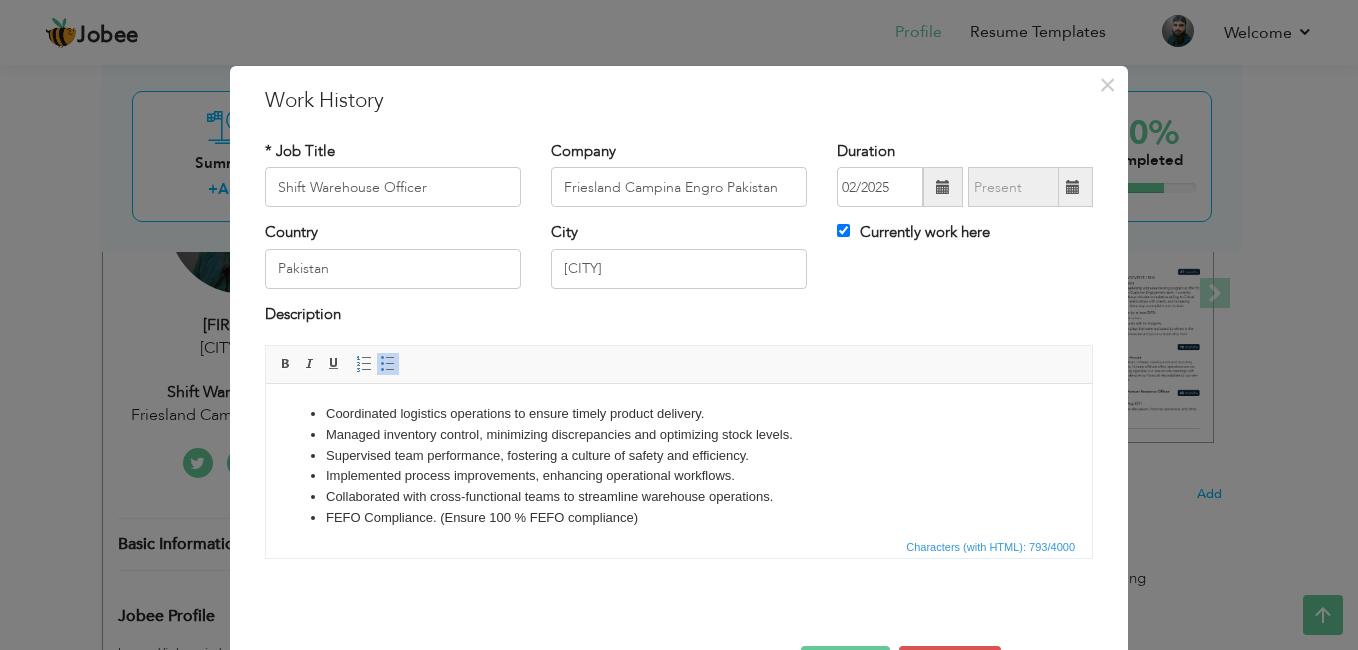 drag, startPoint x: 715, startPoint y: 410, endPoint x: 296, endPoint y: 395, distance: 419.2684 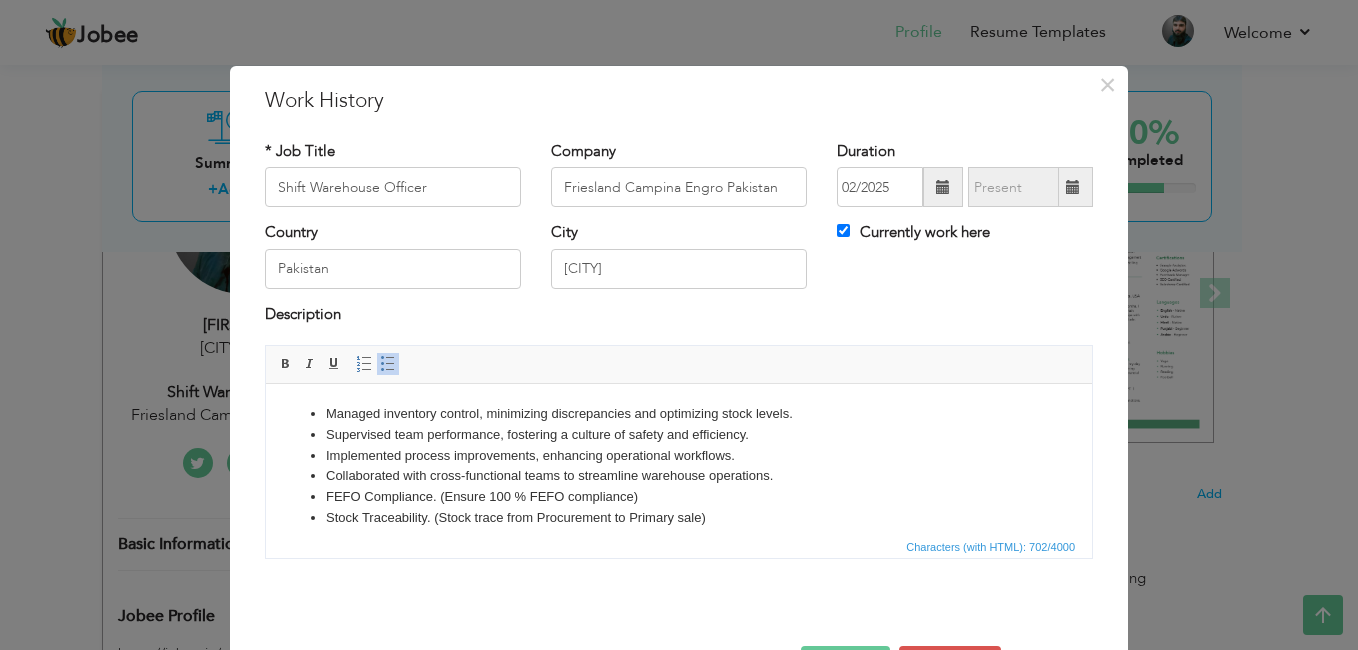 scroll, scrollTop: 95, scrollLeft: 0, axis: vertical 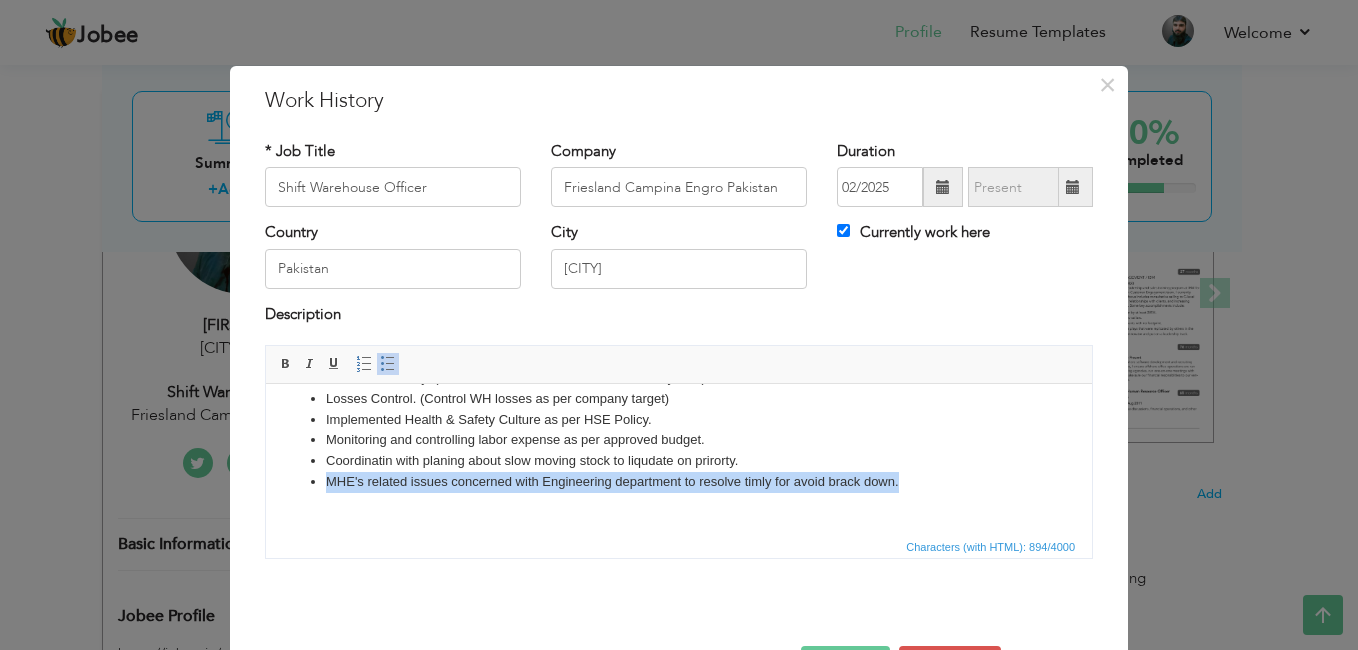 drag, startPoint x: 954, startPoint y: 505, endPoint x: 312, endPoint y: 489, distance: 642.19934 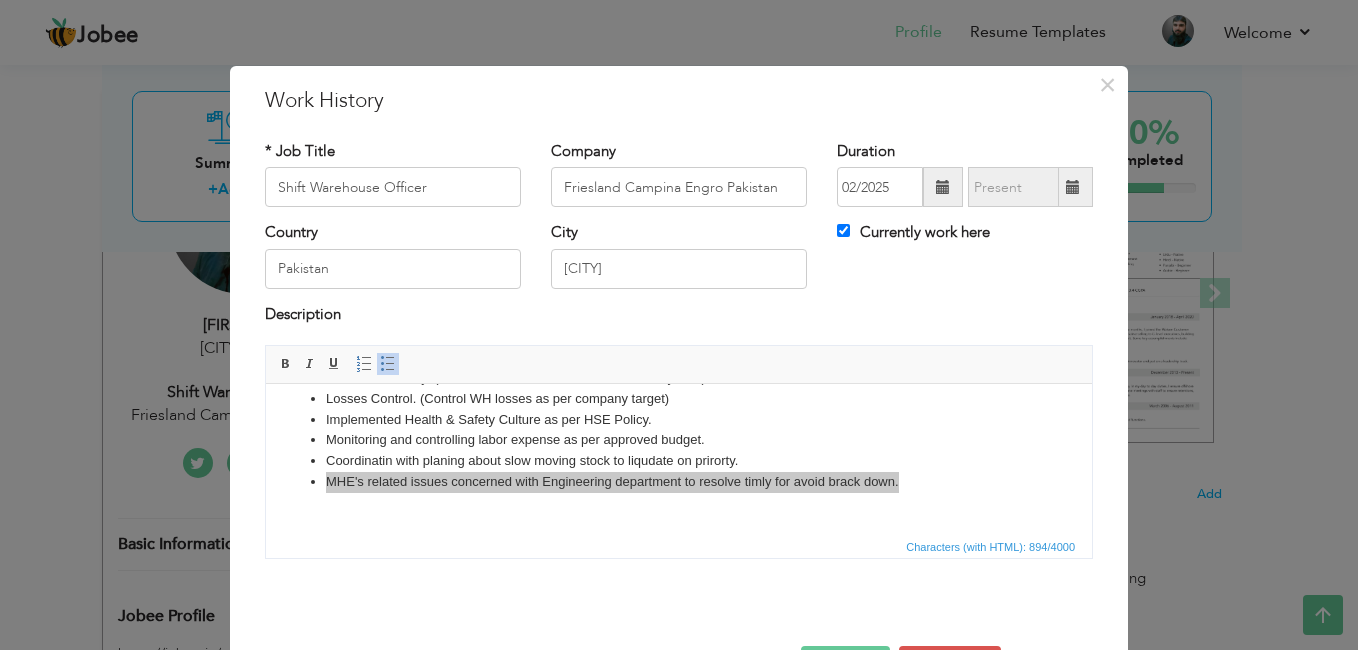 click on "Characters (with HTML): 894/4000" at bounding box center (679, 546) 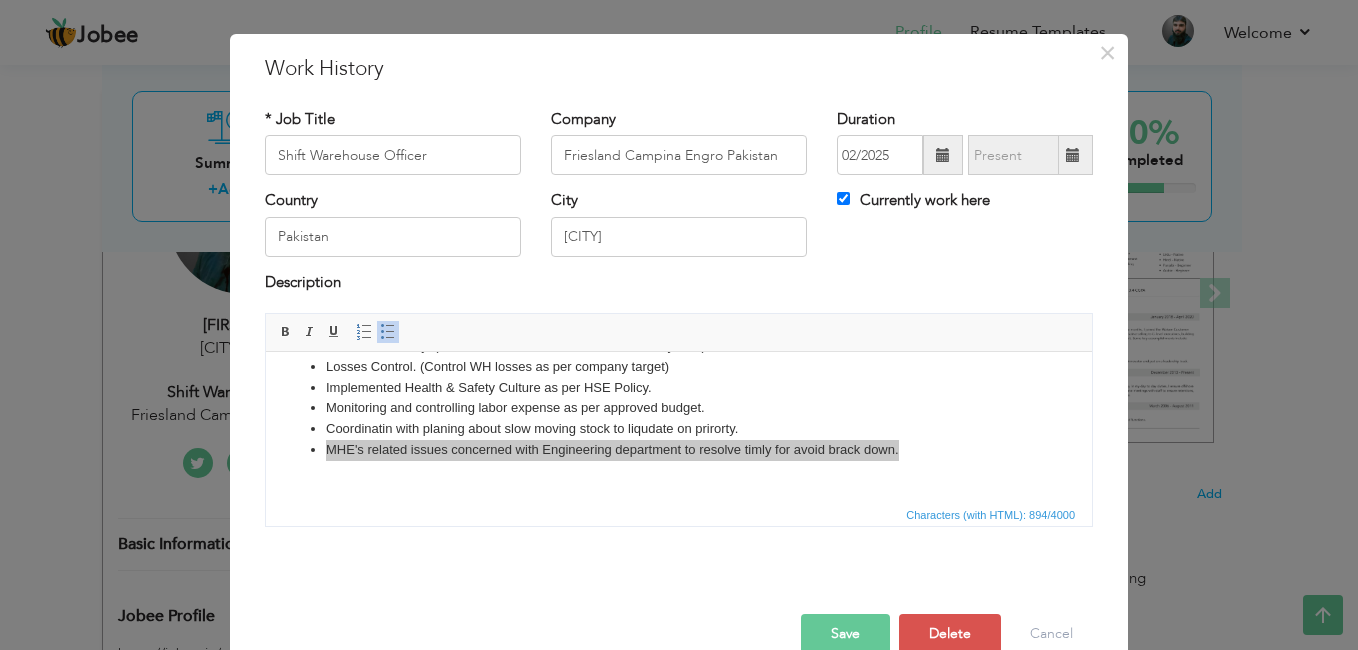 scroll, scrollTop: 40, scrollLeft: 0, axis: vertical 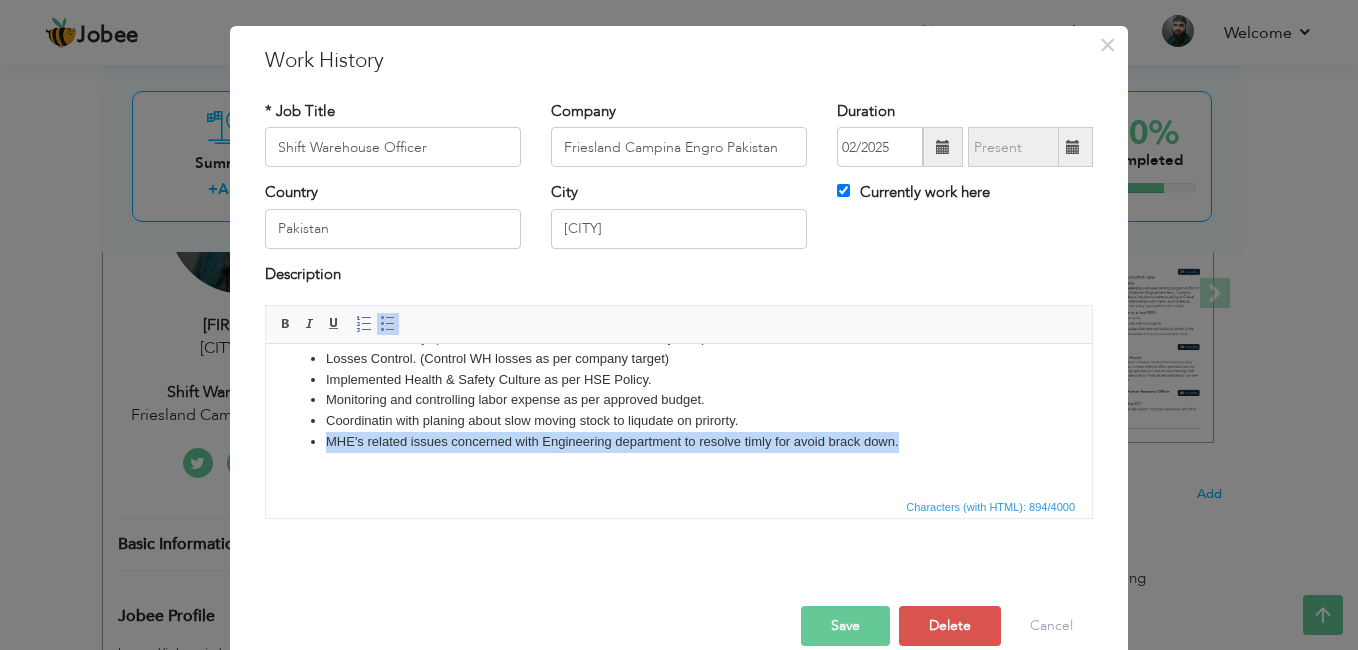click on "MHE's related issues concerned with Engineering department to resolve timly for avoid brack down." at bounding box center (679, 442) 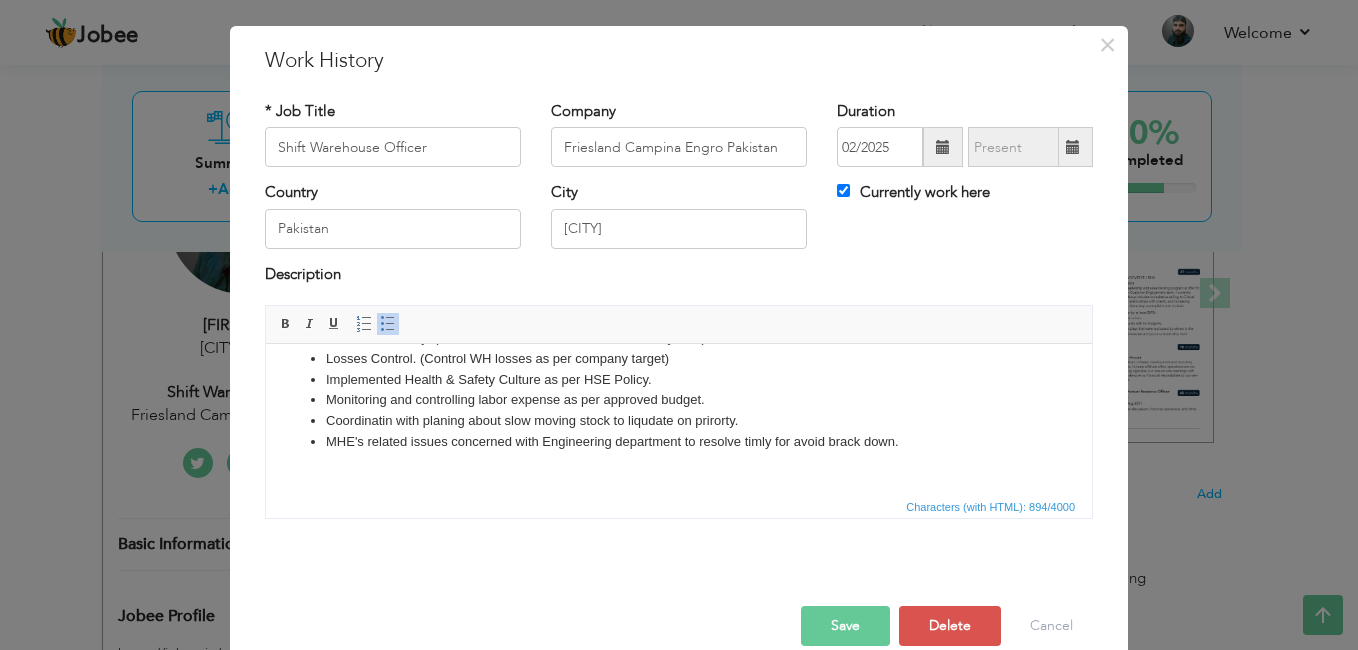click on "Save" at bounding box center (845, 626) 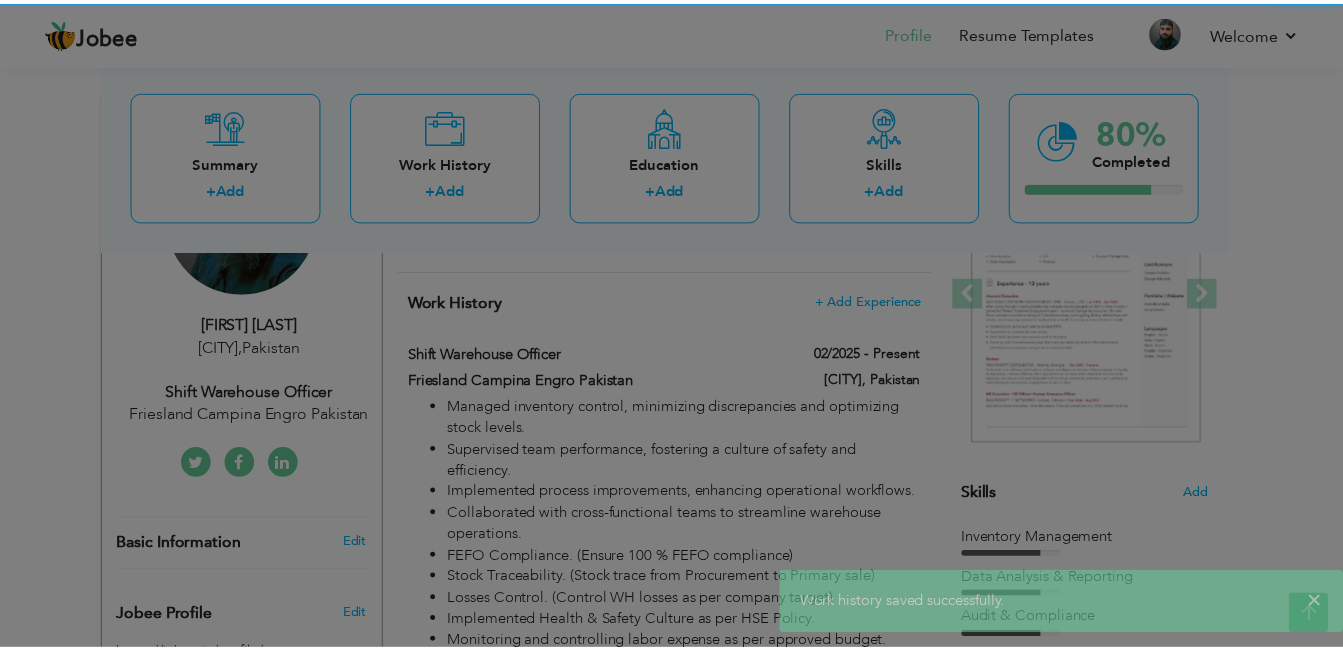 scroll, scrollTop: 0, scrollLeft: 0, axis: both 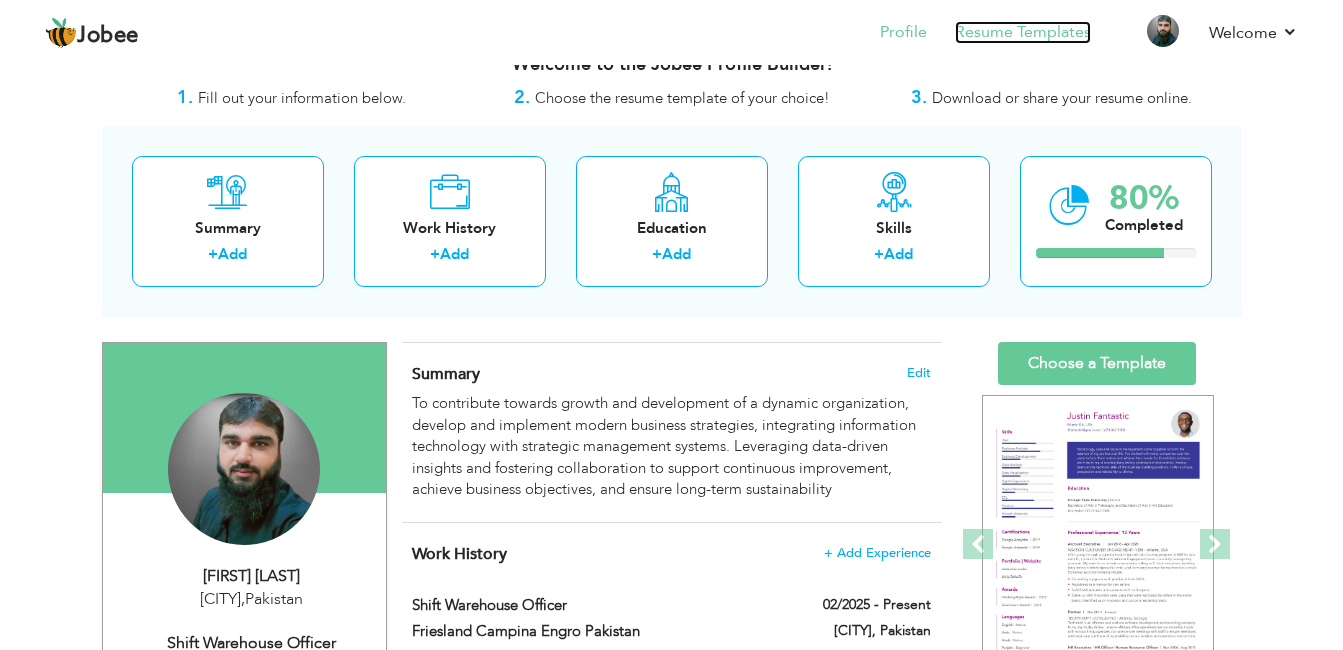 click on "Resume Templates" at bounding box center (1023, 32) 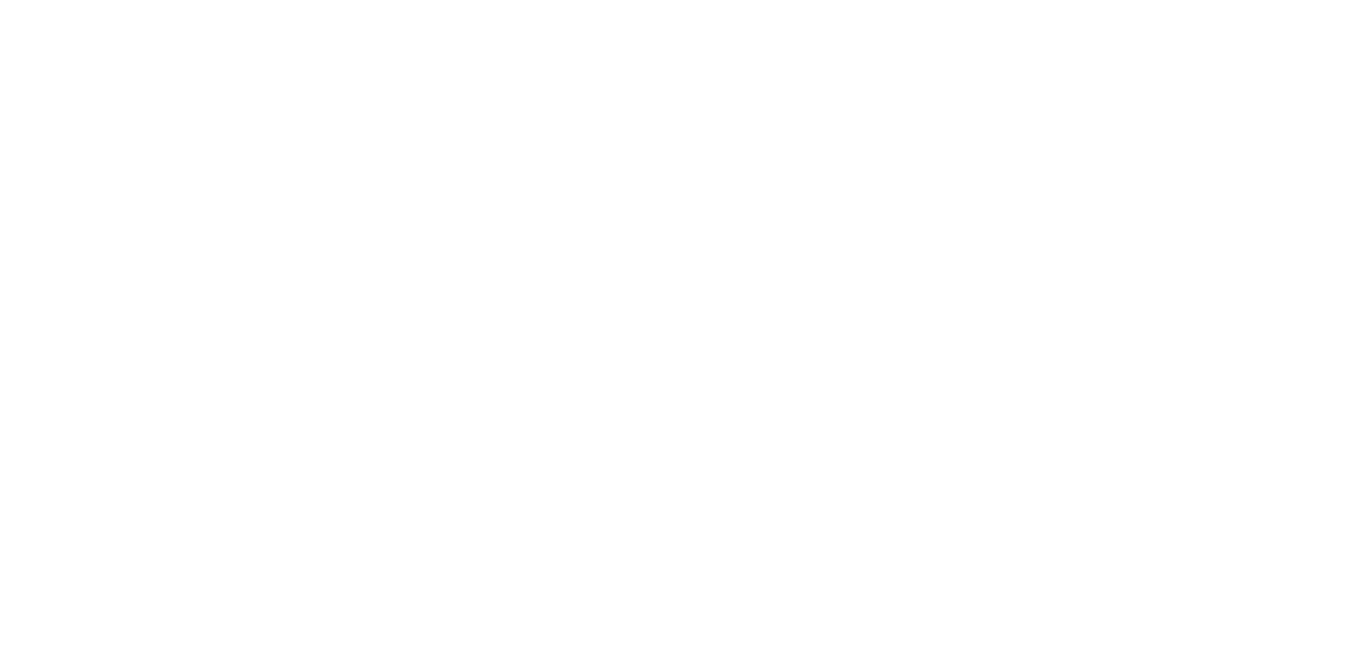 scroll, scrollTop: 0, scrollLeft: 0, axis: both 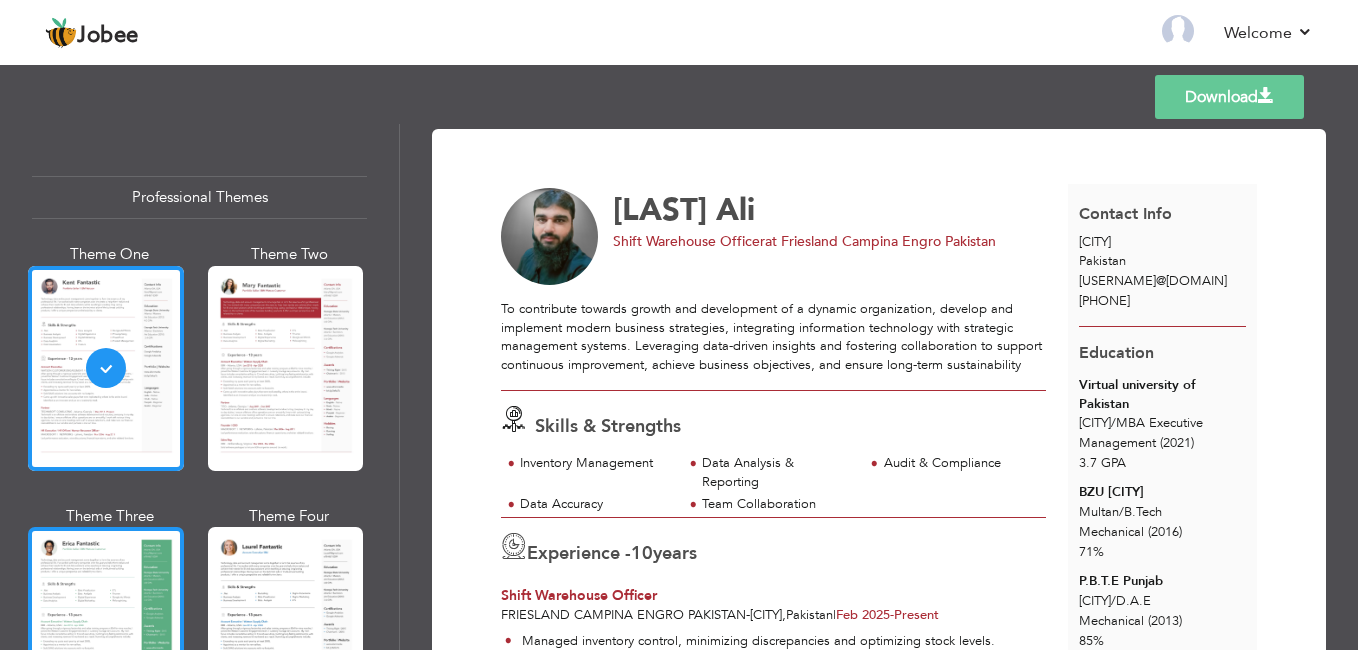click at bounding box center [106, 629] 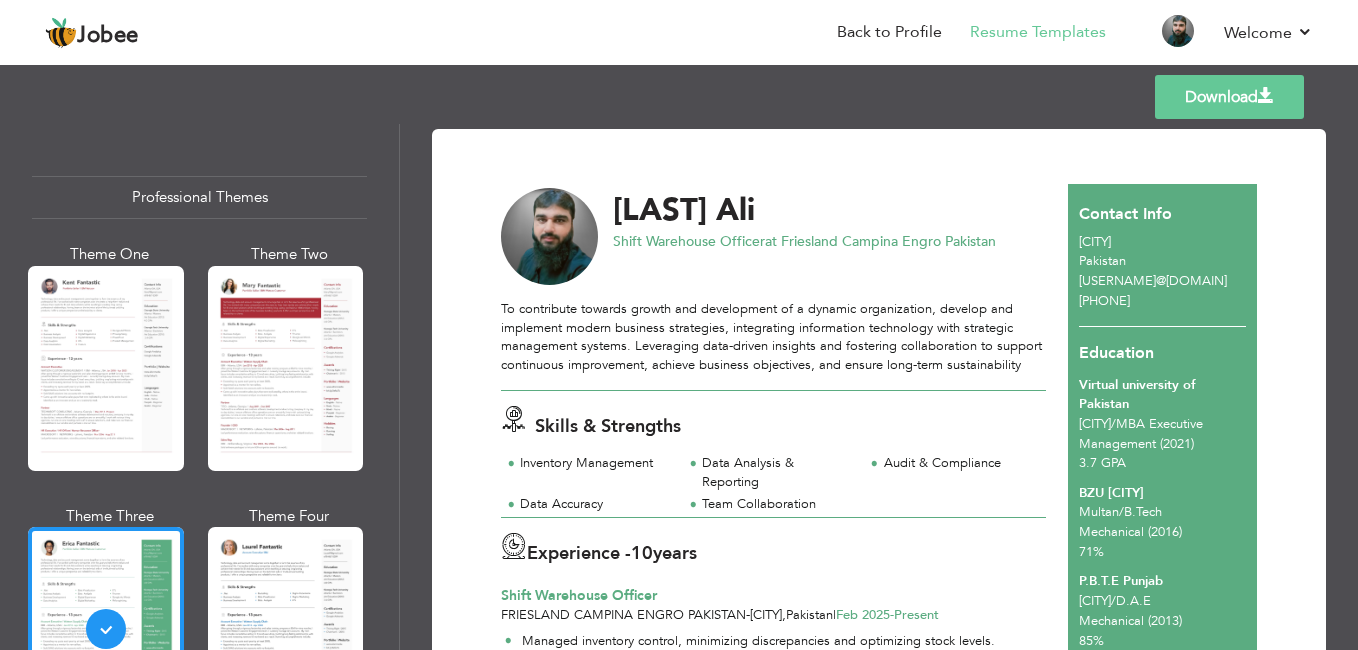 click on "Download" at bounding box center (1229, 97) 